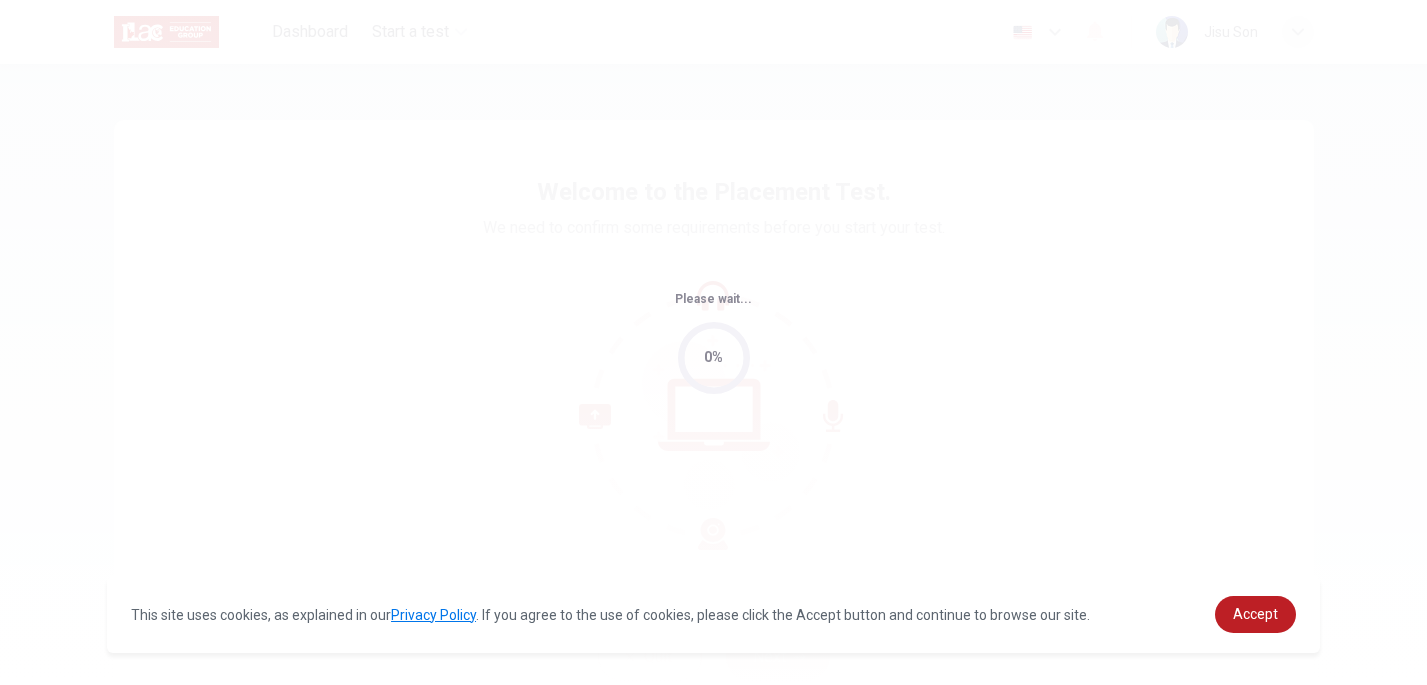 scroll, scrollTop: 0, scrollLeft: 0, axis: both 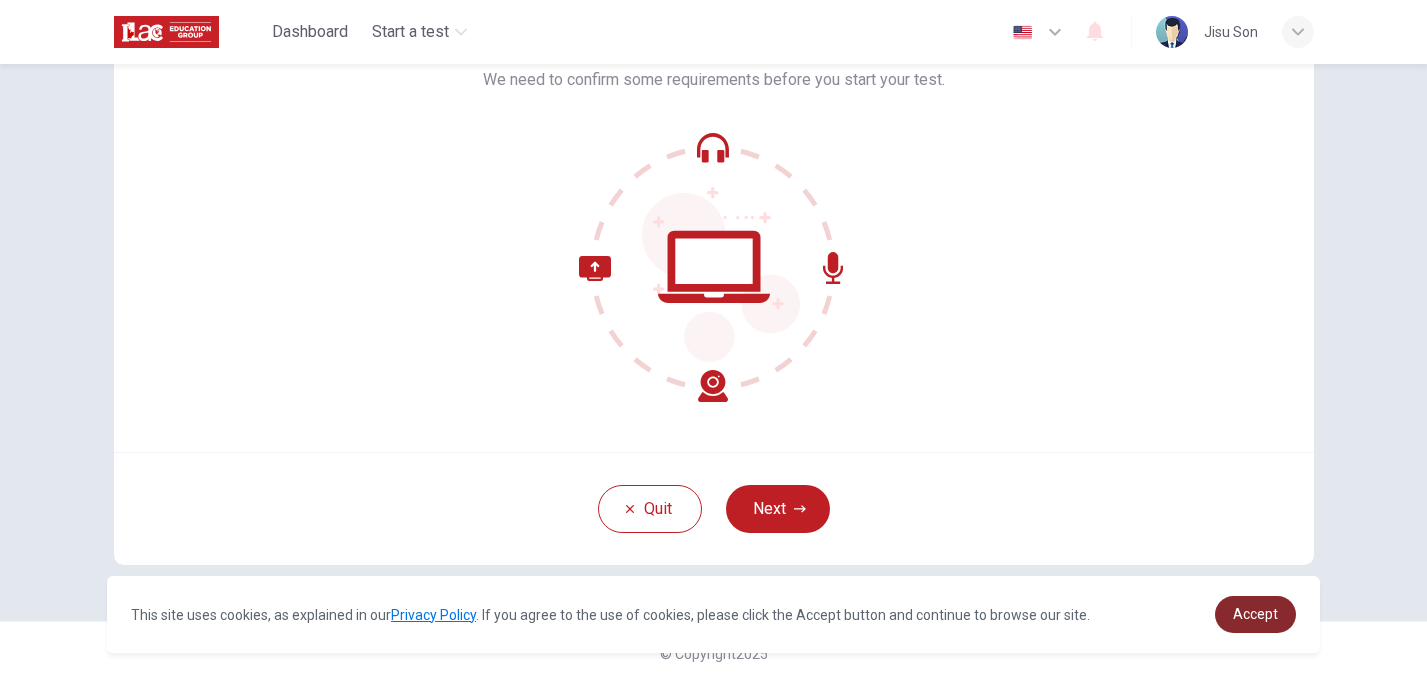 click on "Accept" at bounding box center [1255, 614] 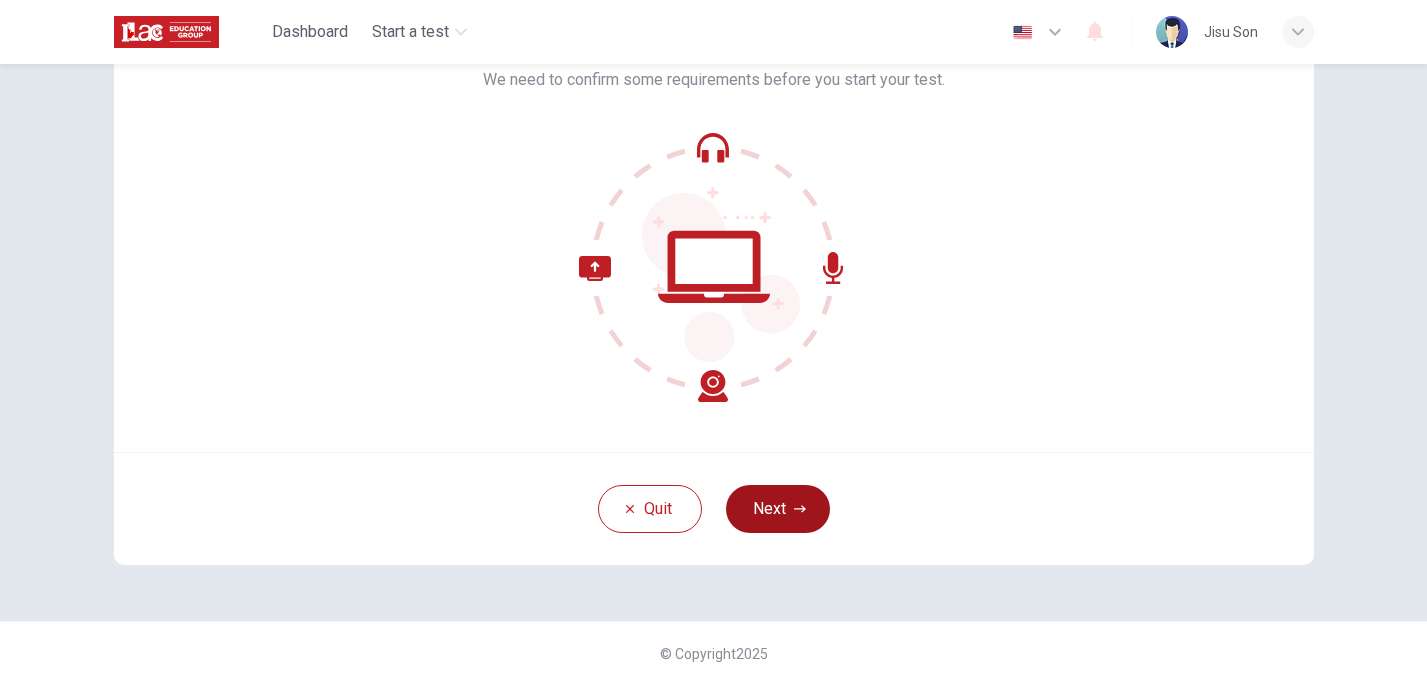 click on "Next" at bounding box center [778, 509] 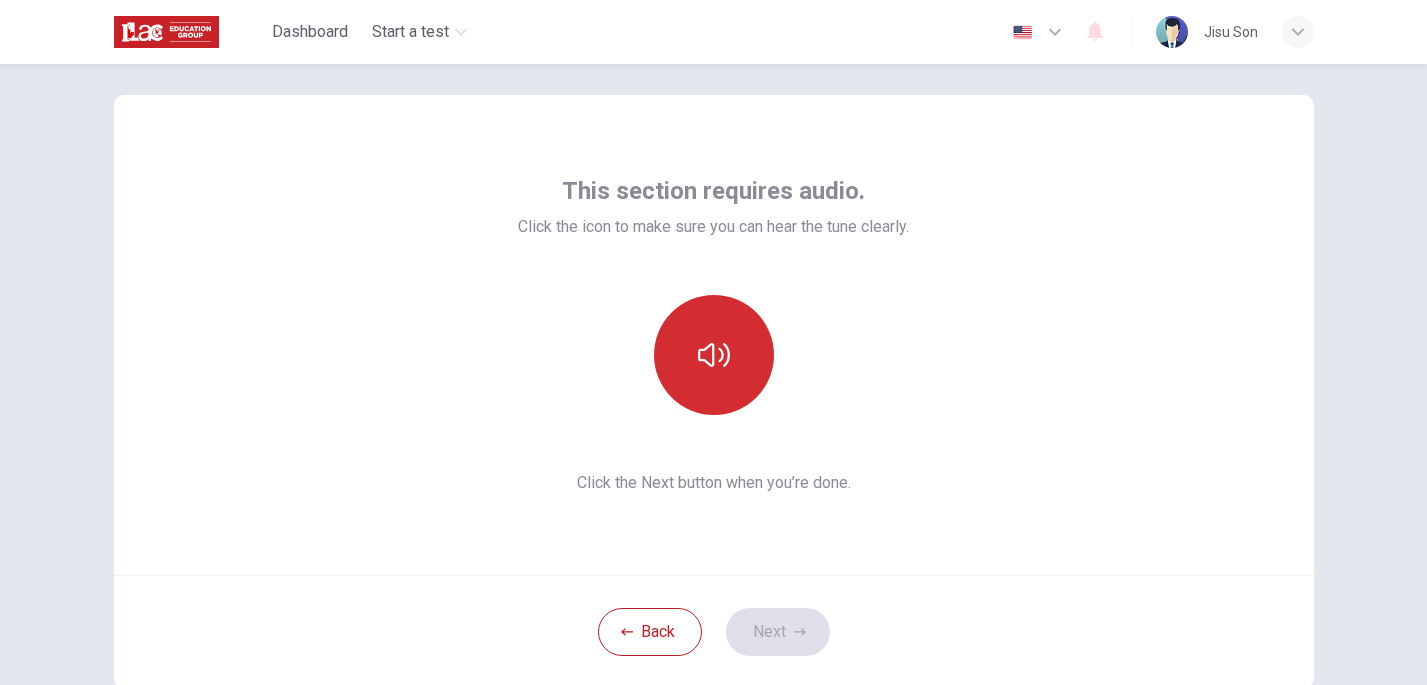 scroll, scrollTop: 24, scrollLeft: 0, axis: vertical 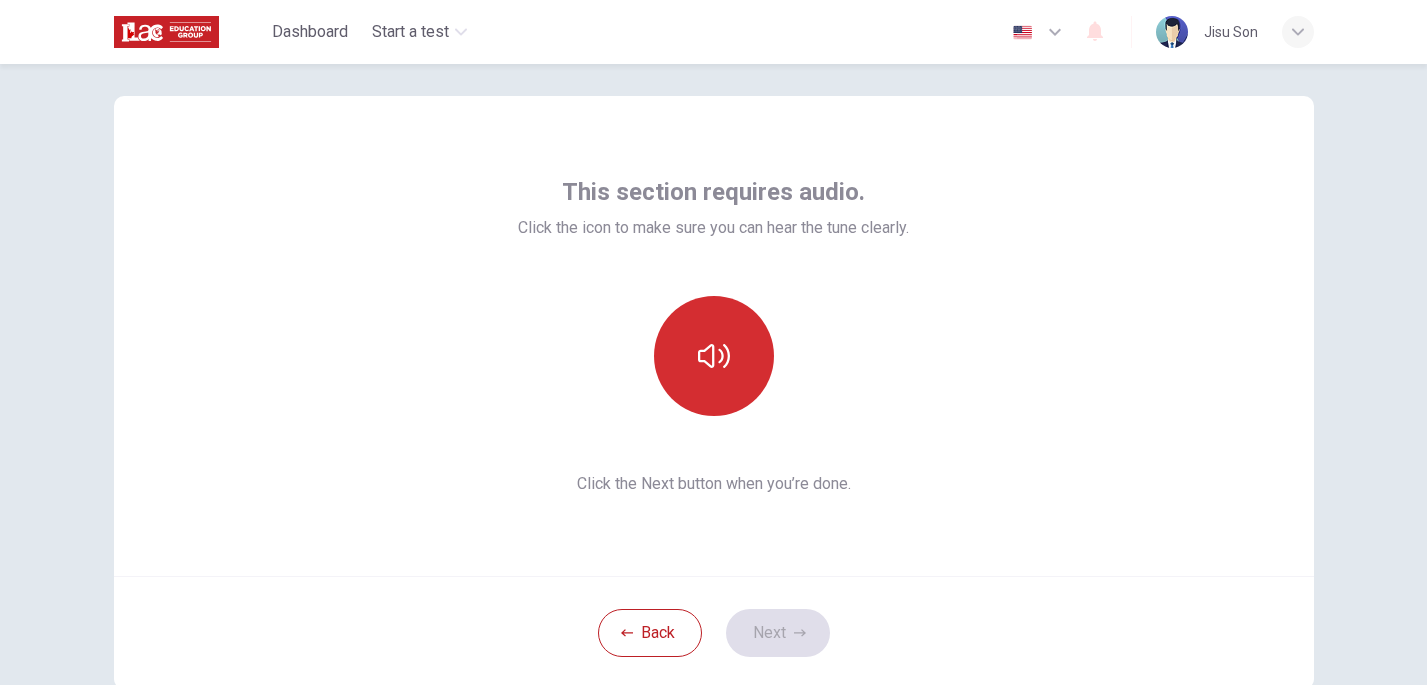 click 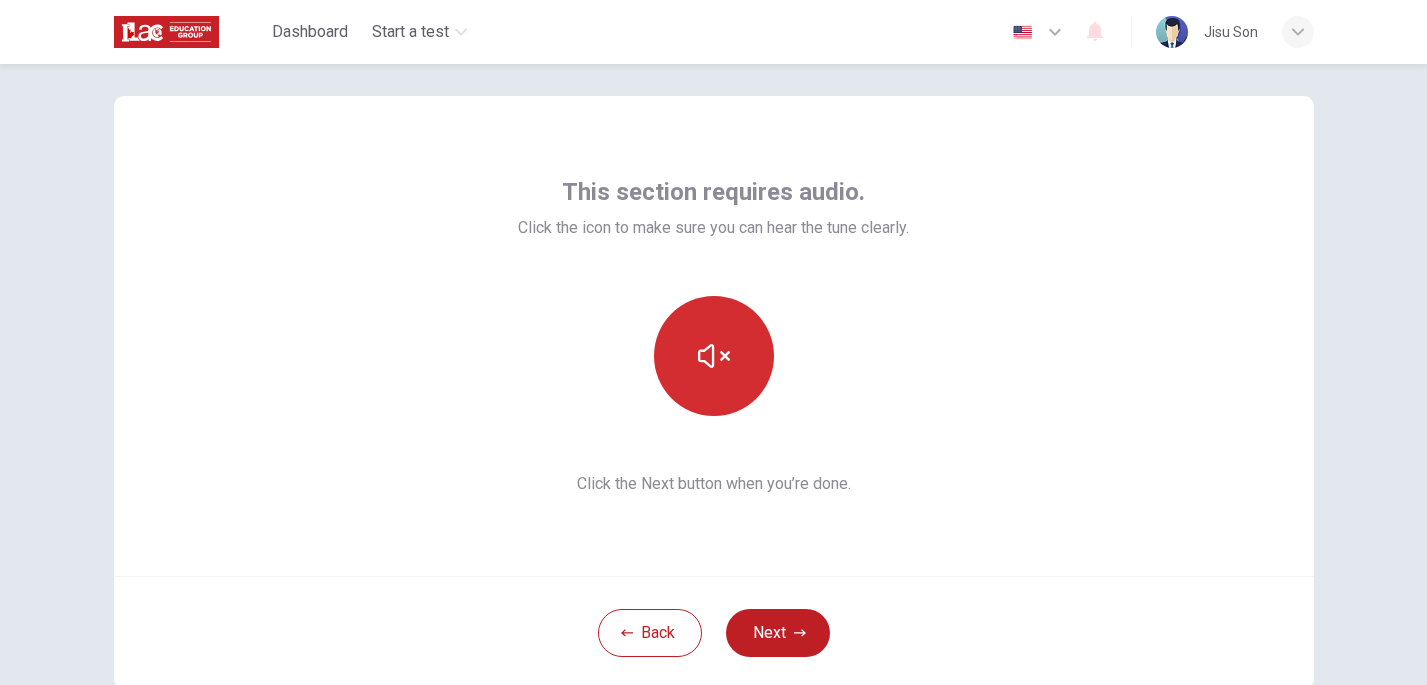 click 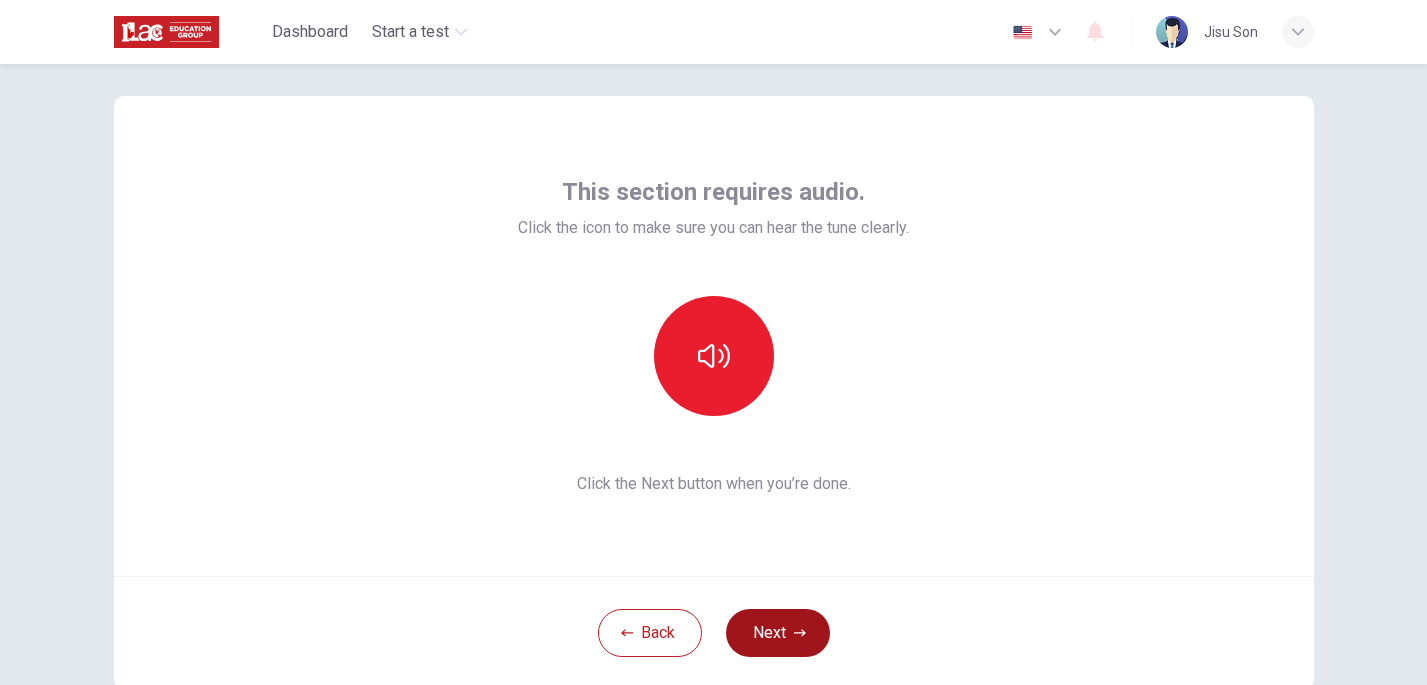click on "Next" at bounding box center (778, 633) 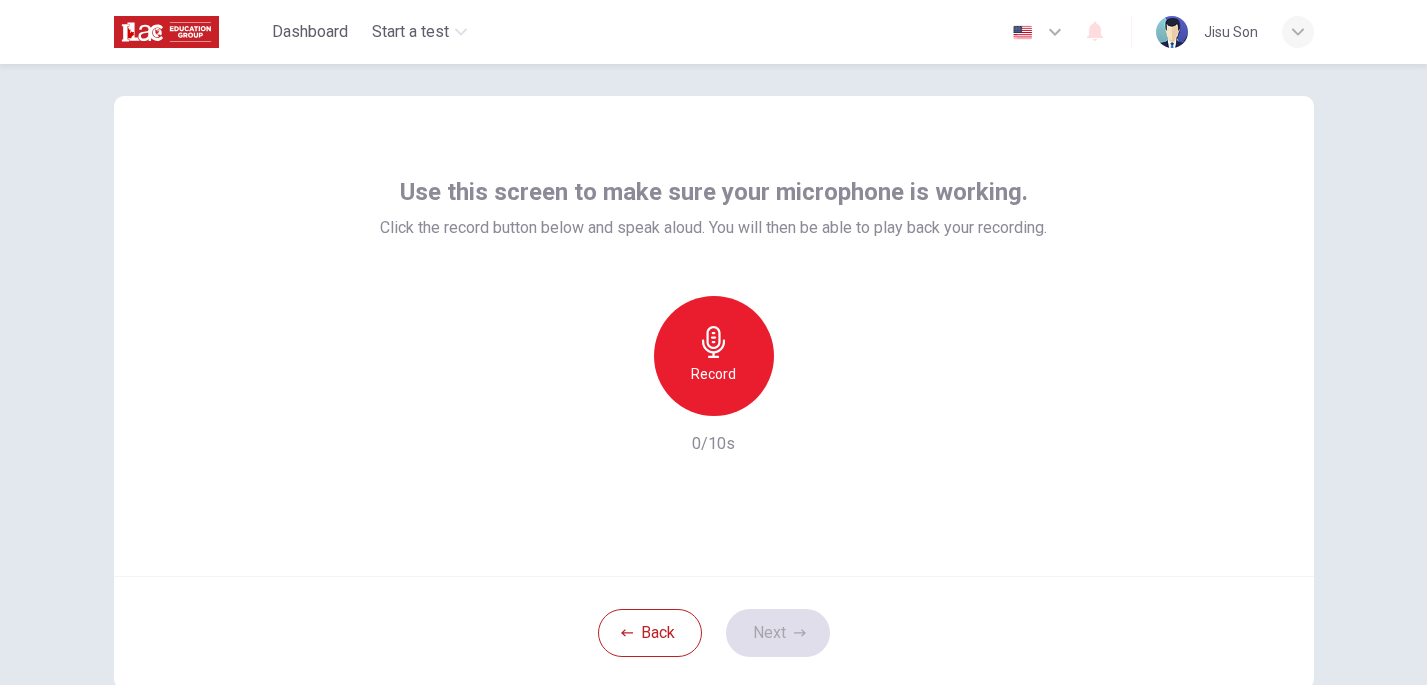 click 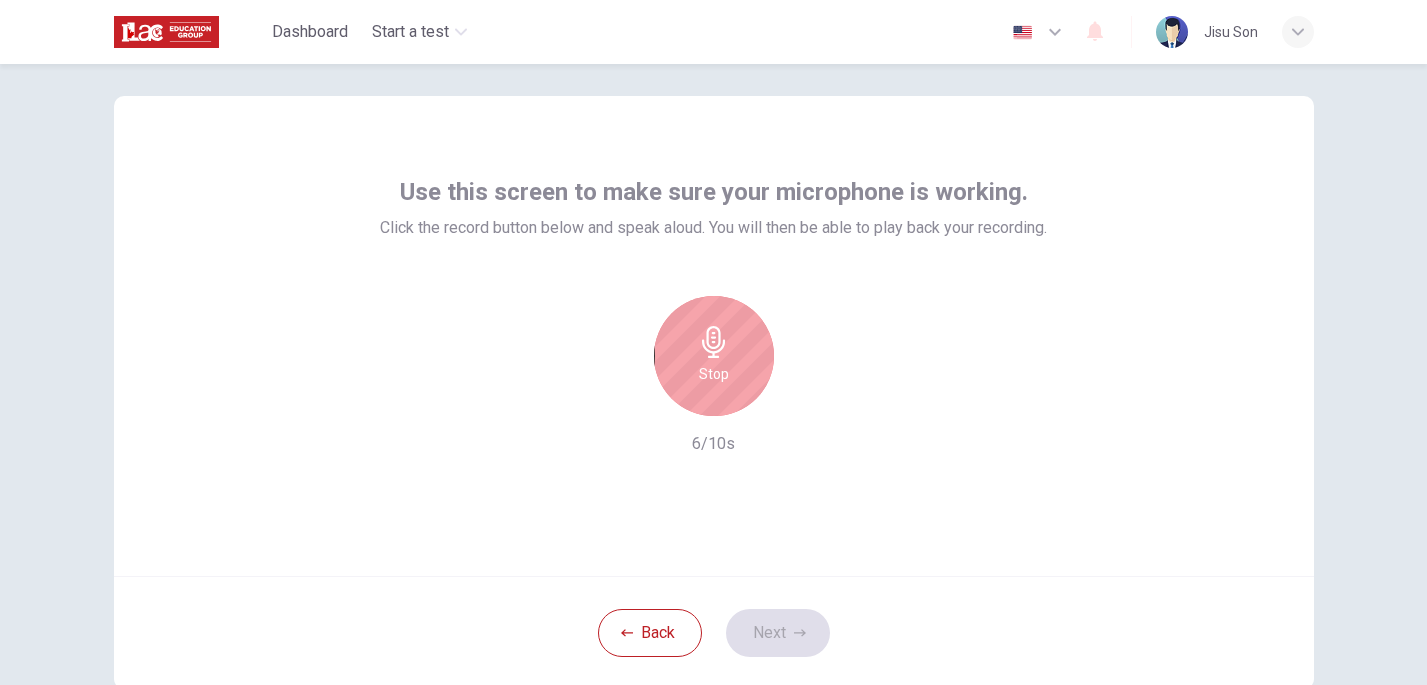 click on "Stop" at bounding box center [714, 356] 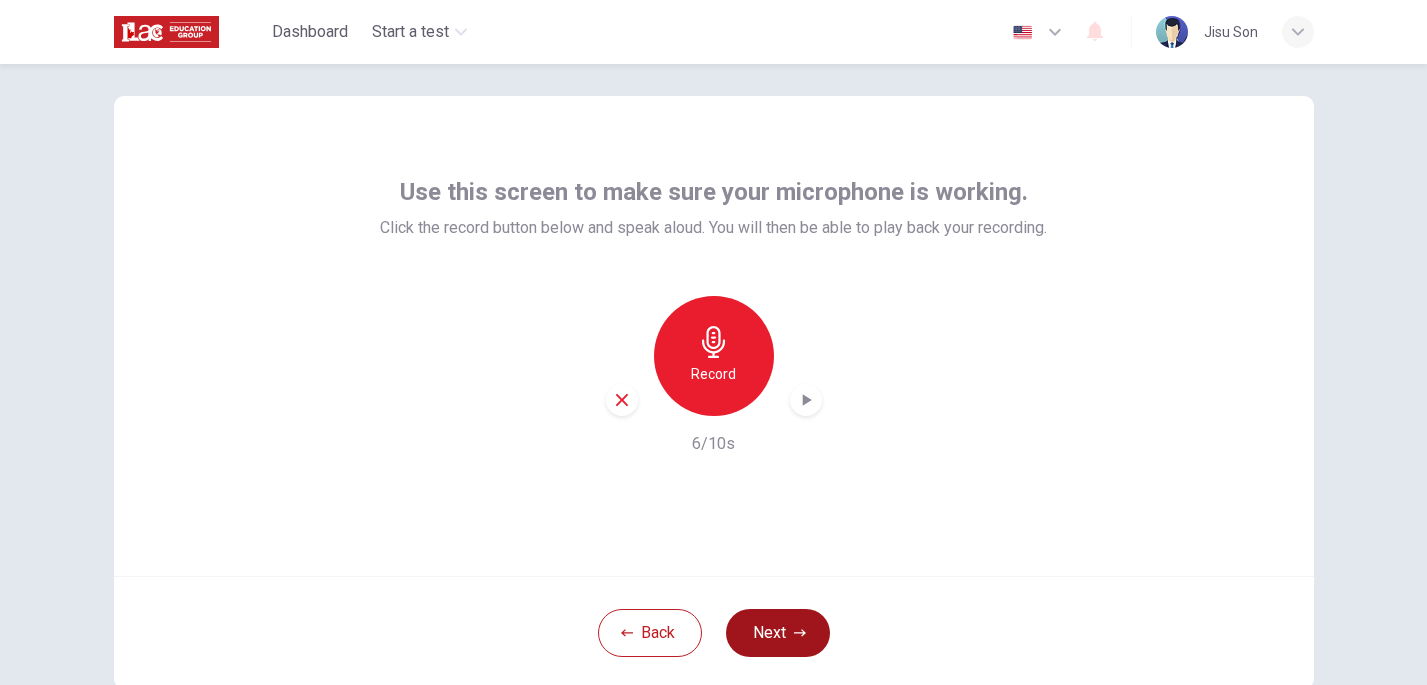 click on "Next" at bounding box center [778, 633] 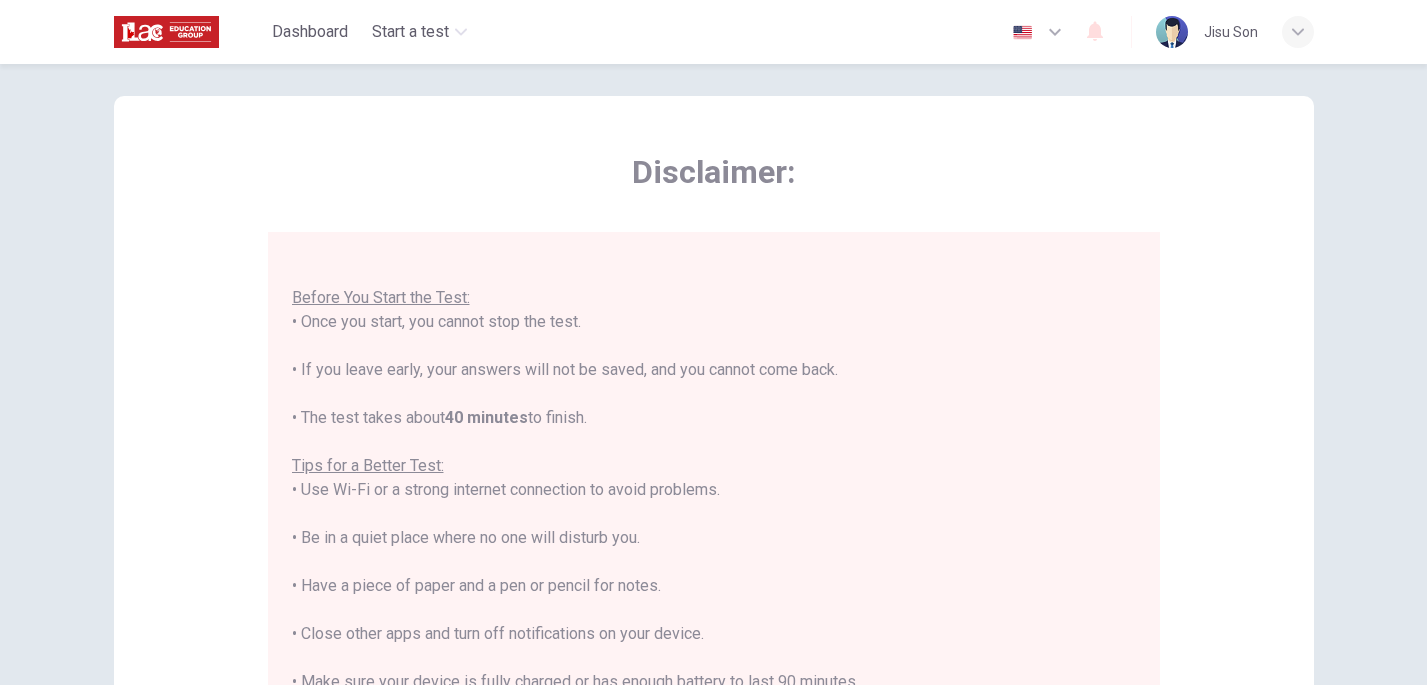 scroll, scrollTop: 23, scrollLeft: 0, axis: vertical 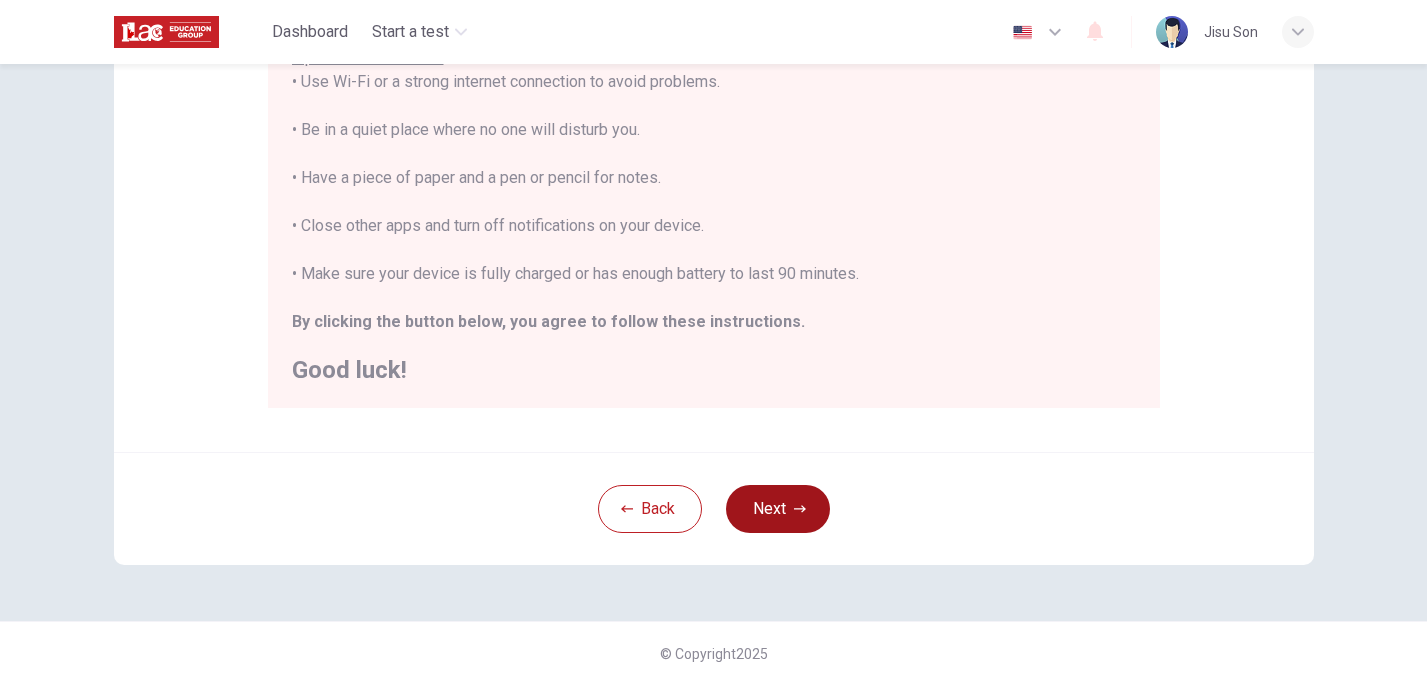 click on "Next" at bounding box center [778, 509] 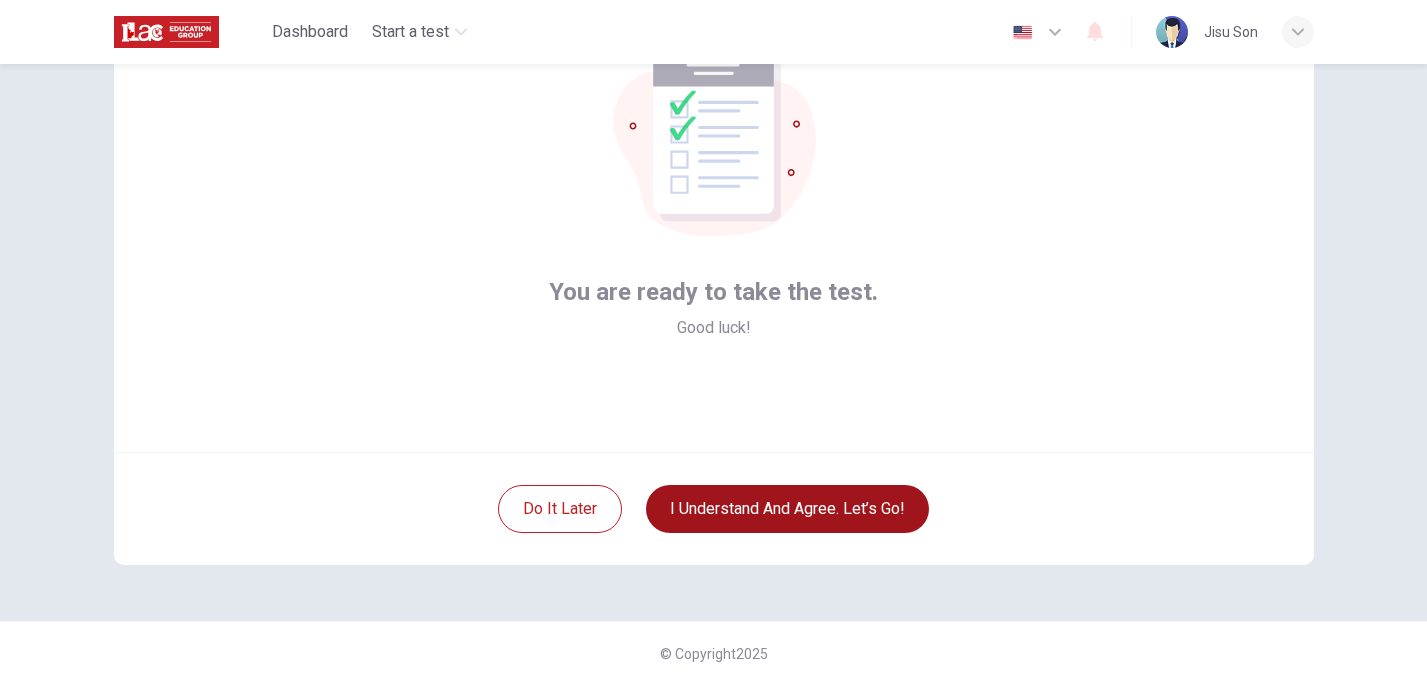 scroll, scrollTop: 148, scrollLeft: 0, axis: vertical 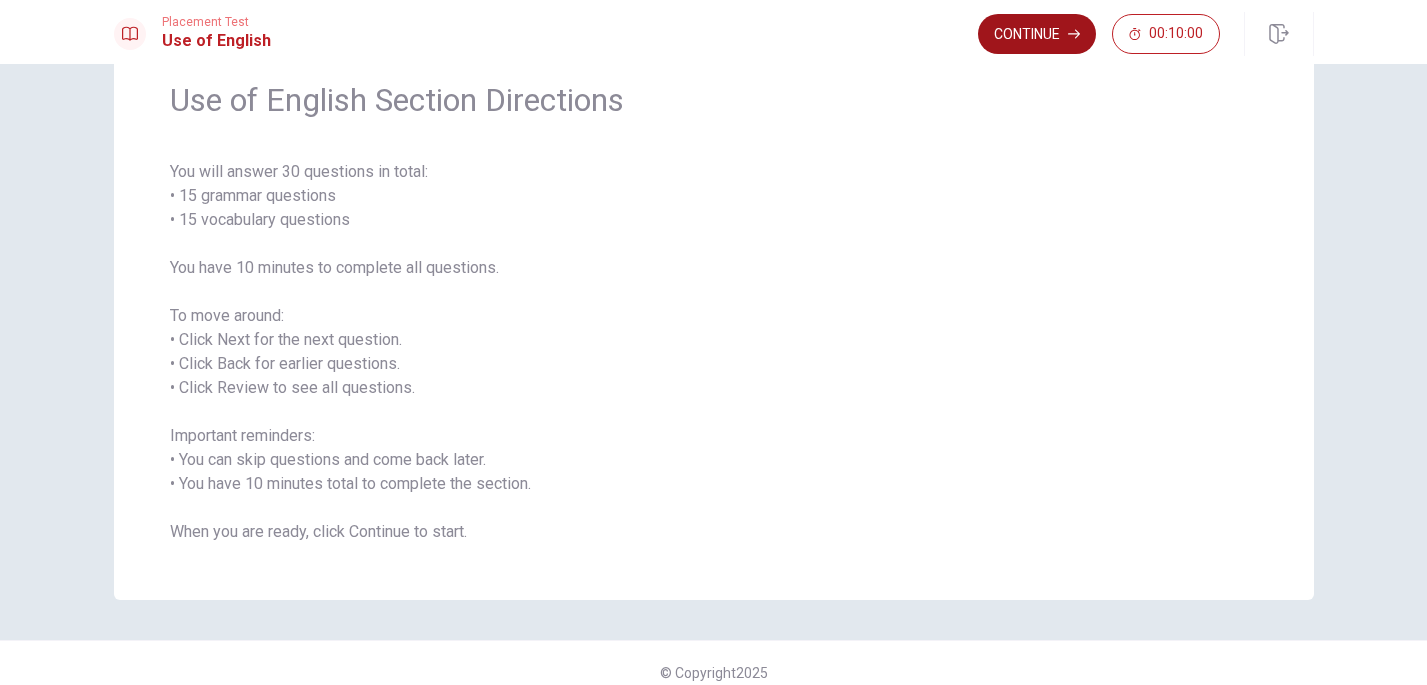 click on "Continue" at bounding box center (1037, 34) 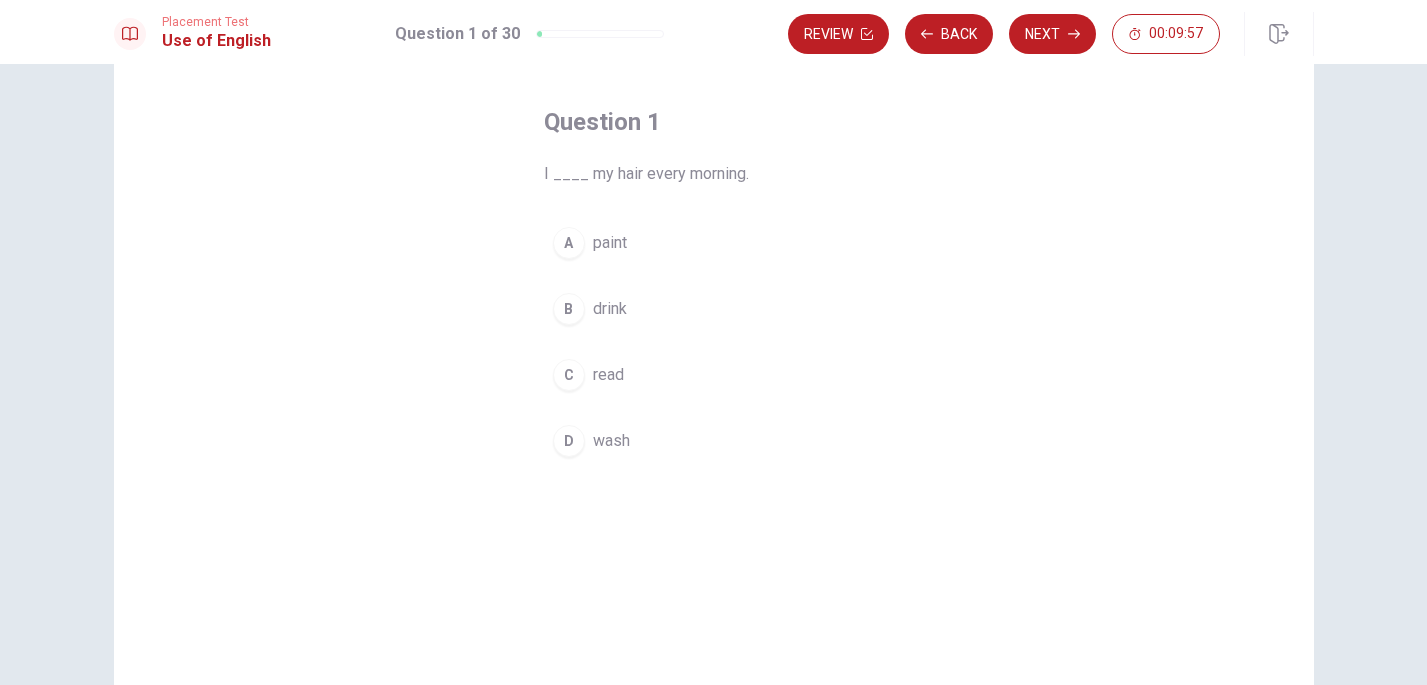 click on "D" at bounding box center [569, 441] 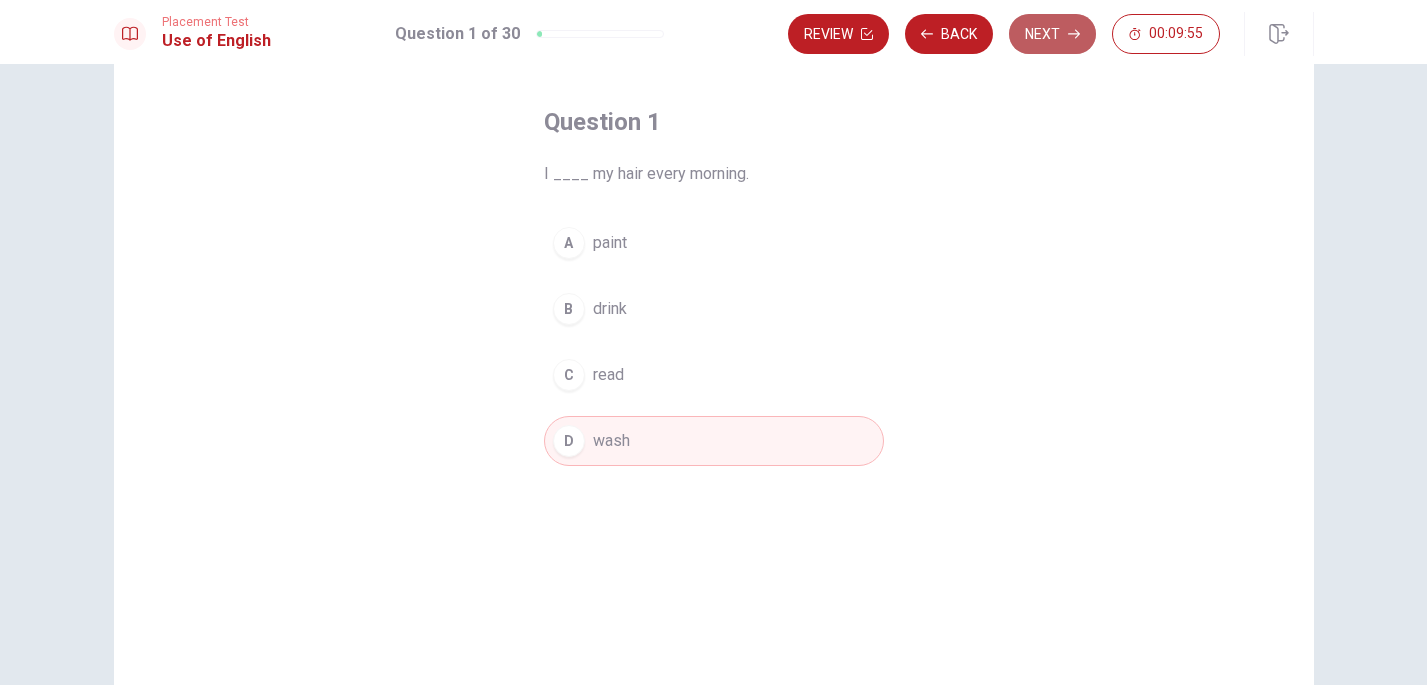click on "Next" at bounding box center (1052, 34) 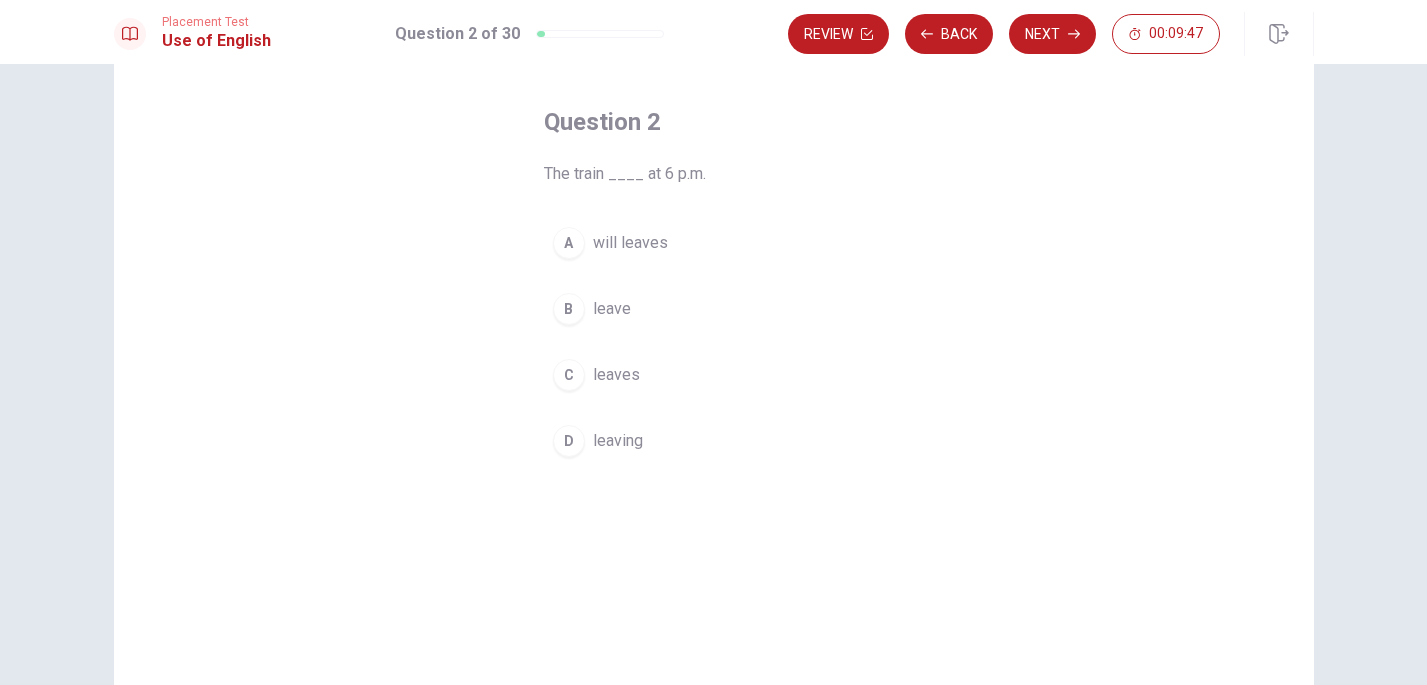 click on "C leaves" at bounding box center (714, 375) 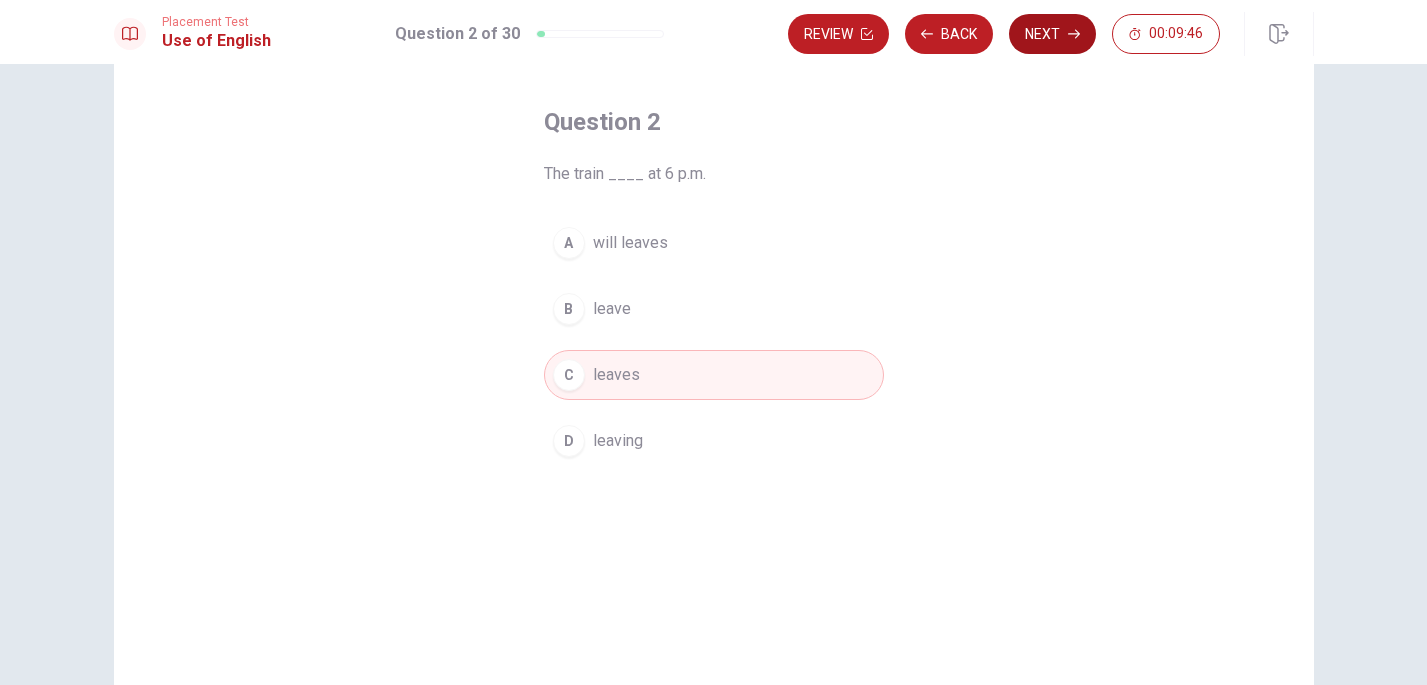 click on "Next" at bounding box center (1052, 34) 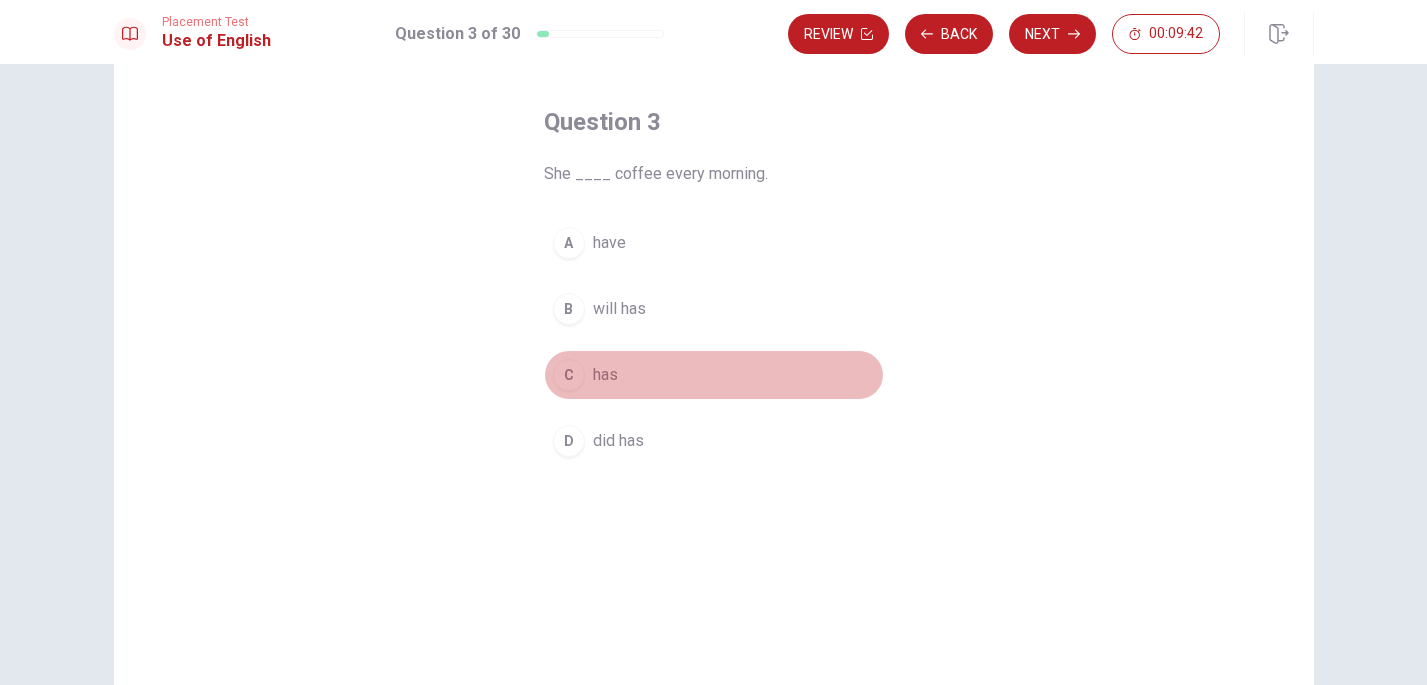 click on "C" at bounding box center (569, 375) 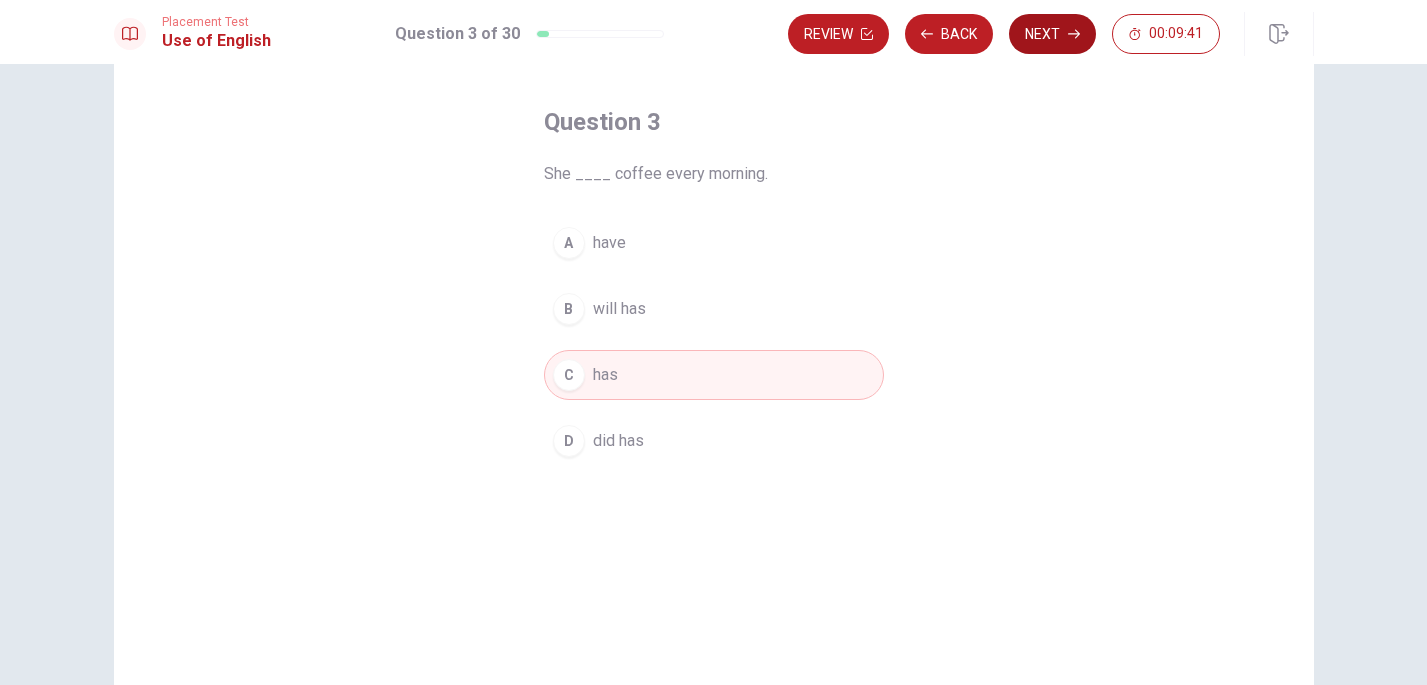 click on "Next" at bounding box center (1052, 34) 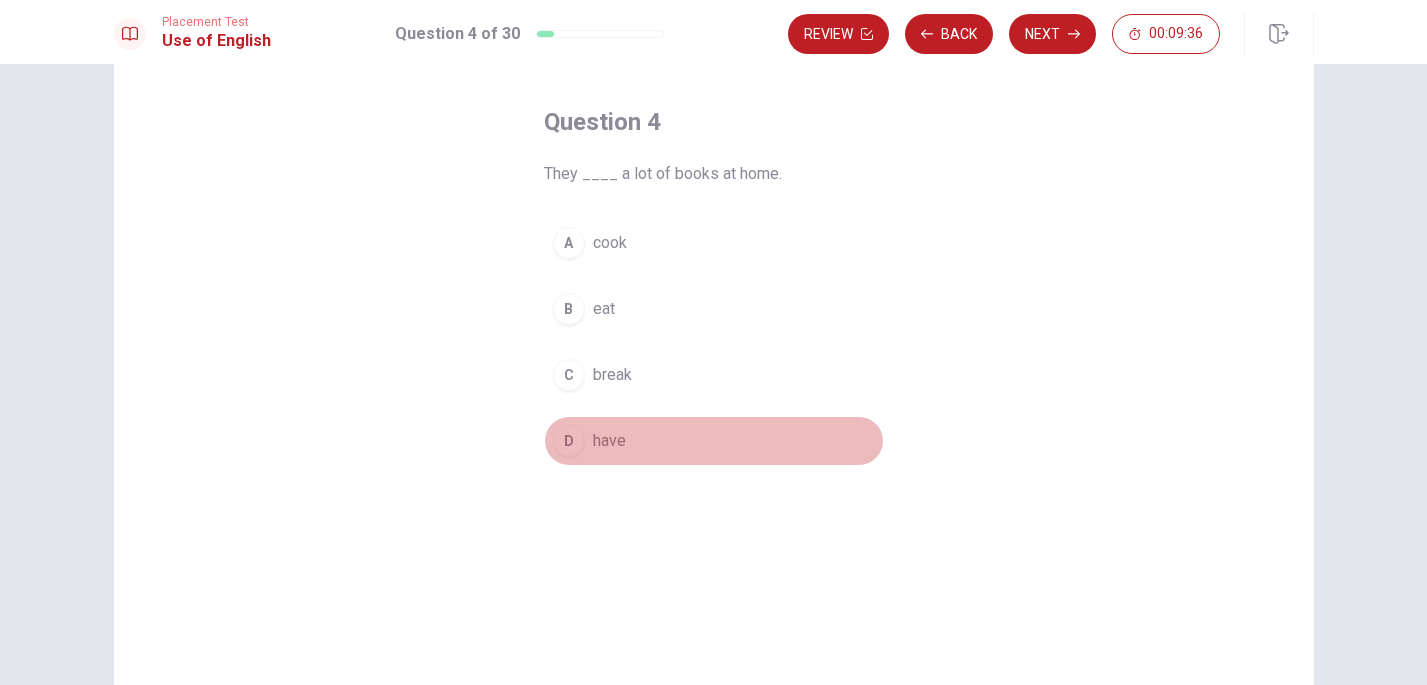 click on "D" at bounding box center [569, 441] 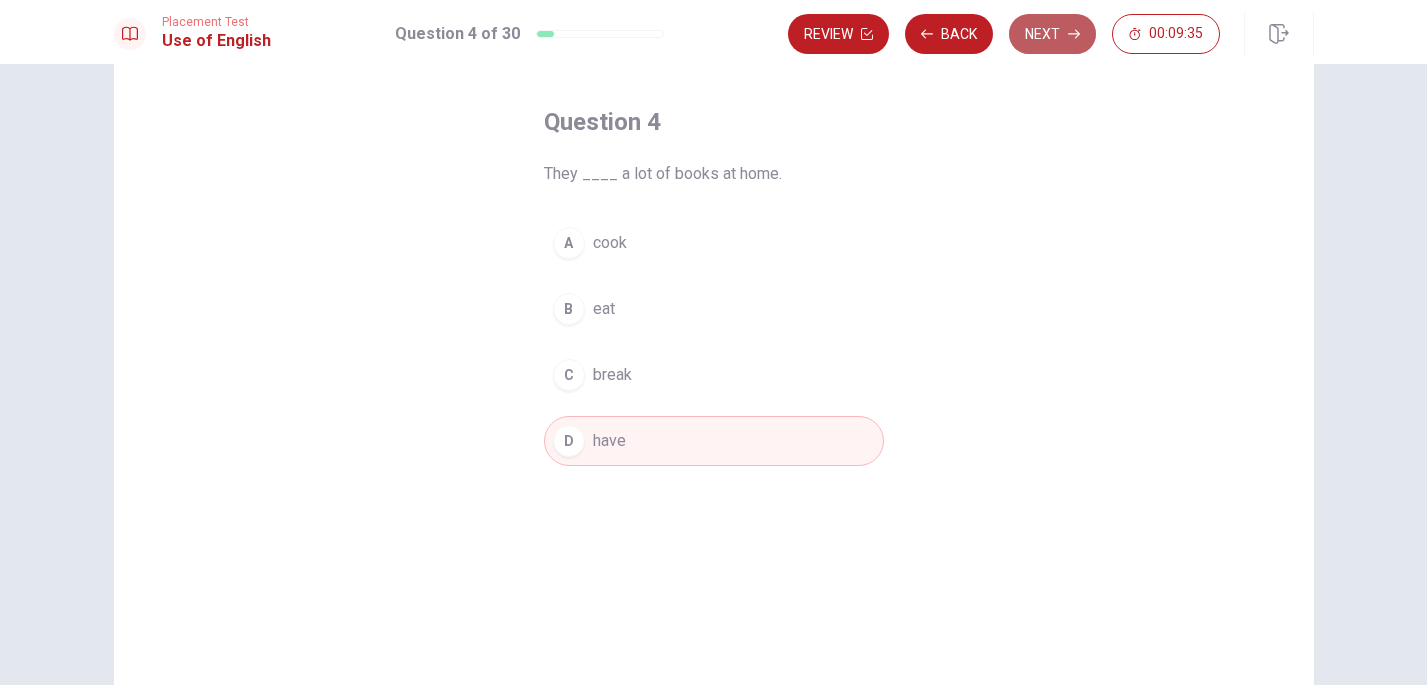 click on "Next" at bounding box center [1052, 34] 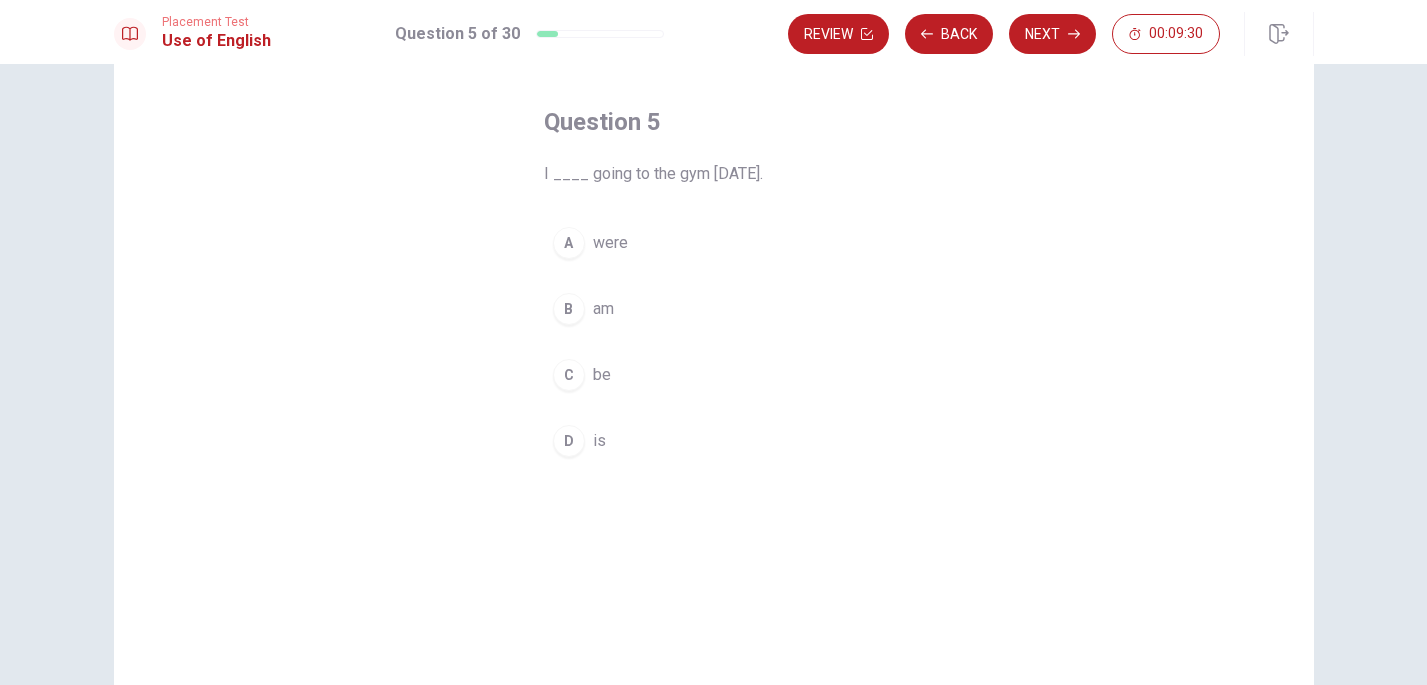 click on "B" at bounding box center (569, 309) 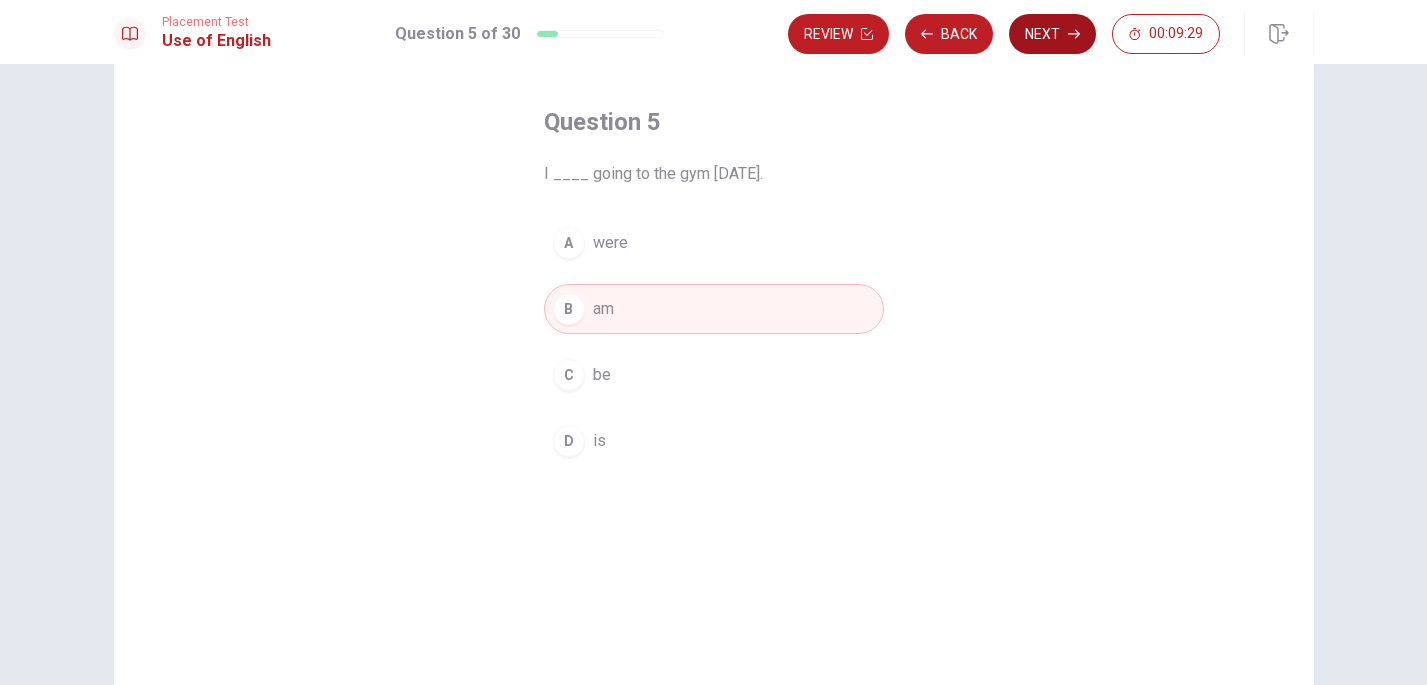 click on "Next" at bounding box center [1052, 34] 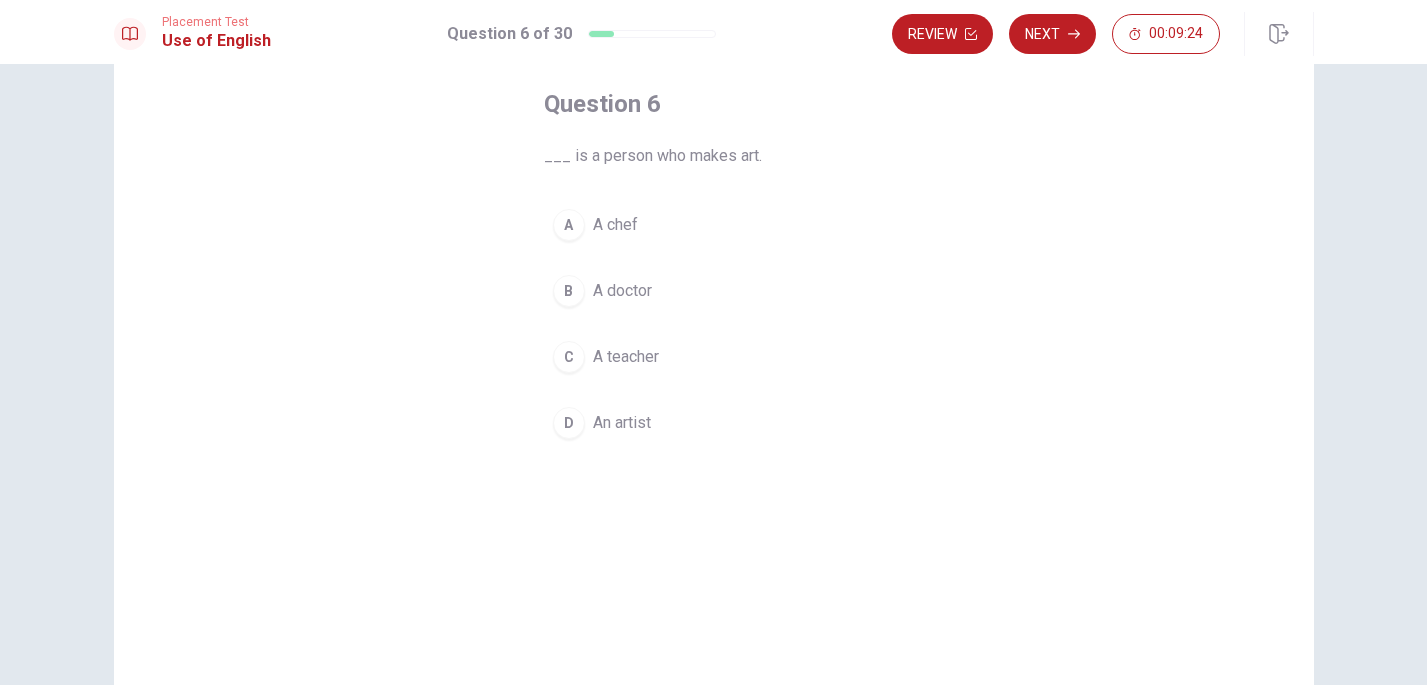 scroll, scrollTop: 72, scrollLeft: 0, axis: vertical 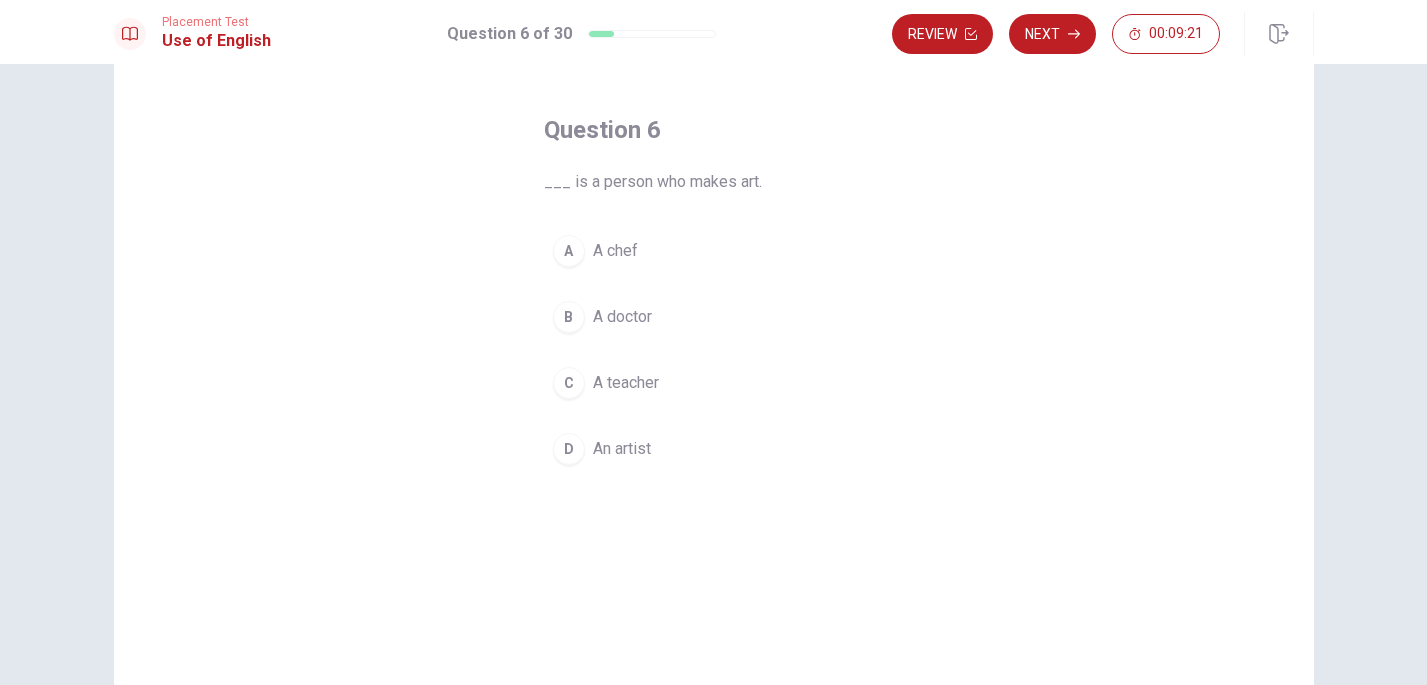 click on "D" at bounding box center [569, 449] 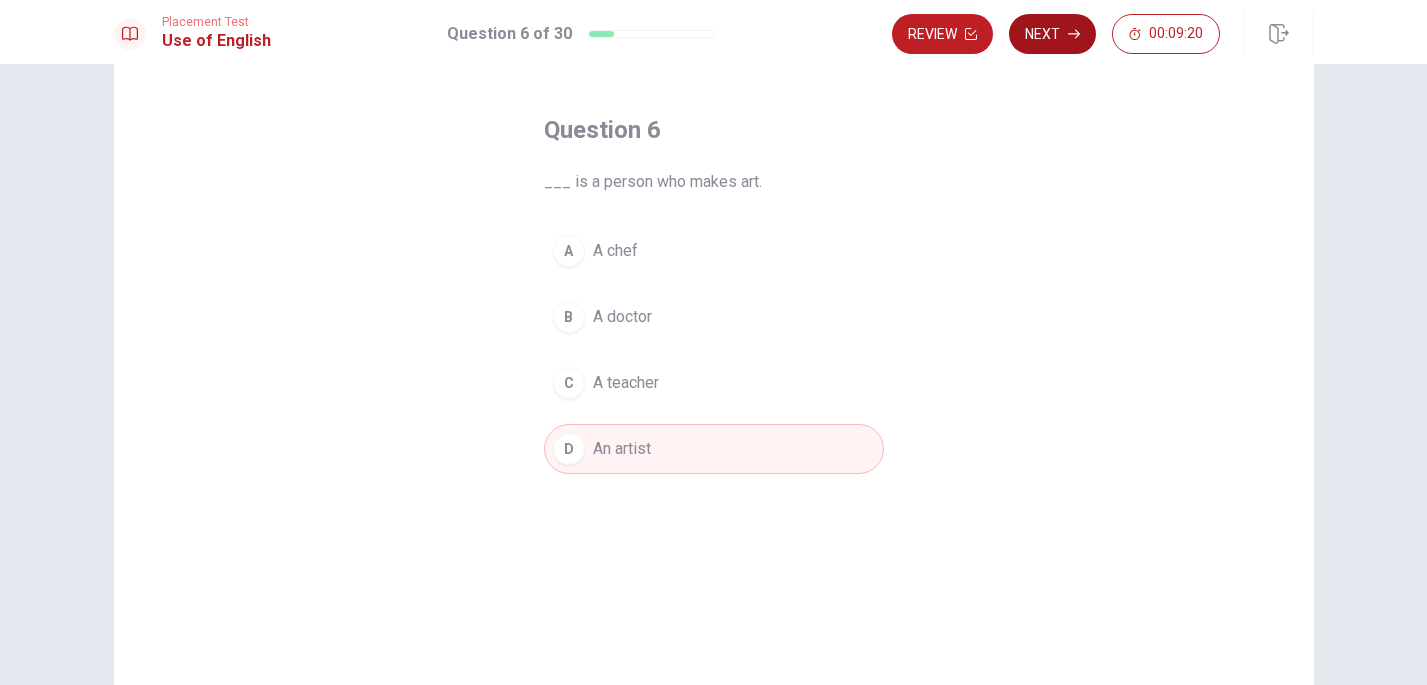 click on "Next" at bounding box center [1052, 34] 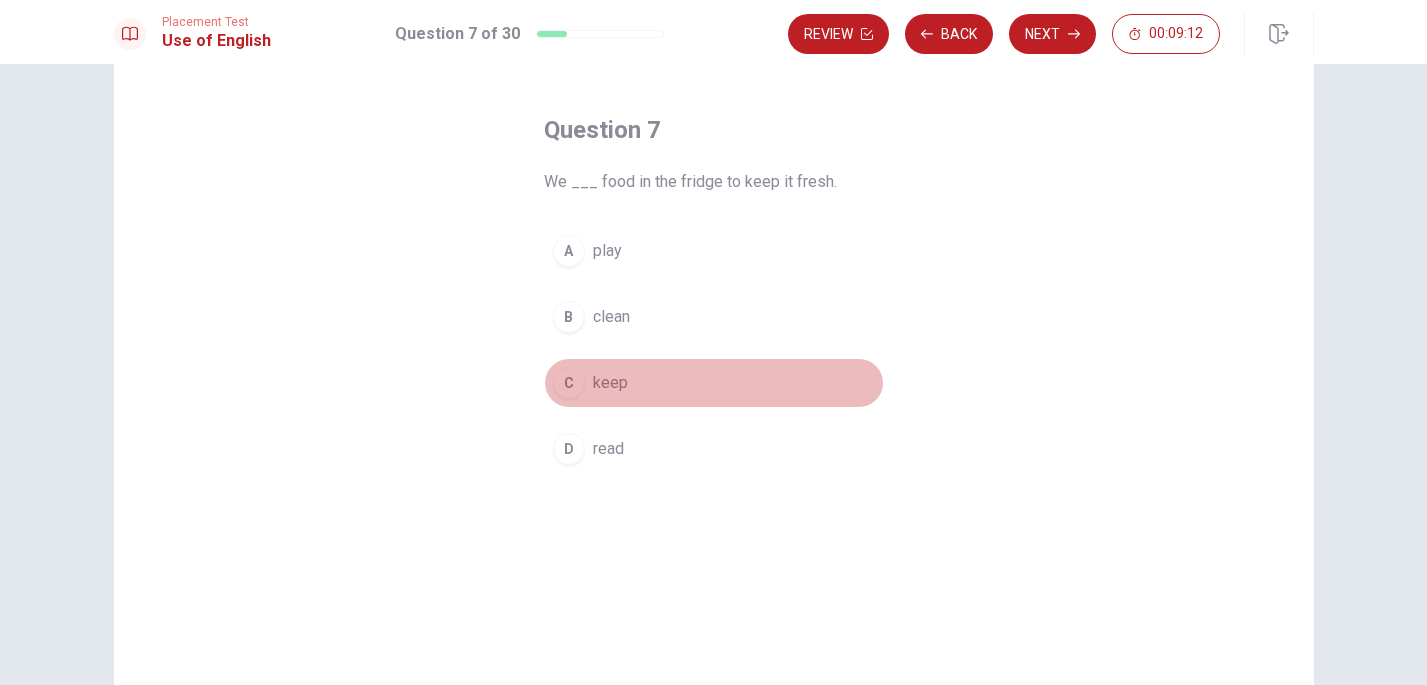 click on "C" at bounding box center (569, 383) 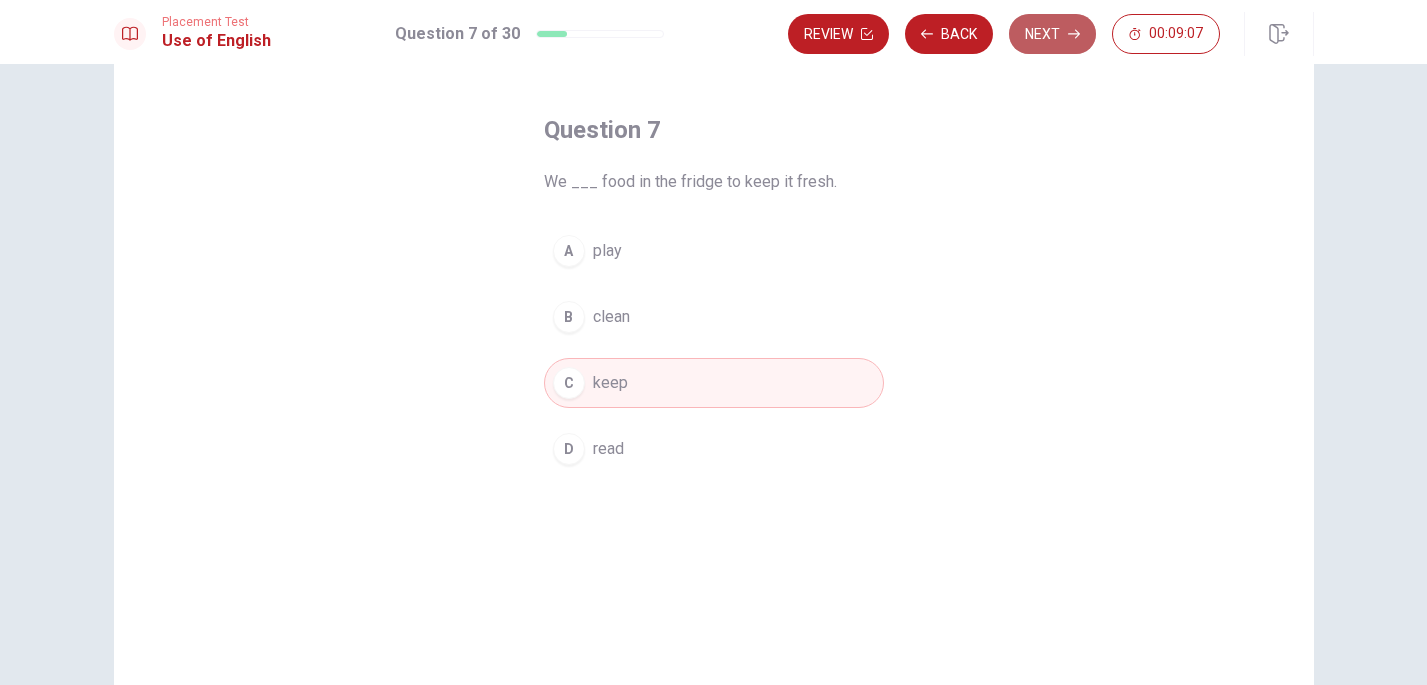 click on "Next" at bounding box center [1052, 34] 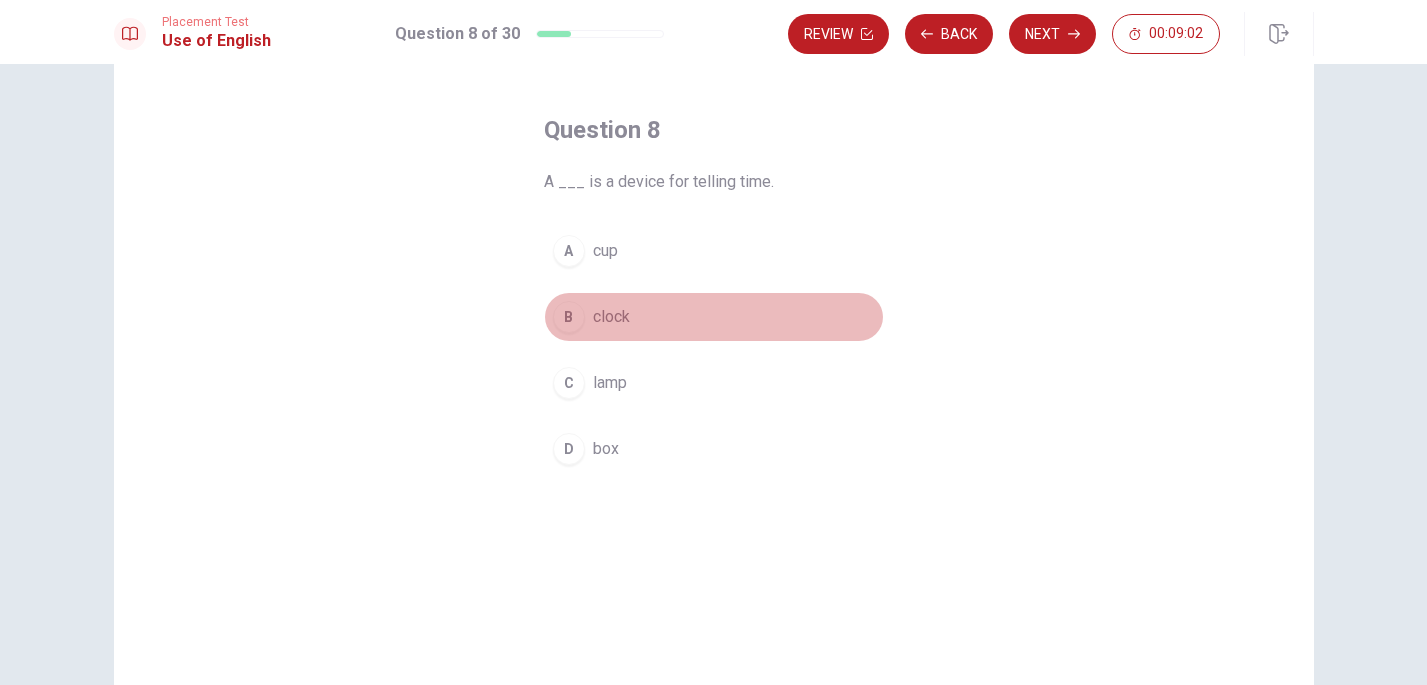 click on "B" at bounding box center [569, 317] 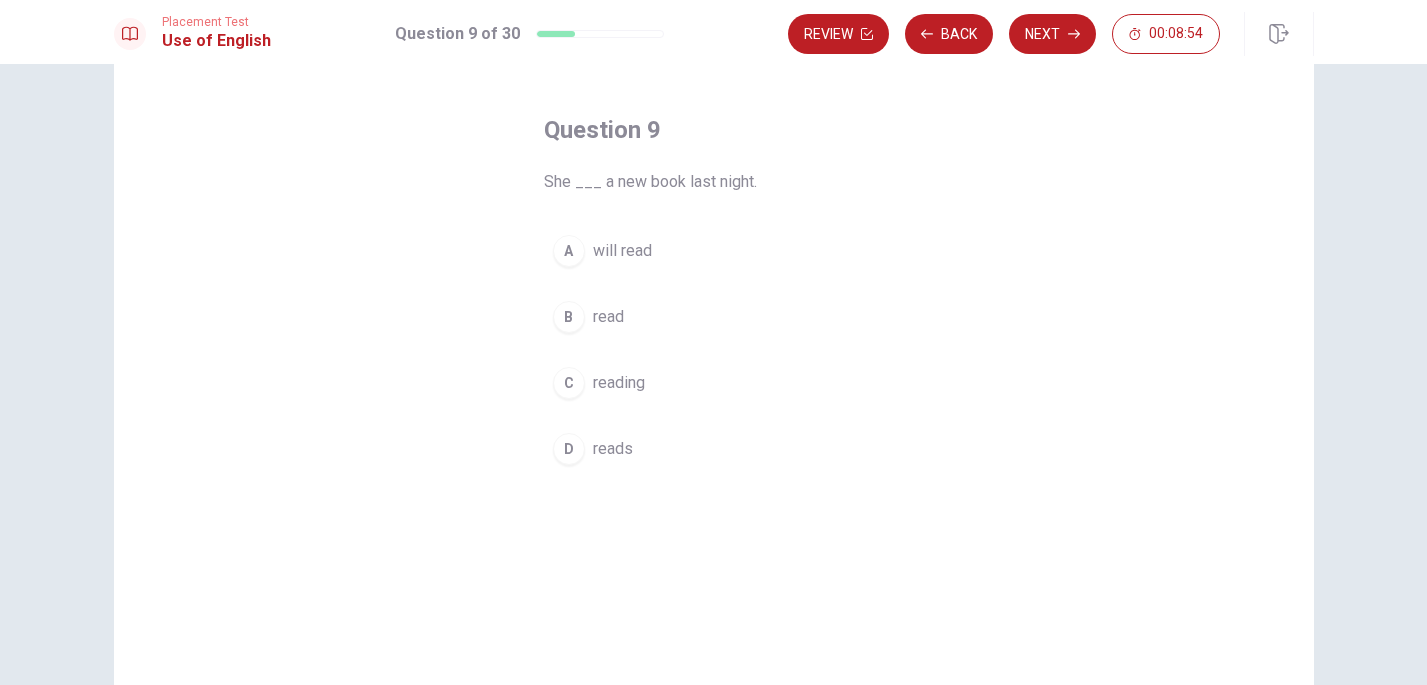 click on "B" at bounding box center (569, 317) 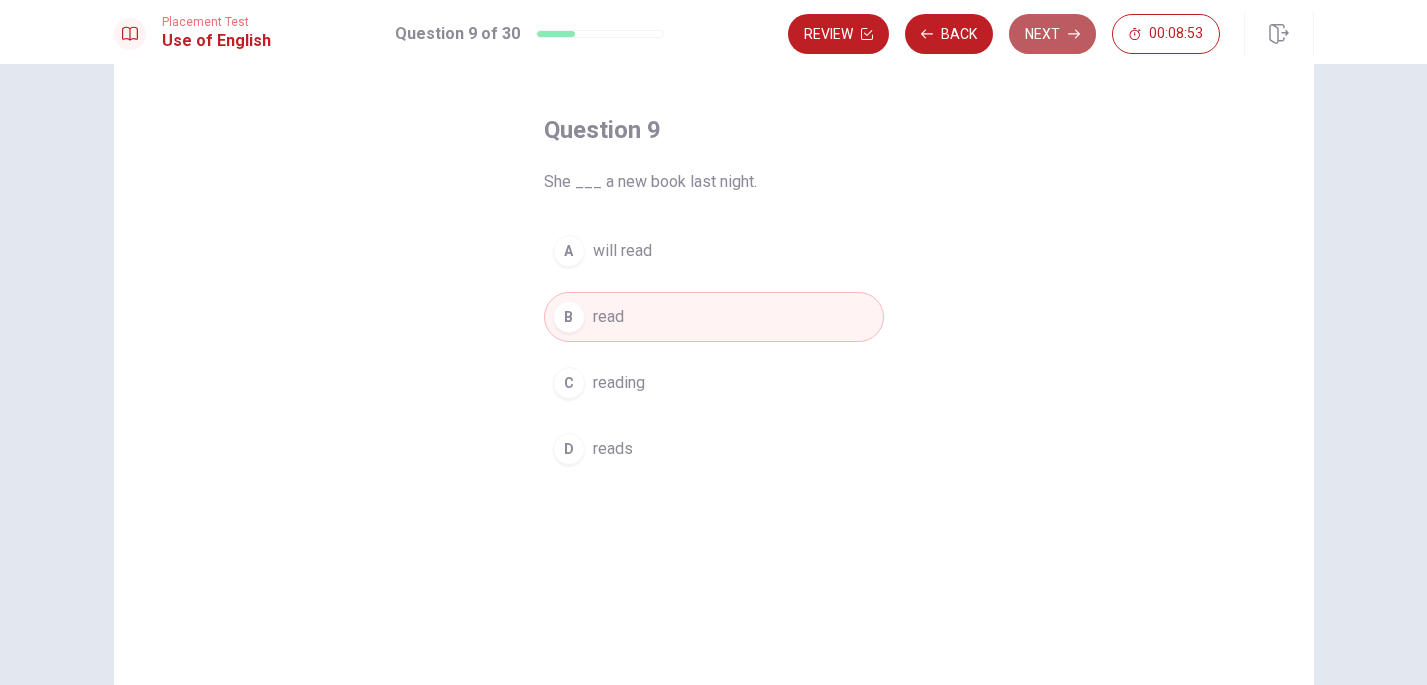 click on "Next" at bounding box center (1052, 34) 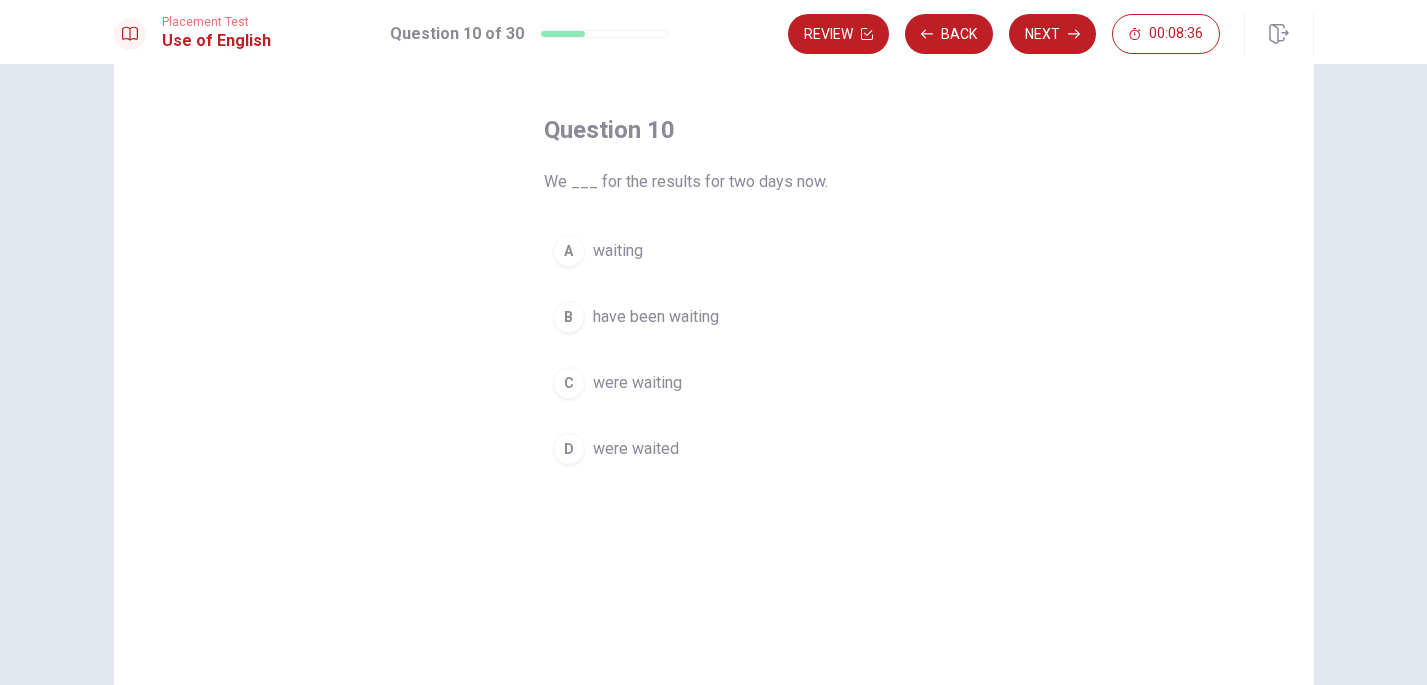 click on "B" at bounding box center (569, 317) 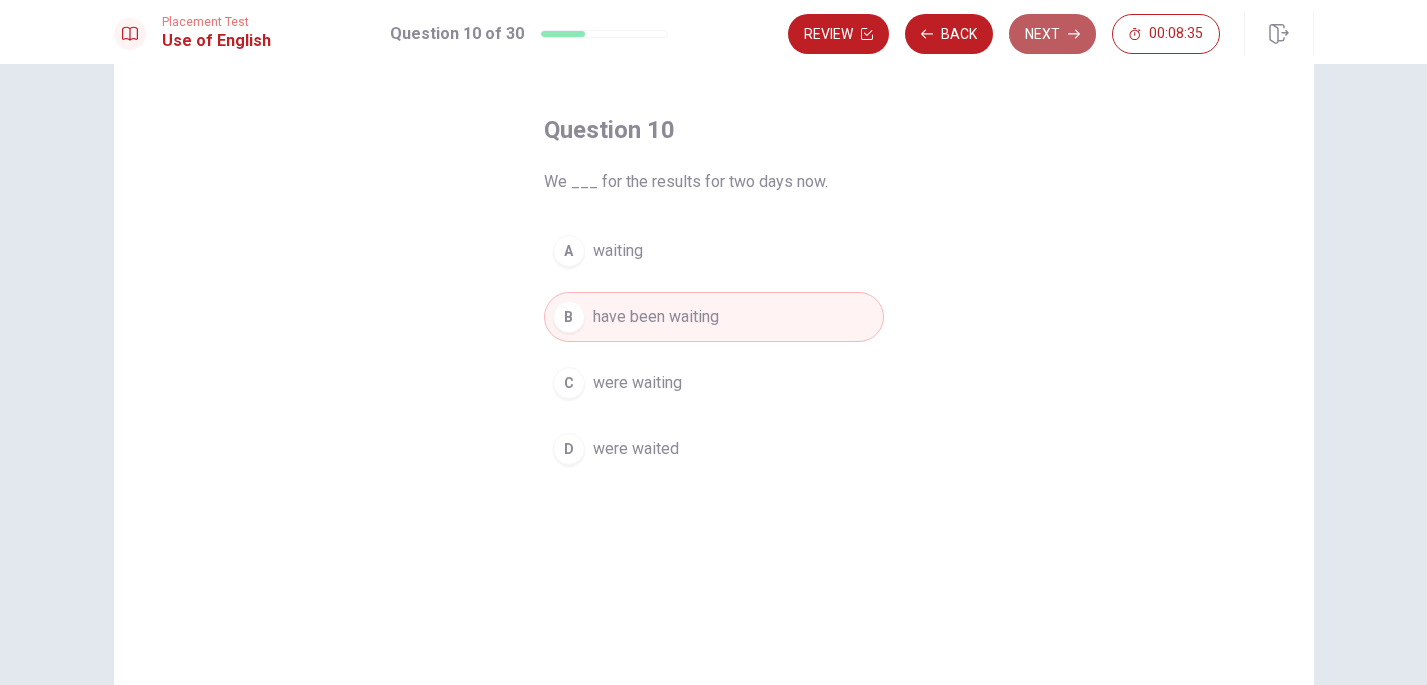 click on "Next" at bounding box center (1052, 34) 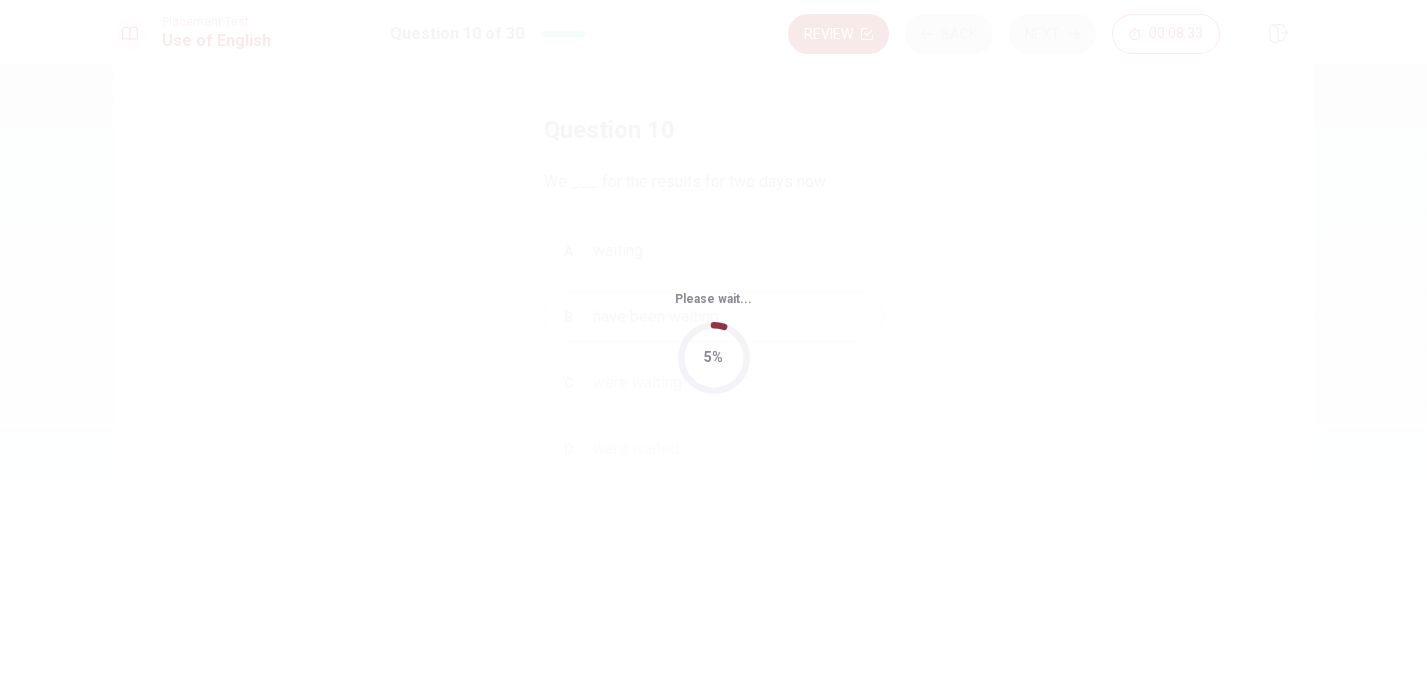 scroll, scrollTop: 0, scrollLeft: 0, axis: both 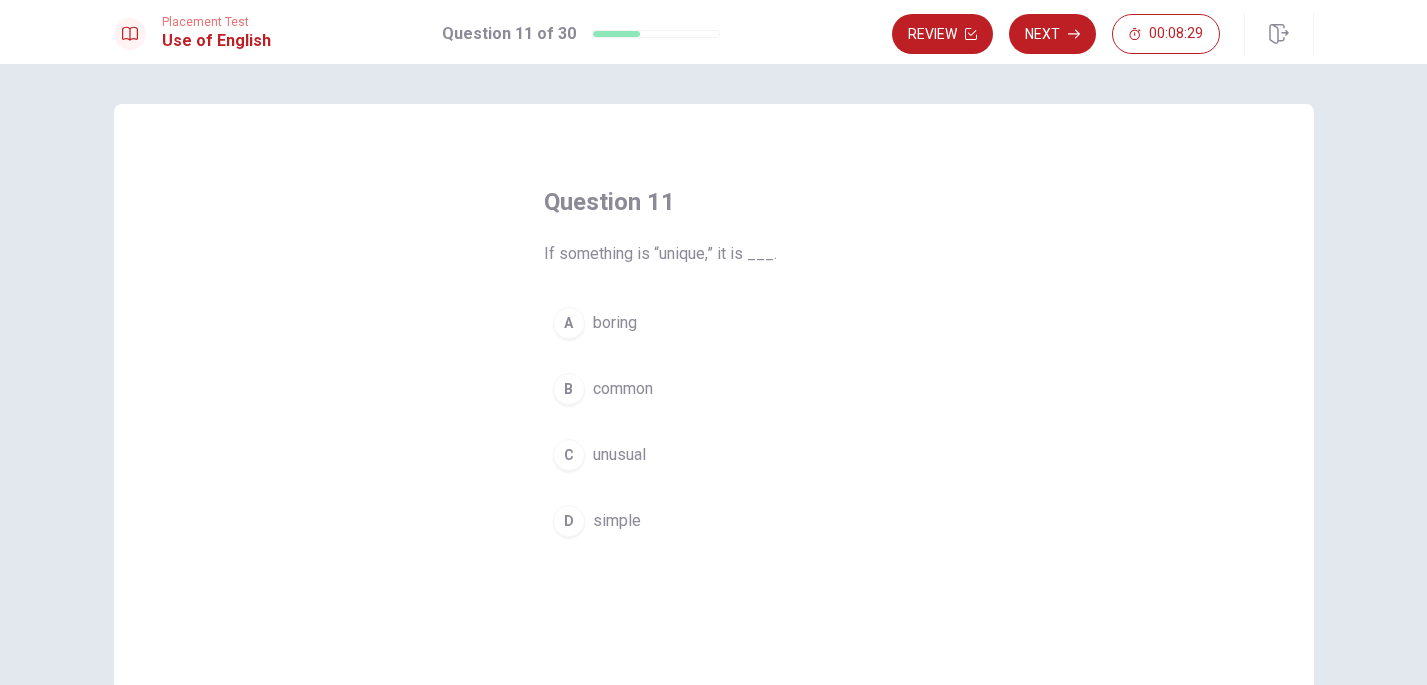 click on "C" at bounding box center [569, 455] 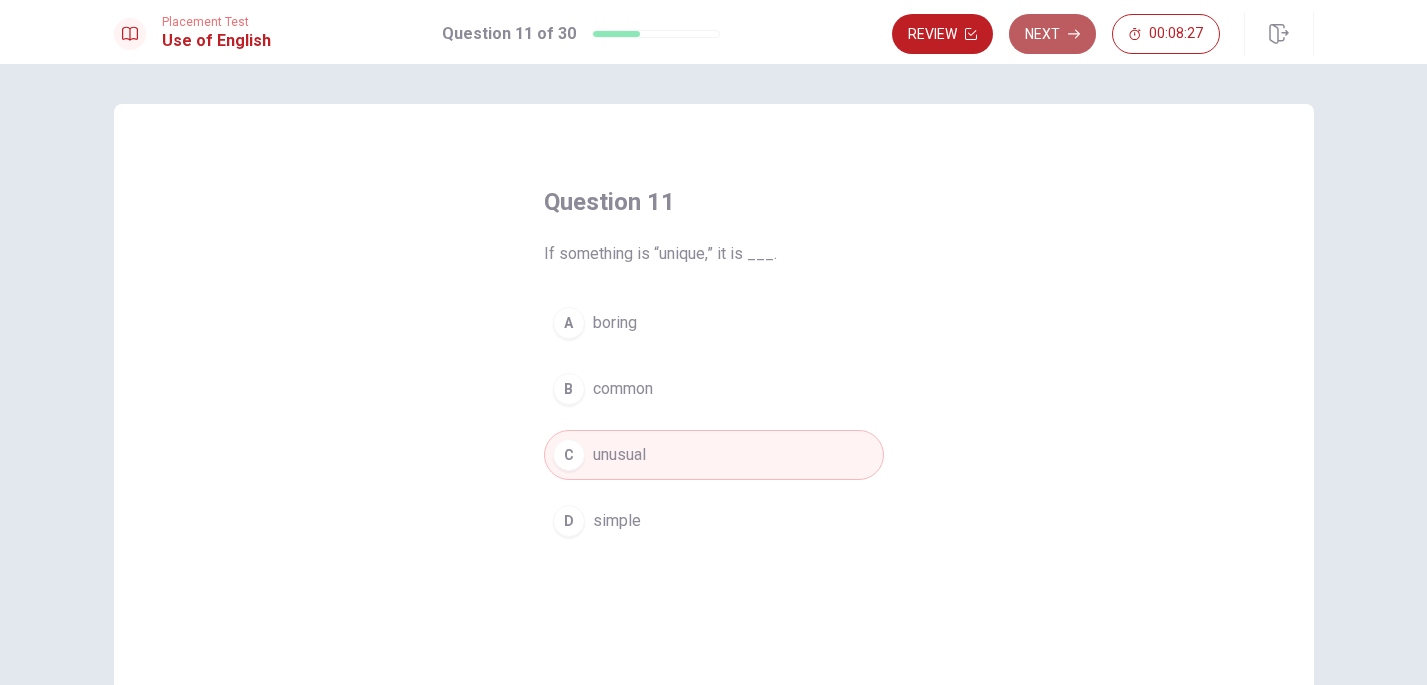 click 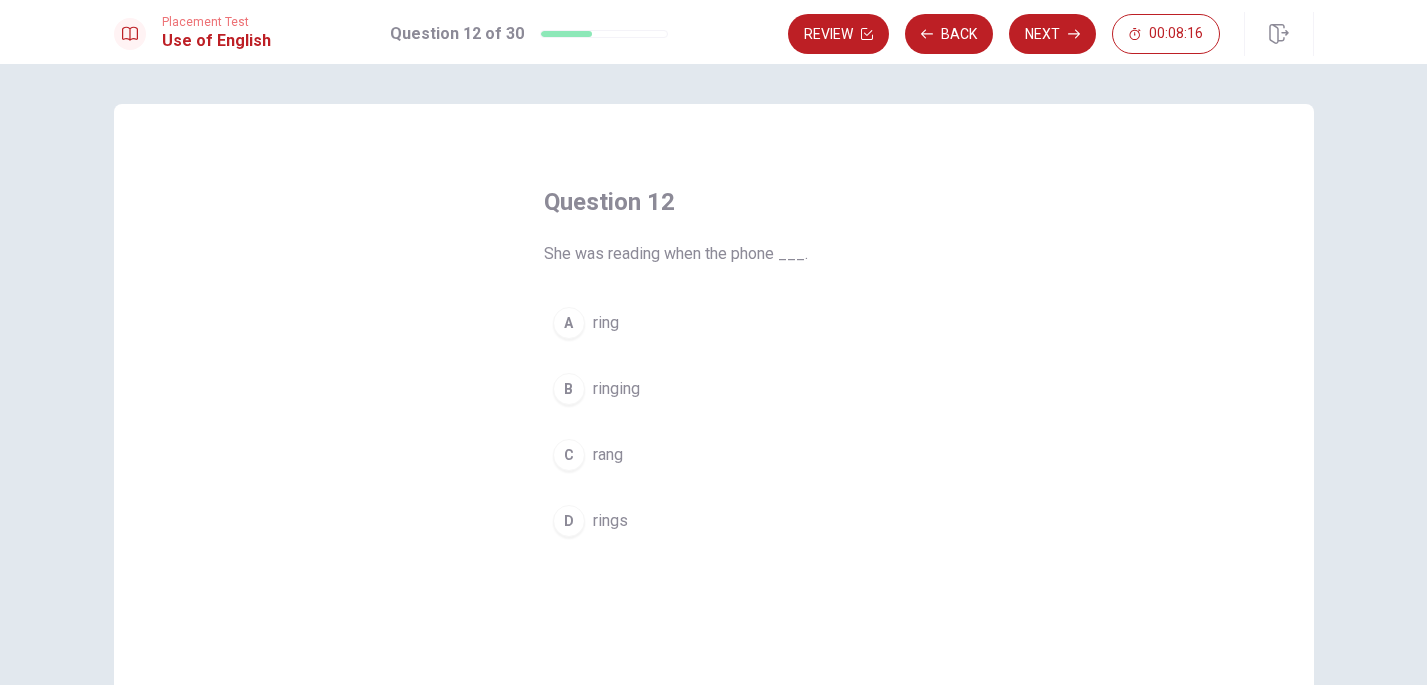click on "C" at bounding box center (569, 455) 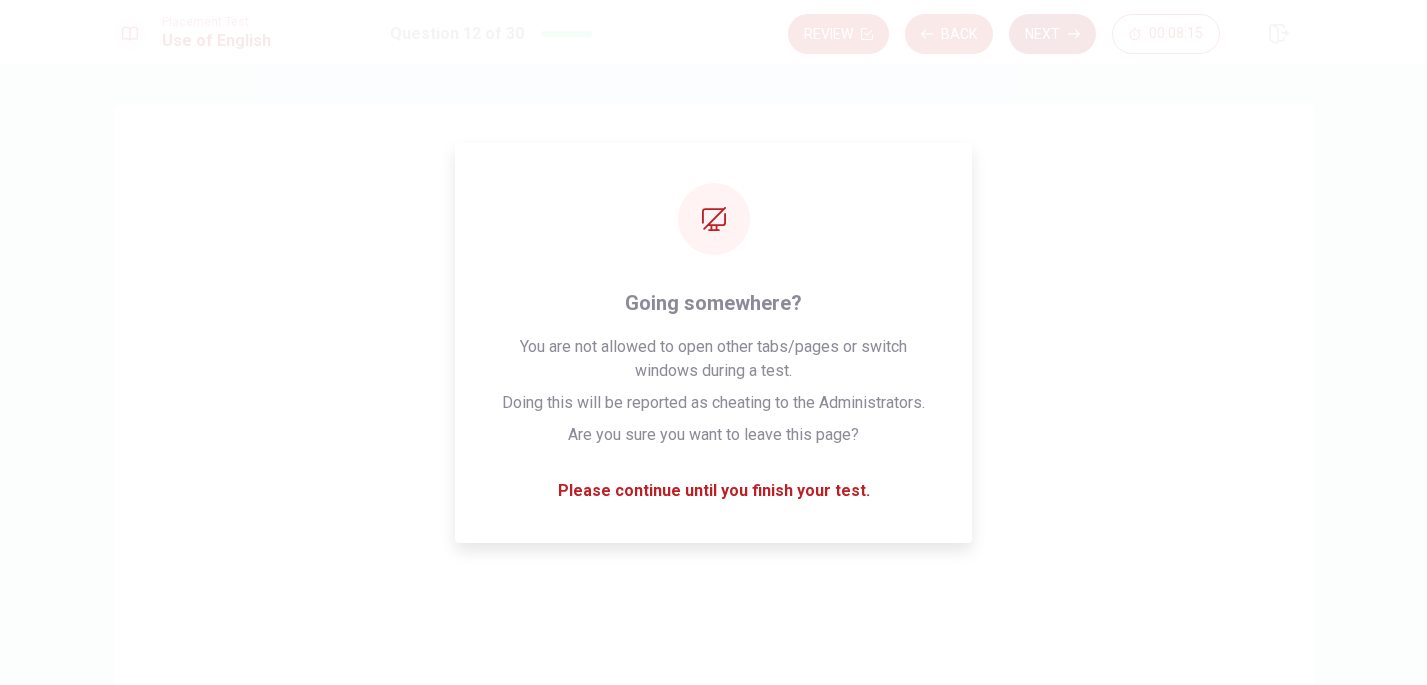 click on "Next" at bounding box center [1052, 34] 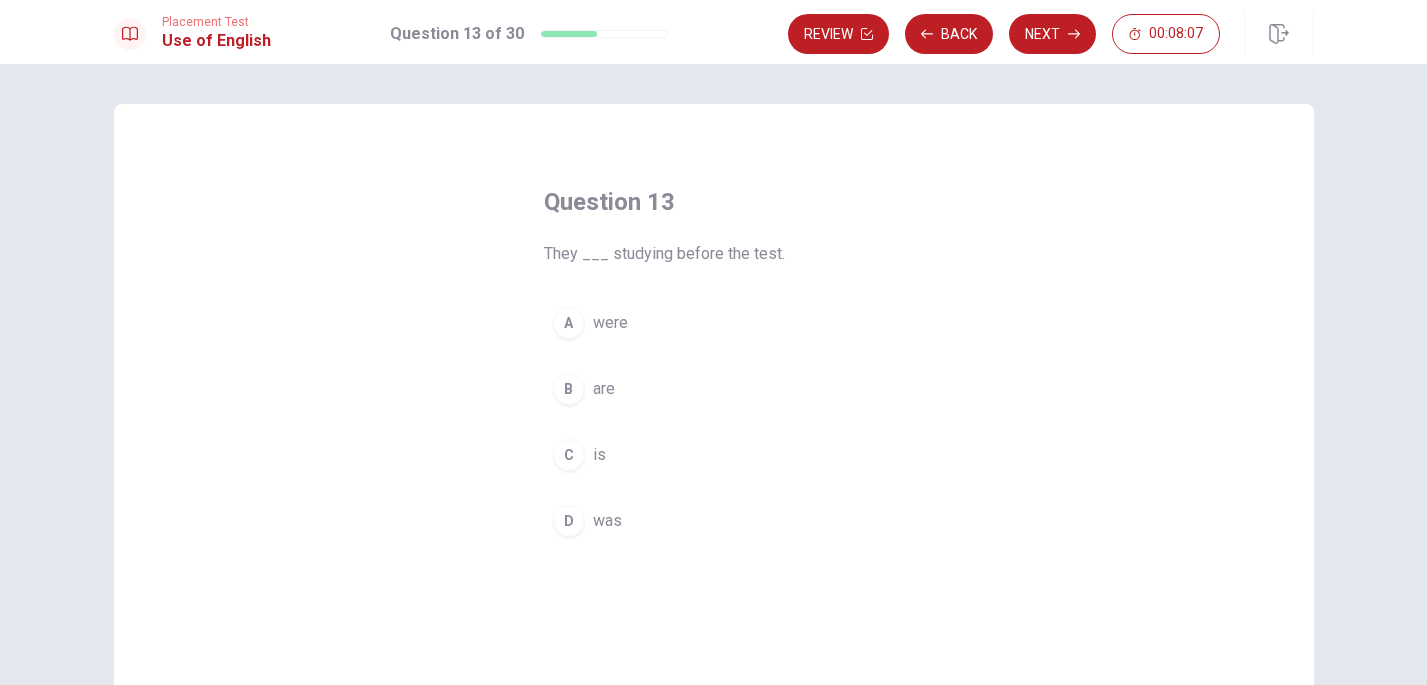 click on "A" at bounding box center [569, 323] 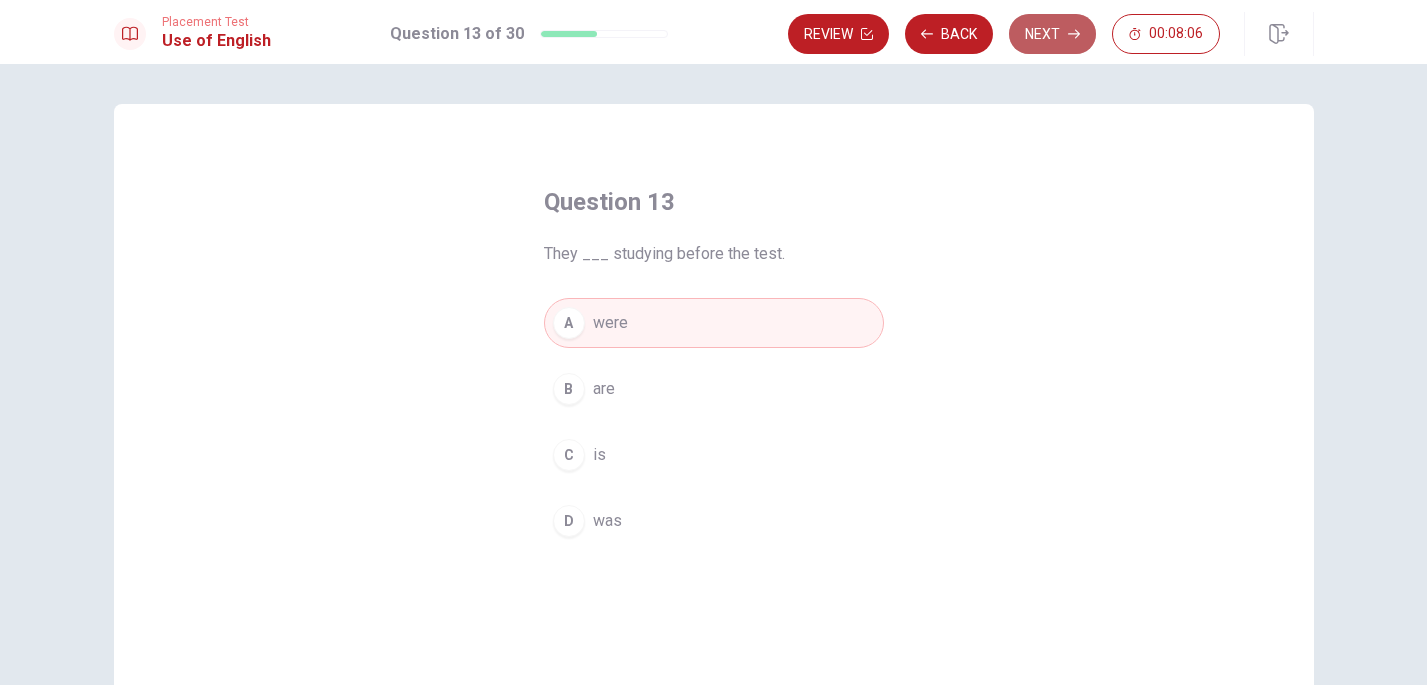 click on "Next" at bounding box center [1052, 34] 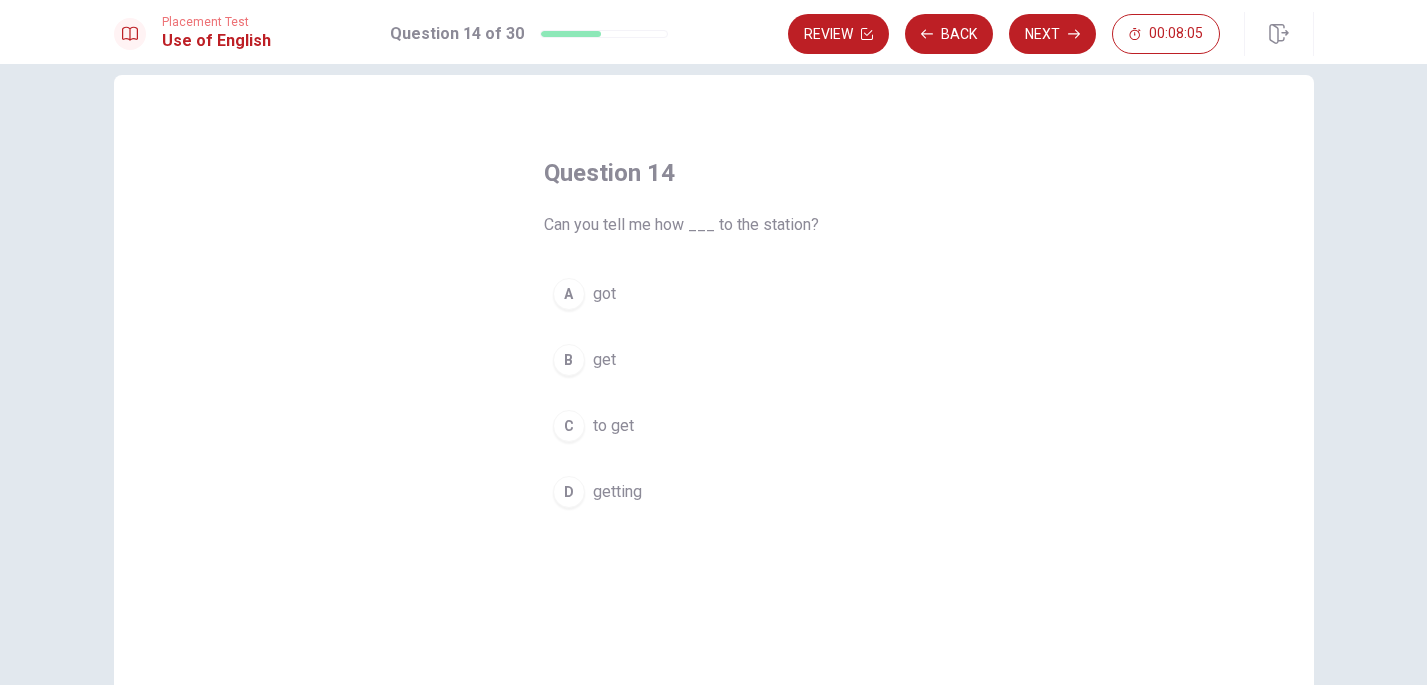 scroll, scrollTop: 32, scrollLeft: 0, axis: vertical 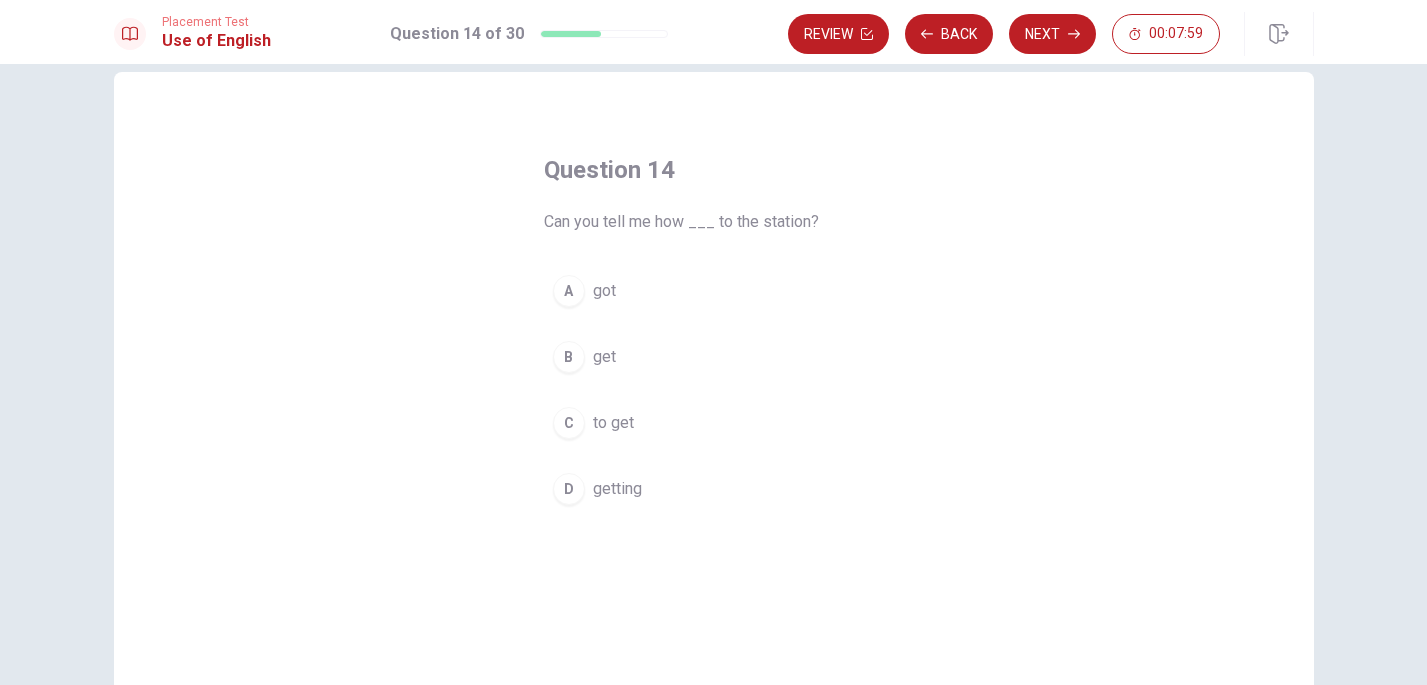 click on "B" at bounding box center (569, 357) 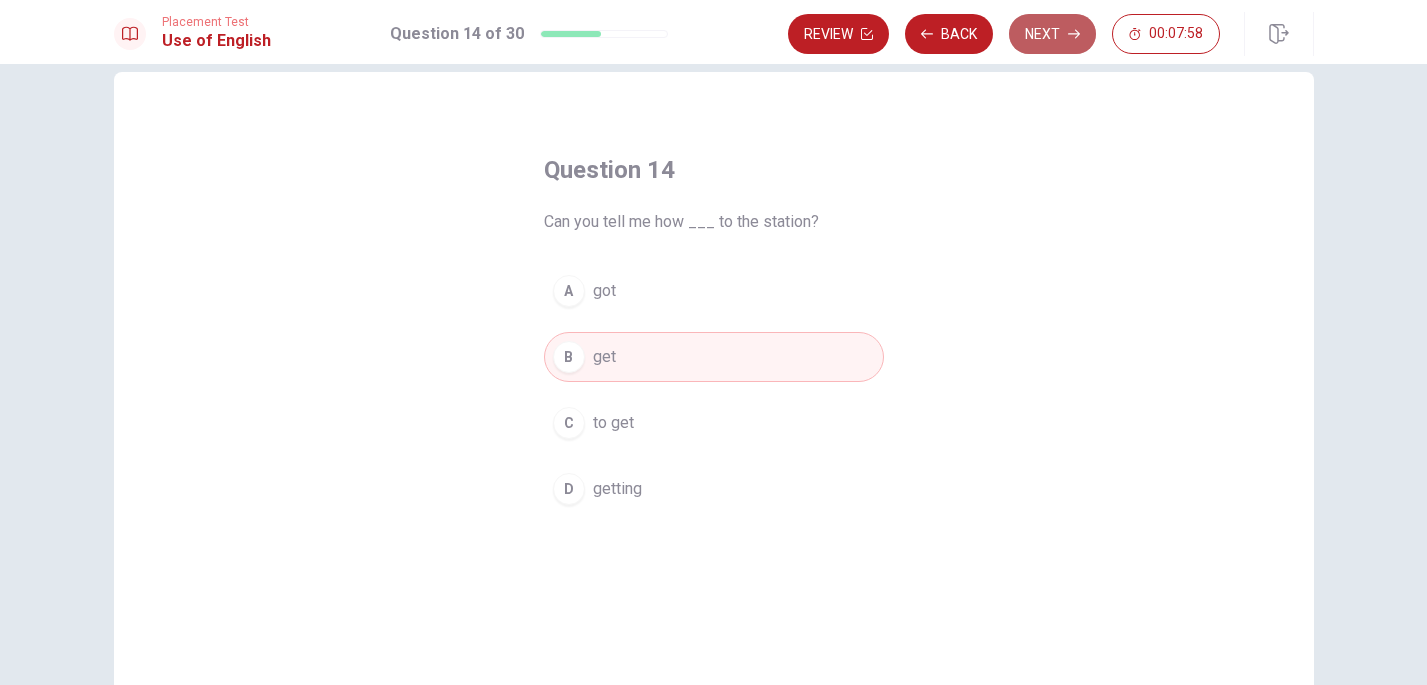 click on "Next" at bounding box center (1052, 34) 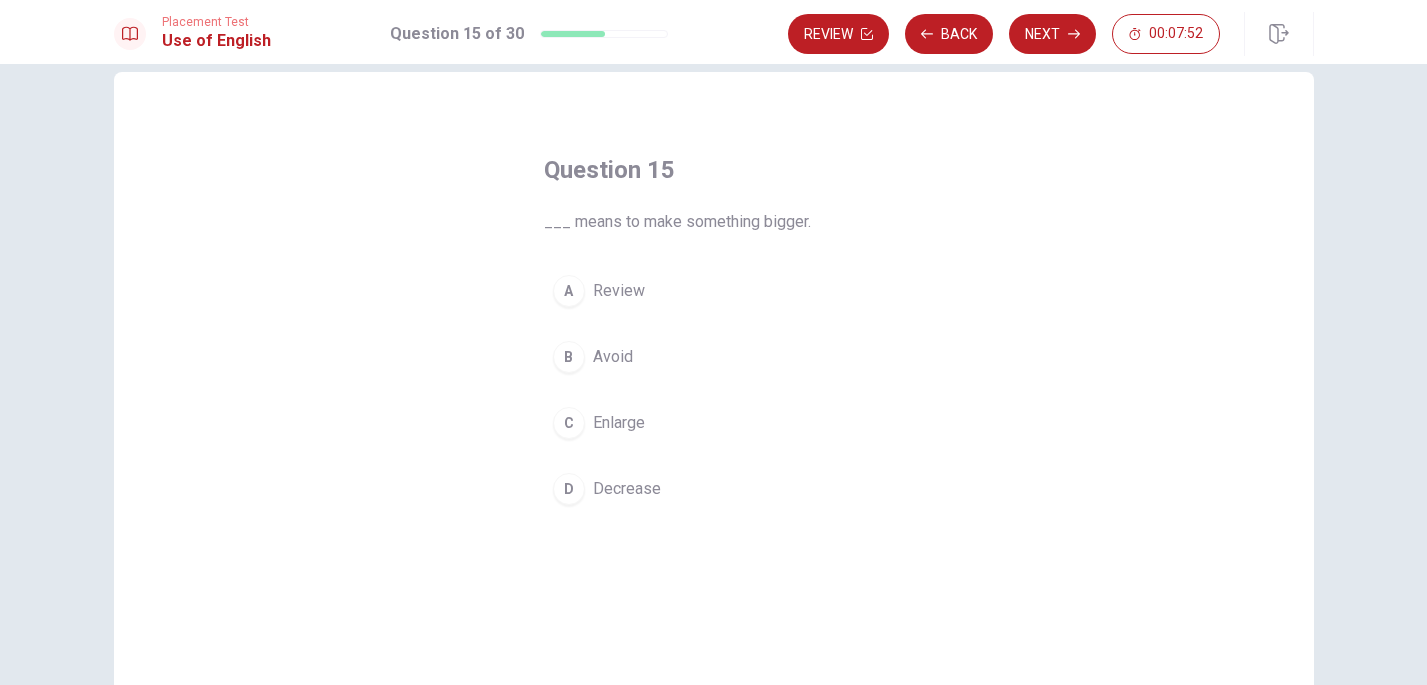 click on "C" at bounding box center (569, 423) 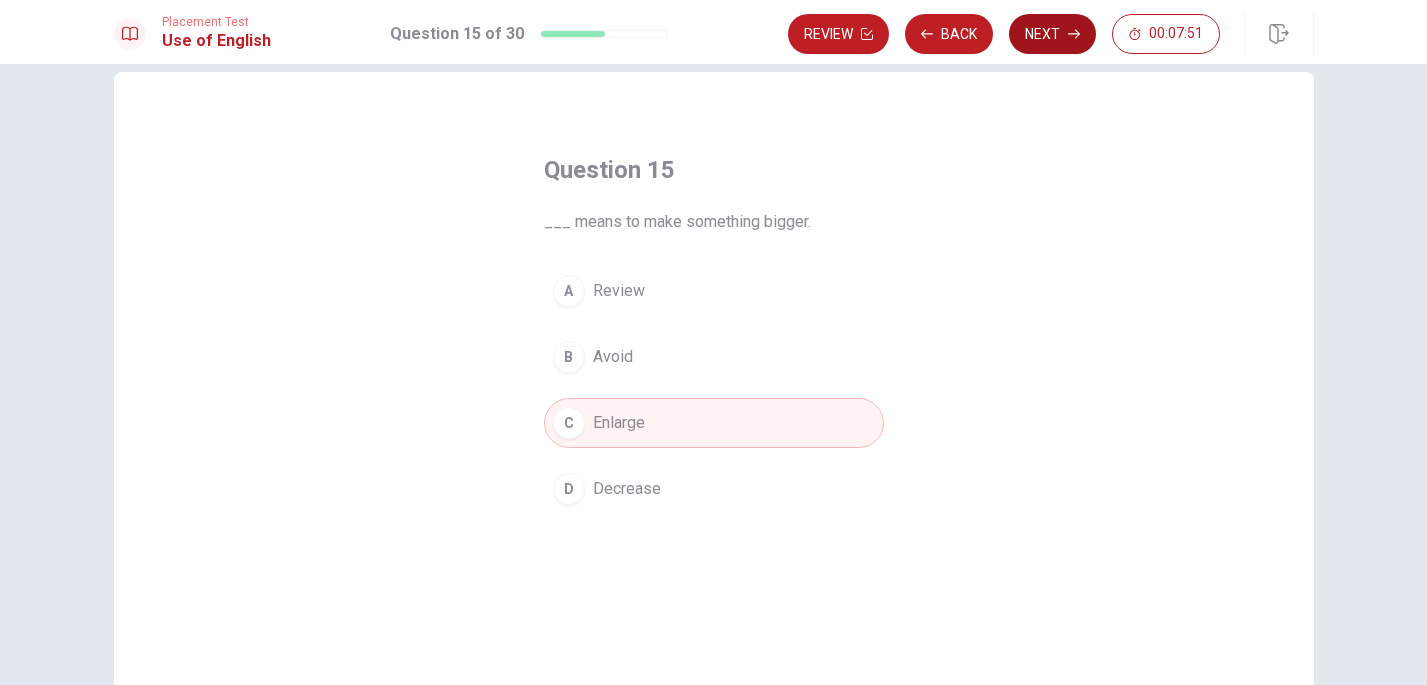 click on "Next" at bounding box center [1052, 34] 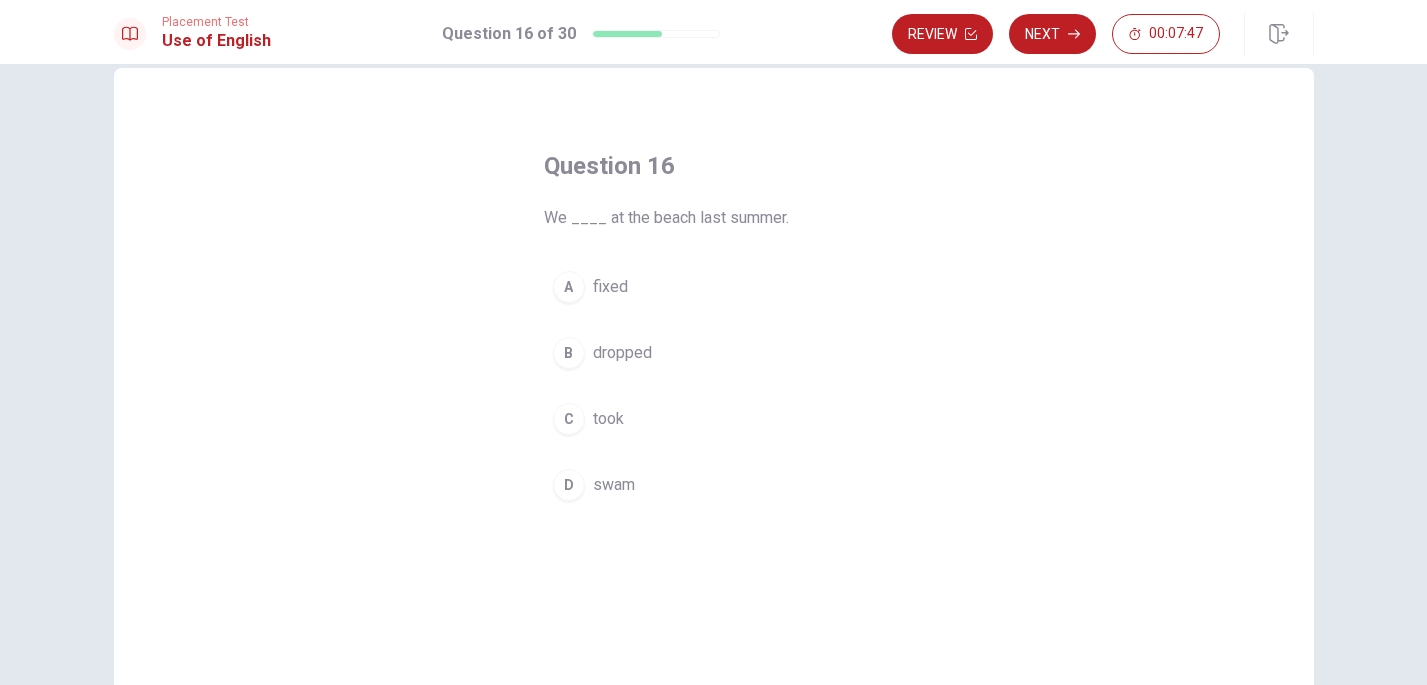 scroll, scrollTop: 37, scrollLeft: 0, axis: vertical 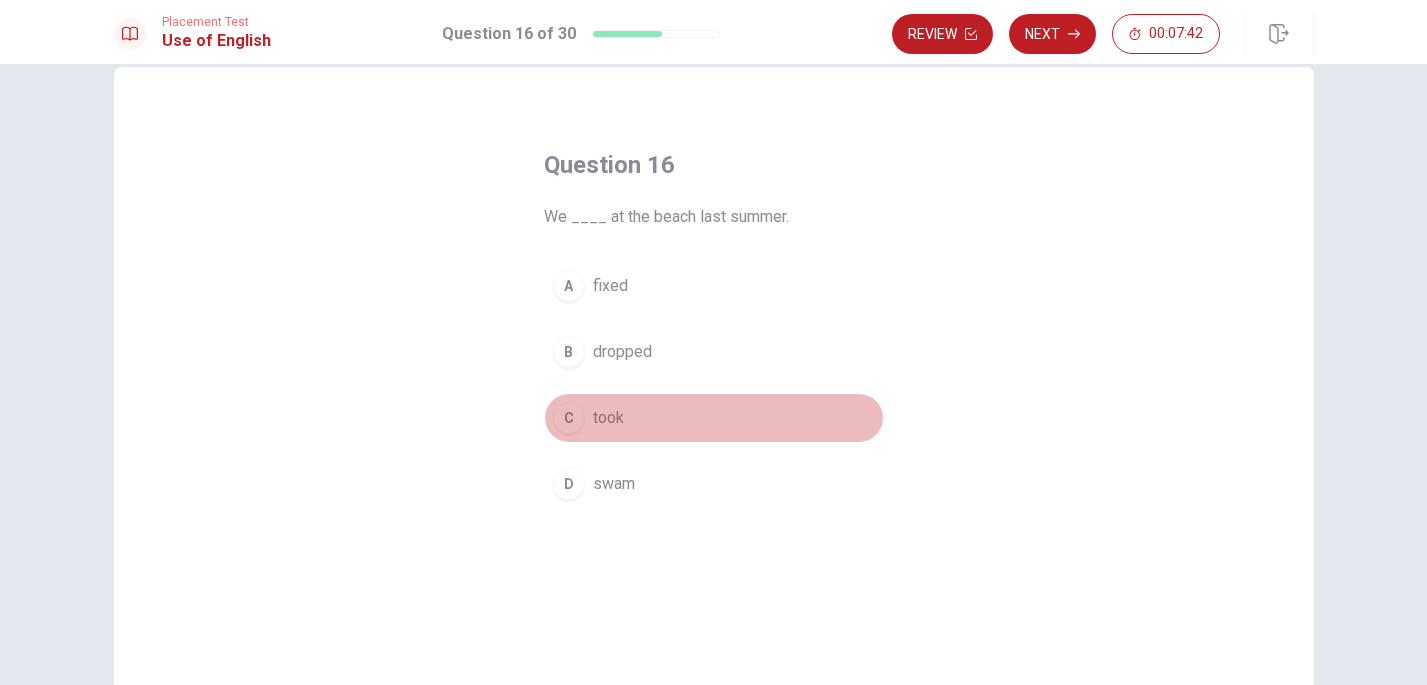click on "C" at bounding box center [569, 418] 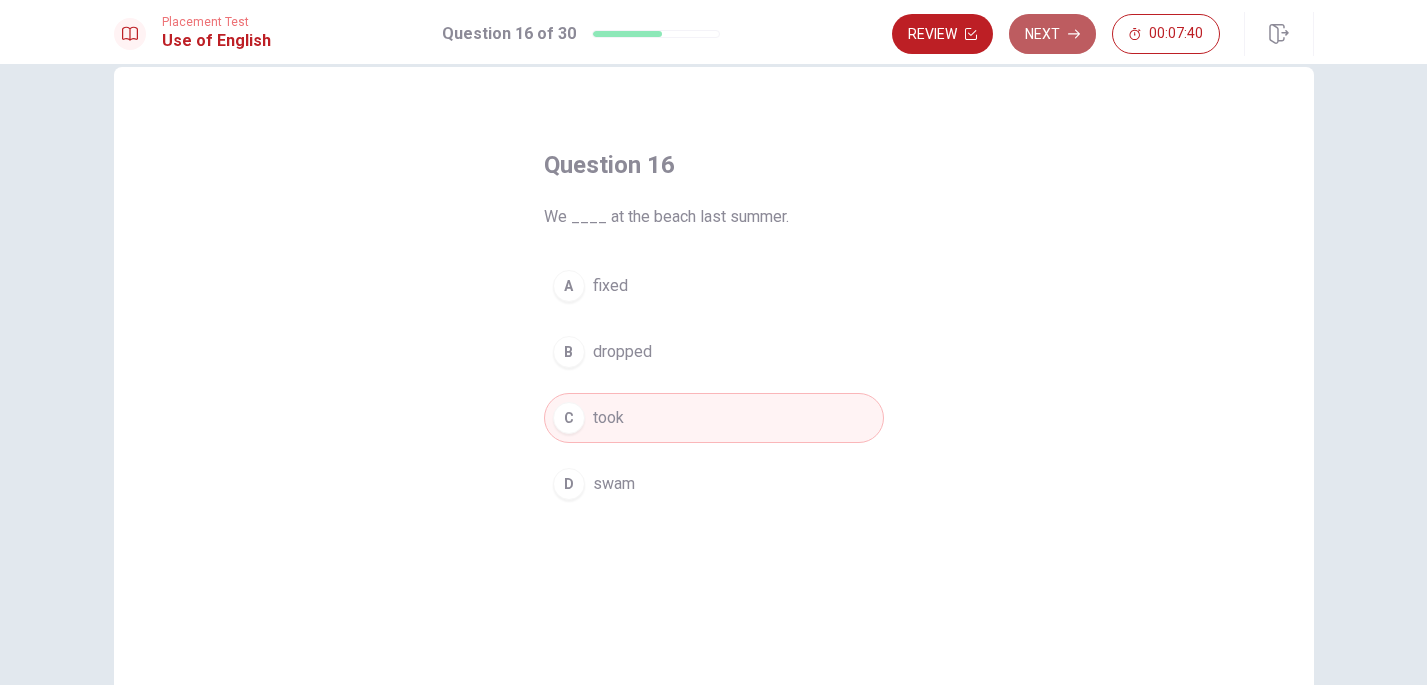click on "Next" at bounding box center [1052, 34] 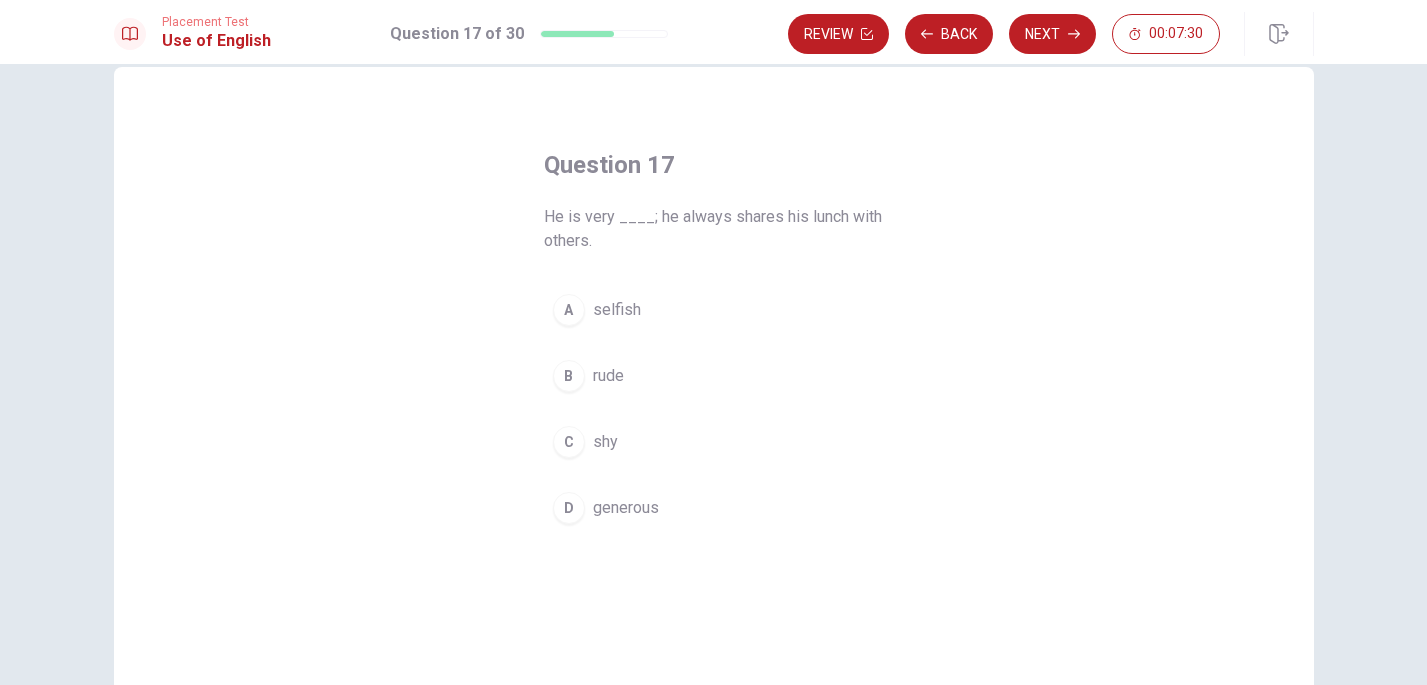 click on "D" at bounding box center [569, 508] 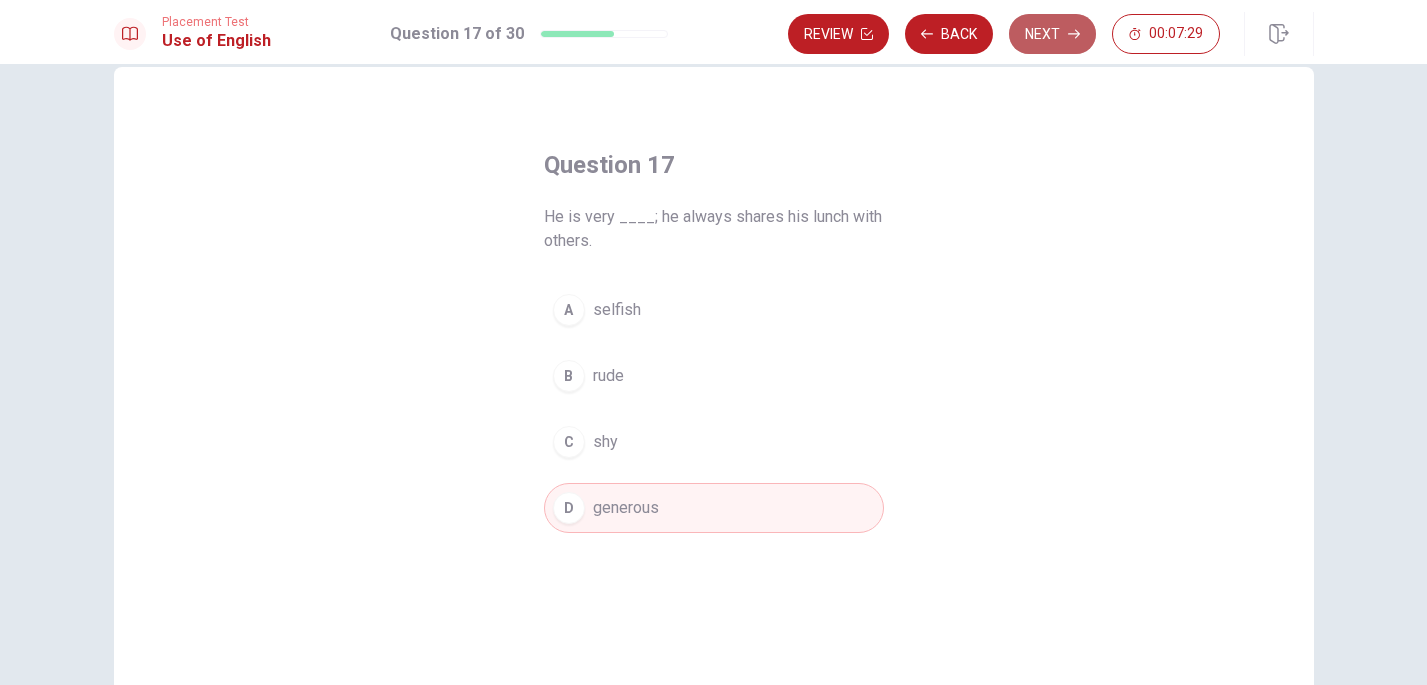 click on "Next" at bounding box center (1052, 34) 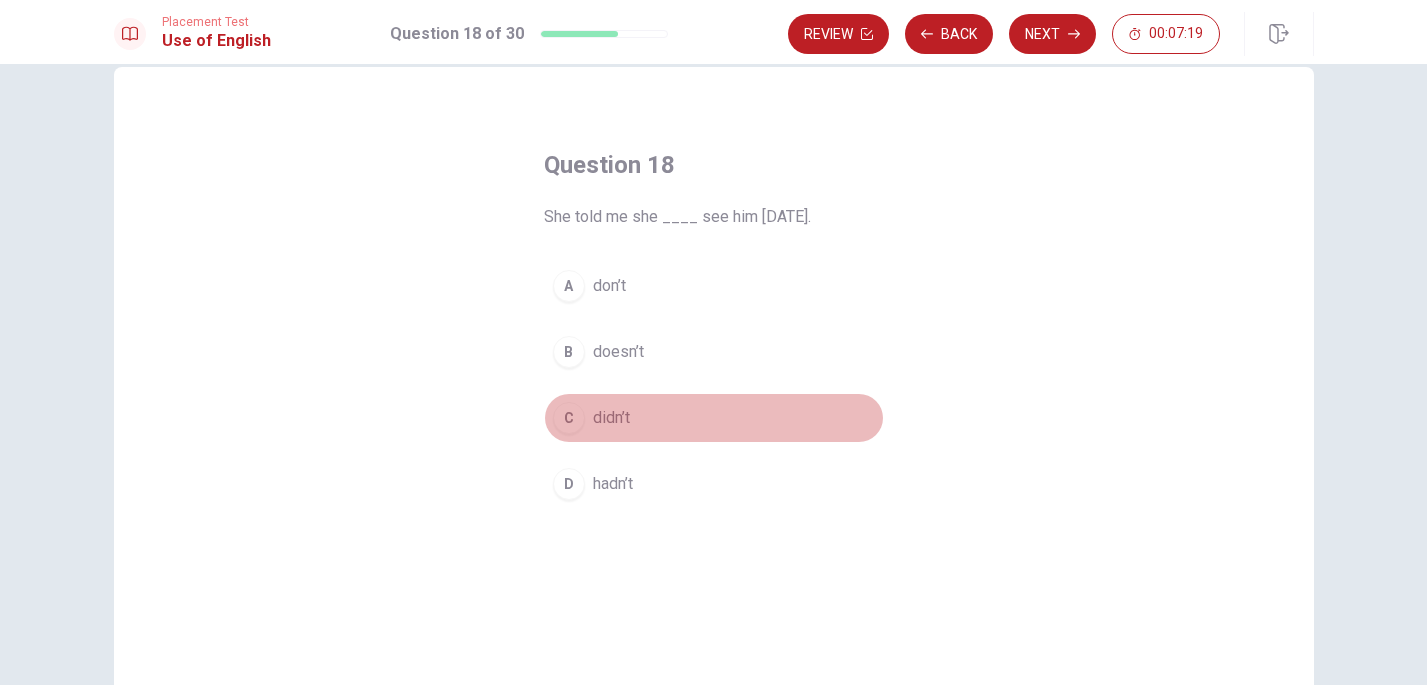 click on "C" at bounding box center (569, 418) 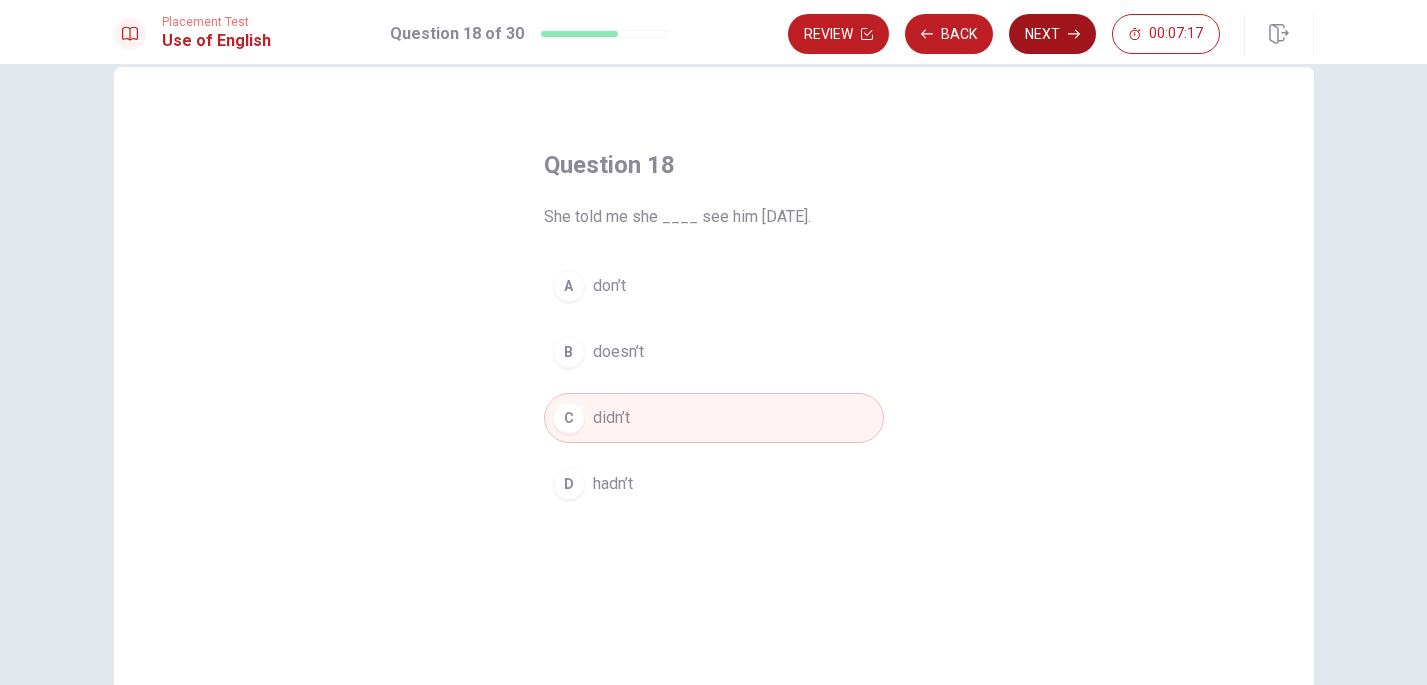 click on "Next" at bounding box center [1052, 34] 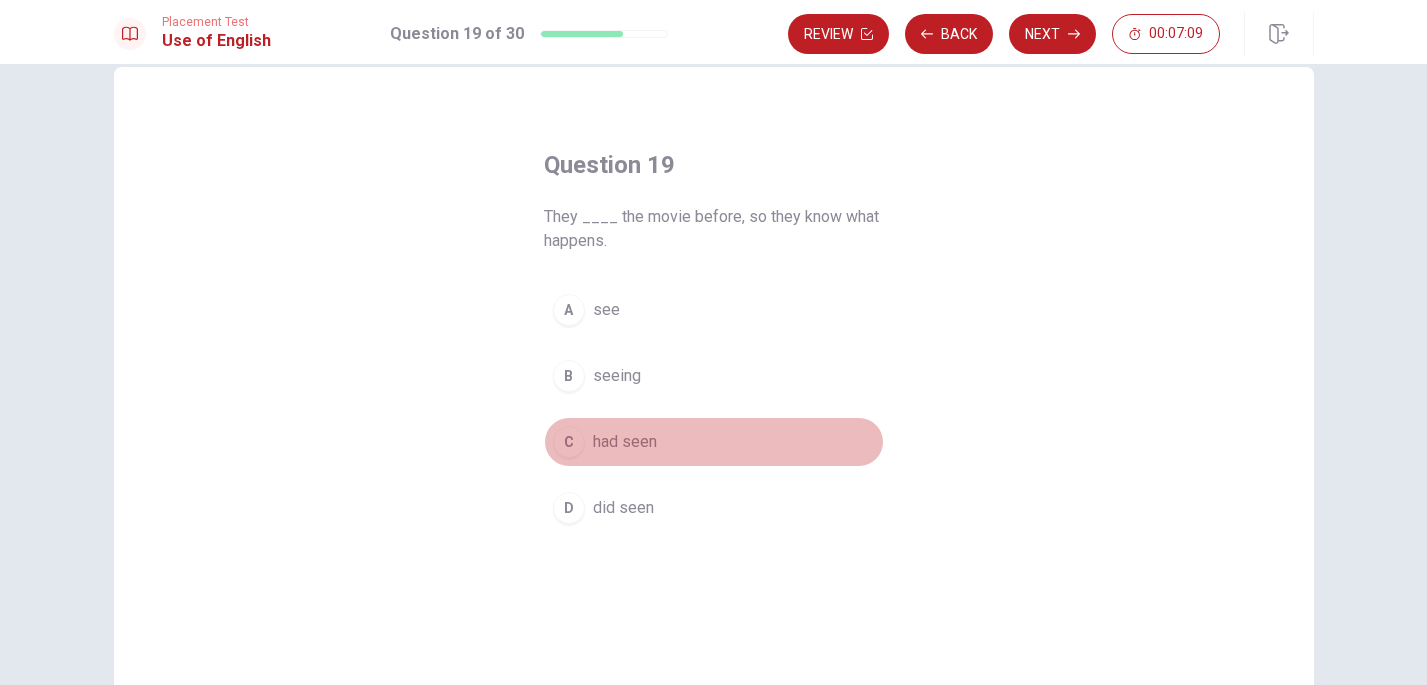 click on "C" at bounding box center (569, 442) 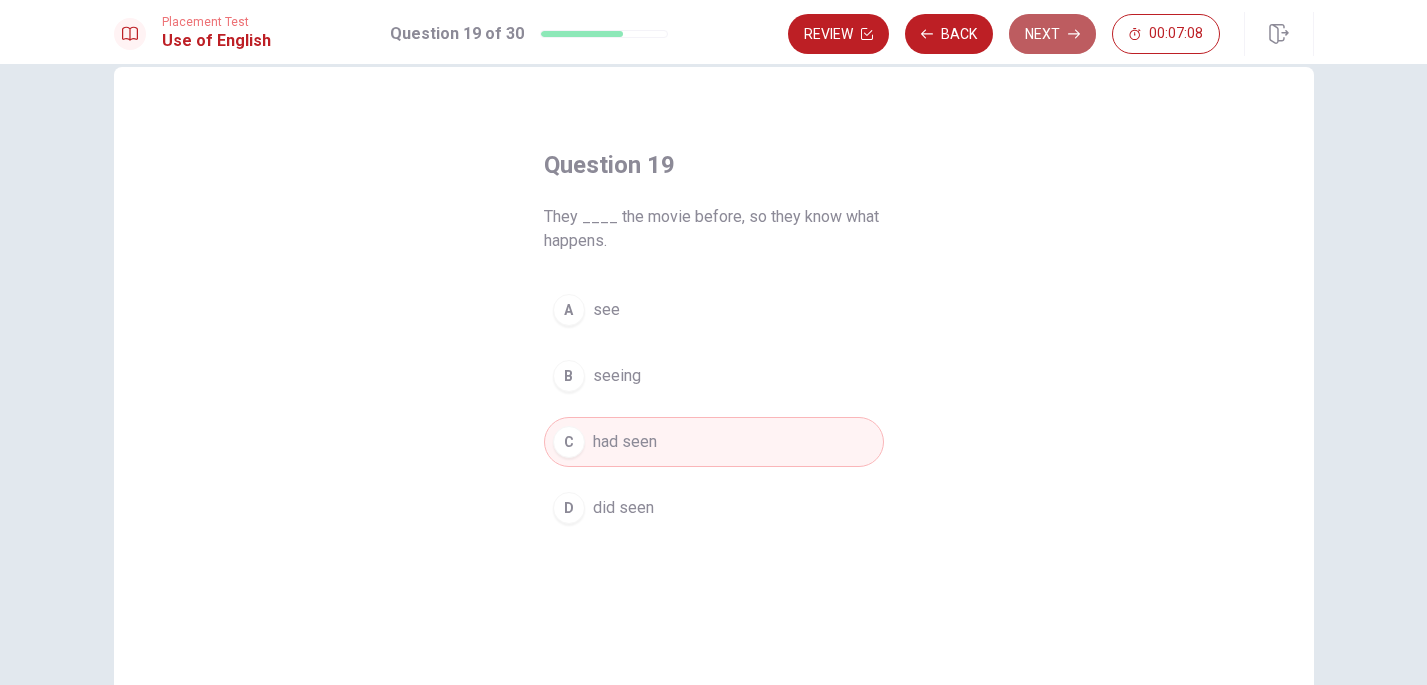 click on "Next" at bounding box center (1052, 34) 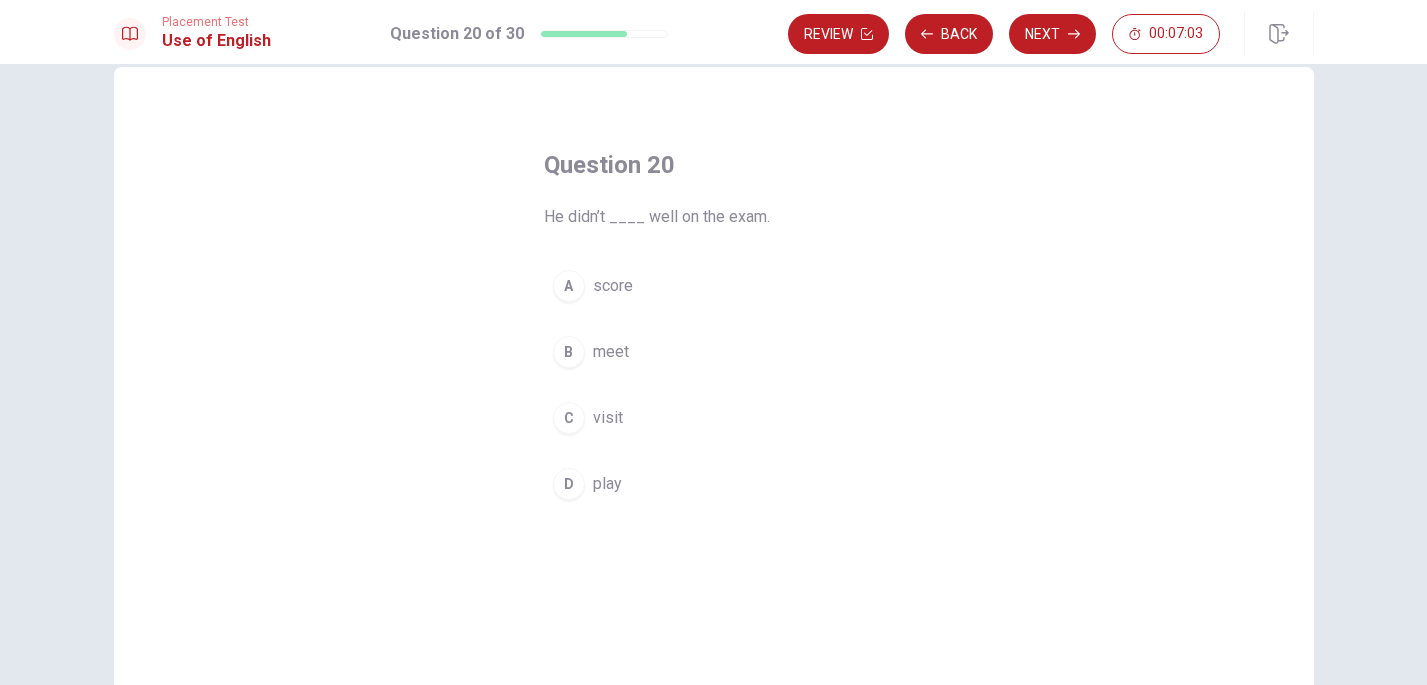 click on "A" at bounding box center [569, 286] 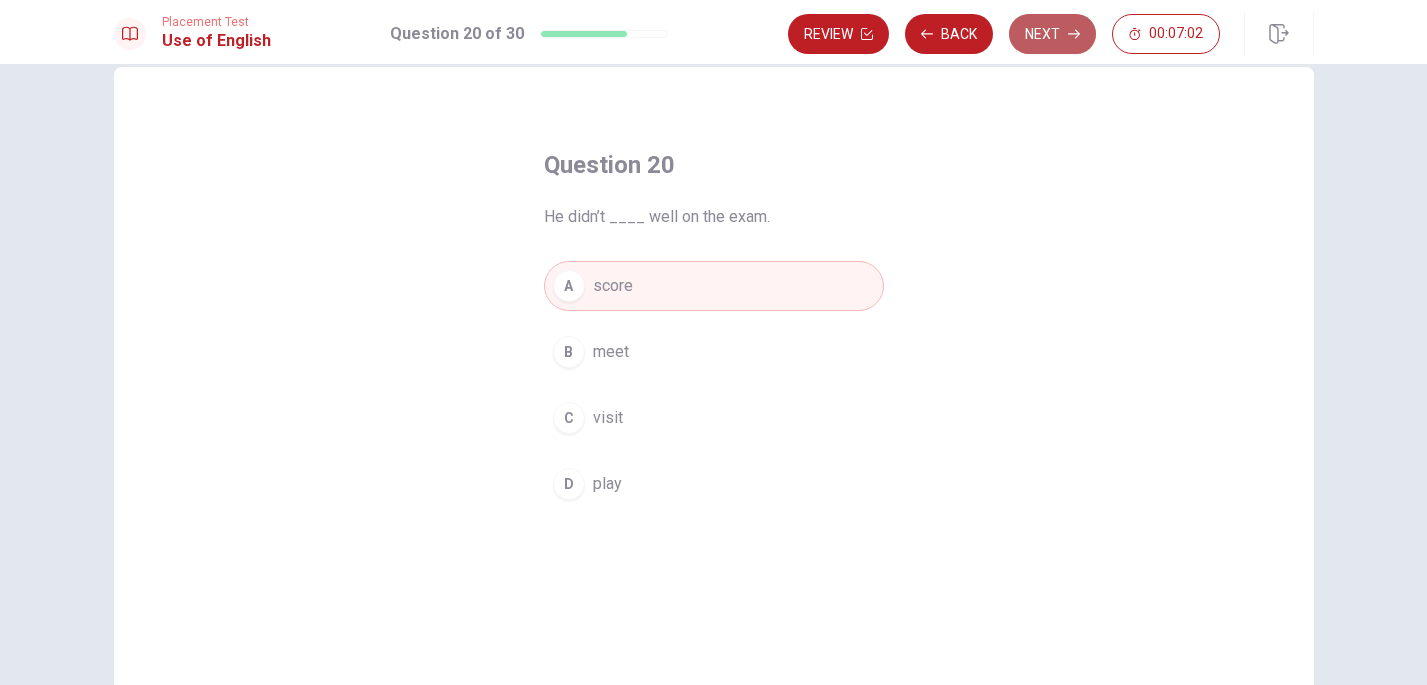 click on "Next" at bounding box center [1052, 34] 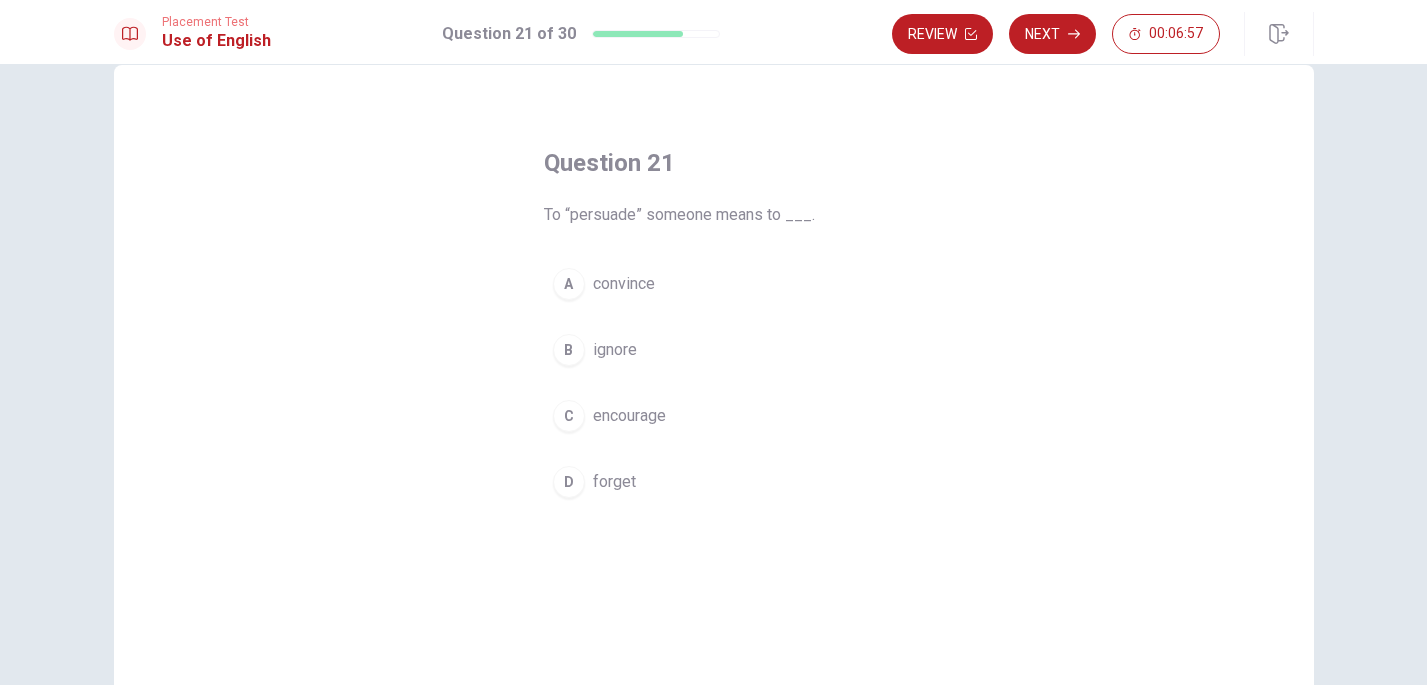 scroll, scrollTop: 45, scrollLeft: 0, axis: vertical 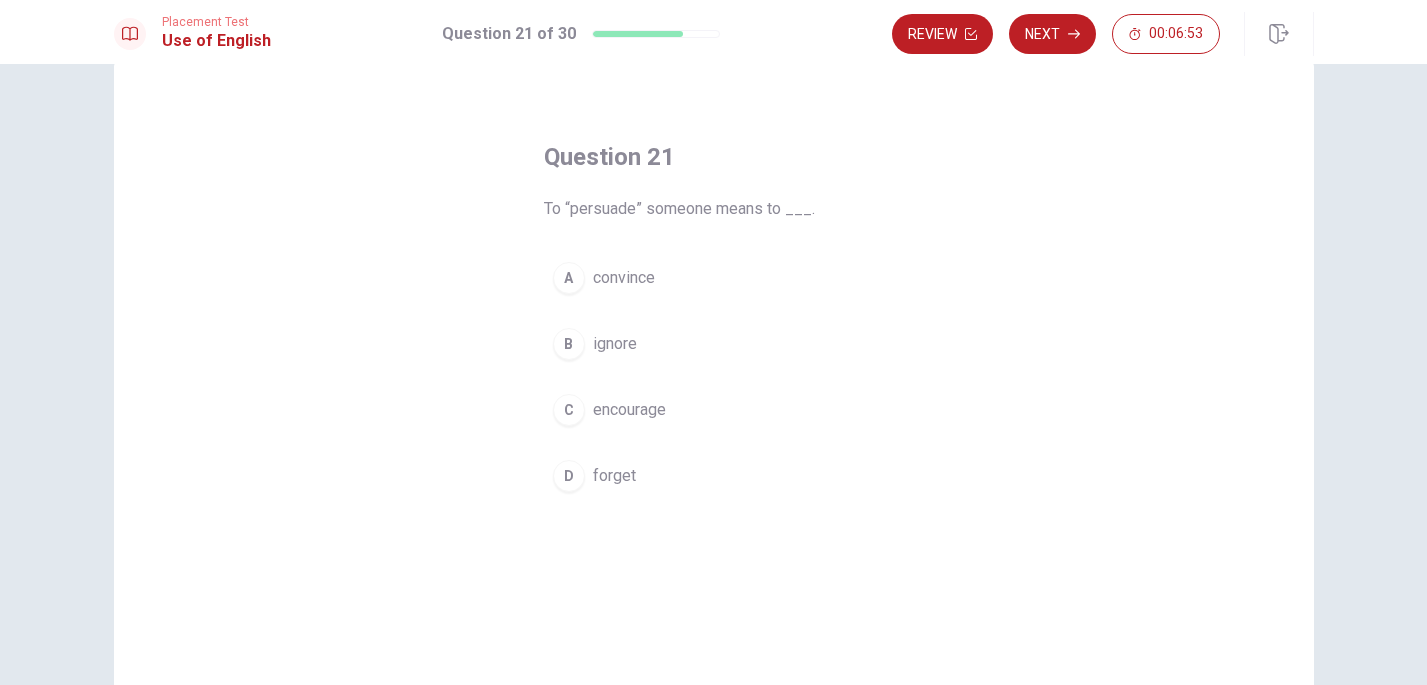 drag, startPoint x: 577, startPoint y: 211, endPoint x: 623, endPoint y: 211, distance: 46 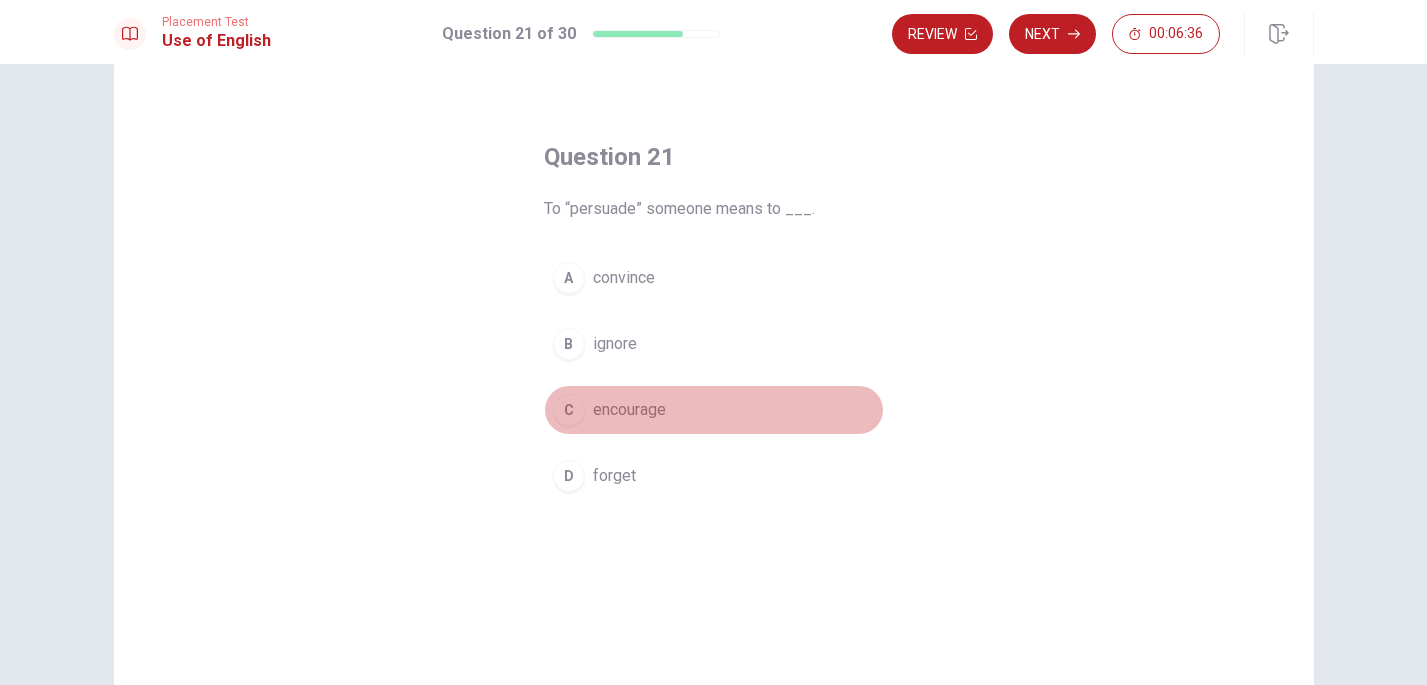 click on "C" at bounding box center [569, 410] 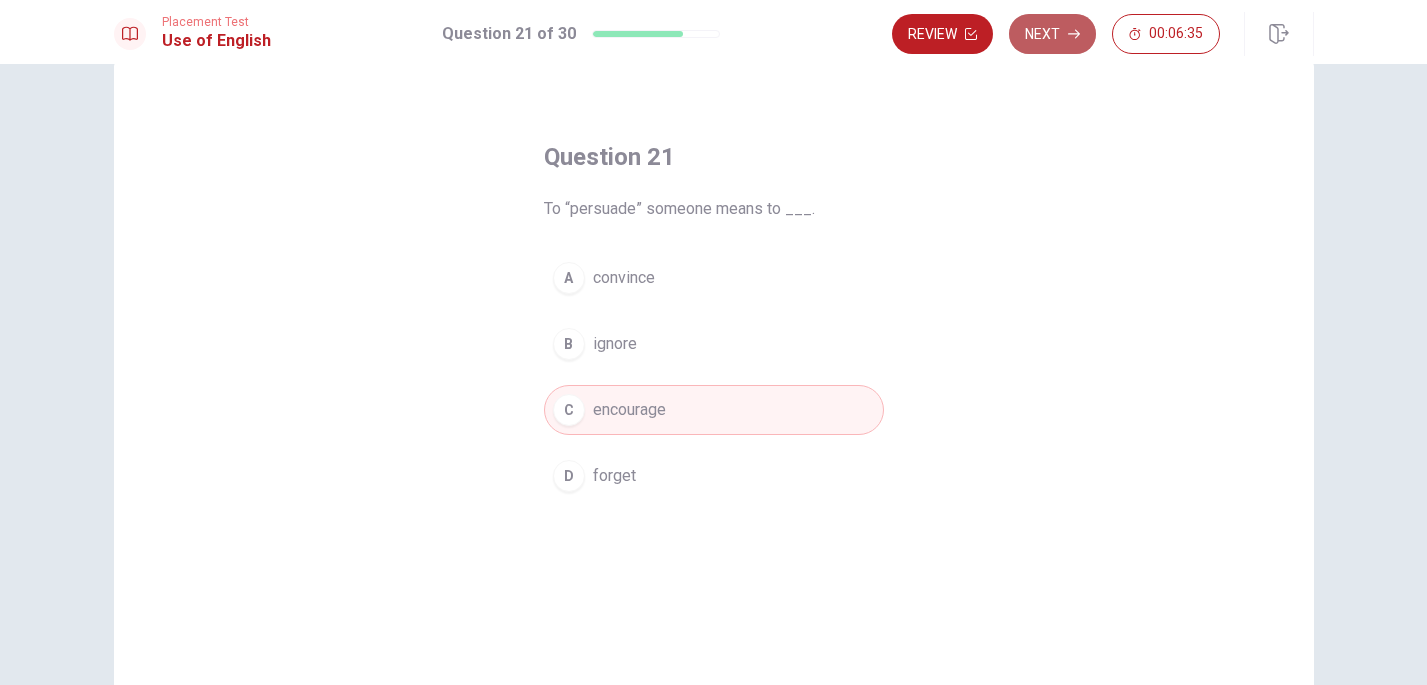 click on "Next" at bounding box center [1052, 34] 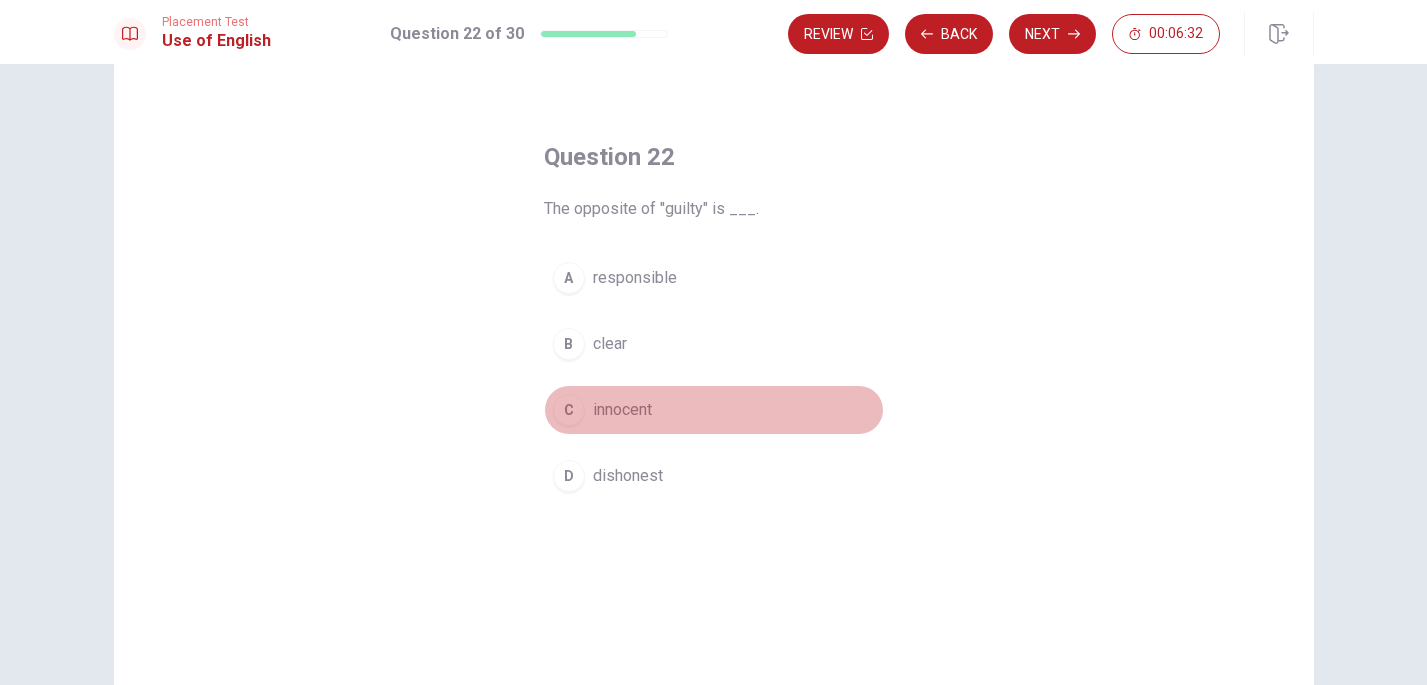 drag, startPoint x: 660, startPoint y: 403, endPoint x: 594, endPoint y: 403, distance: 66 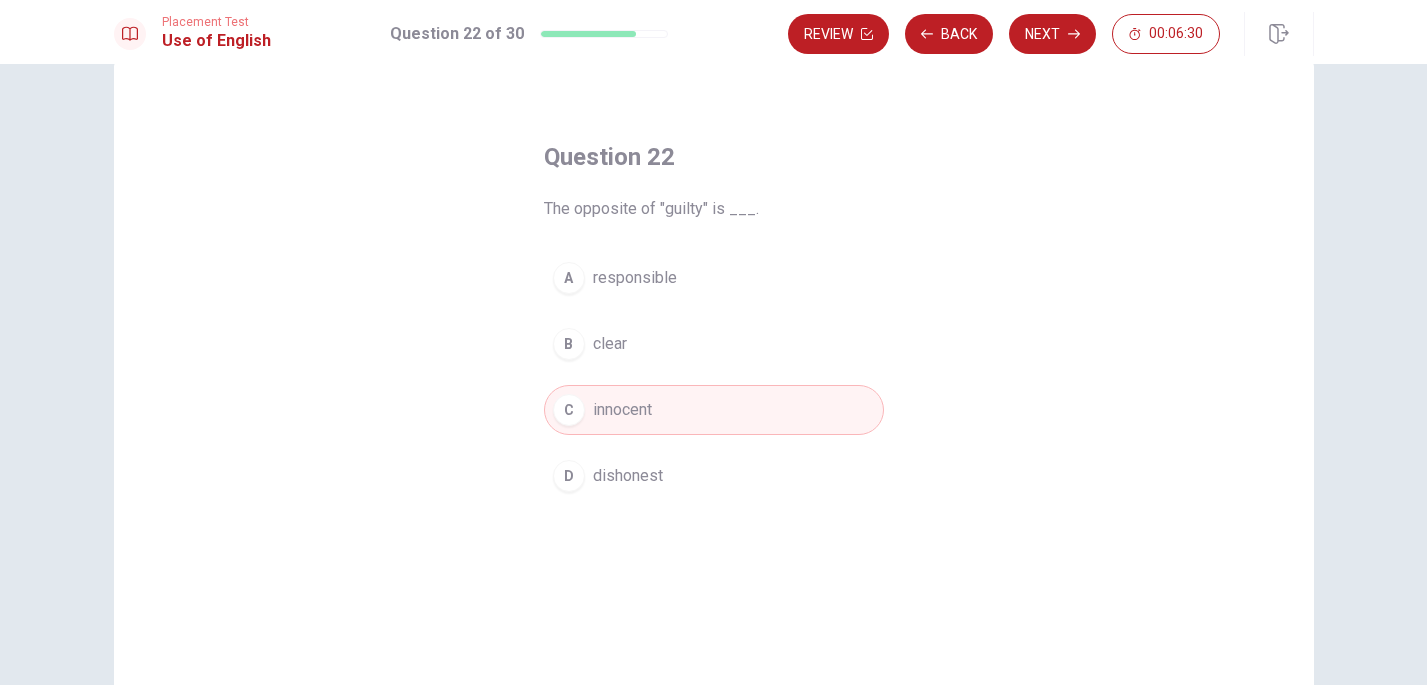 click on "Question 22 The opposite of "guilty" is ___. A responsible B clear
C innocent
D dishonest" at bounding box center [714, 321] 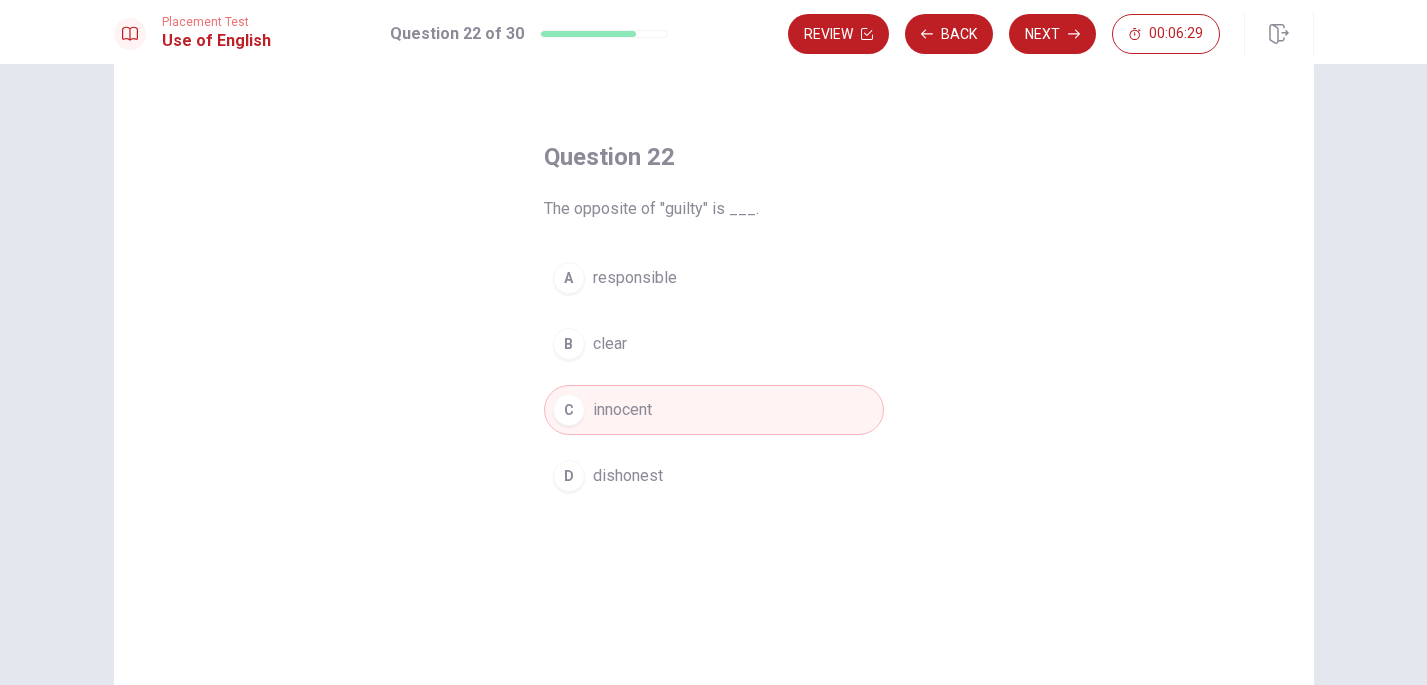 click on "D" at bounding box center (569, 476) 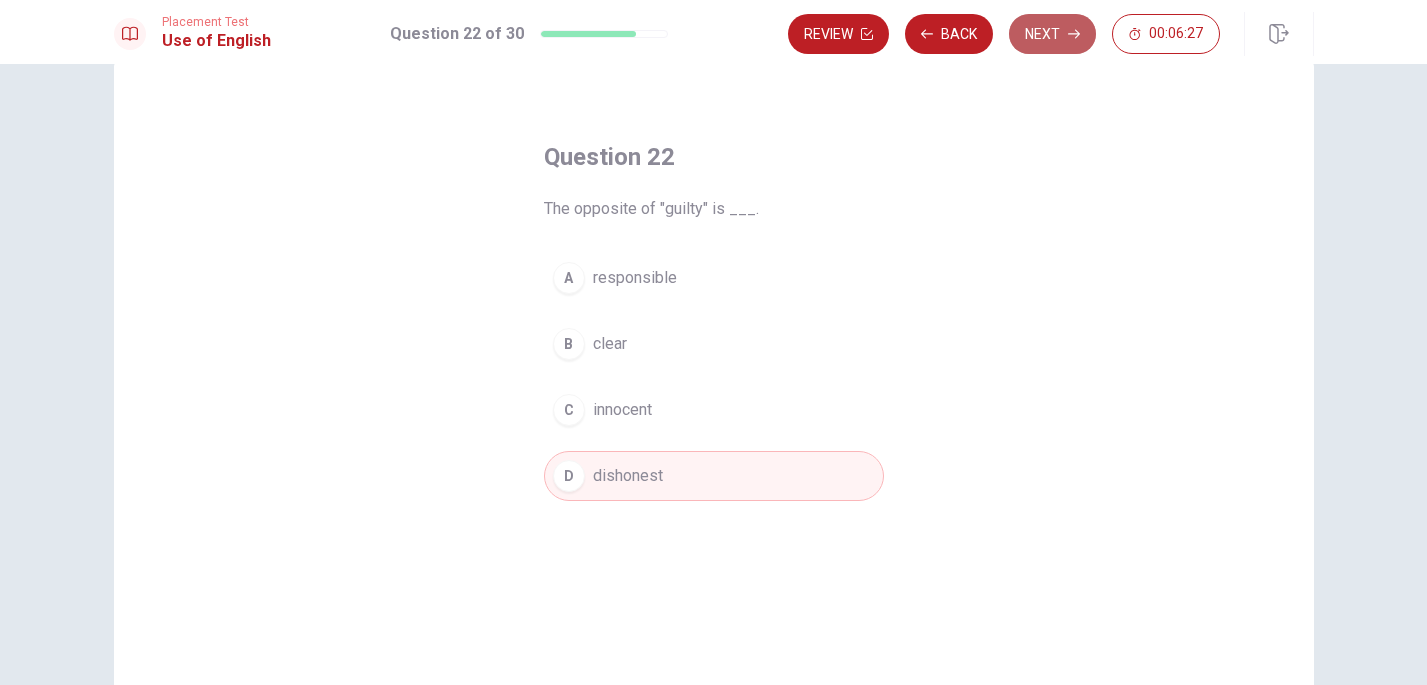 click on "Next" at bounding box center [1052, 34] 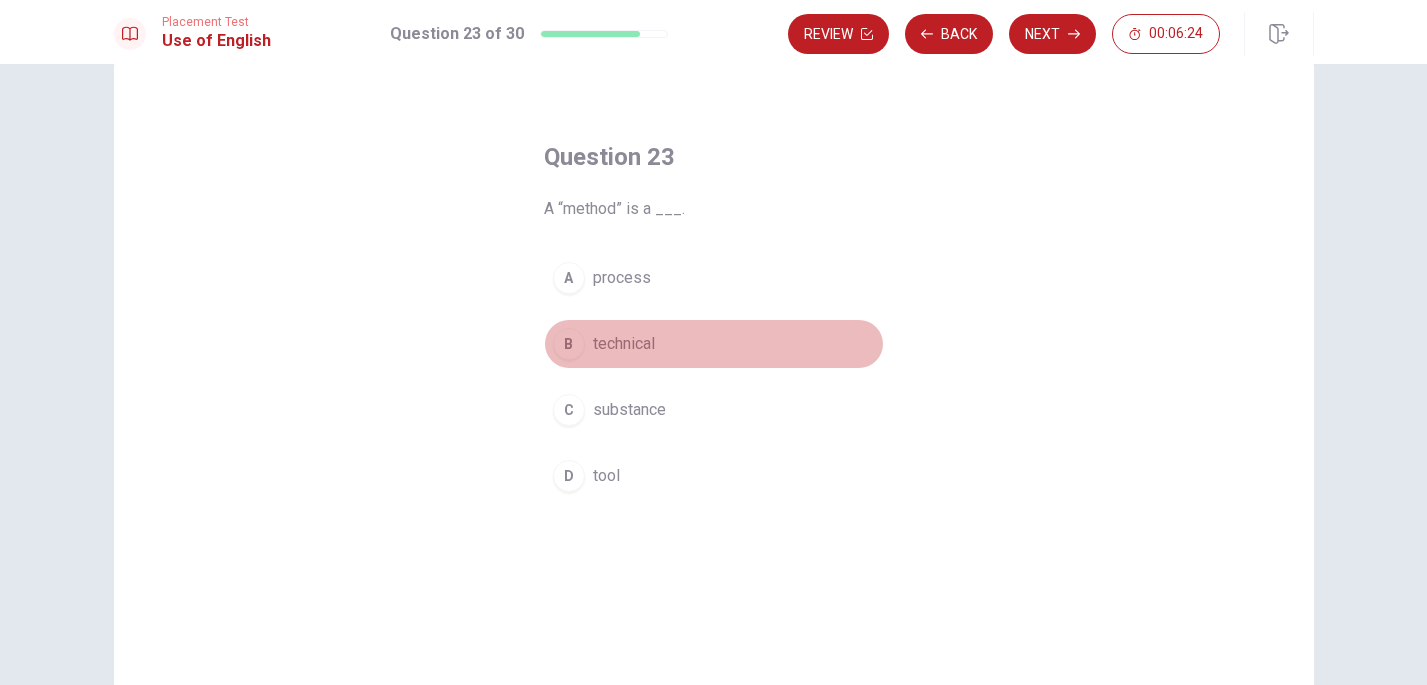 click on "B" at bounding box center [569, 344] 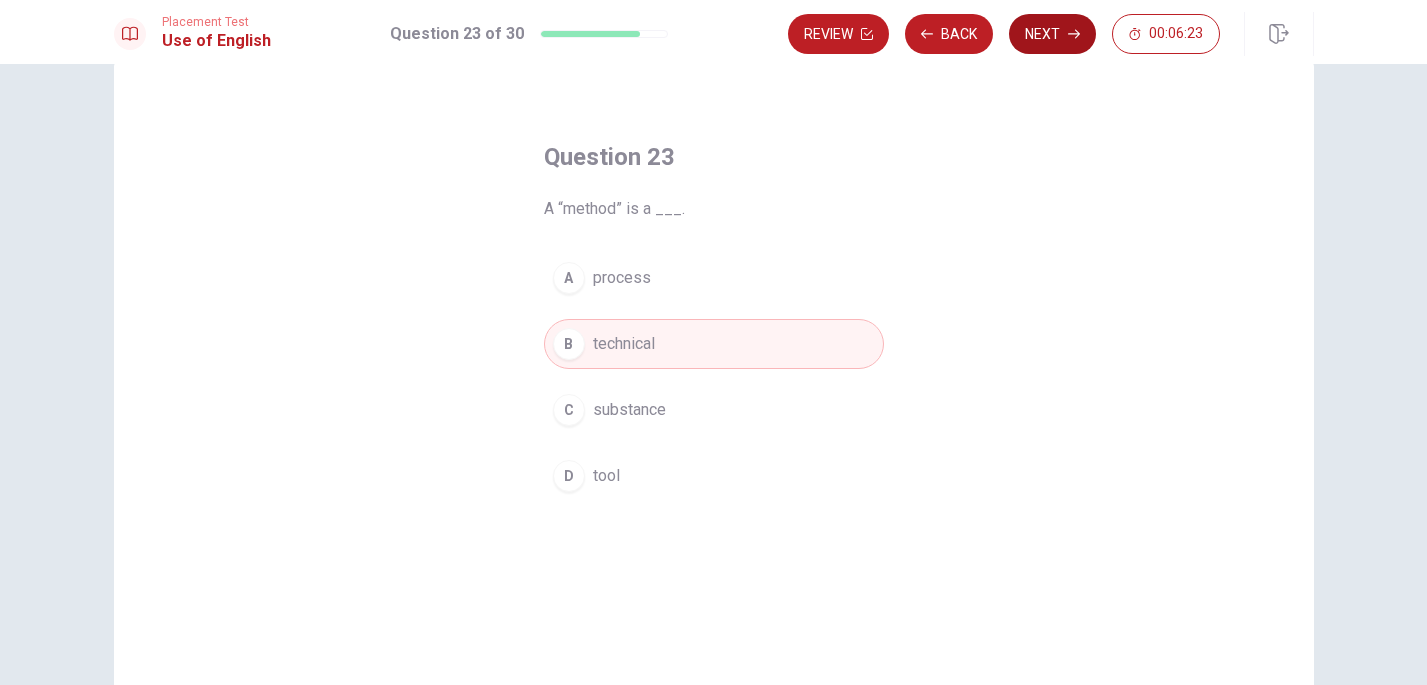 click on "Next" at bounding box center [1052, 34] 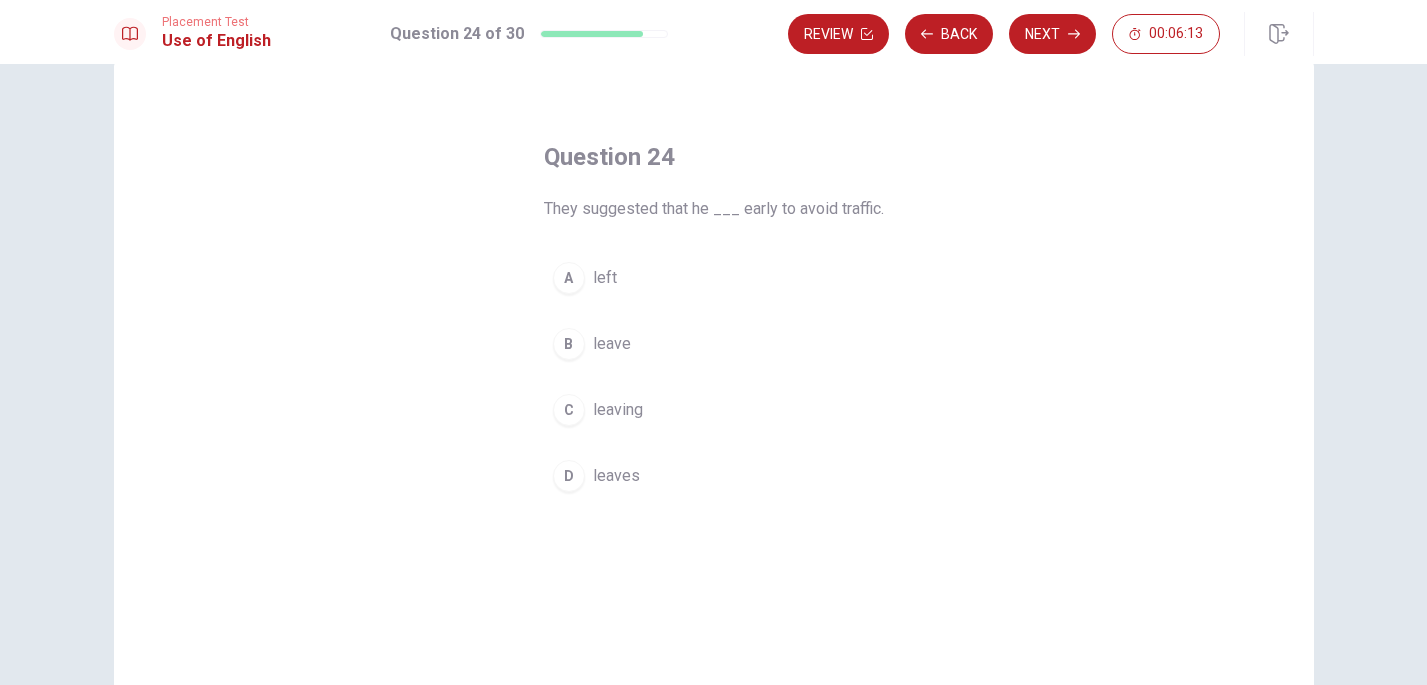 click on "D leaves" at bounding box center [714, 476] 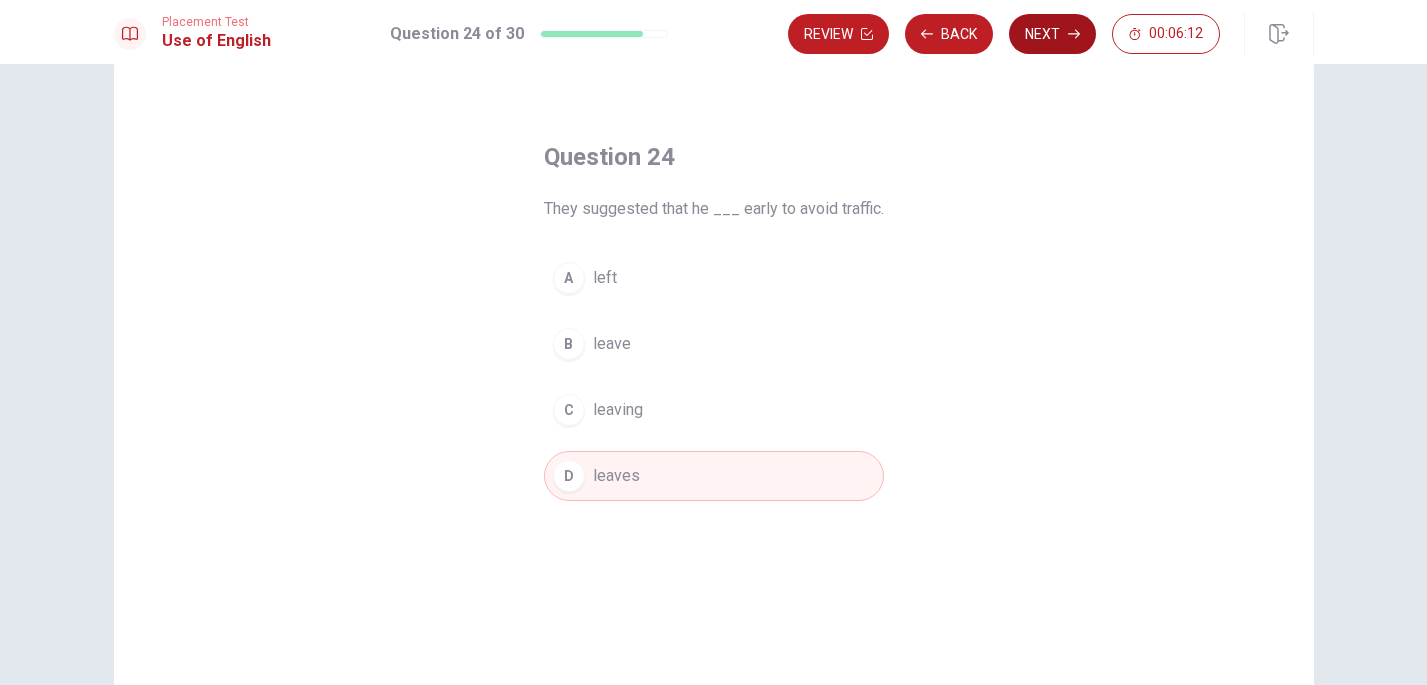 click on "Next" at bounding box center (1052, 34) 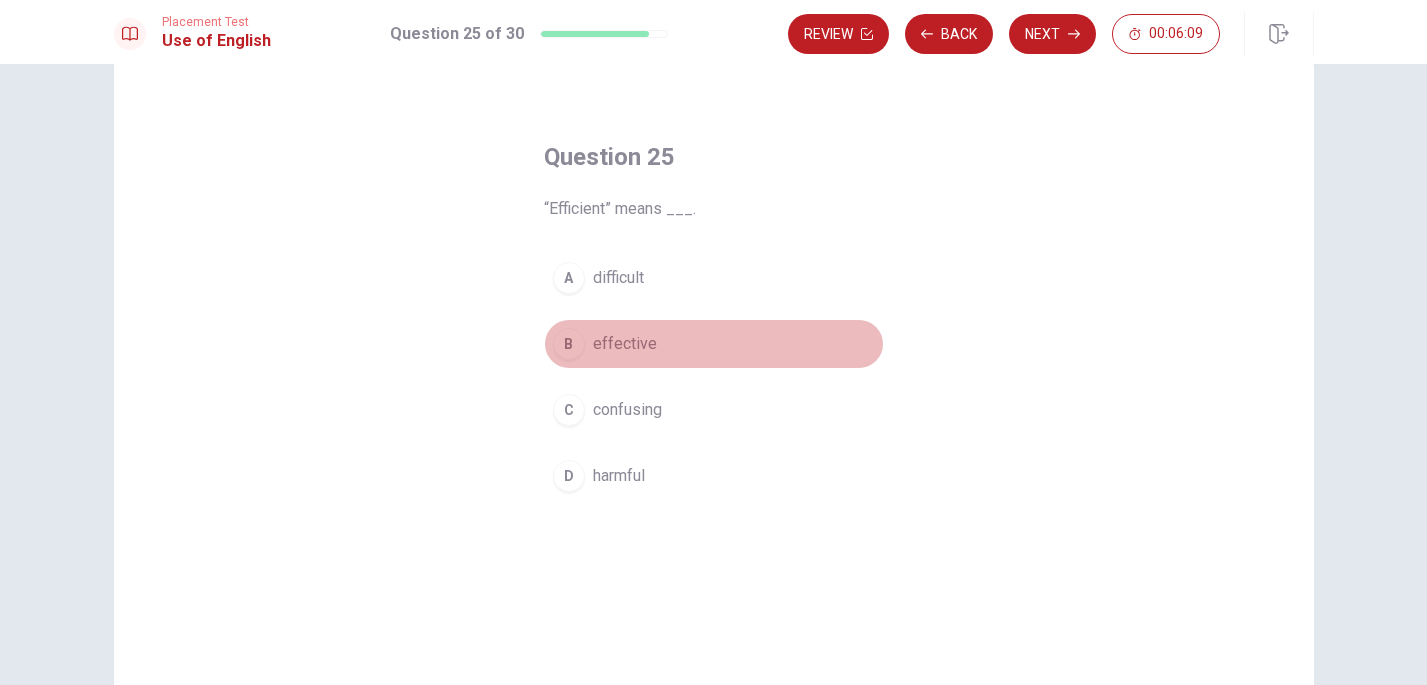click on "B" at bounding box center [569, 344] 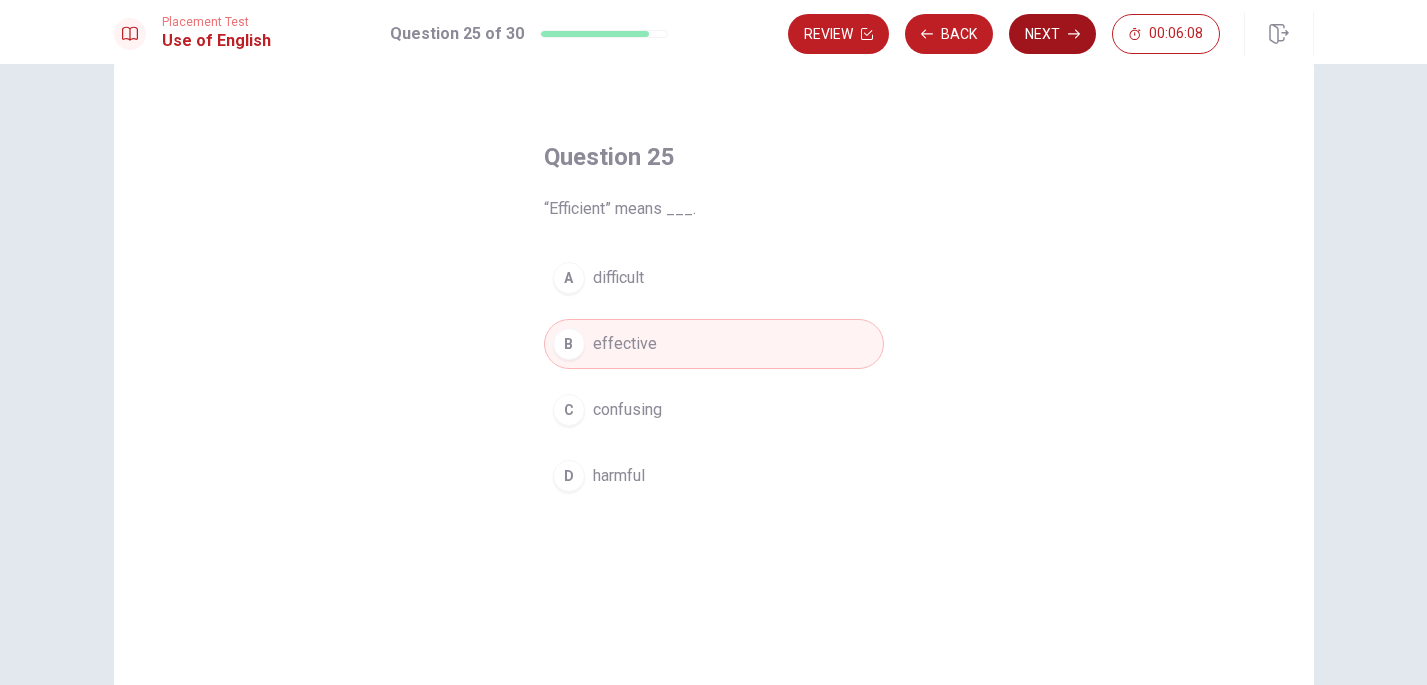 click on "Next" at bounding box center (1052, 34) 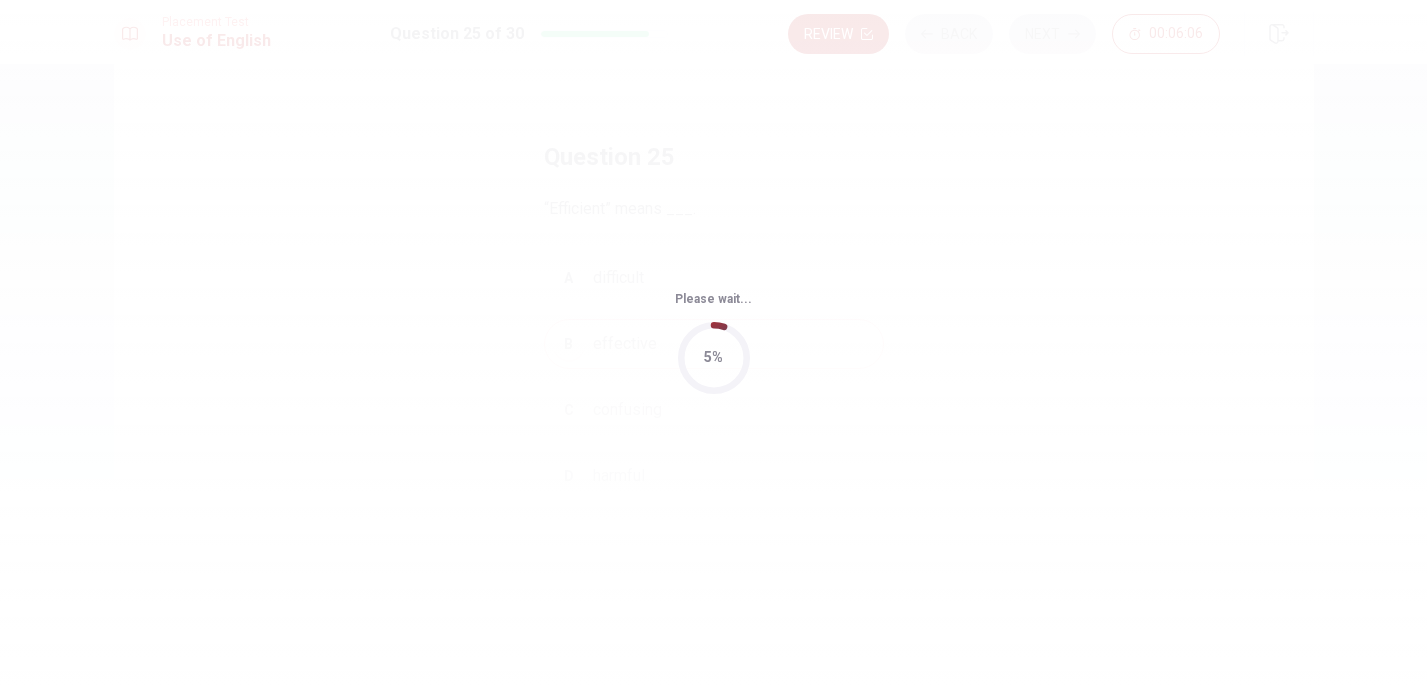 scroll, scrollTop: 0, scrollLeft: 0, axis: both 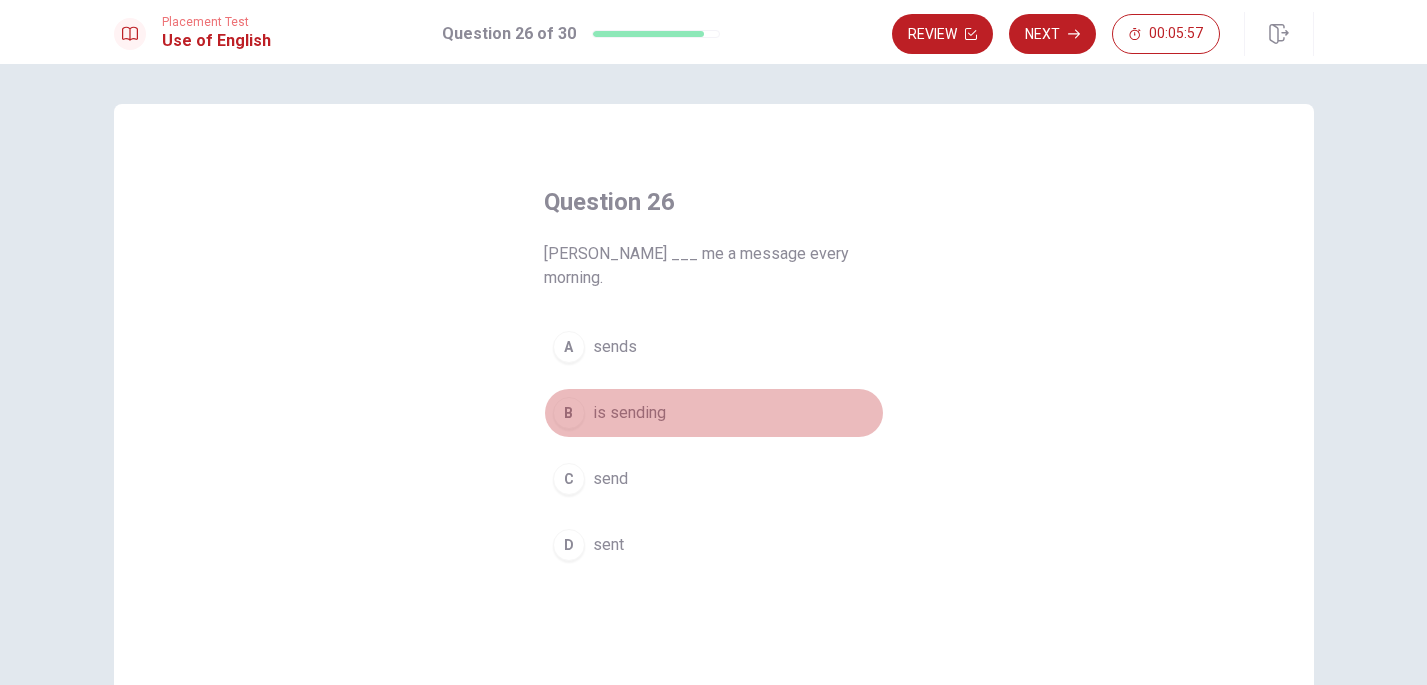 click on "B" at bounding box center [569, 413] 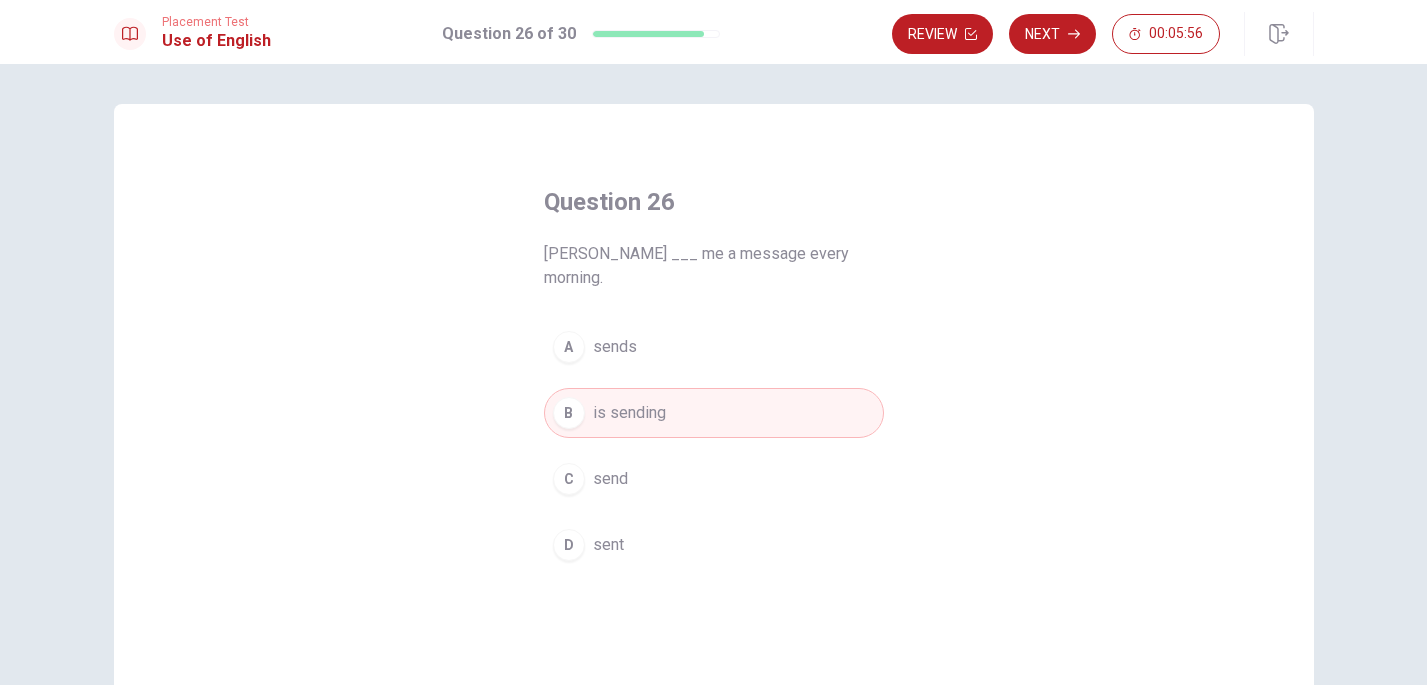 click on "C" at bounding box center (569, 479) 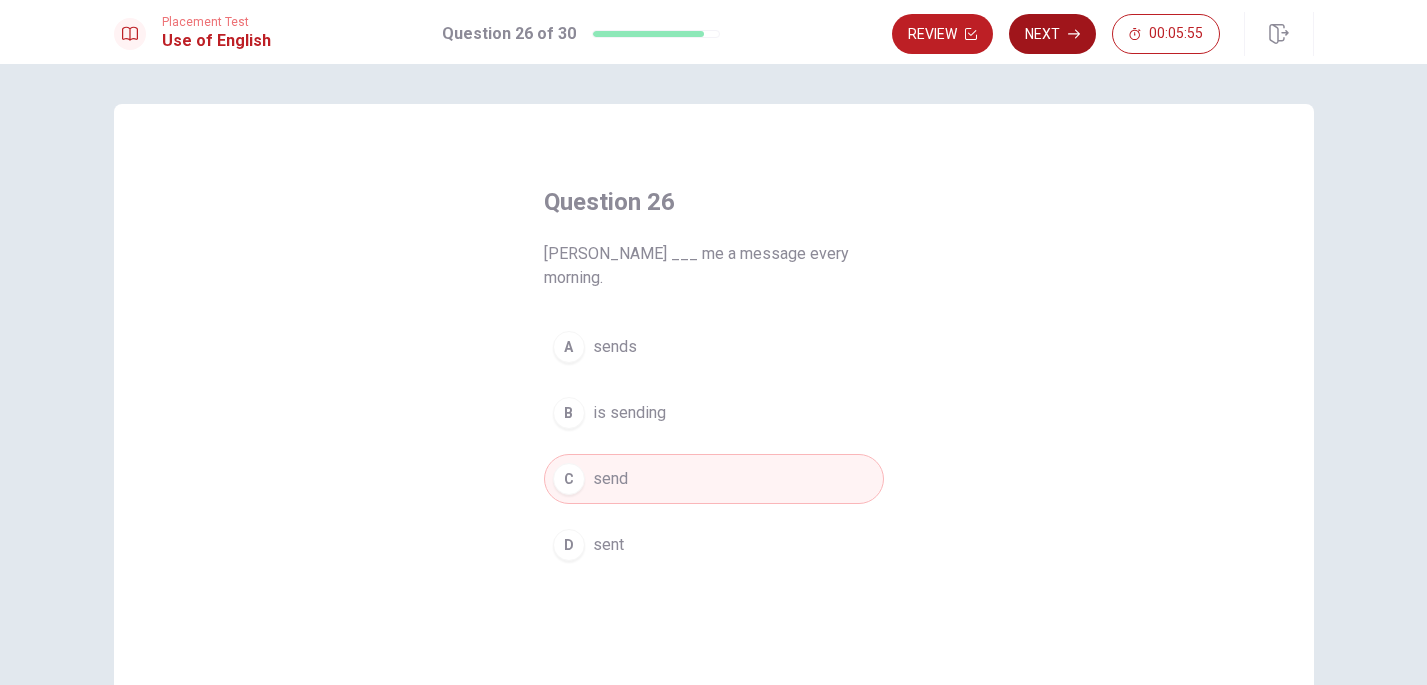 click on "Next" at bounding box center (1052, 34) 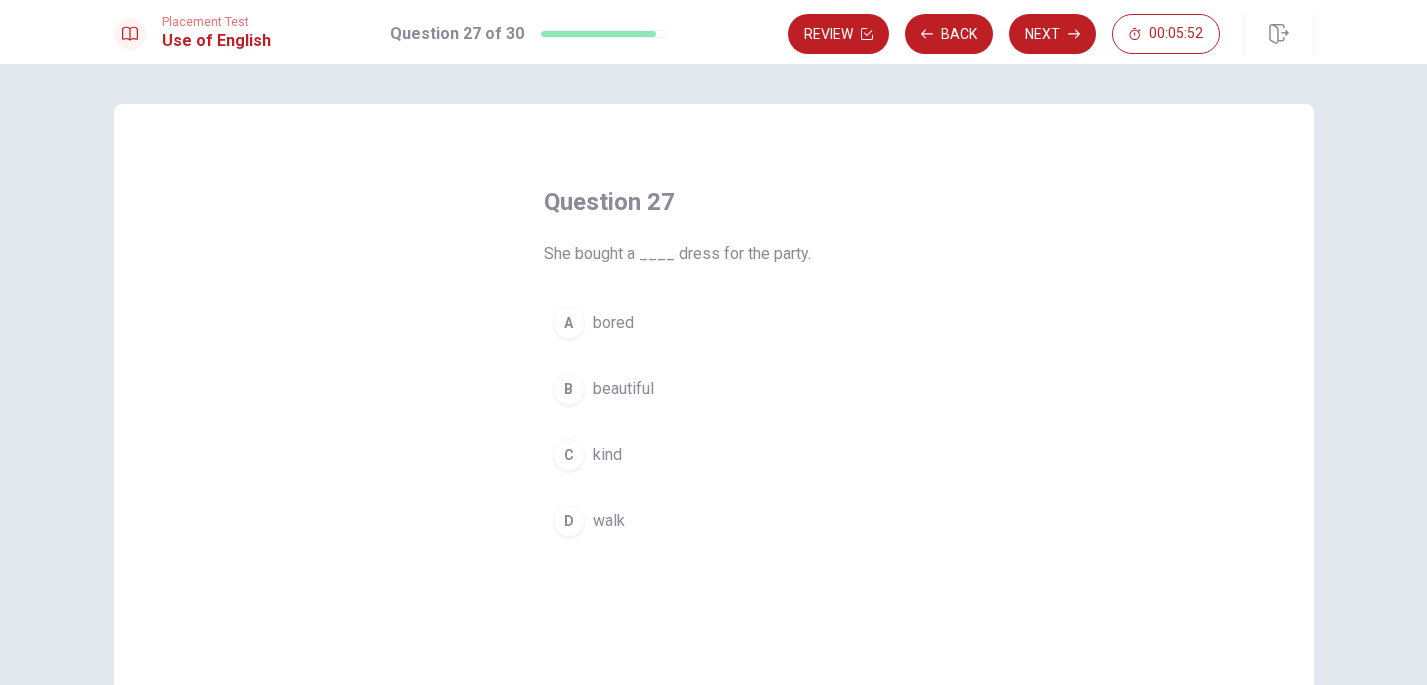 click on "B" at bounding box center [569, 389] 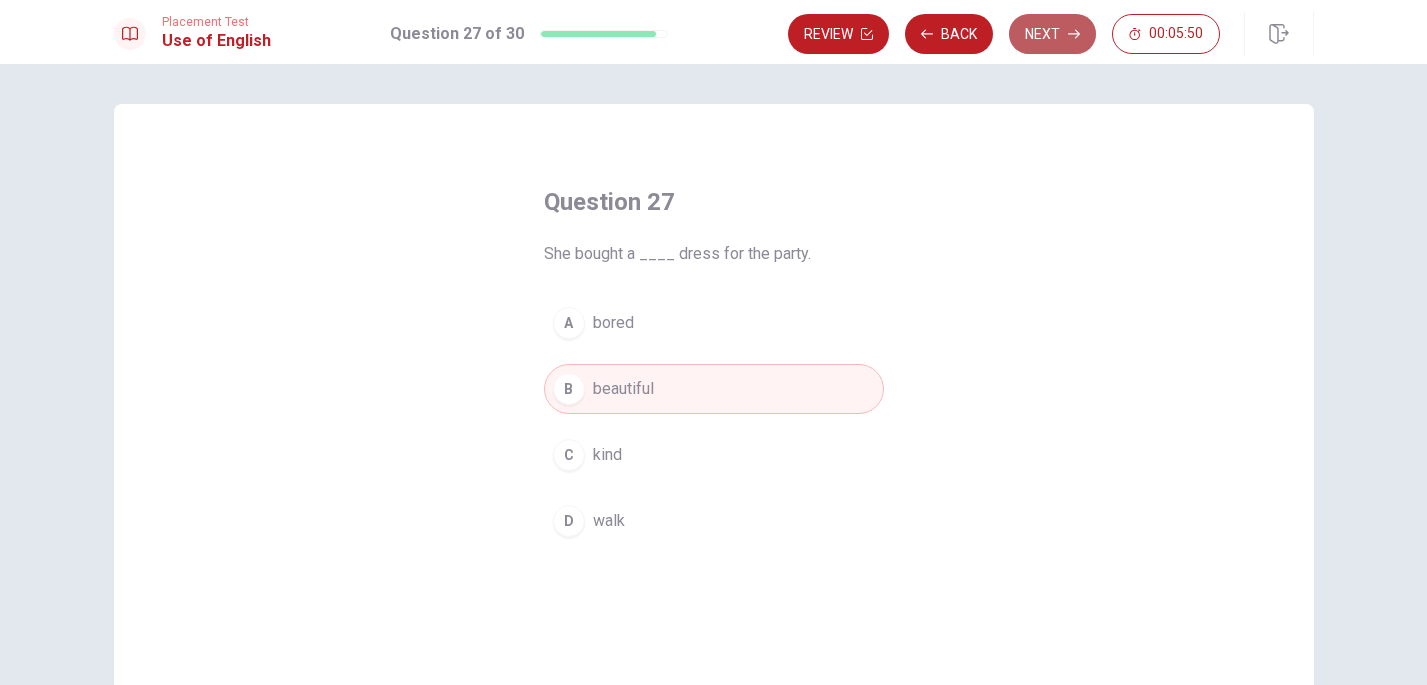 click on "Next" at bounding box center [1052, 34] 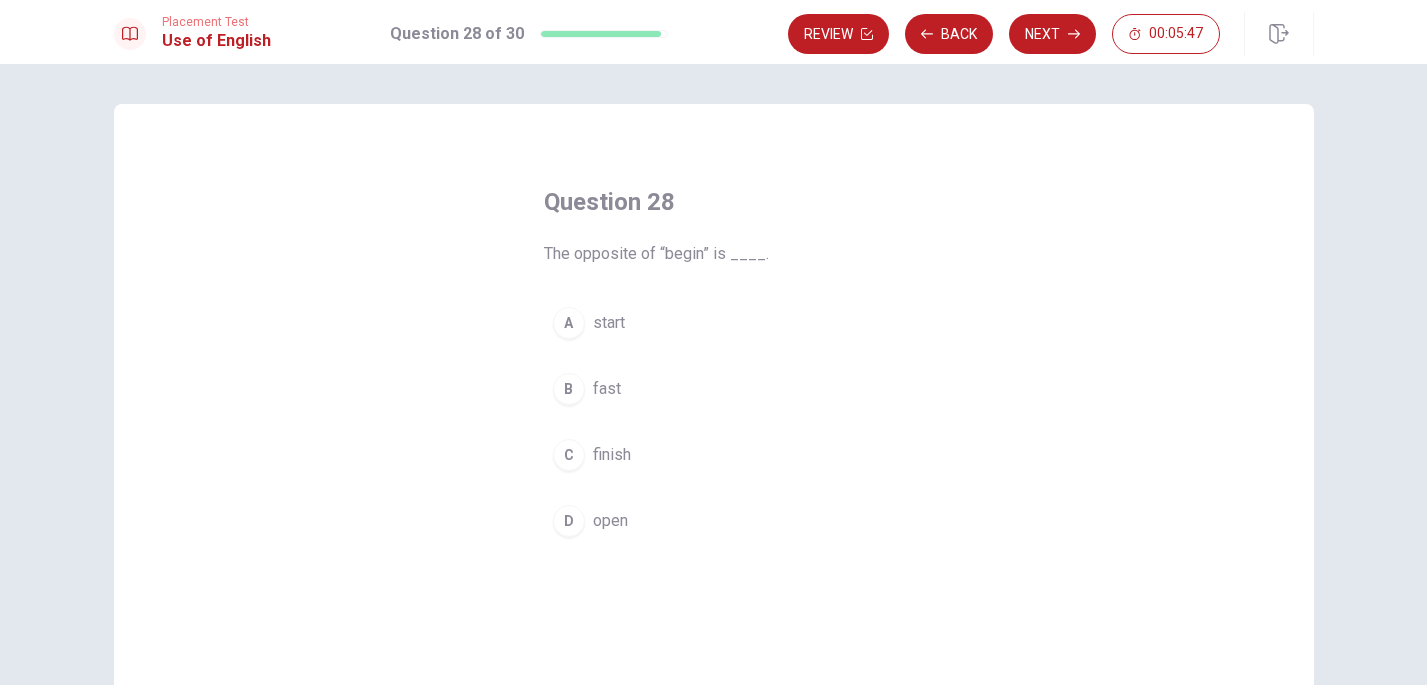 click on "C" at bounding box center (569, 455) 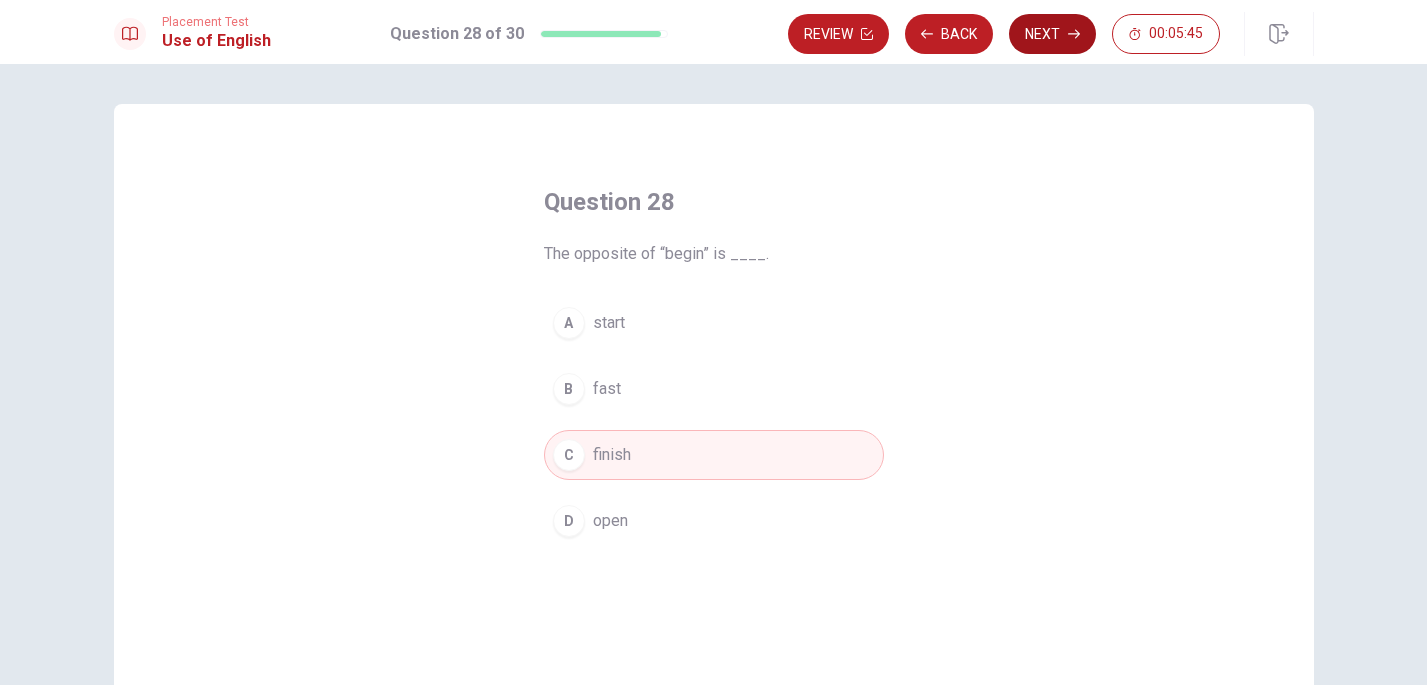 click on "Next" at bounding box center [1052, 34] 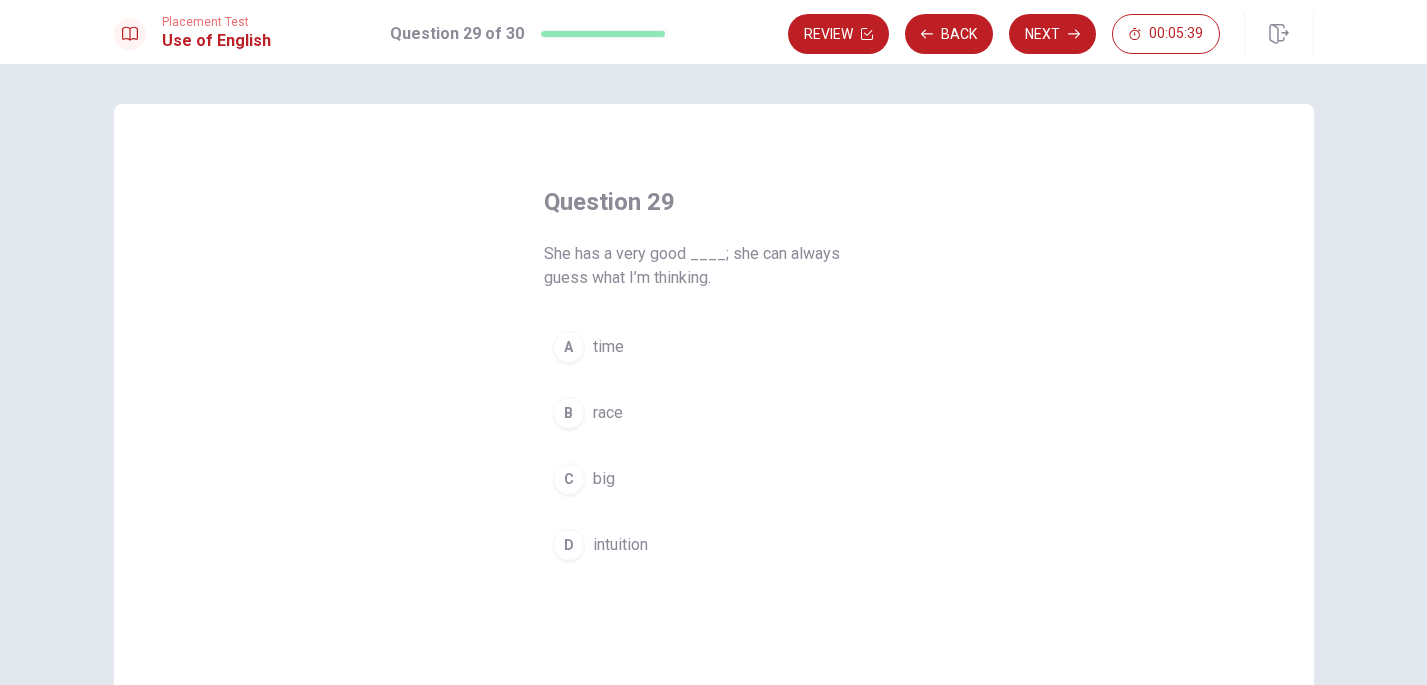 click on "D" at bounding box center [569, 545] 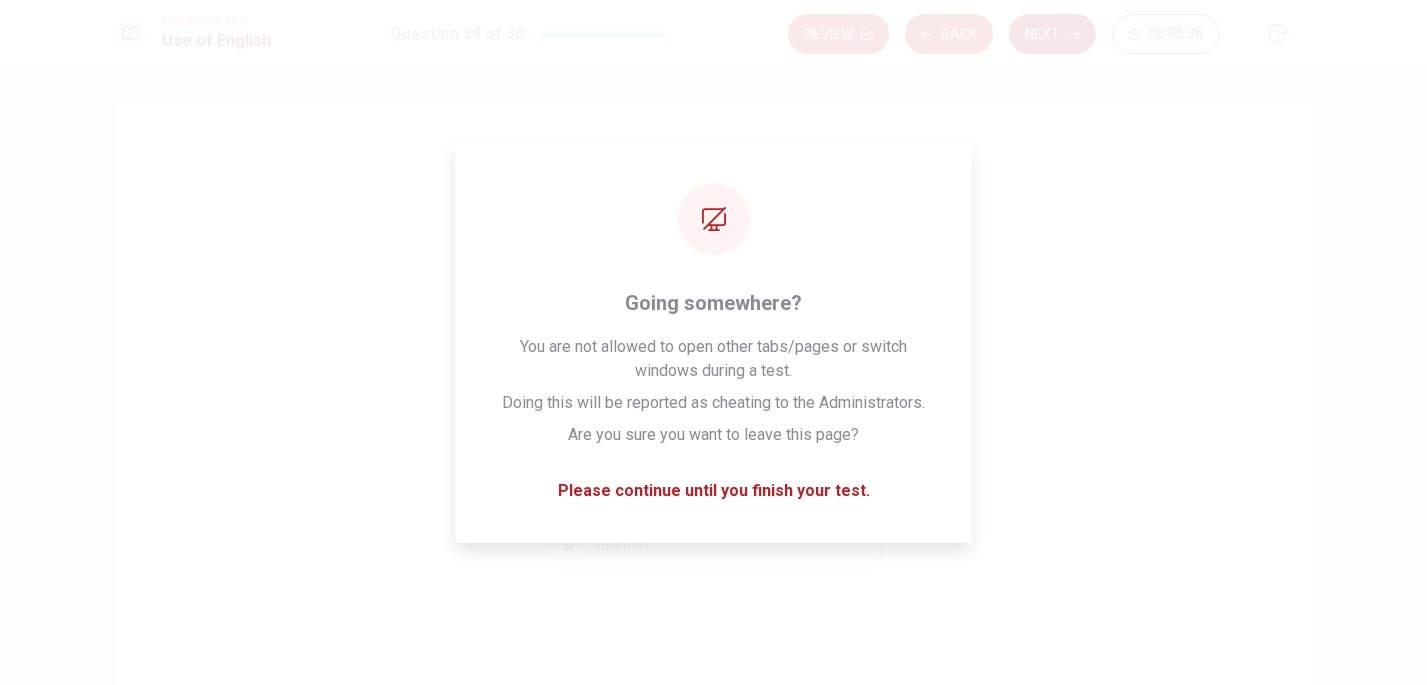 click on "Next" at bounding box center (1052, 34) 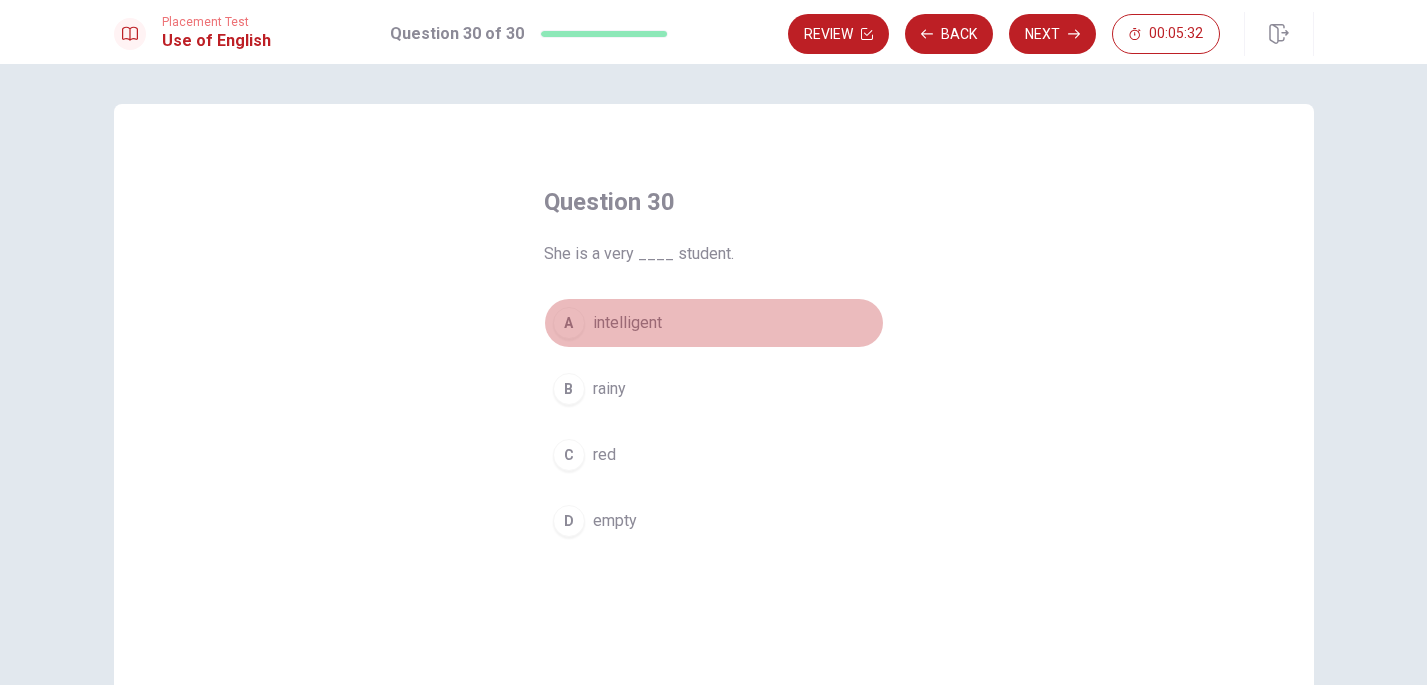 click on "A" at bounding box center (569, 323) 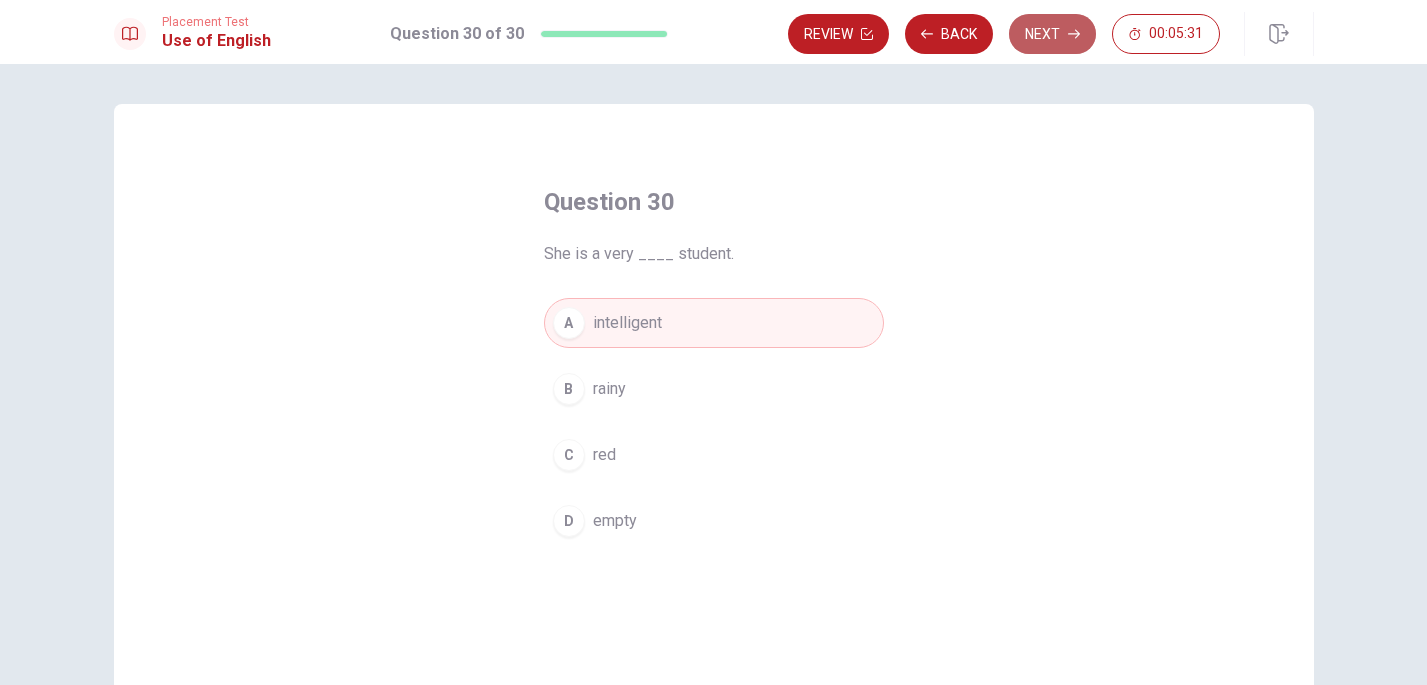 click on "Next" at bounding box center [1052, 34] 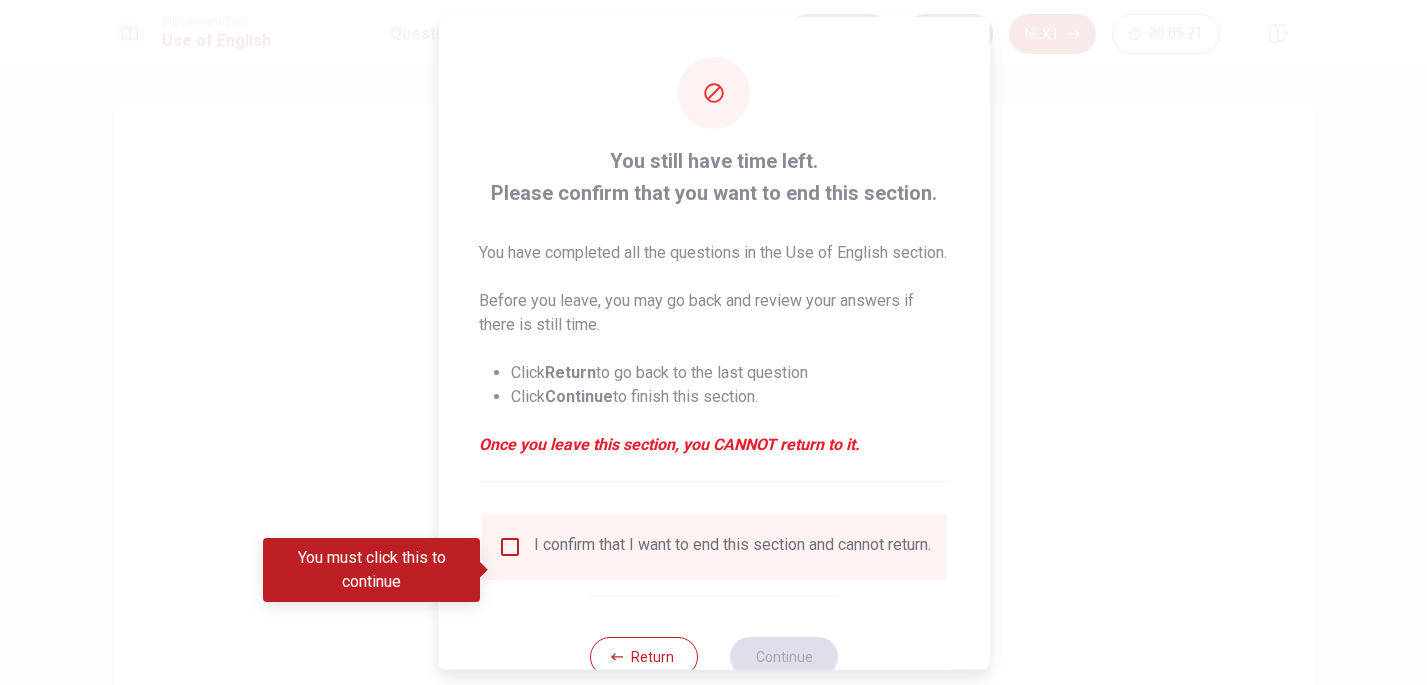 click on "I confirm that I want to end this section and cannot return." at bounding box center [713, 546] 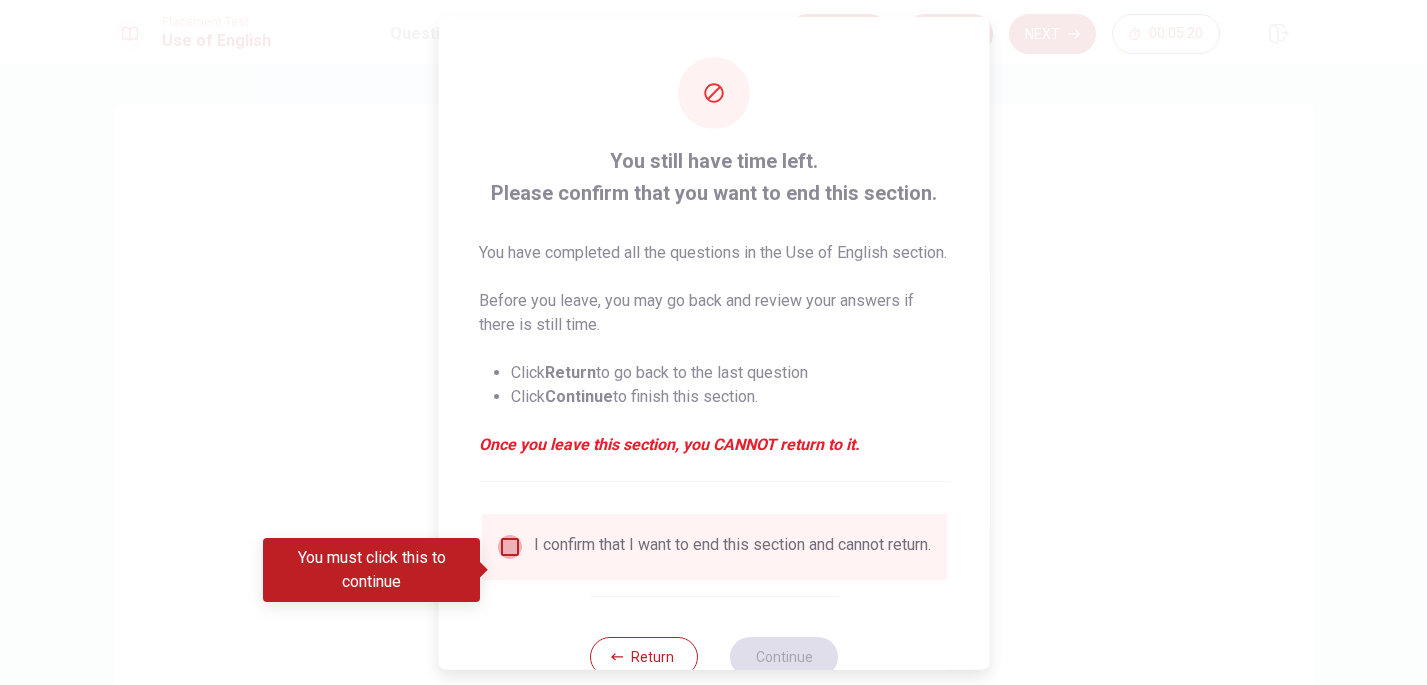 click at bounding box center (509, 546) 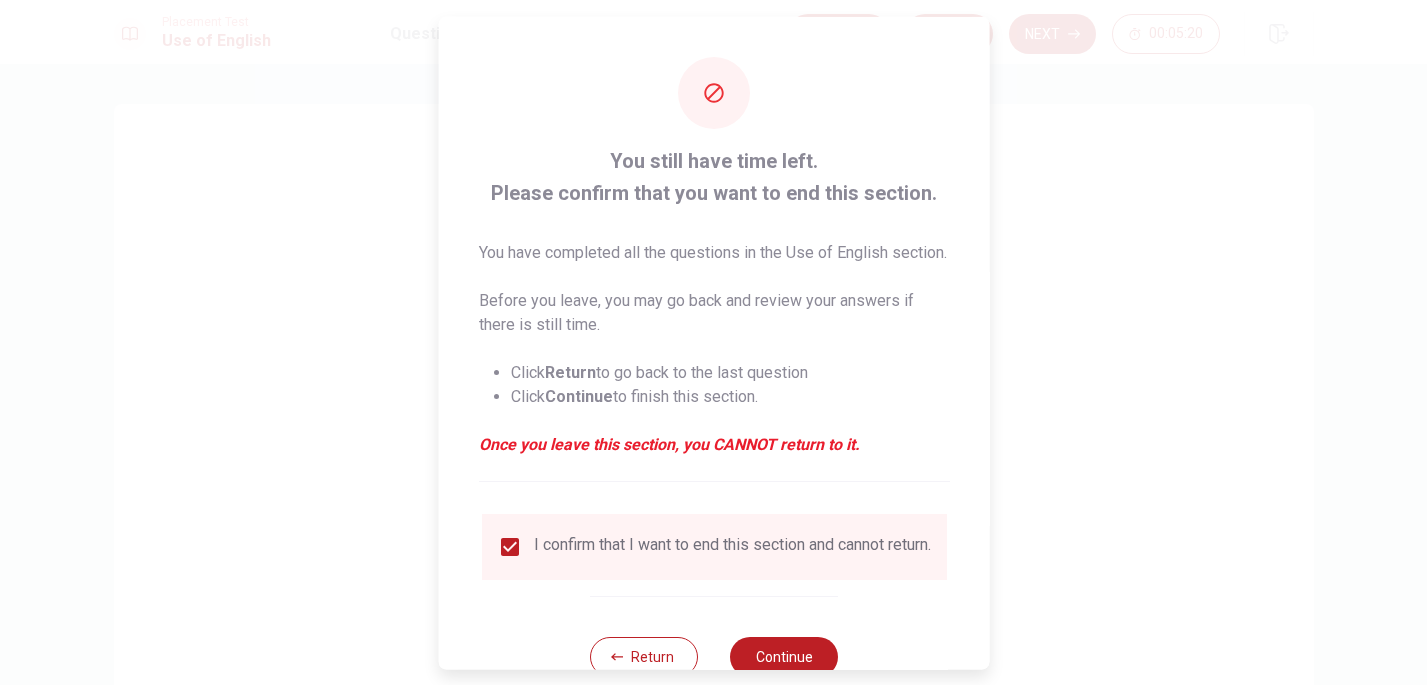 scroll, scrollTop: 85, scrollLeft: 0, axis: vertical 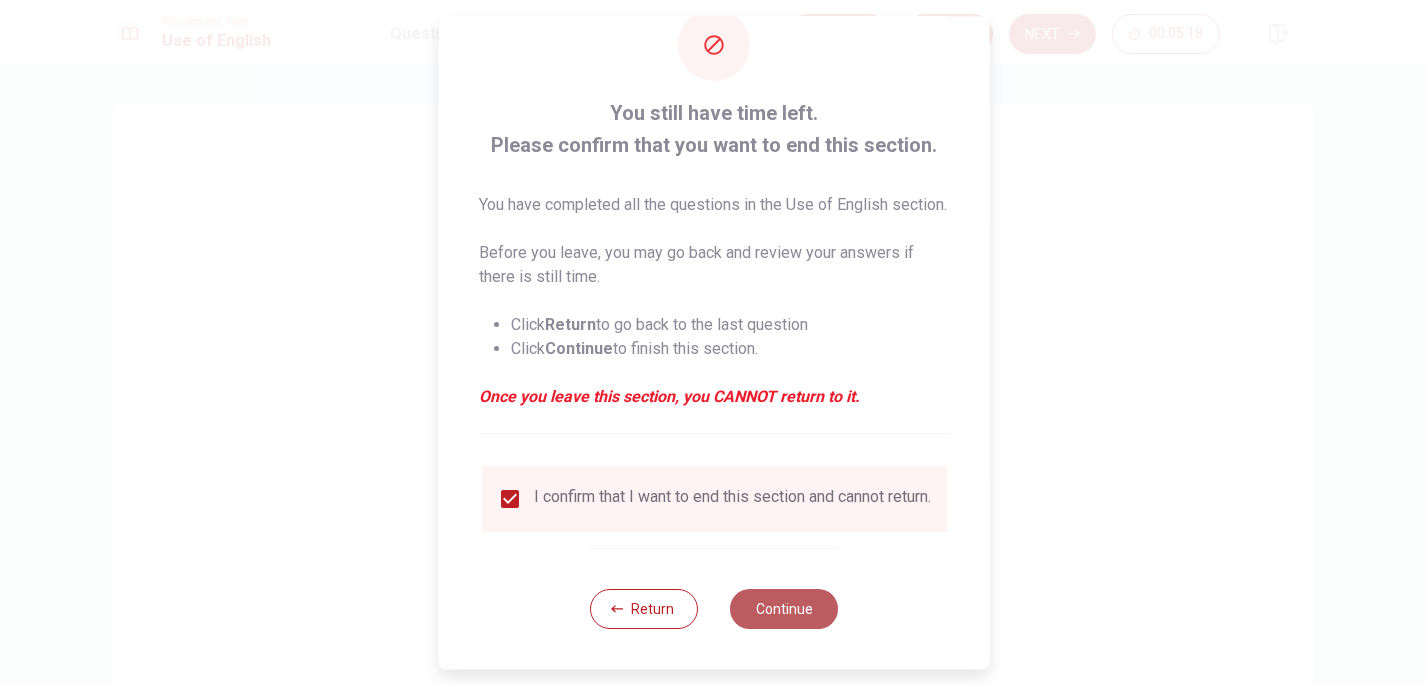 click on "Continue" at bounding box center (784, 609) 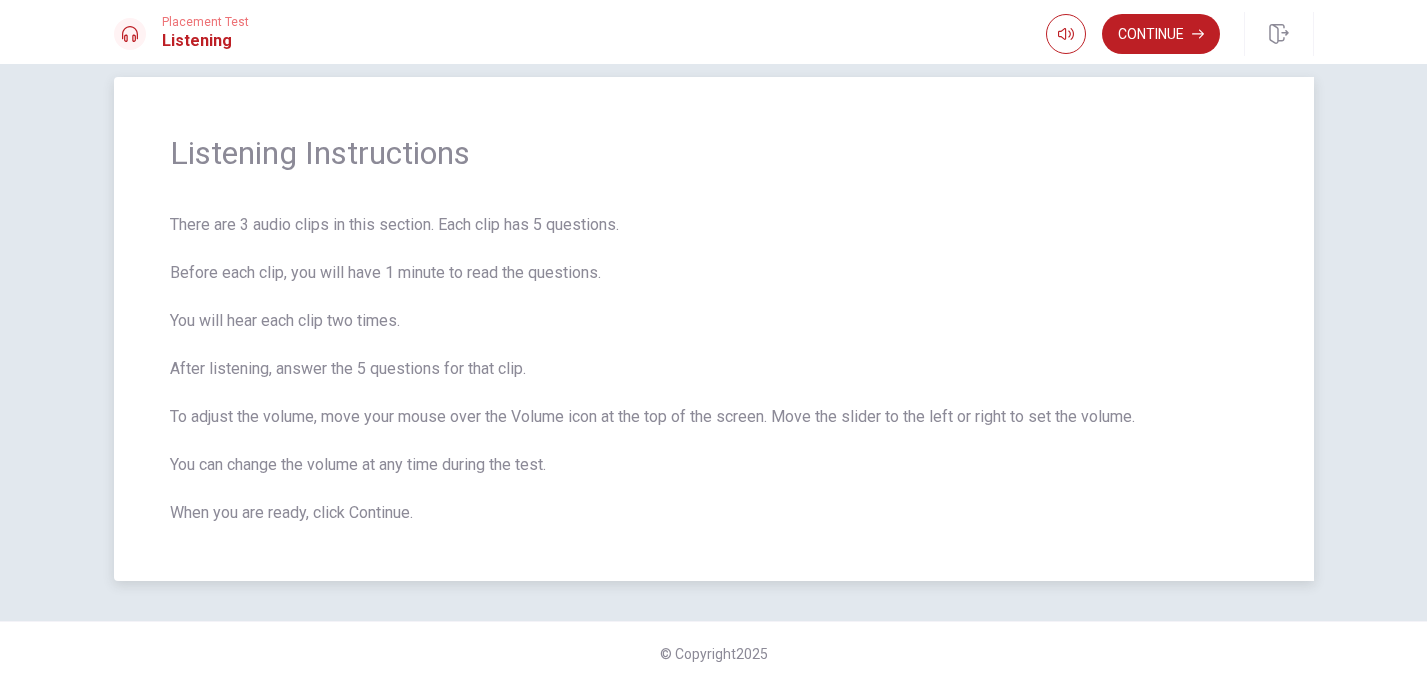 scroll, scrollTop: 26, scrollLeft: 0, axis: vertical 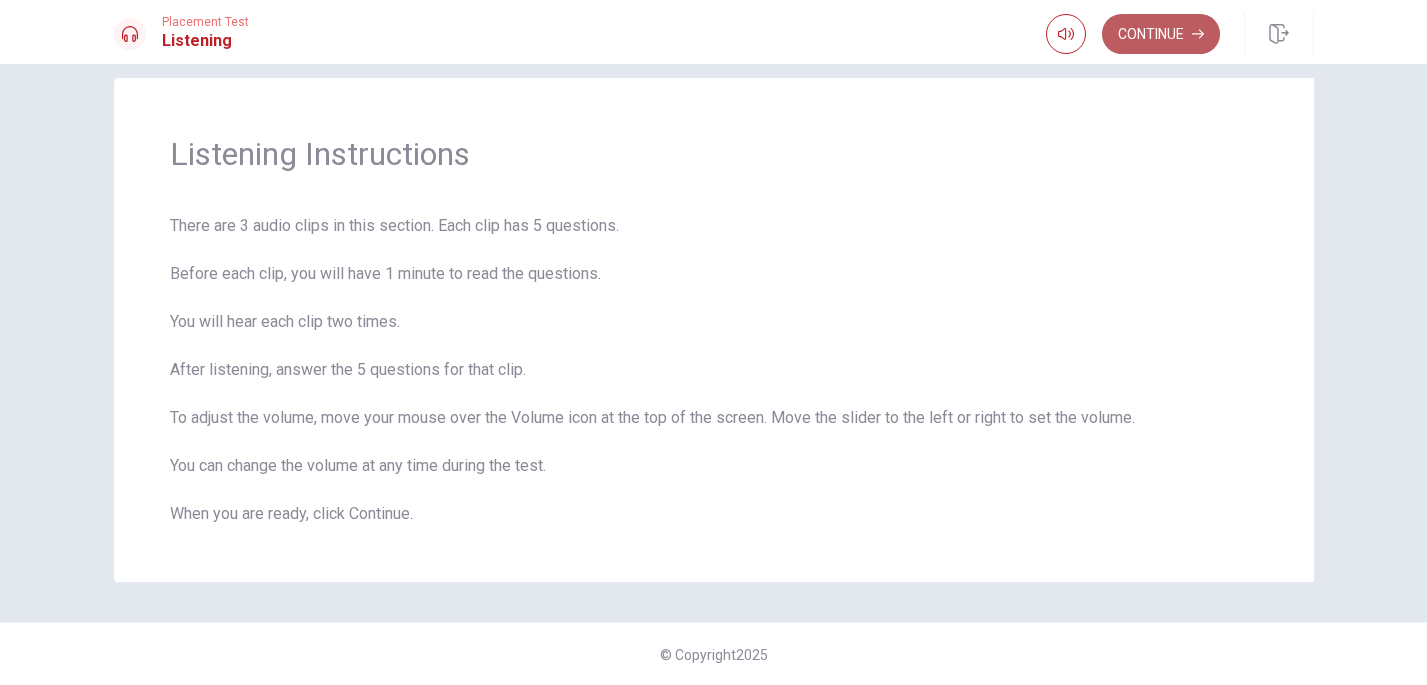 click on "Continue" at bounding box center [1161, 34] 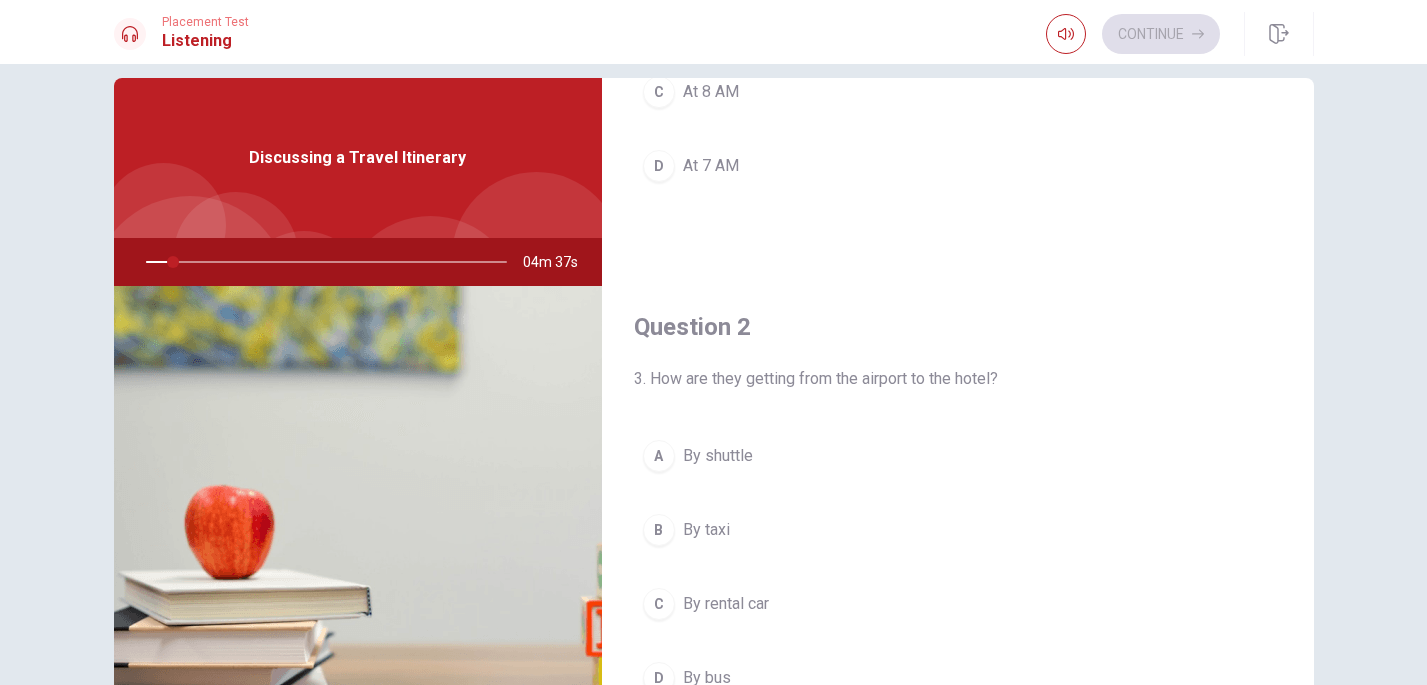scroll, scrollTop: 0, scrollLeft: 0, axis: both 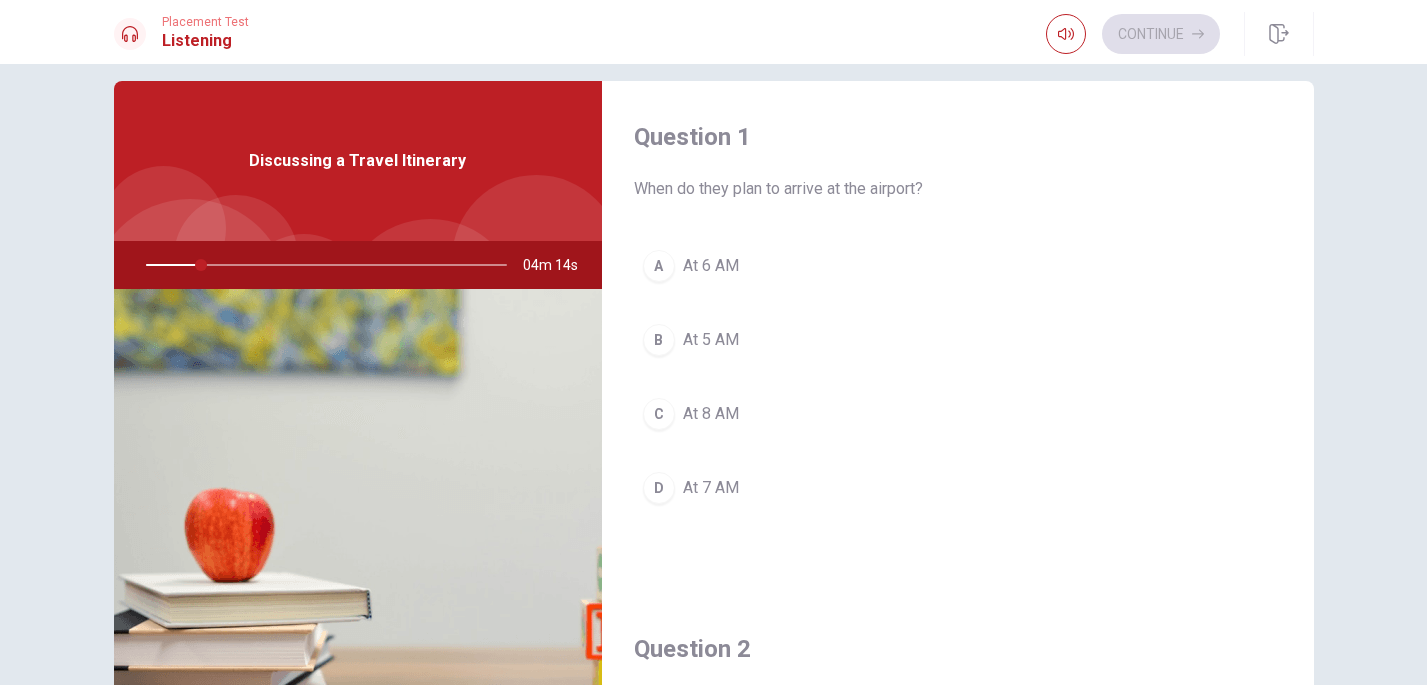 click at bounding box center (322, 265) 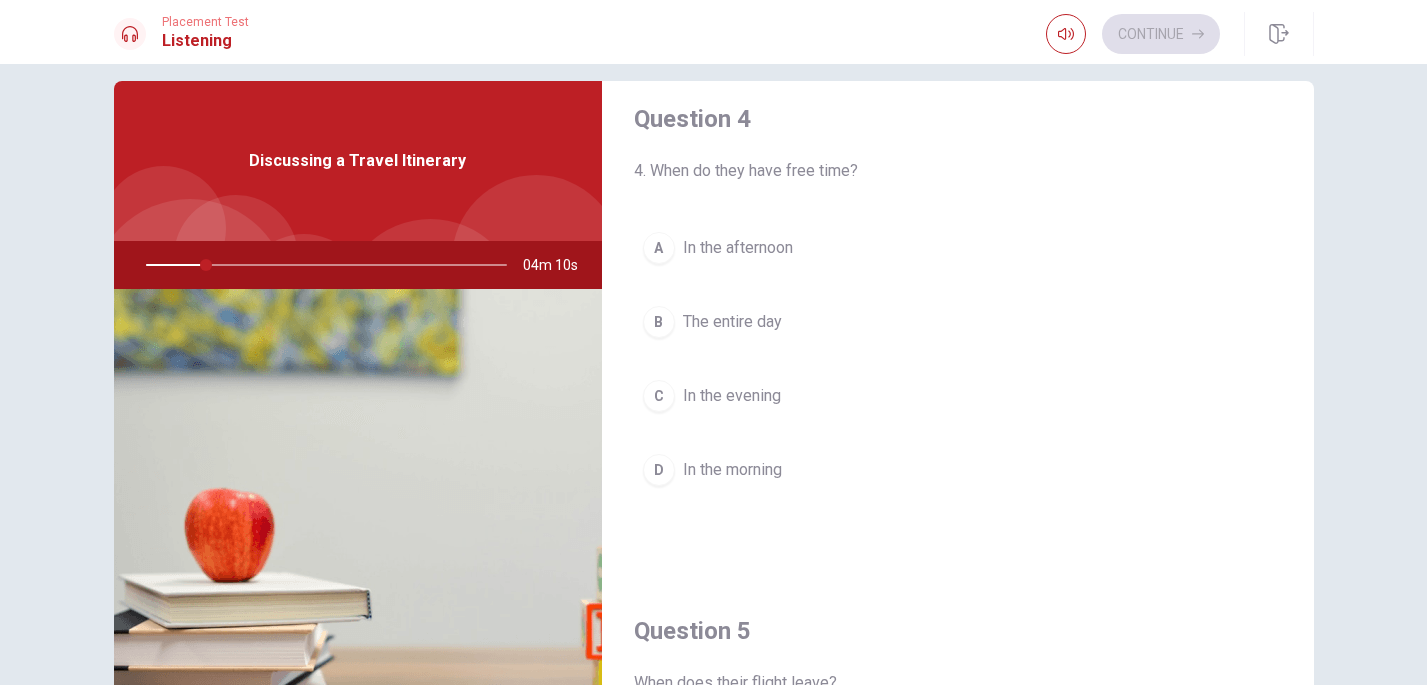 scroll, scrollTop: 1865, scrollLeft: 0, axis: vertical 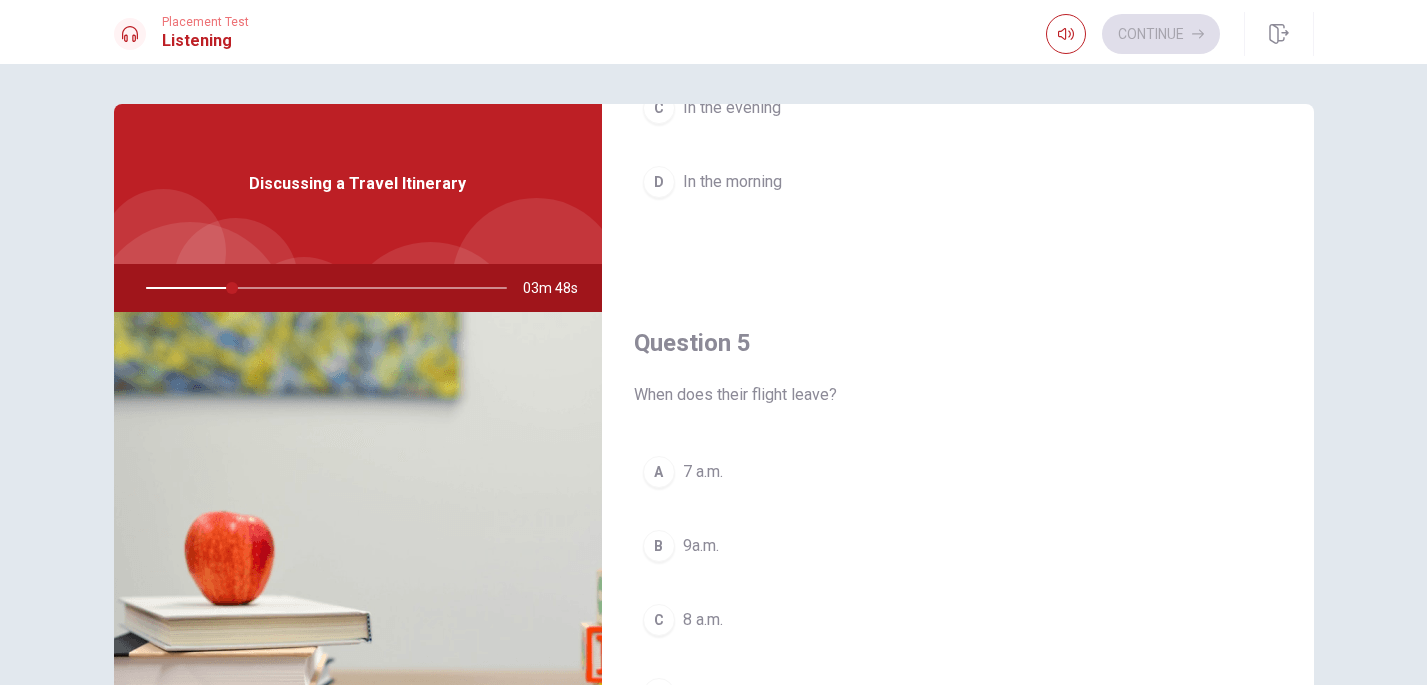 drag, startPoint x: 234, startPoint y: 292, endPoint x: 258, endPoint y: 292, distance: 24 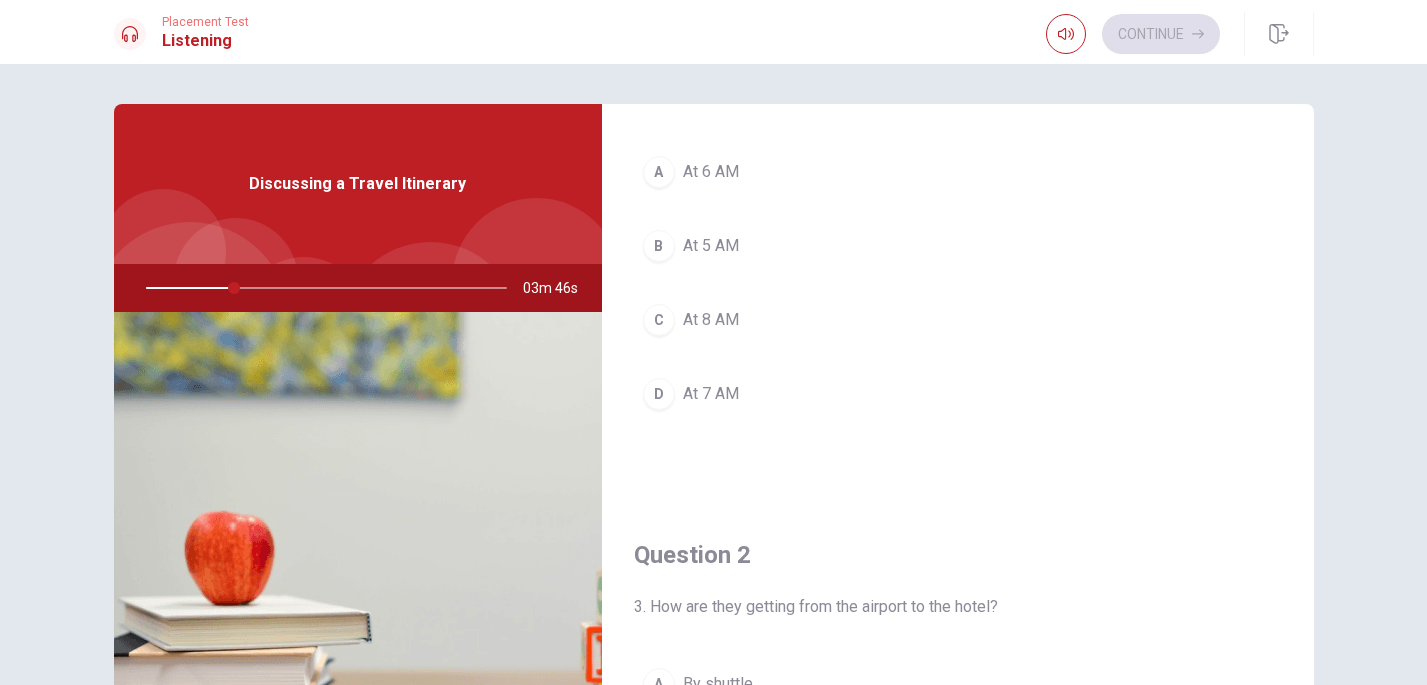 scroll, scrollTop: 0, scrollLeft: 0, axis: both 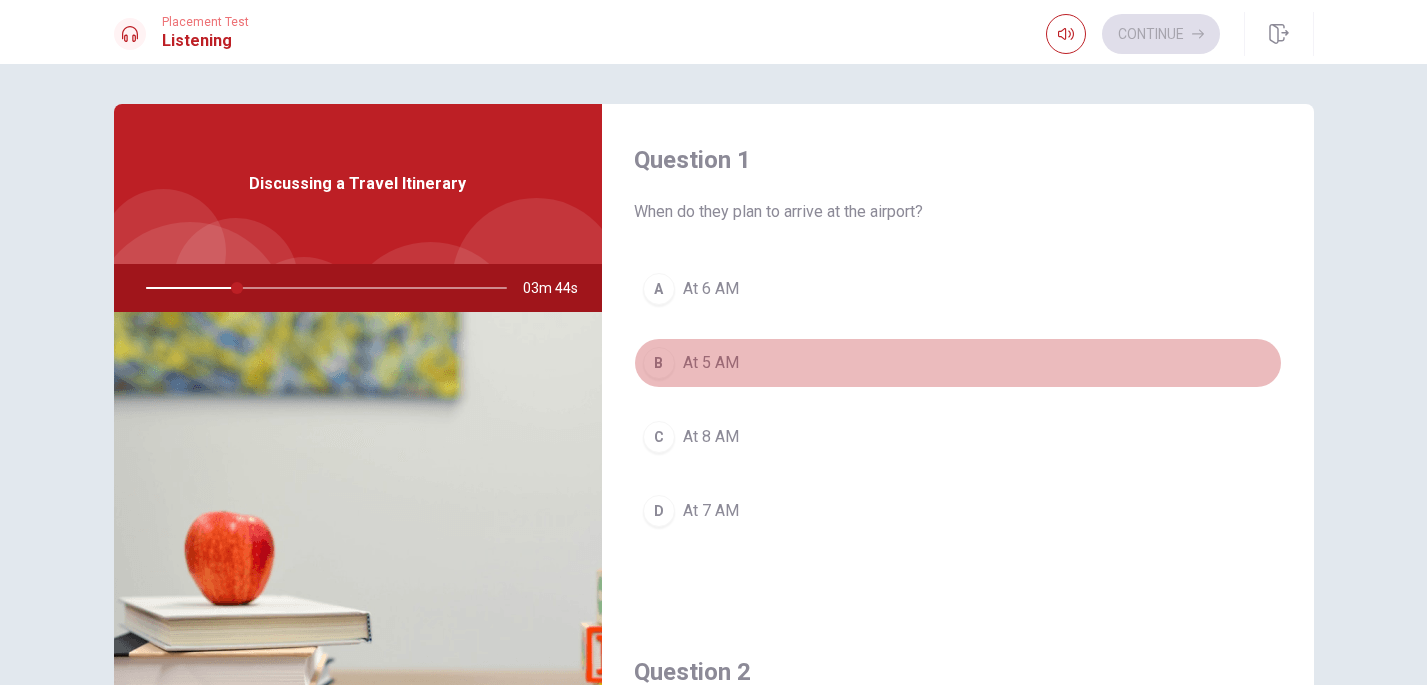 click on "B At 5 AM" at bounding box center (958, 363) 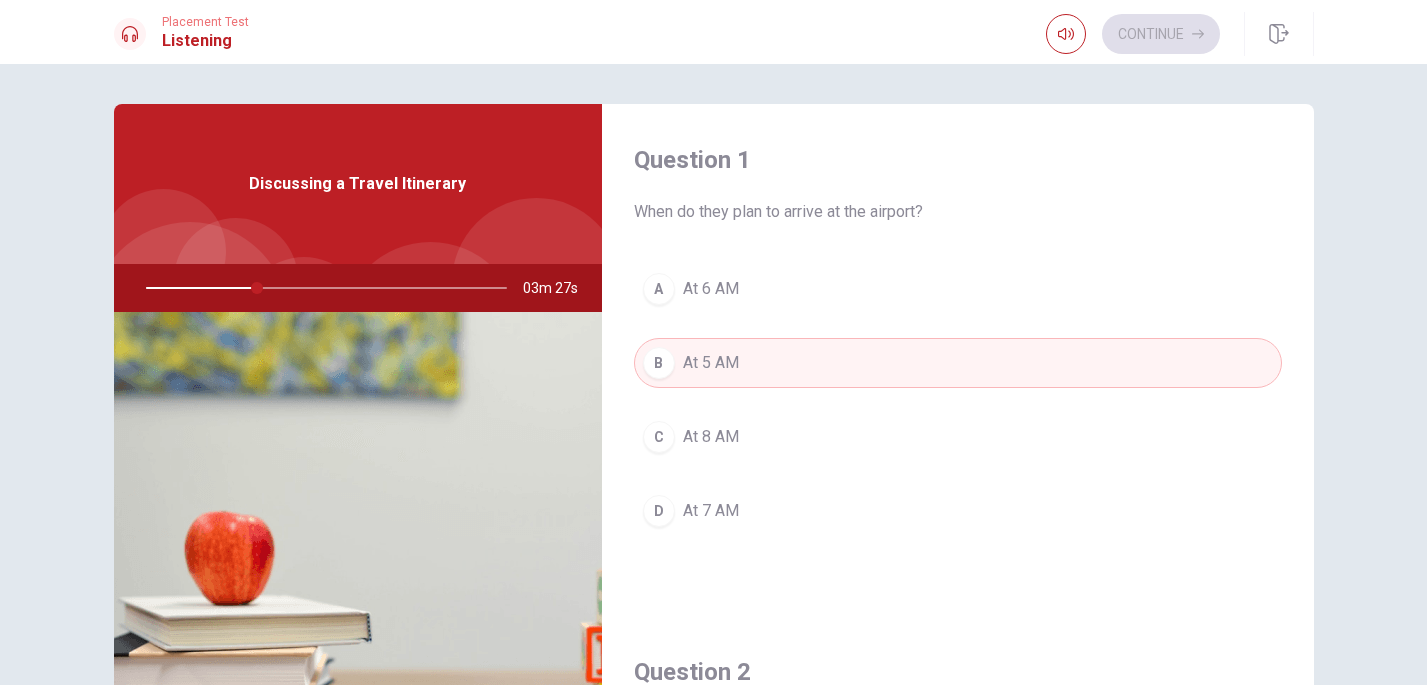 click on "C" at bounding box center (659, 437) 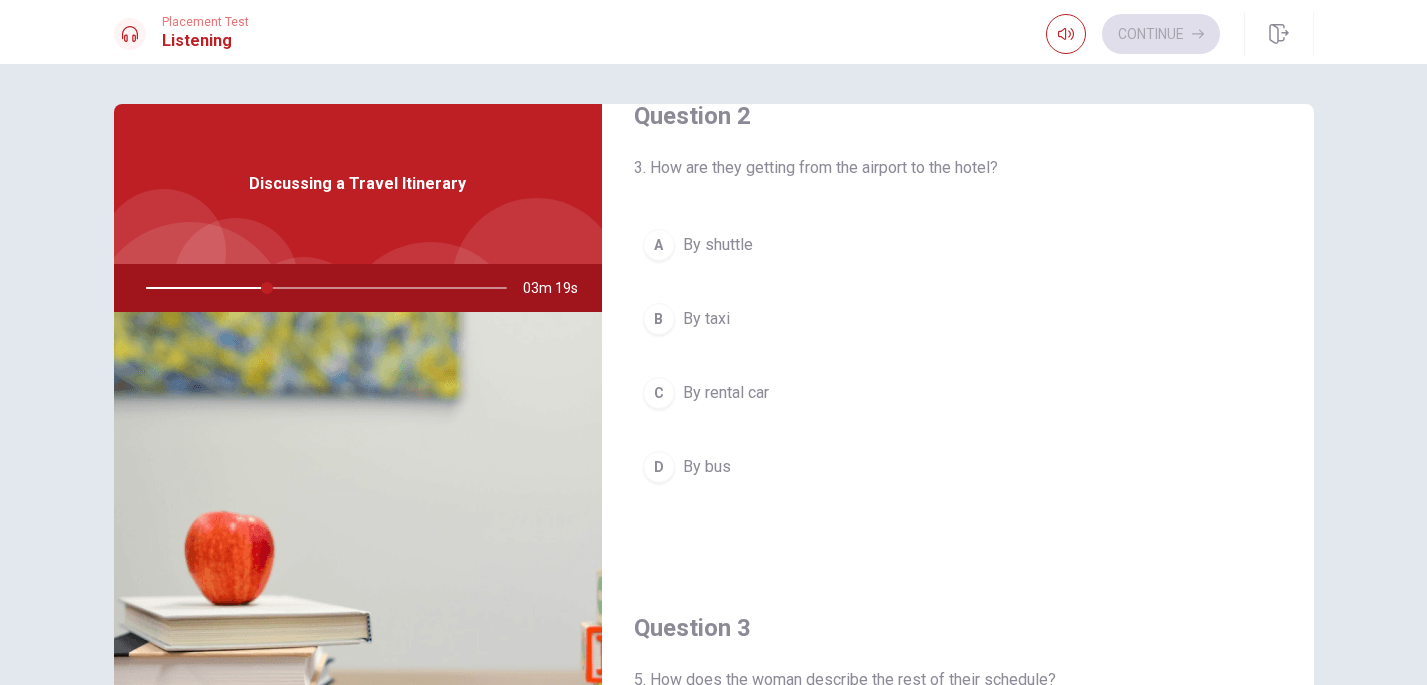 scroll, scrollTop: 557, scrollLeft: 0, axis: vertical 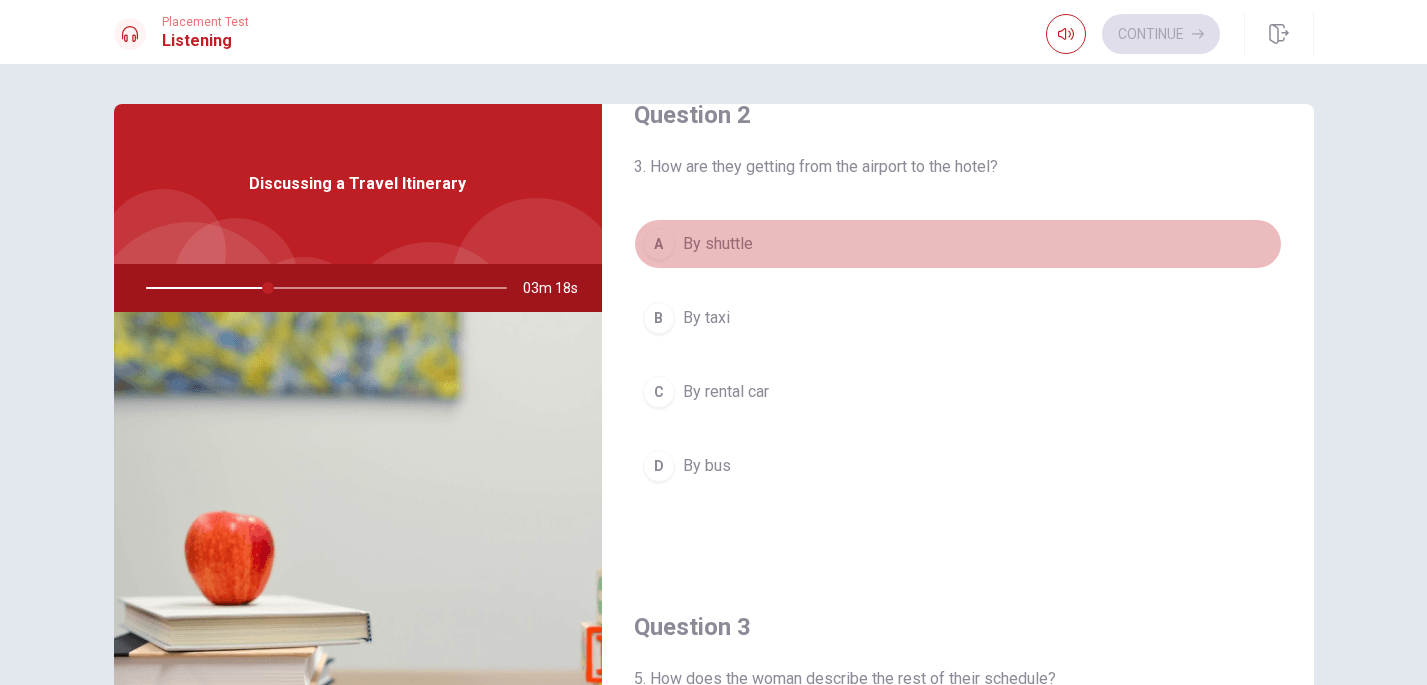 click on "A" at bounding box center (659, 244) 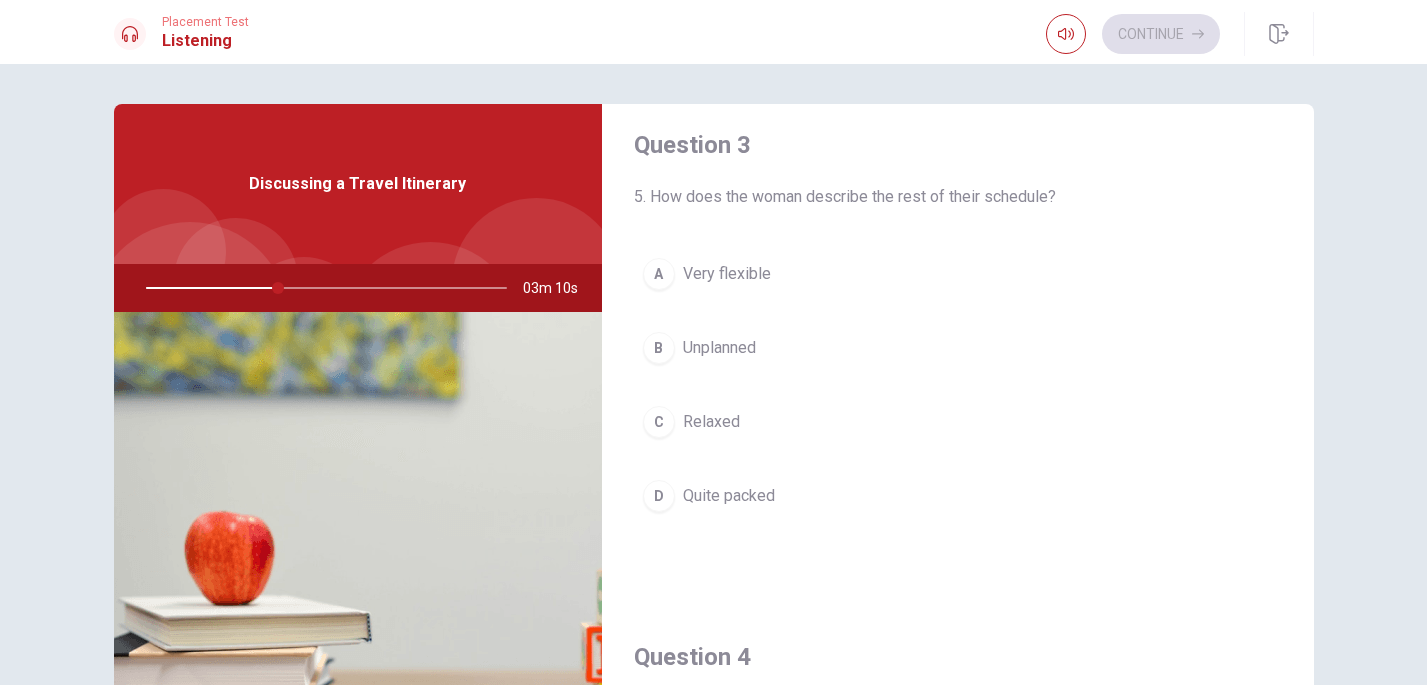 scroll, scrollTop: 1041, scrollLeft: 0, axis: vertical 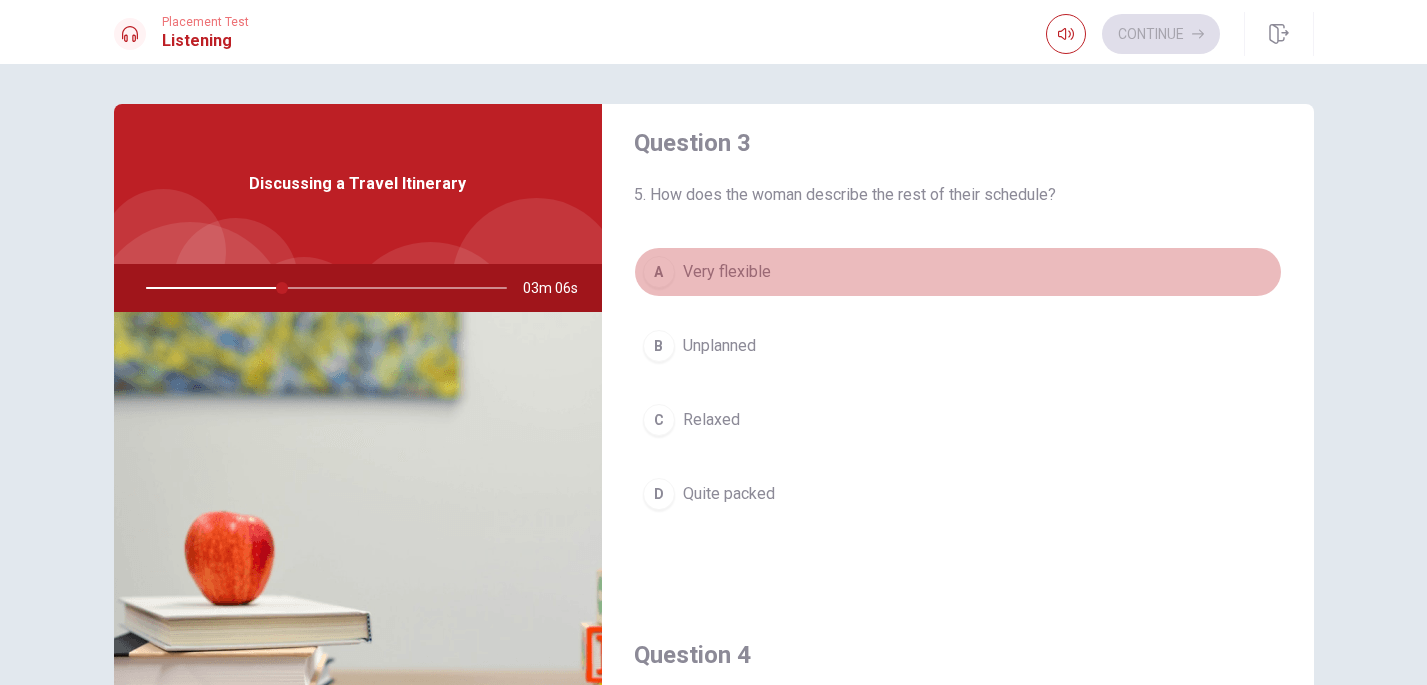 click on "A" at bounding box center (659, 272) 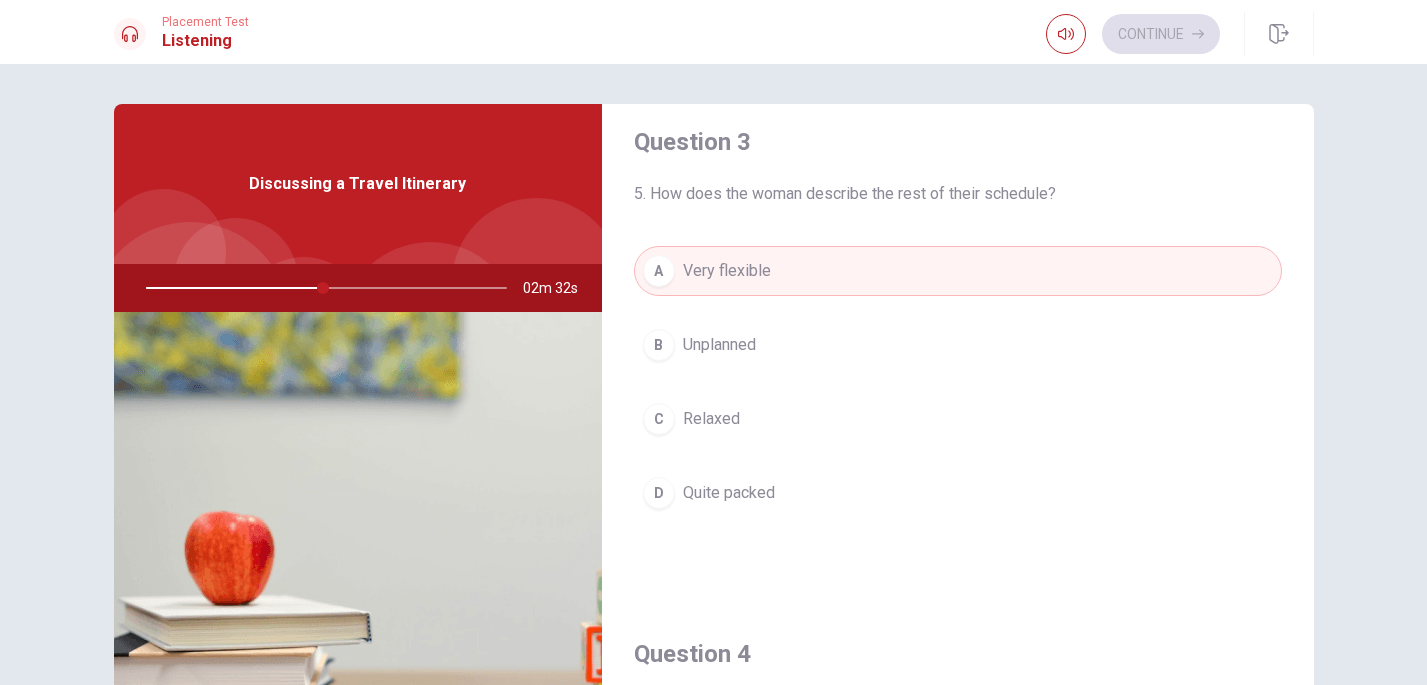 scroll, scrollTop: 1022, scrollLeft: 0, axis: vertical 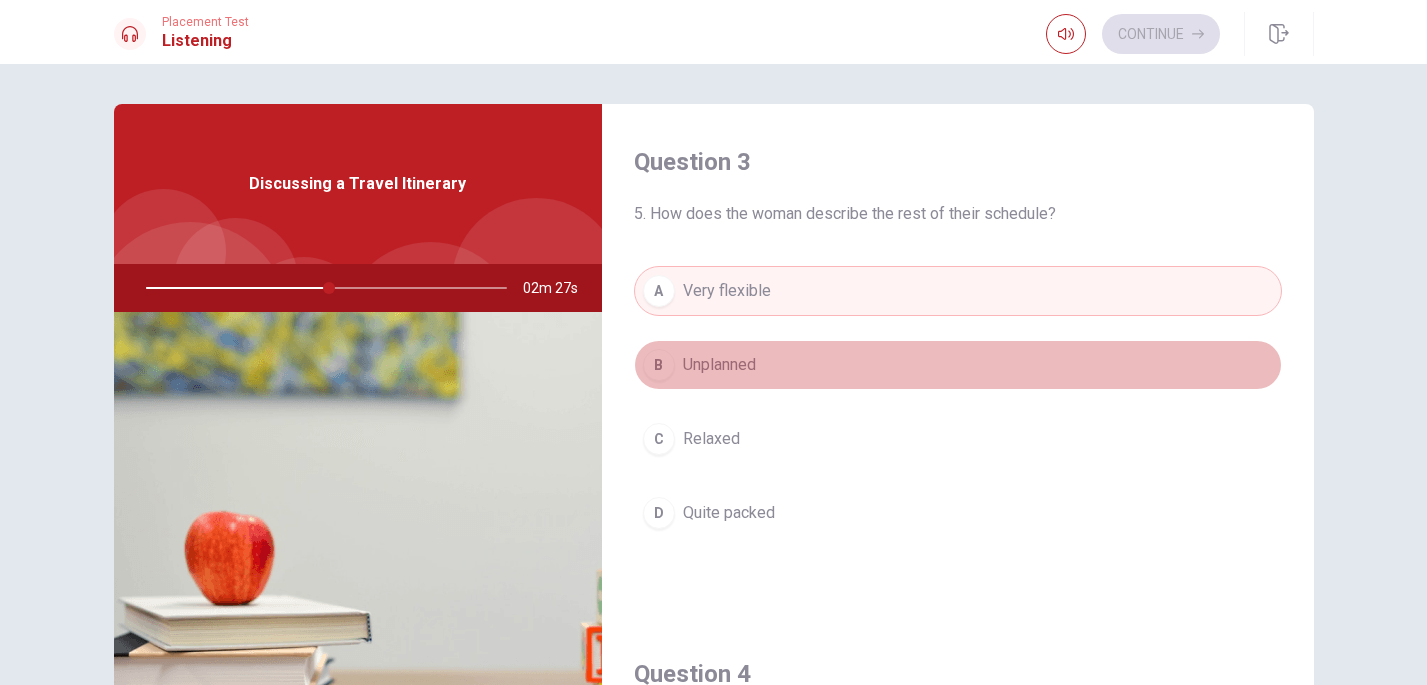 click on "B" at bounding box center (659, 365) 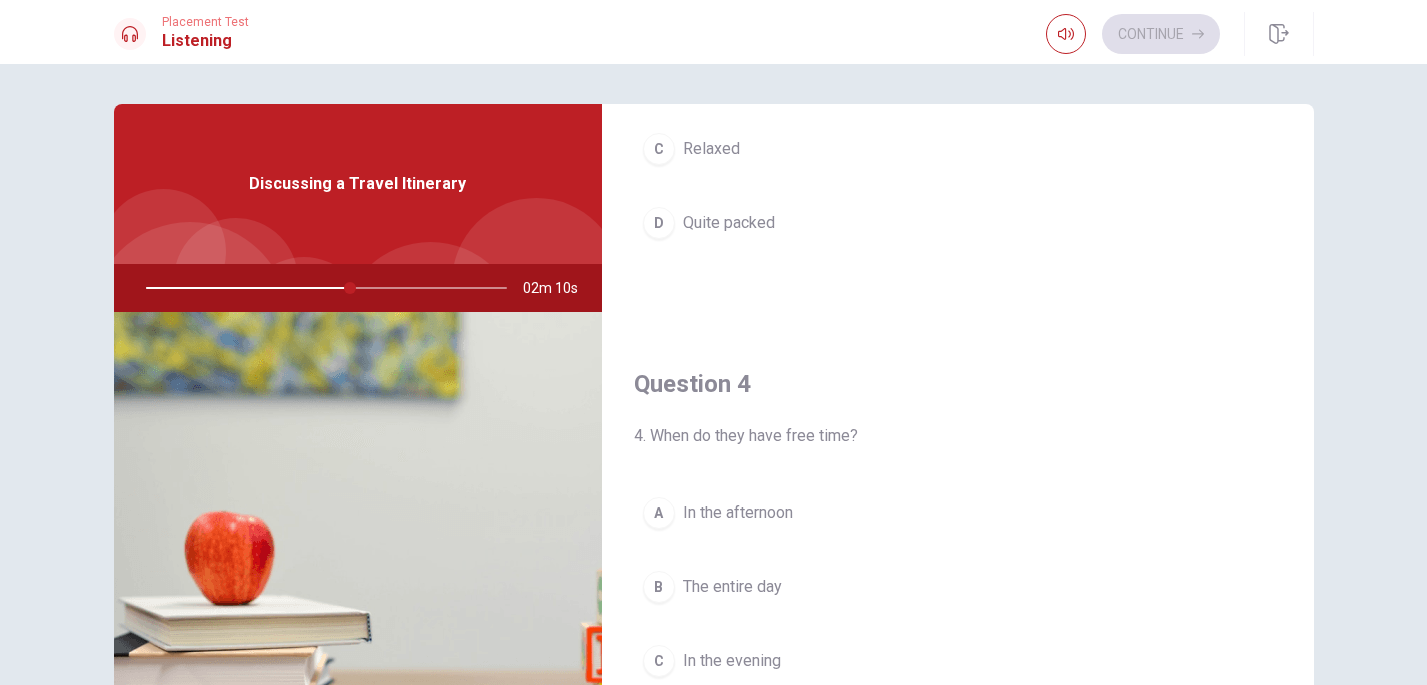 scroll, scrollTop: 1149, scrollLeft: 0, axis: vertical 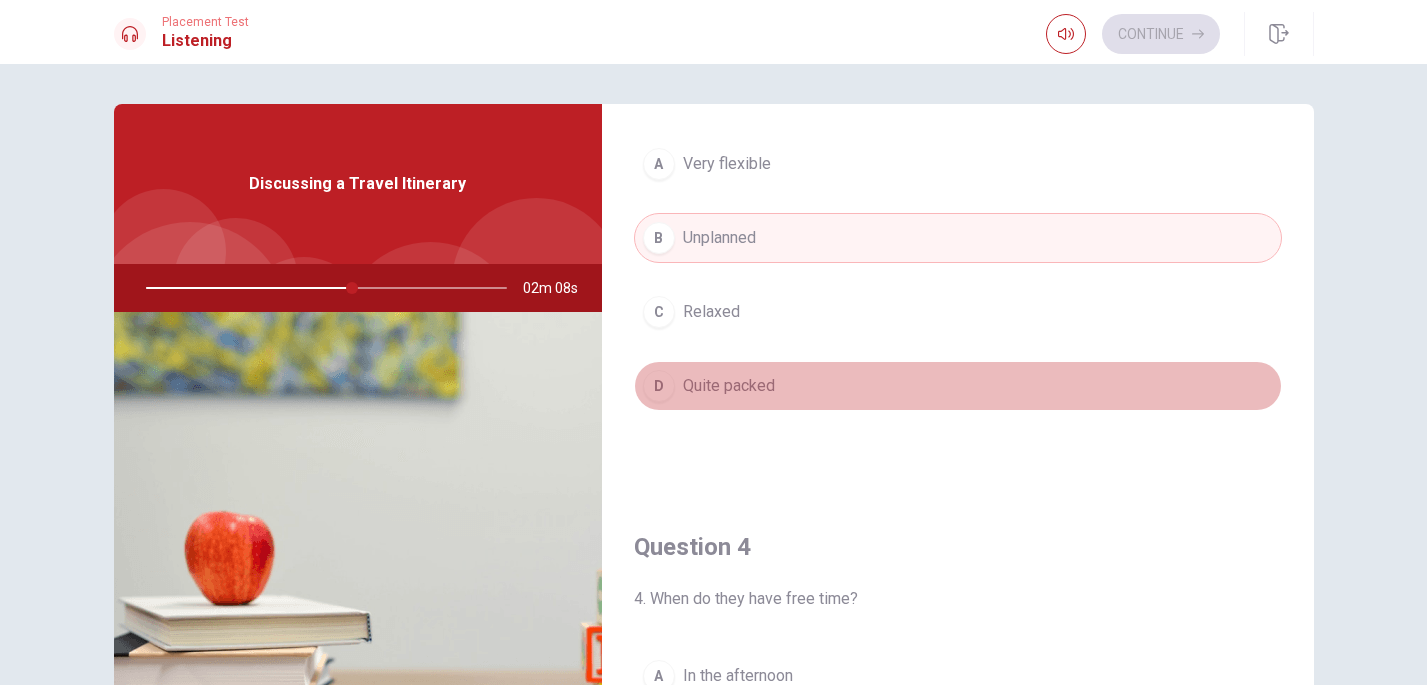 click on "D" at bounding box center [659, 386] 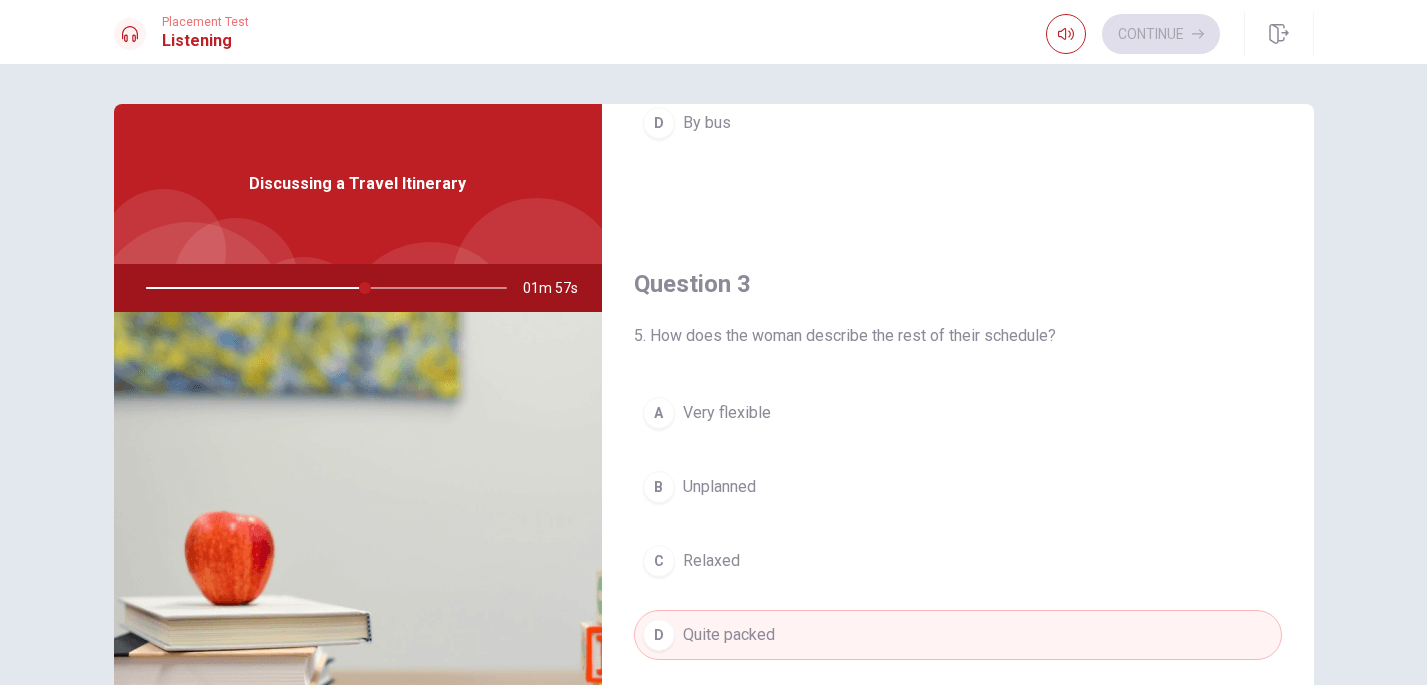scroll, scrollTop: 902, scrollLeft: 0, axis: vertical 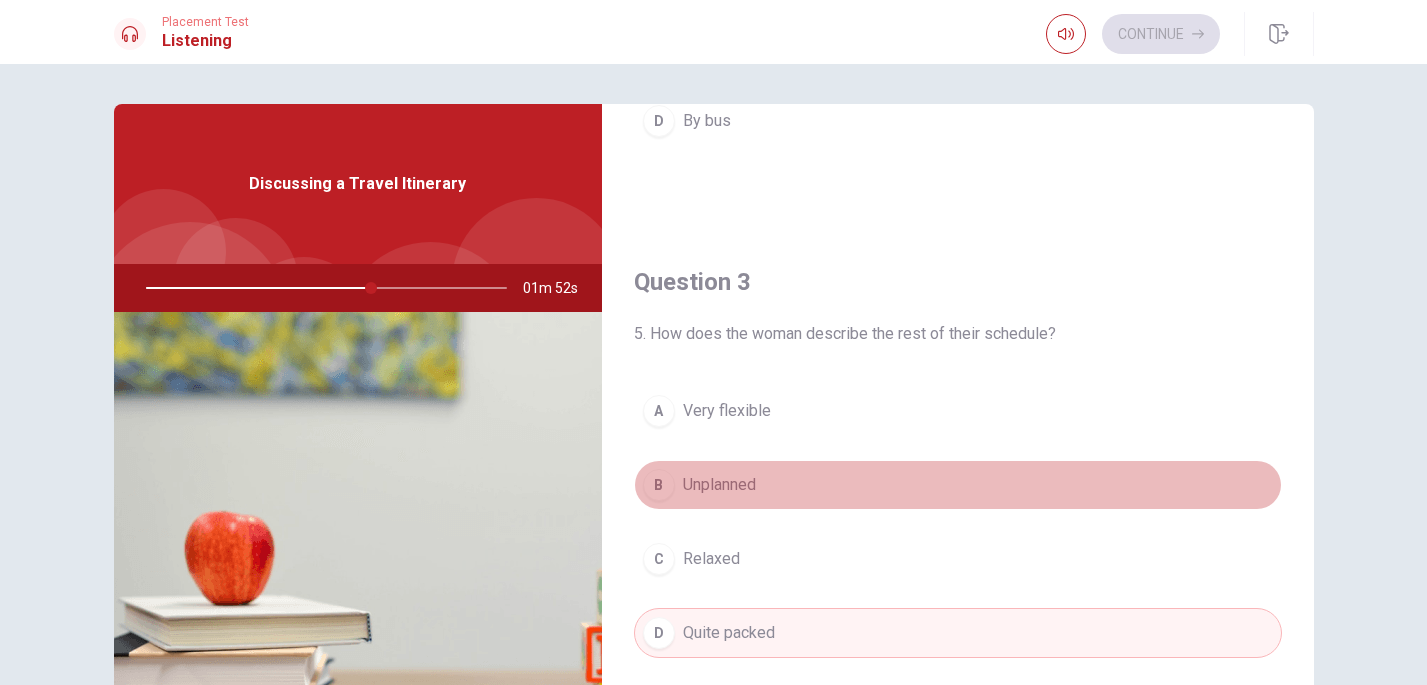 click on "B Unplanned" at bounding box center (958, 485) 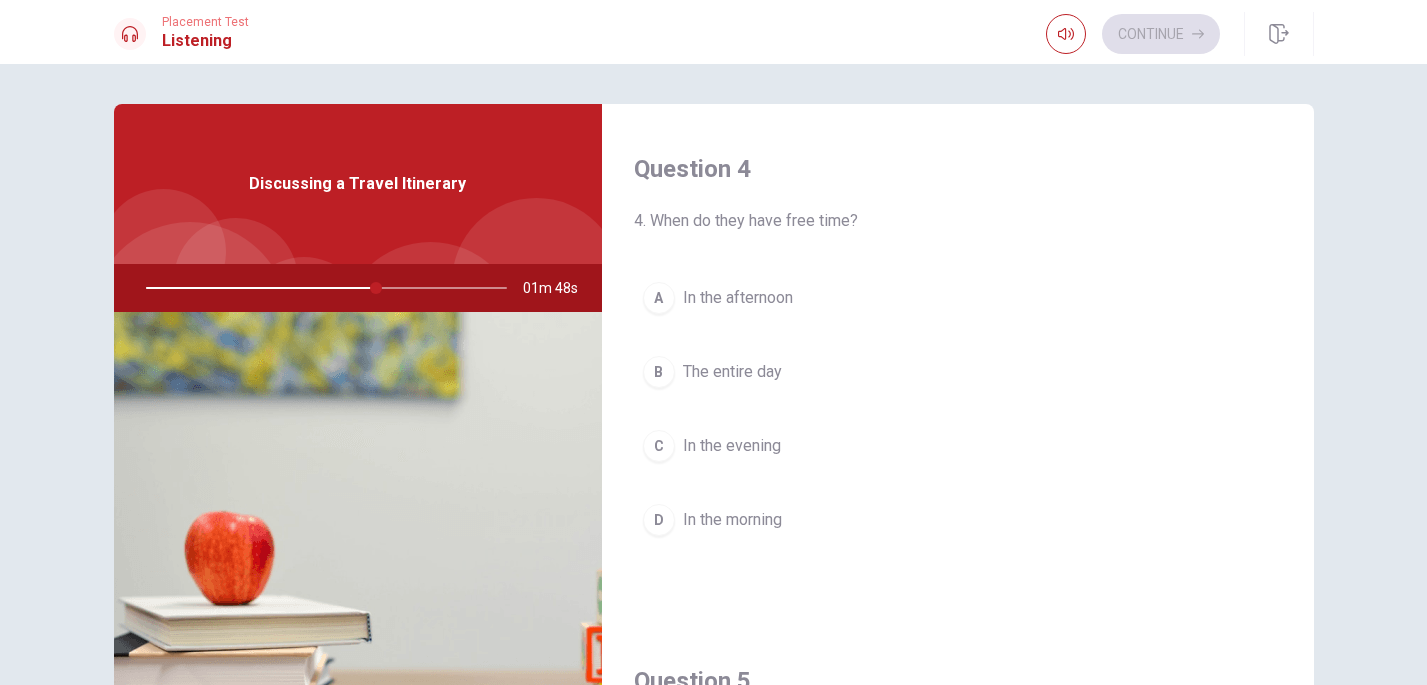 scroll, scrollTop: 1470, scrollLeft: 0, axis: vertical 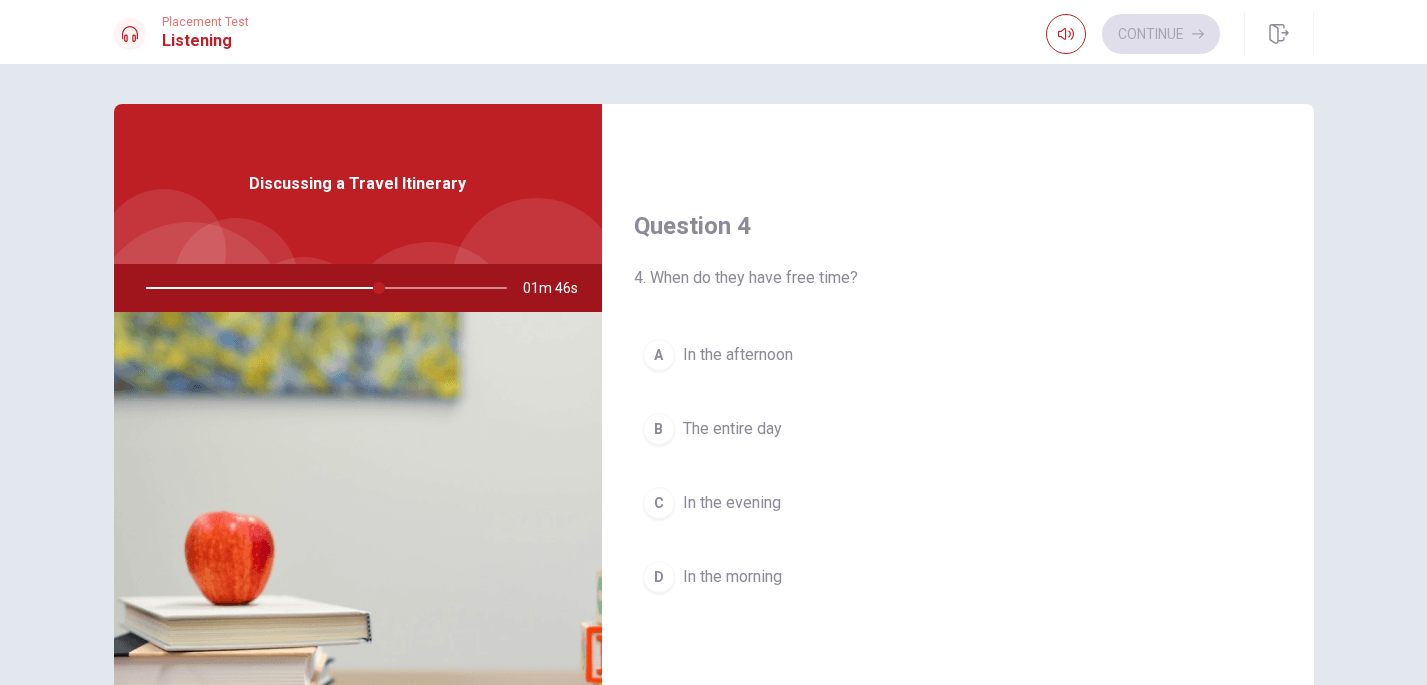 click on "A" at bounding box center [659, 355] 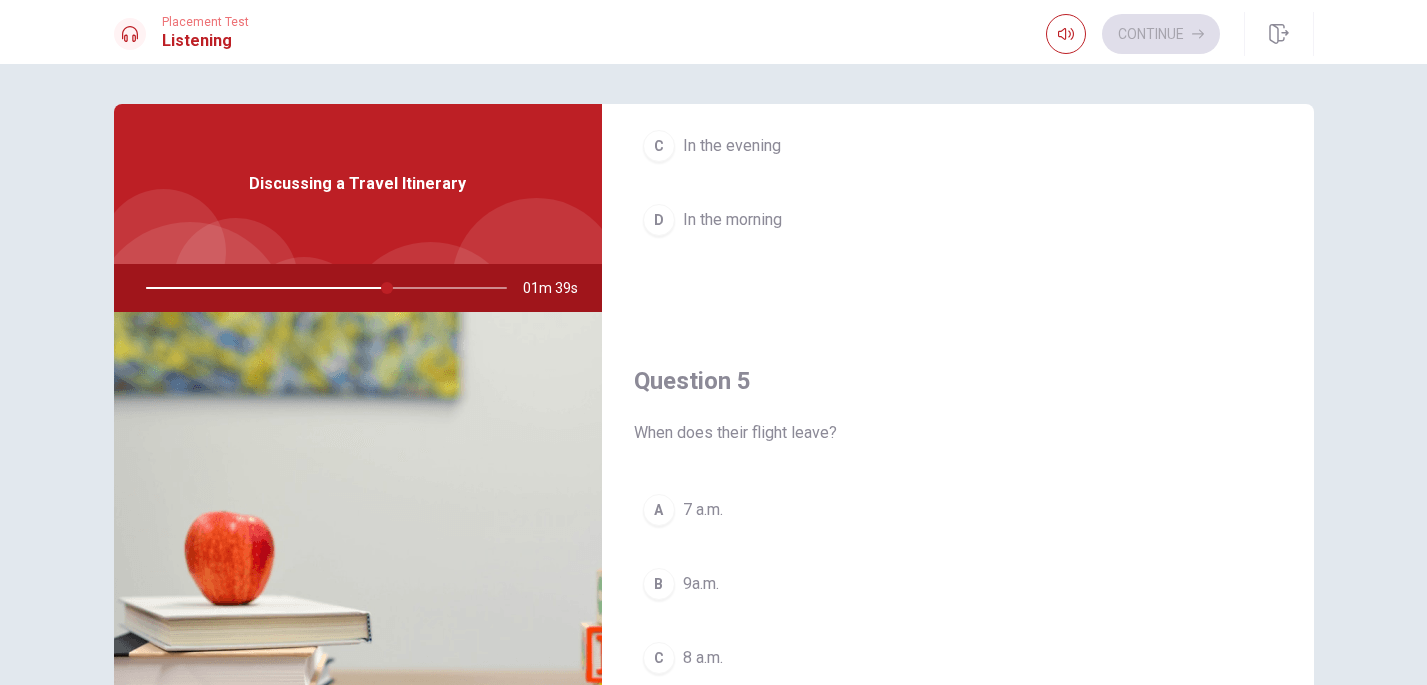 scroll, scrollTop: 1865, scrollLeft: 0, axis: vertical 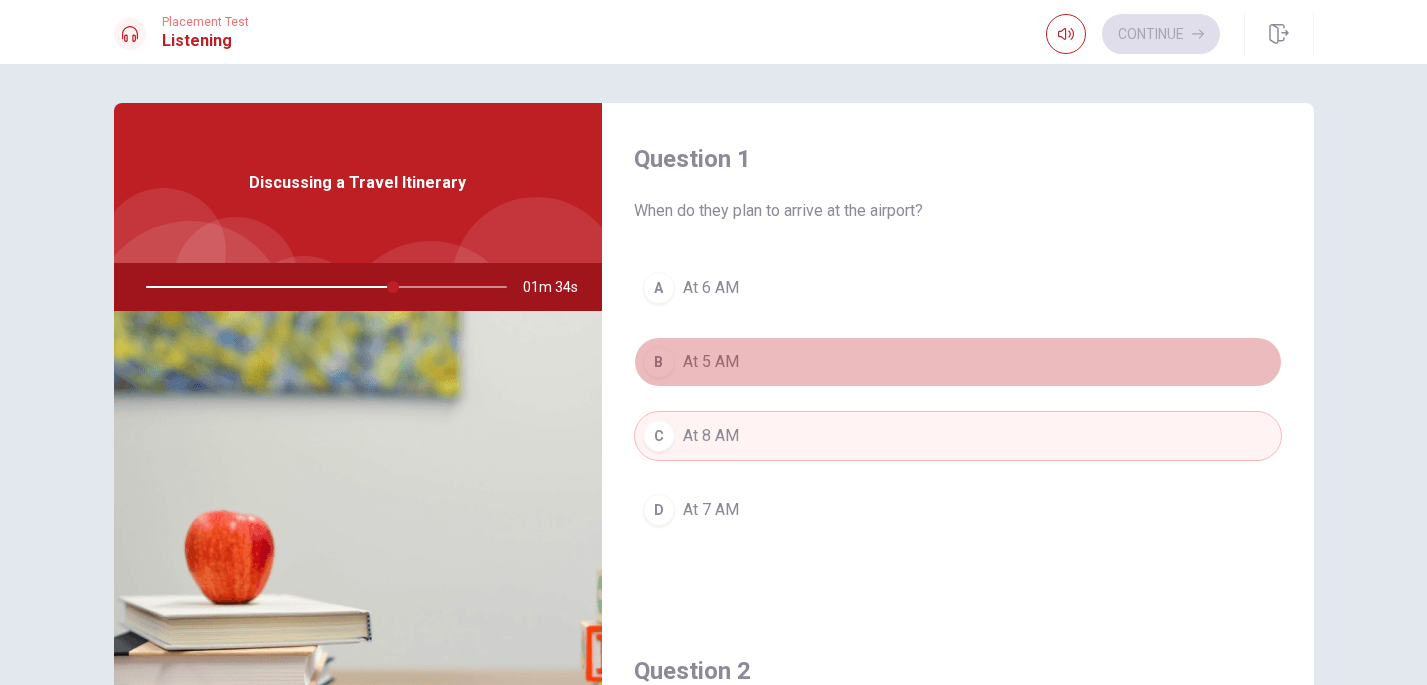 click on "B" at bounding box center [659, 362] 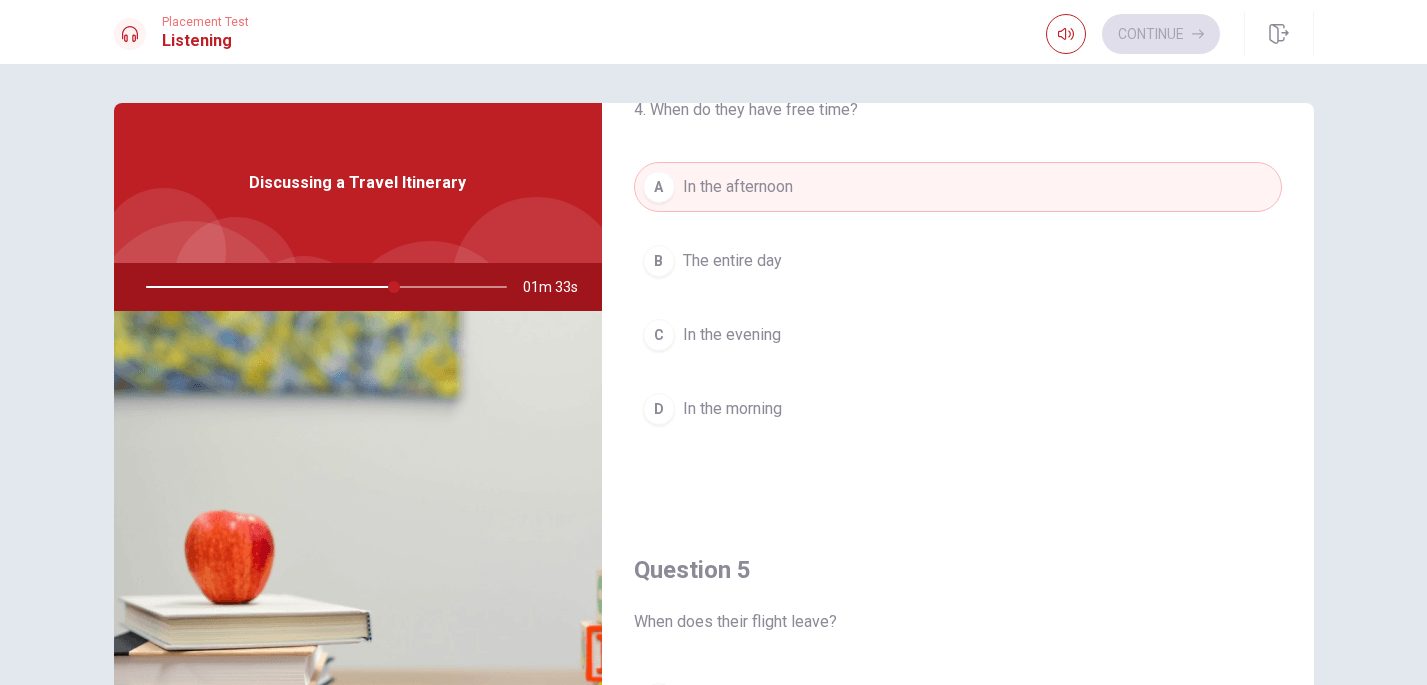 scroll, scrollTop: 1865, scrollLeft: 0, axis: vertical 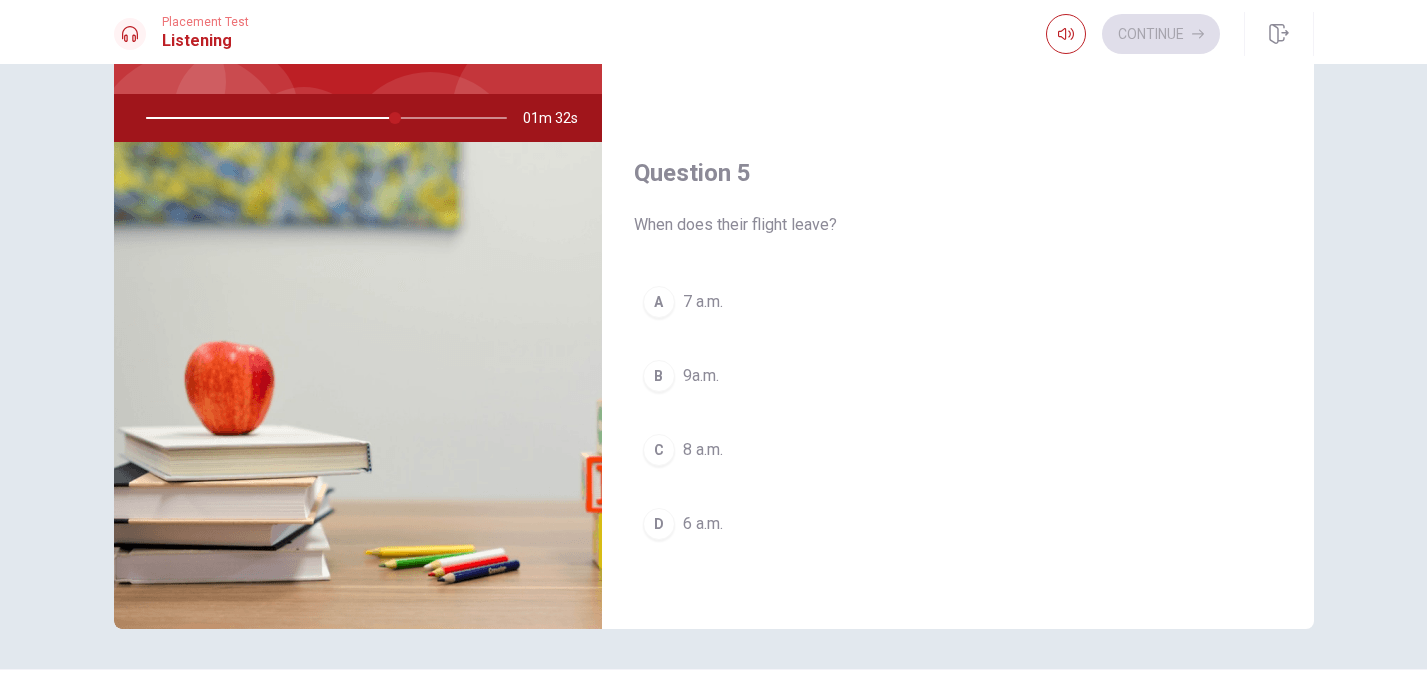 click on "C 8 a.m." at bounding box center [958, 450] 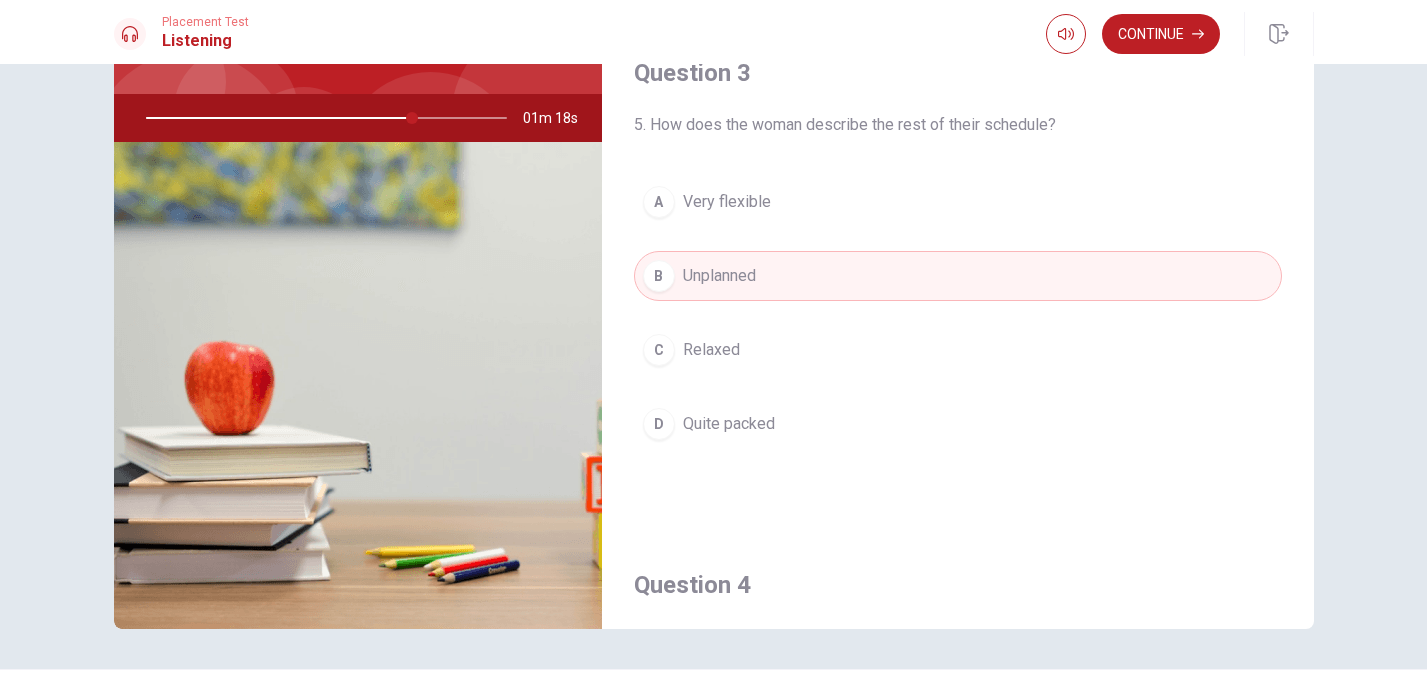 scroll, scrollTop: 943, scrollLeft: 0, axis: vertical 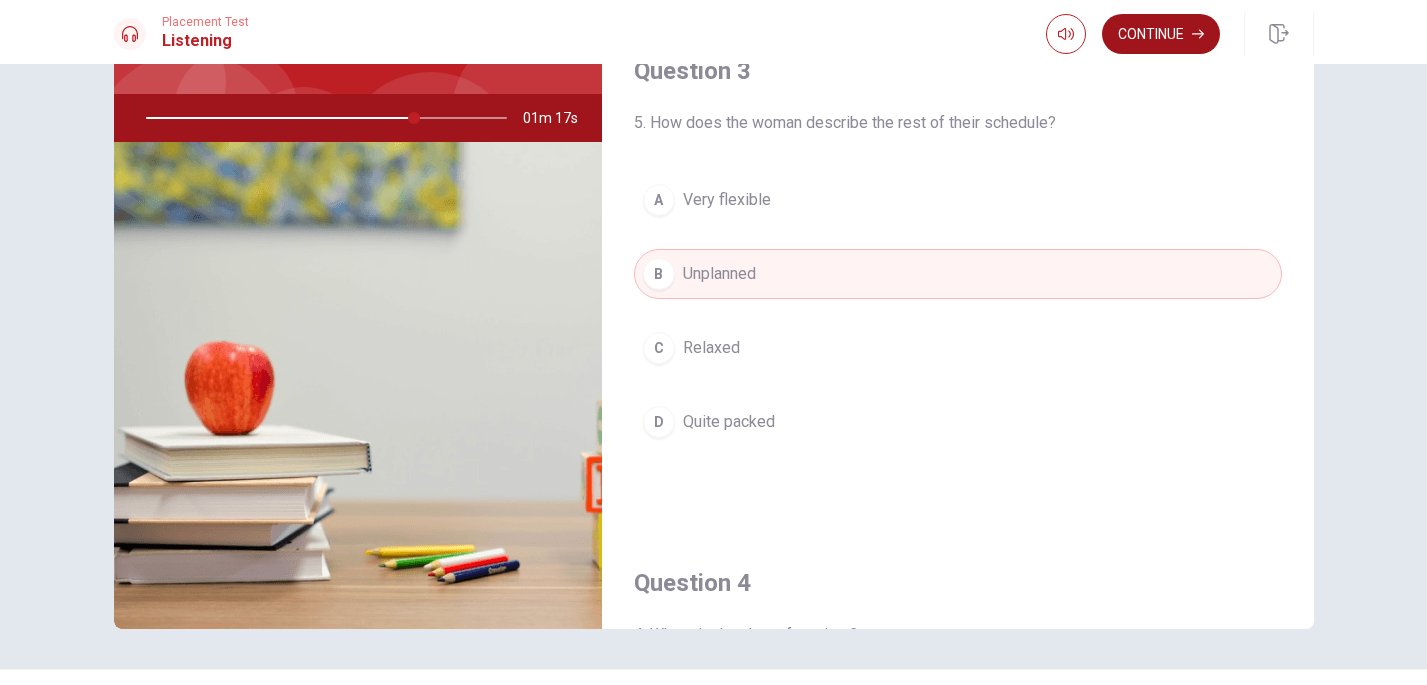 click on "Continue" at bounding box center [1161, 34] 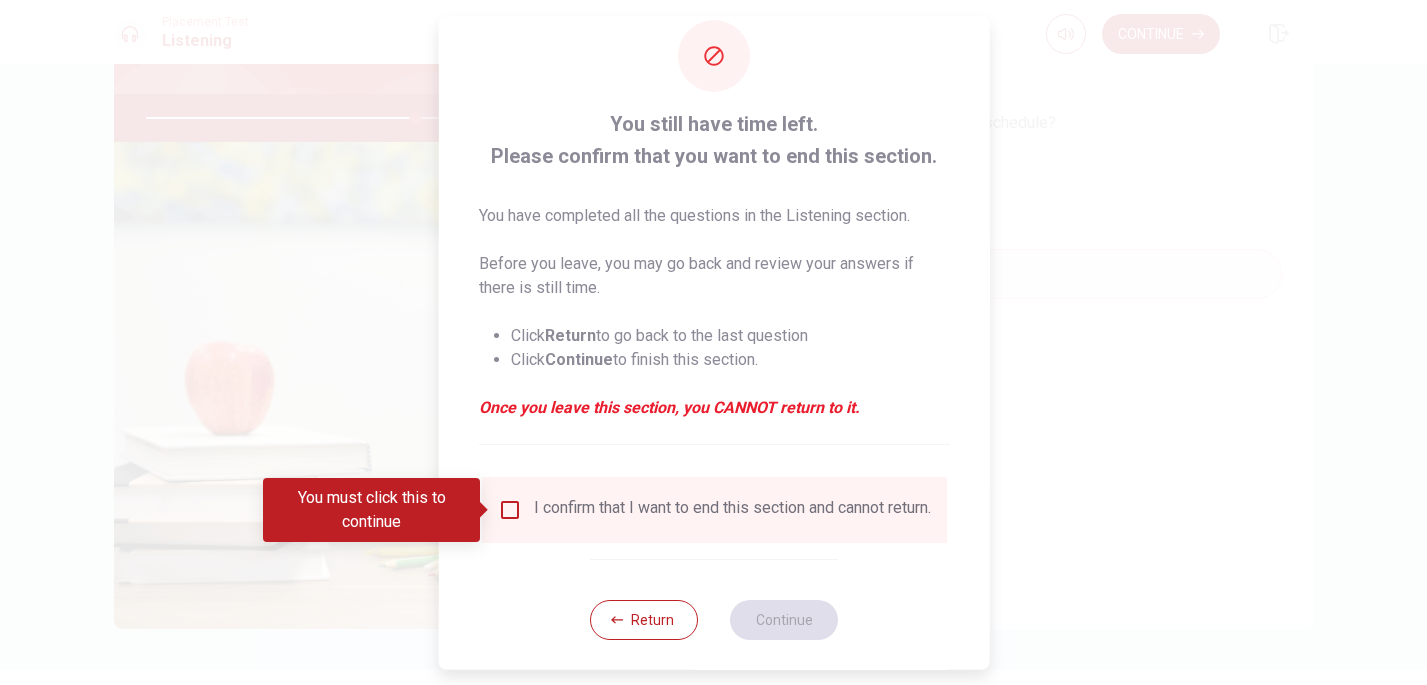 scroll, scrollTop: 37, scrollLeft: 0, axis: vertical 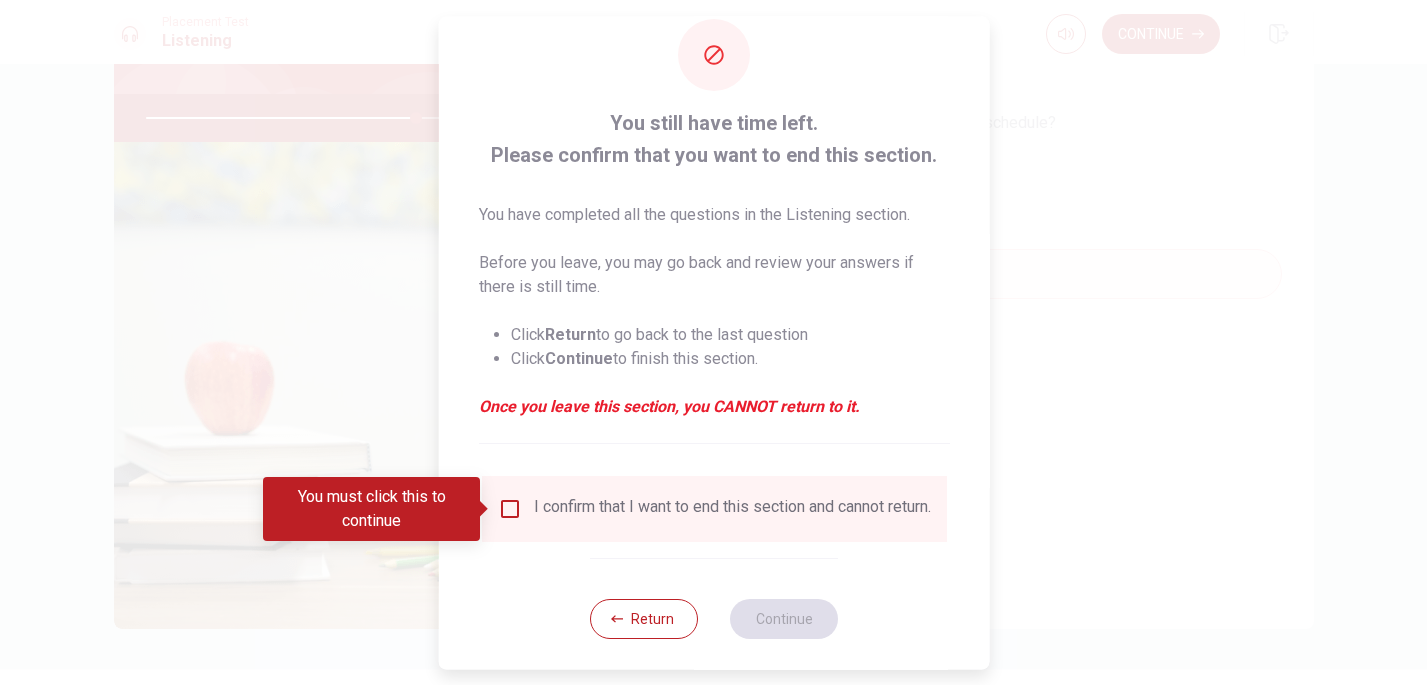 click at bounding box center (509, 509) 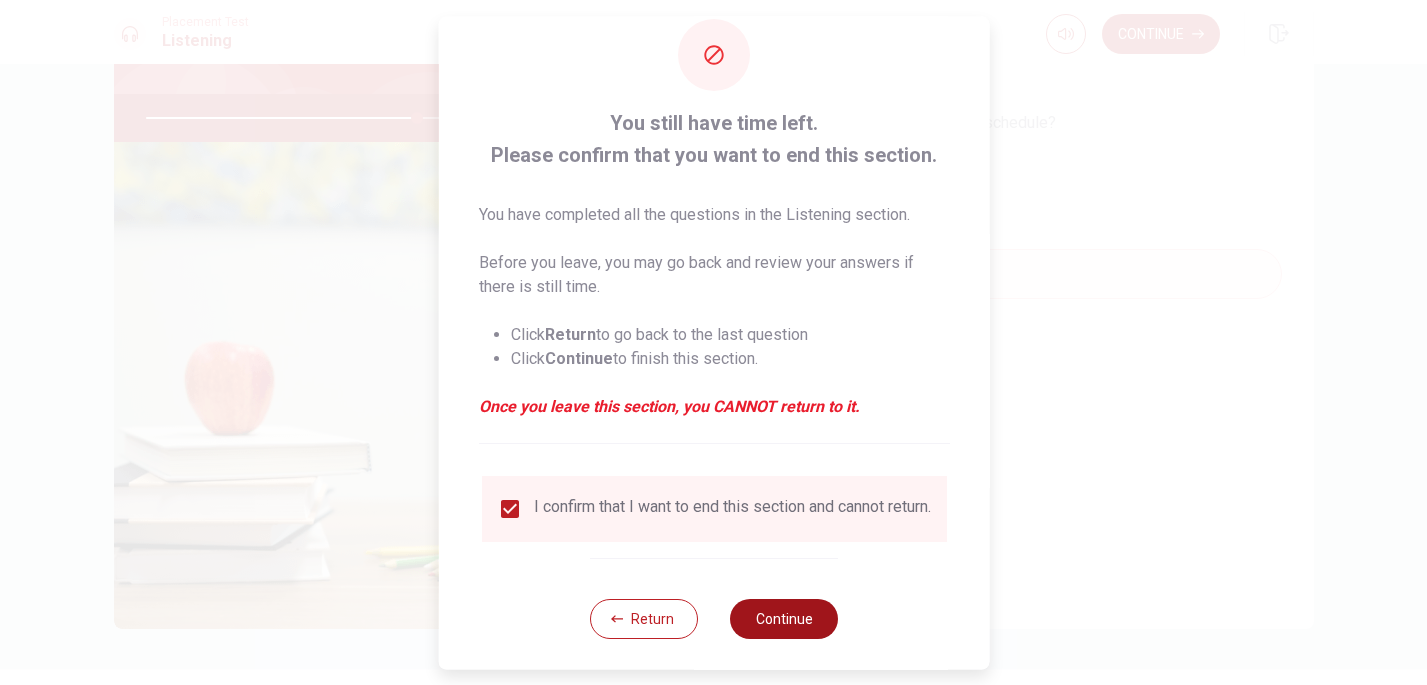 click on "Continue" at bounding box center [784, 619] 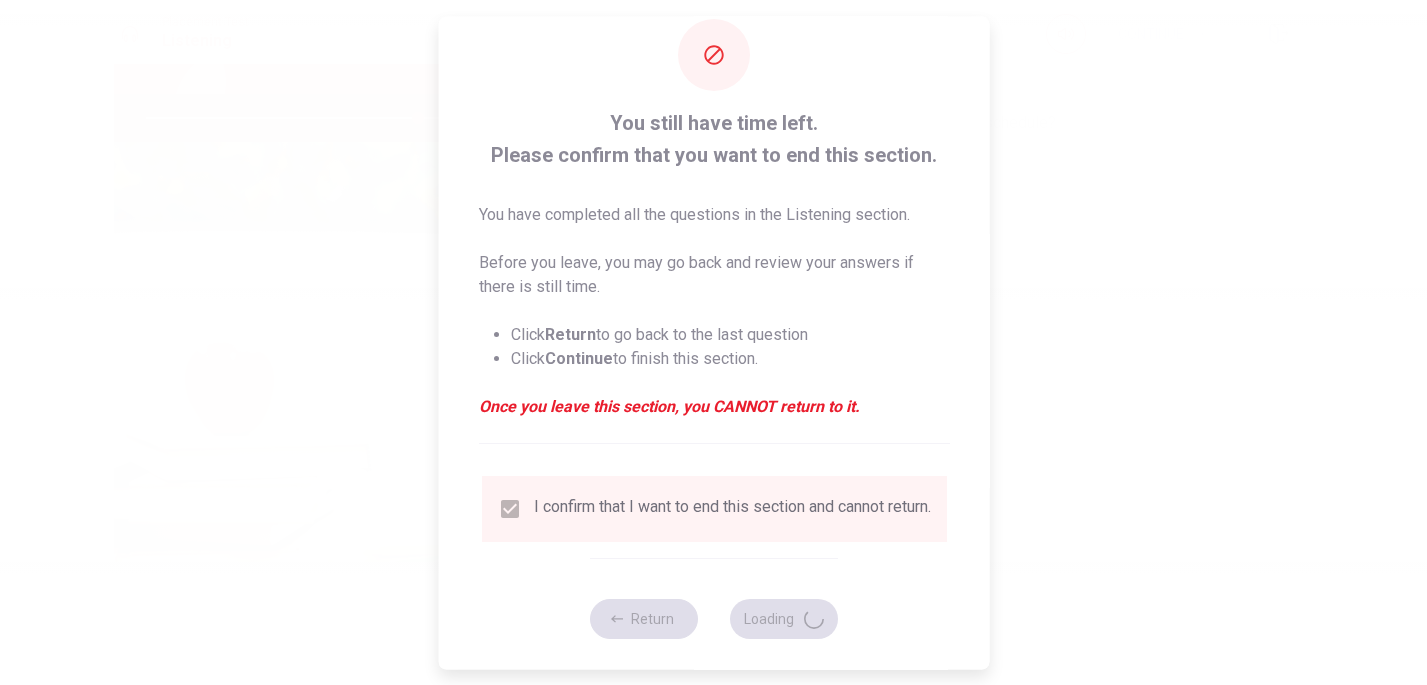 type on "76" 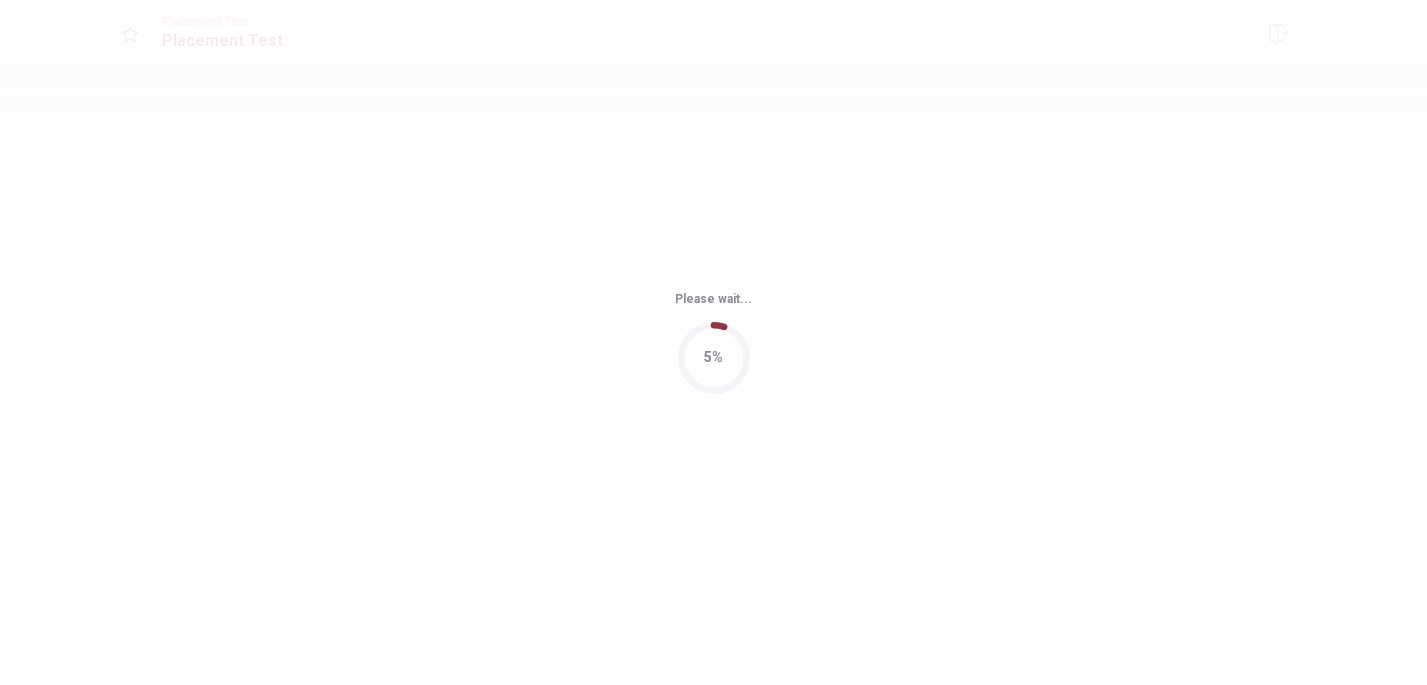 scroll, scrollTop: 0, scrollLeft: 0, axis: both 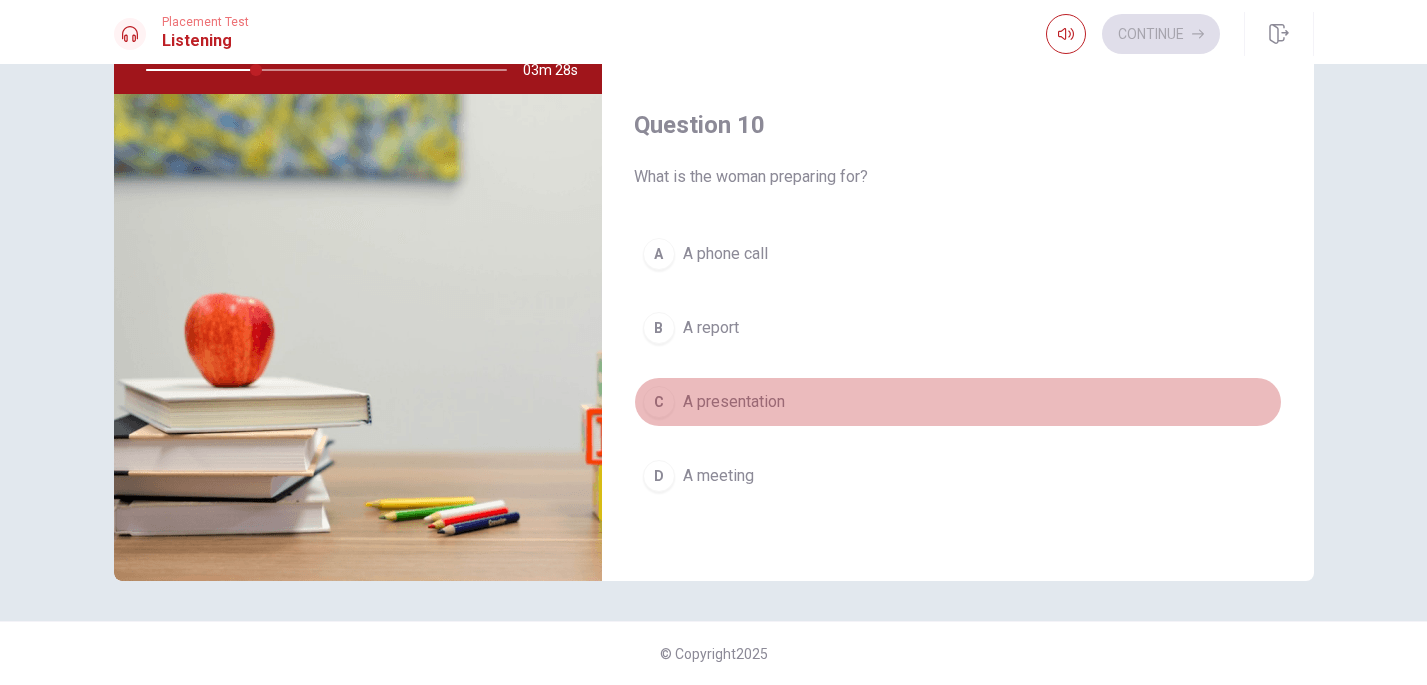 click on "C" at bounding box center [659, 402] 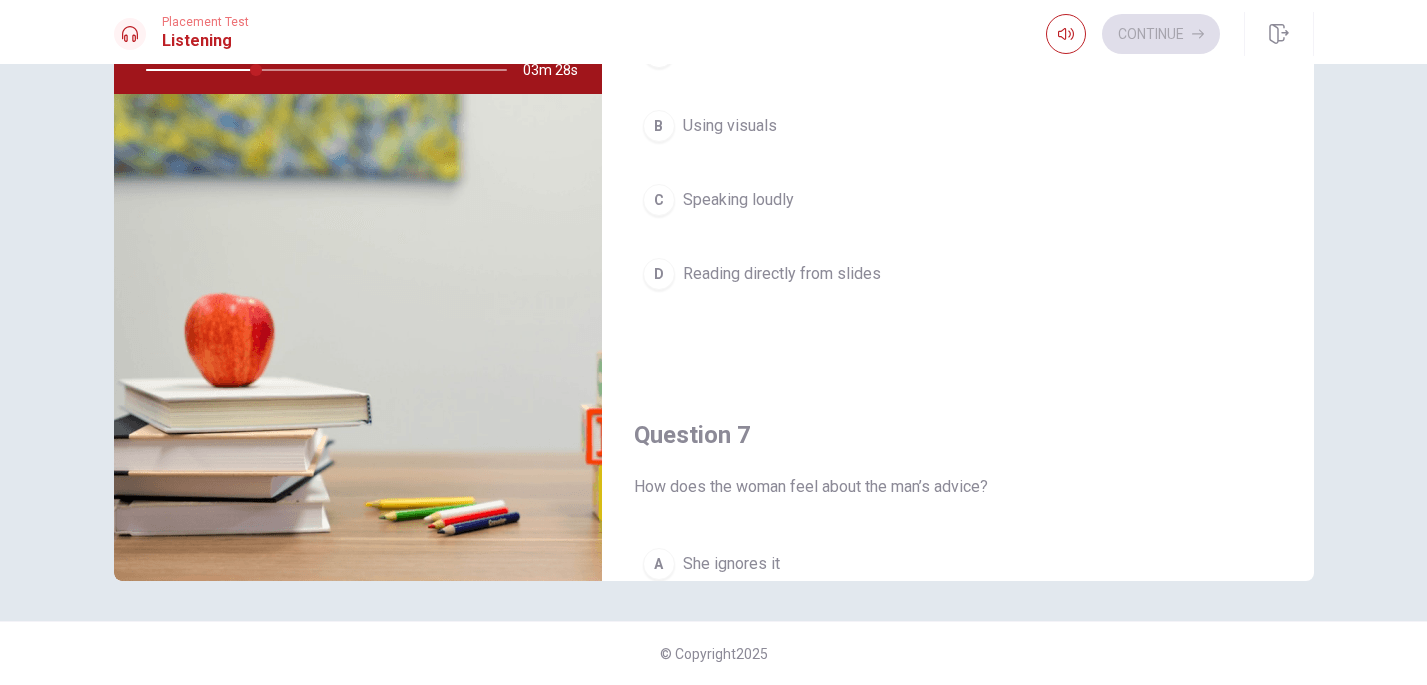 scroll, scrollTop: 0, scrollLeft: 0, axis: both 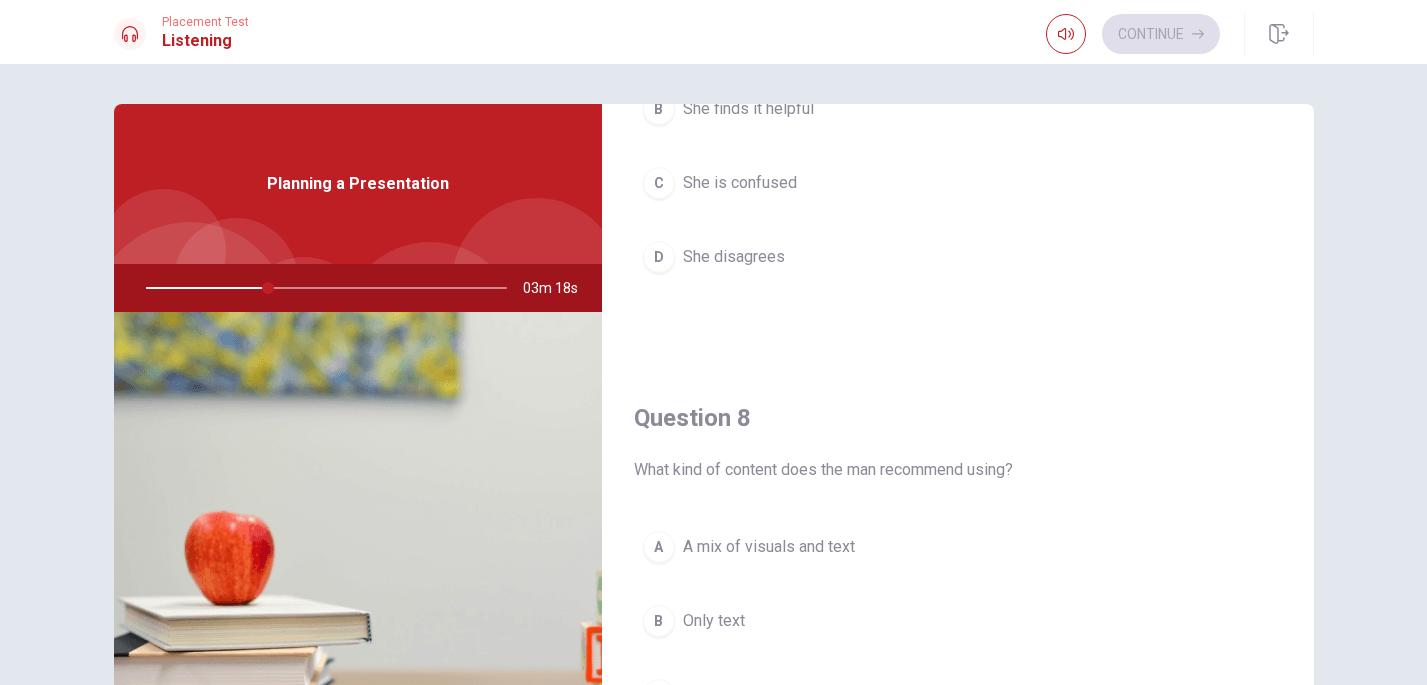 click on "A" at bounding box center [659, 547] 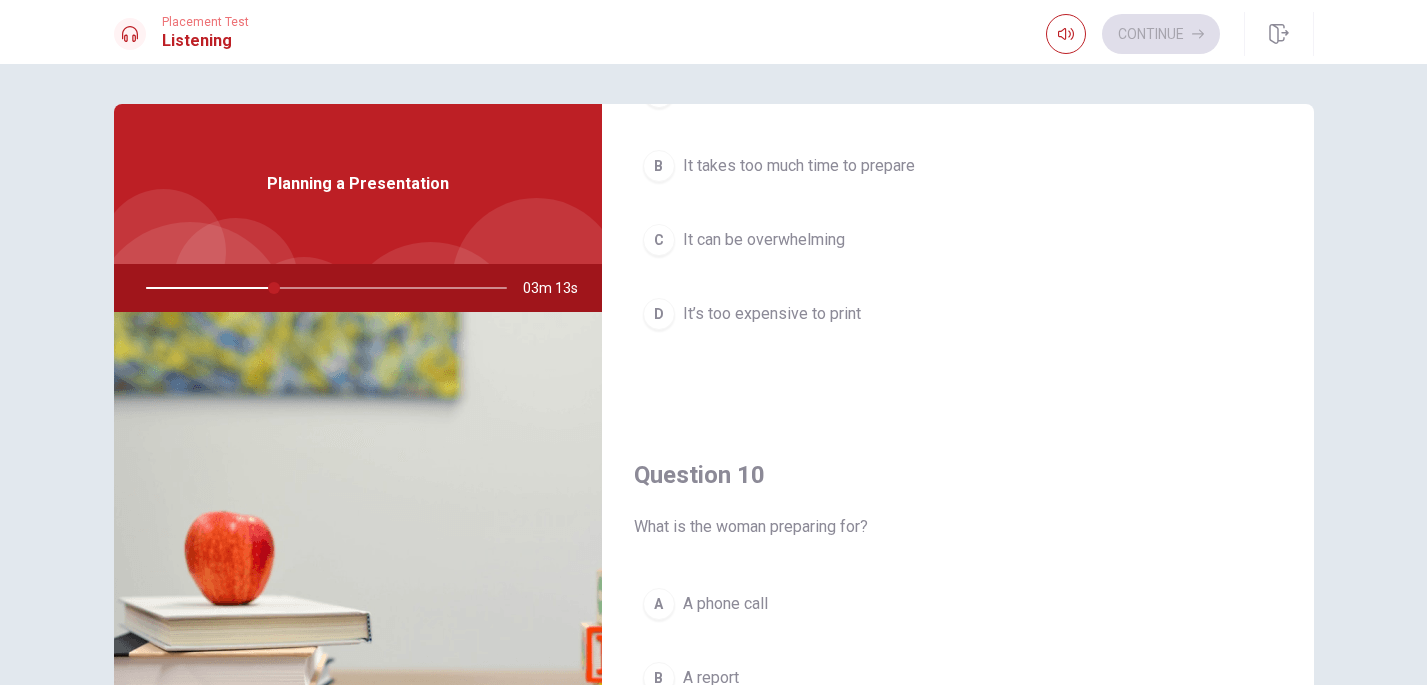 scroll, scrollTop: 1732, scrollLeft: 0, axis: vertical 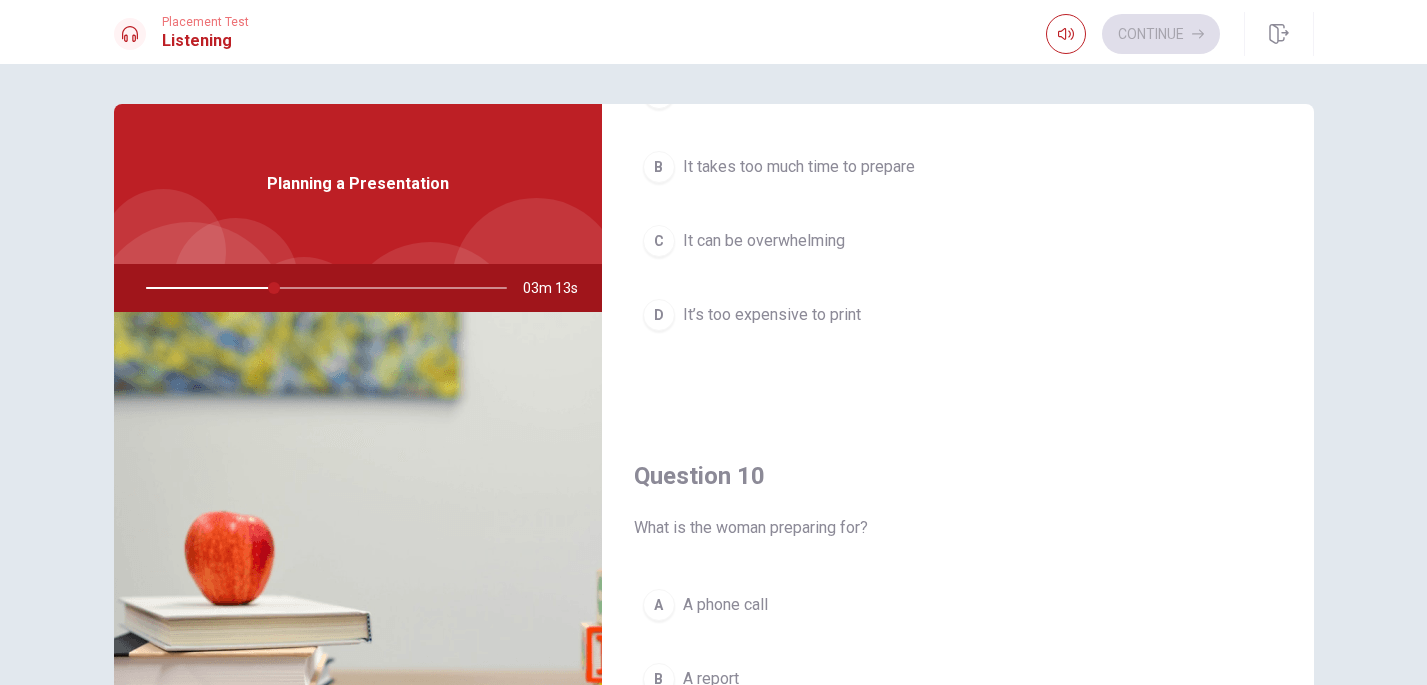 click on "C" at bounding box center (659, 241) 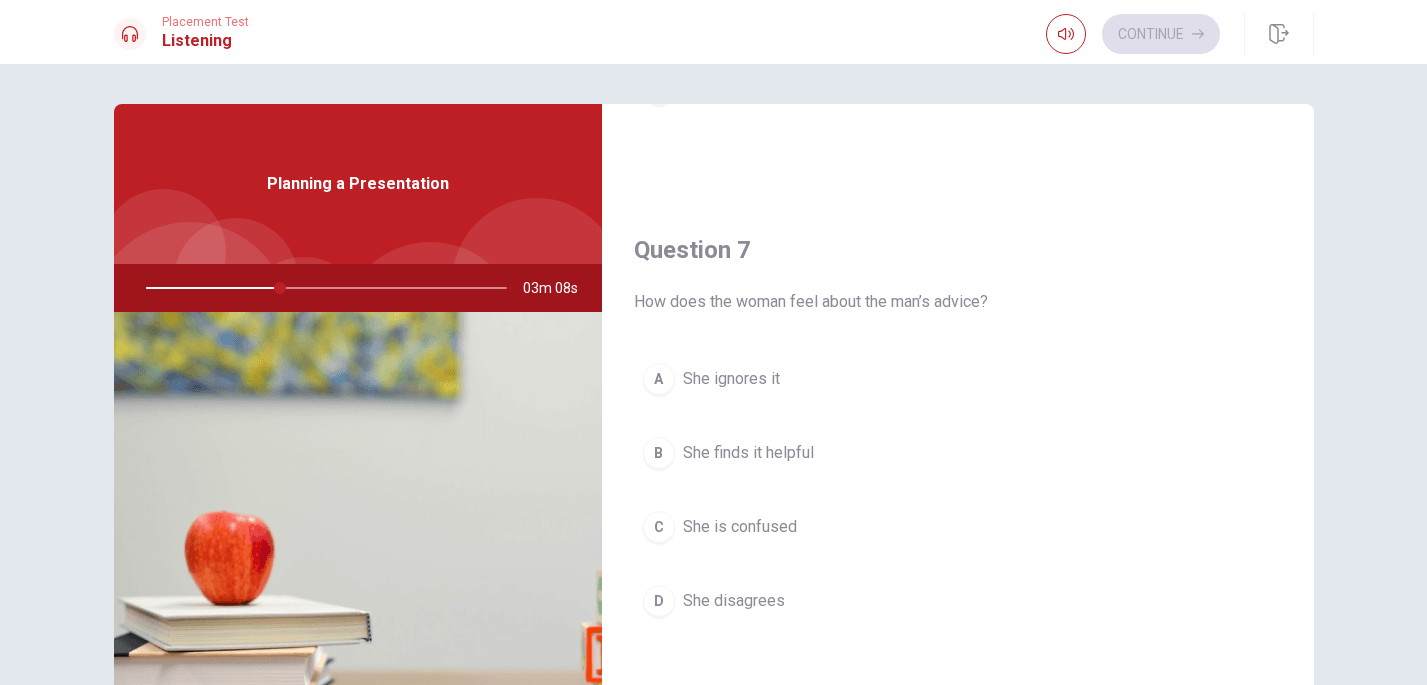 scroll, scrollTop: 423, scrollLeft: 0, axis: vertical 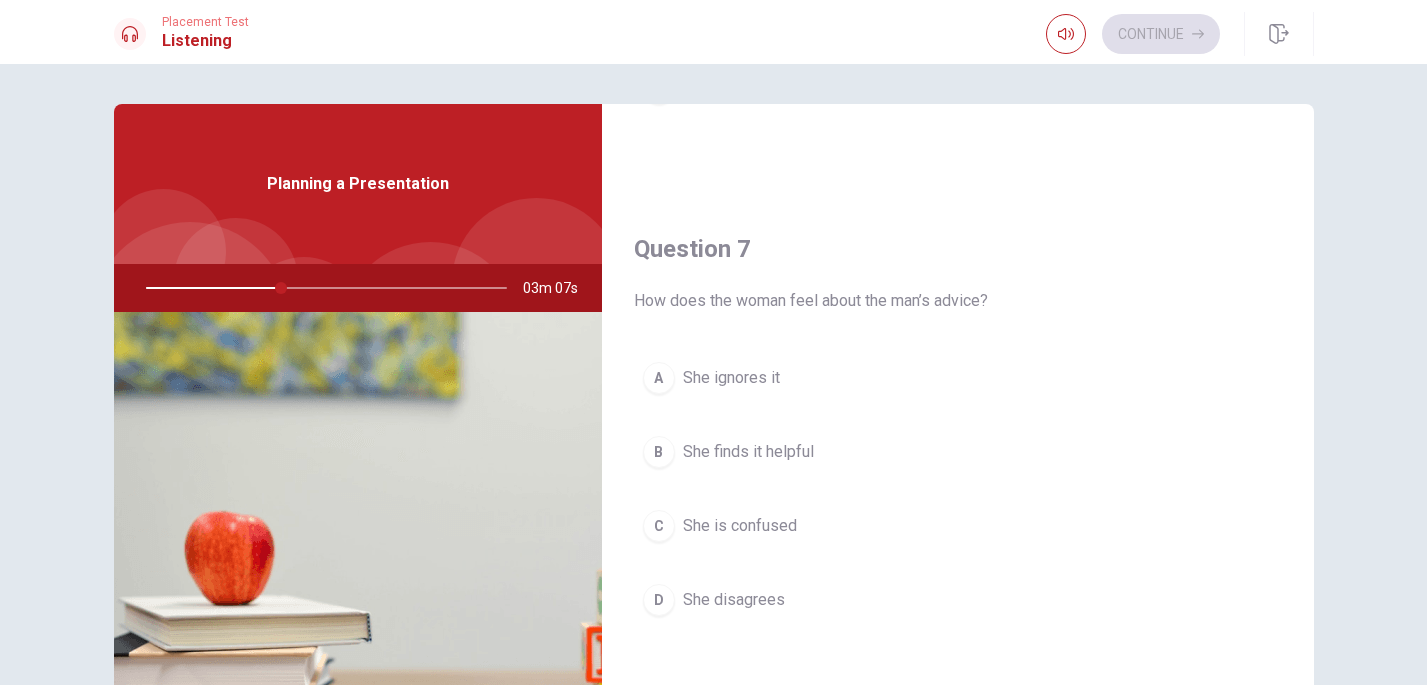 click on "B" at bounding box center [659, 452] 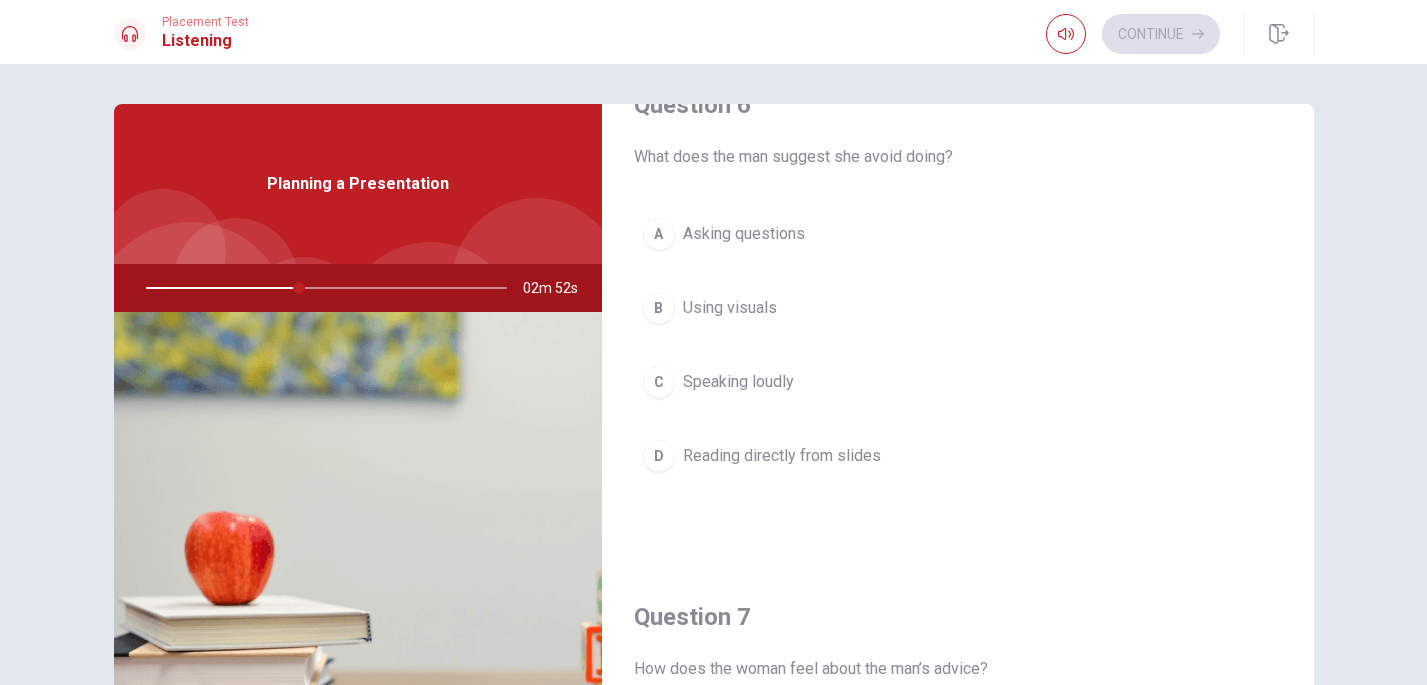 scroll, scrollTop: 0, scrollLeft: 0, axis: both 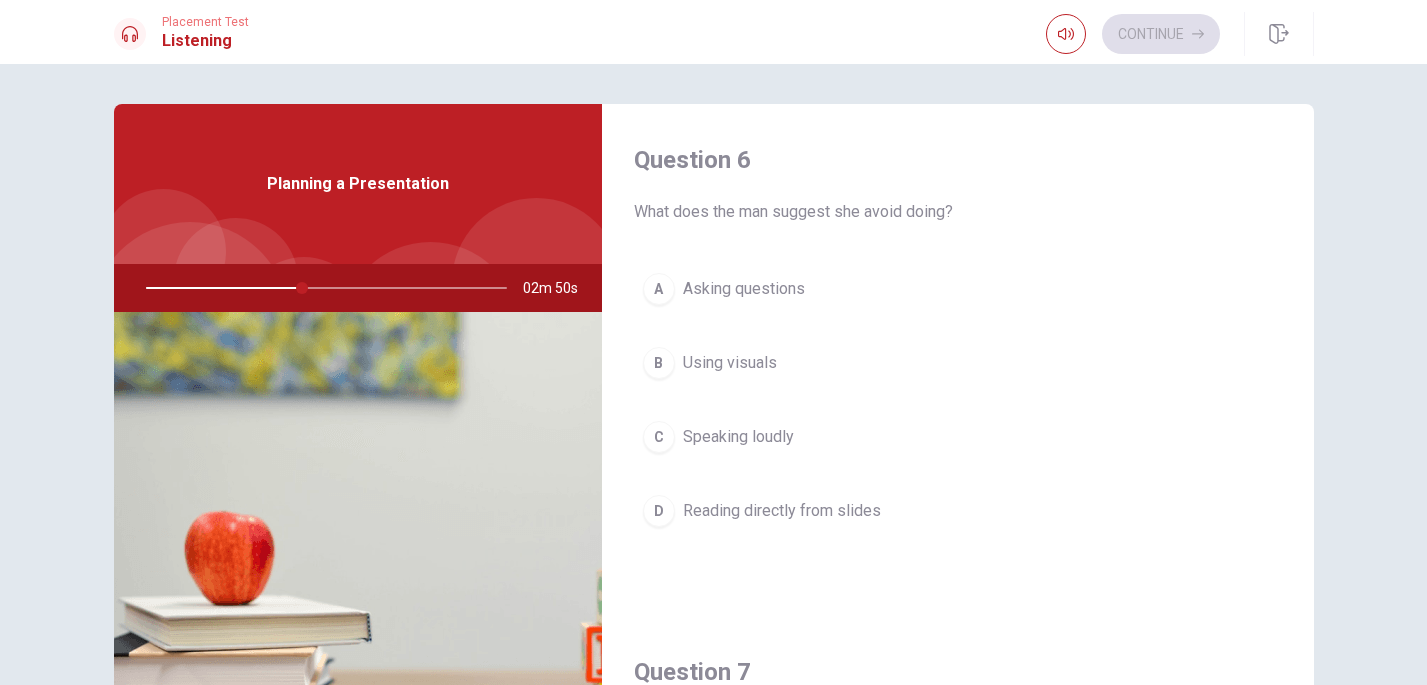 click on "D" at bounding box center [659, 511] 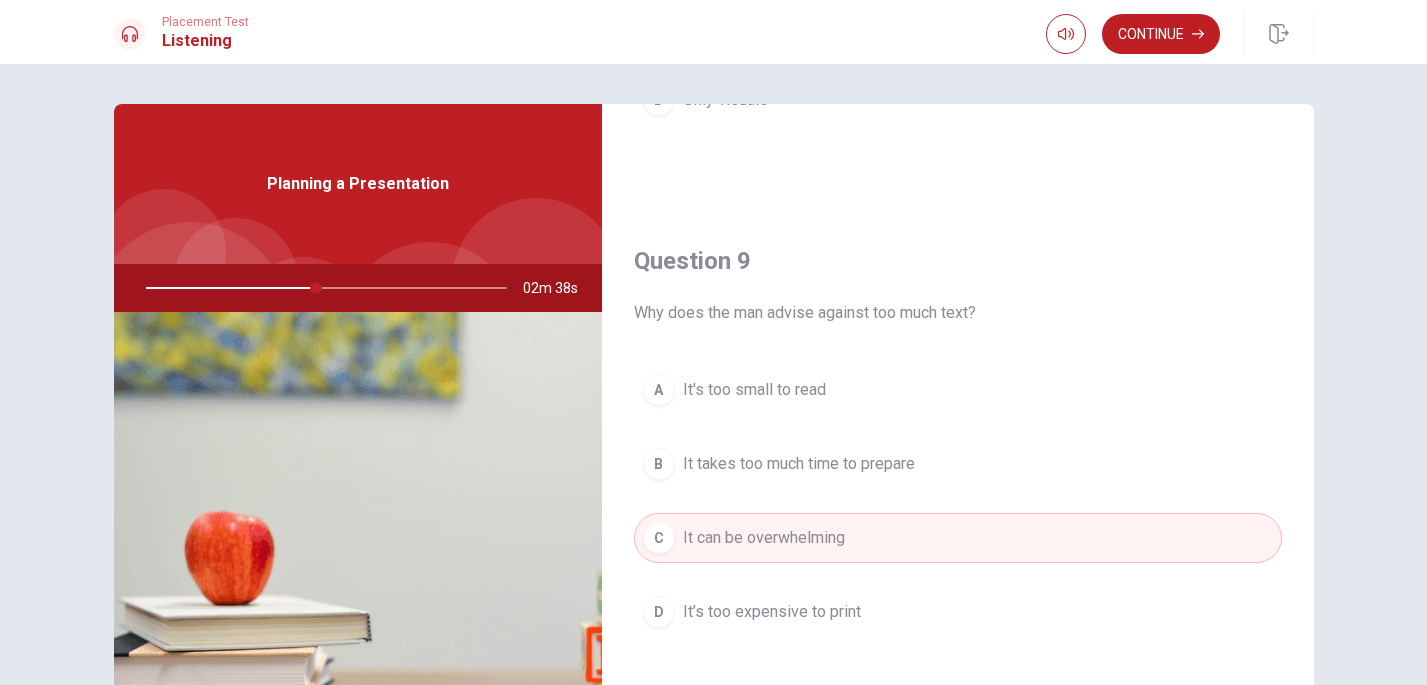 scroll, scrollTop: 1463, scrollLeft: 0, axis: vertical 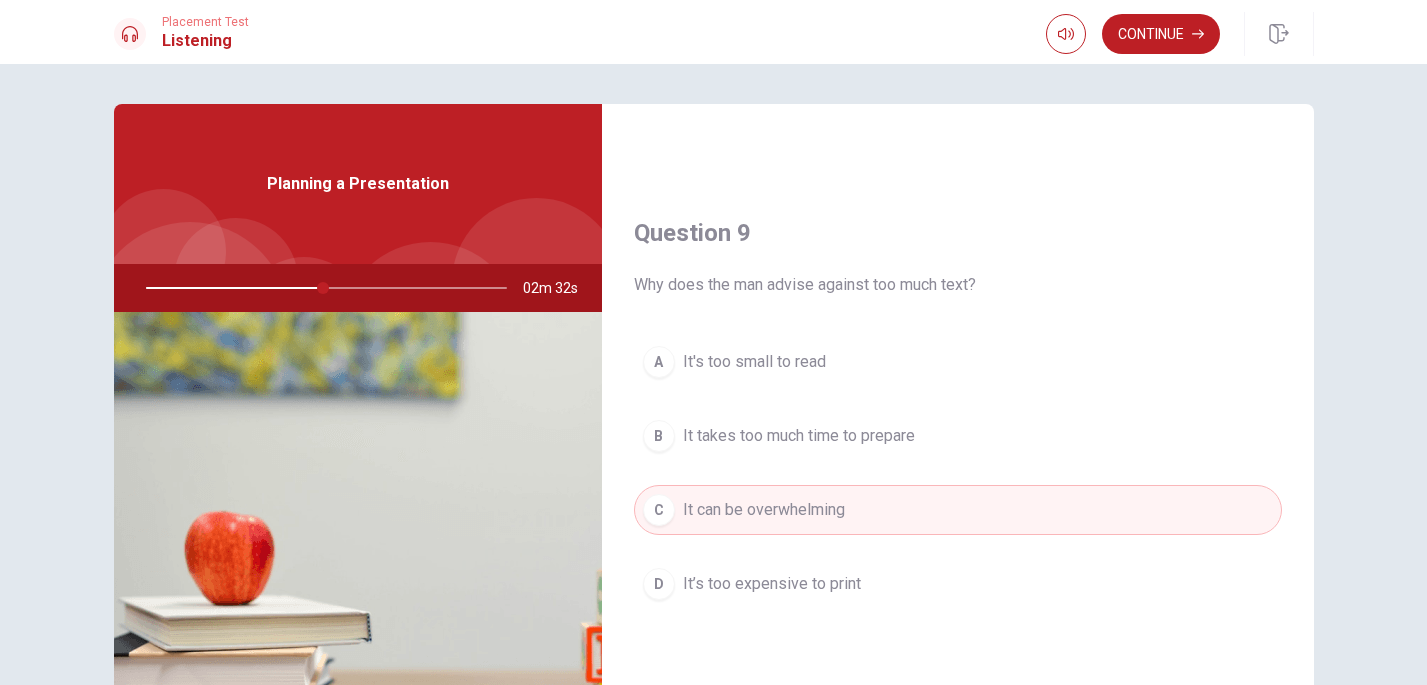 drag, startPoint x: 825, startPoint y: 282, endPoint x: 886, endPoint y: 289, distance: 61.400326 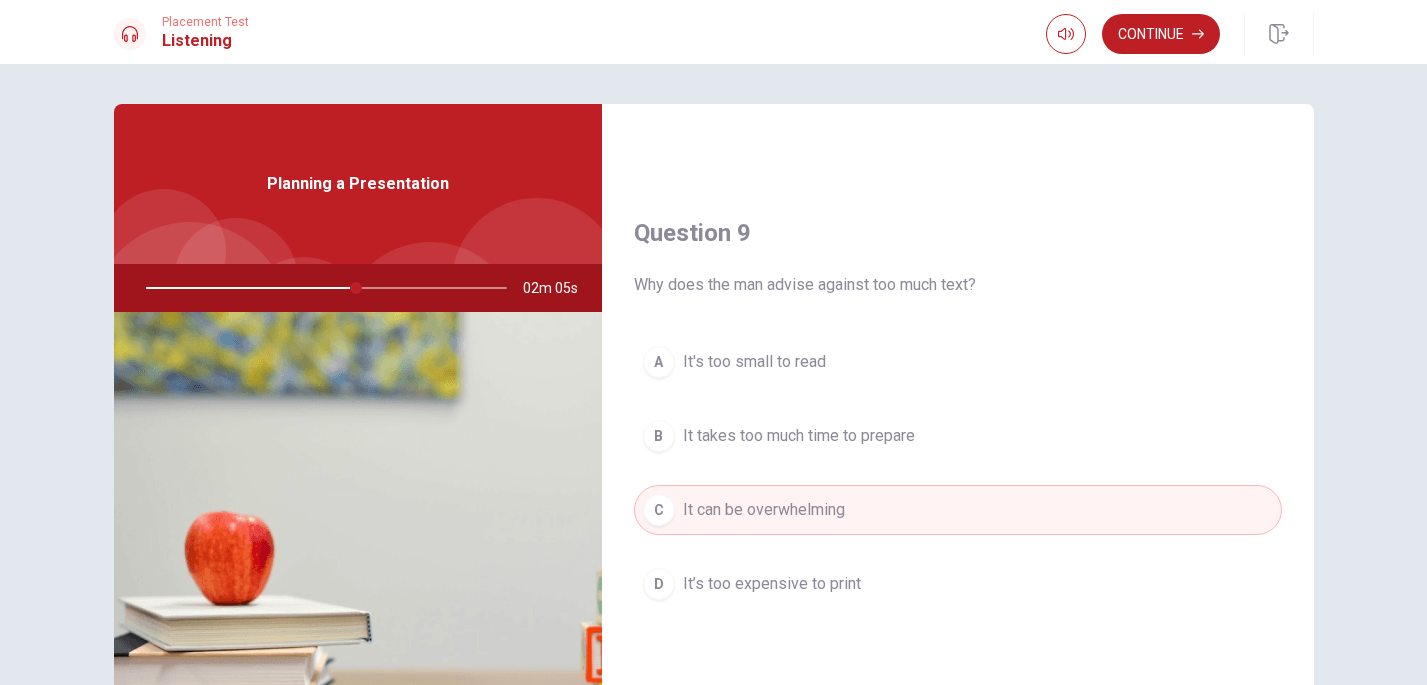 scroll, scrollTop: 1464, scrollLeft: 0, axis: vertical 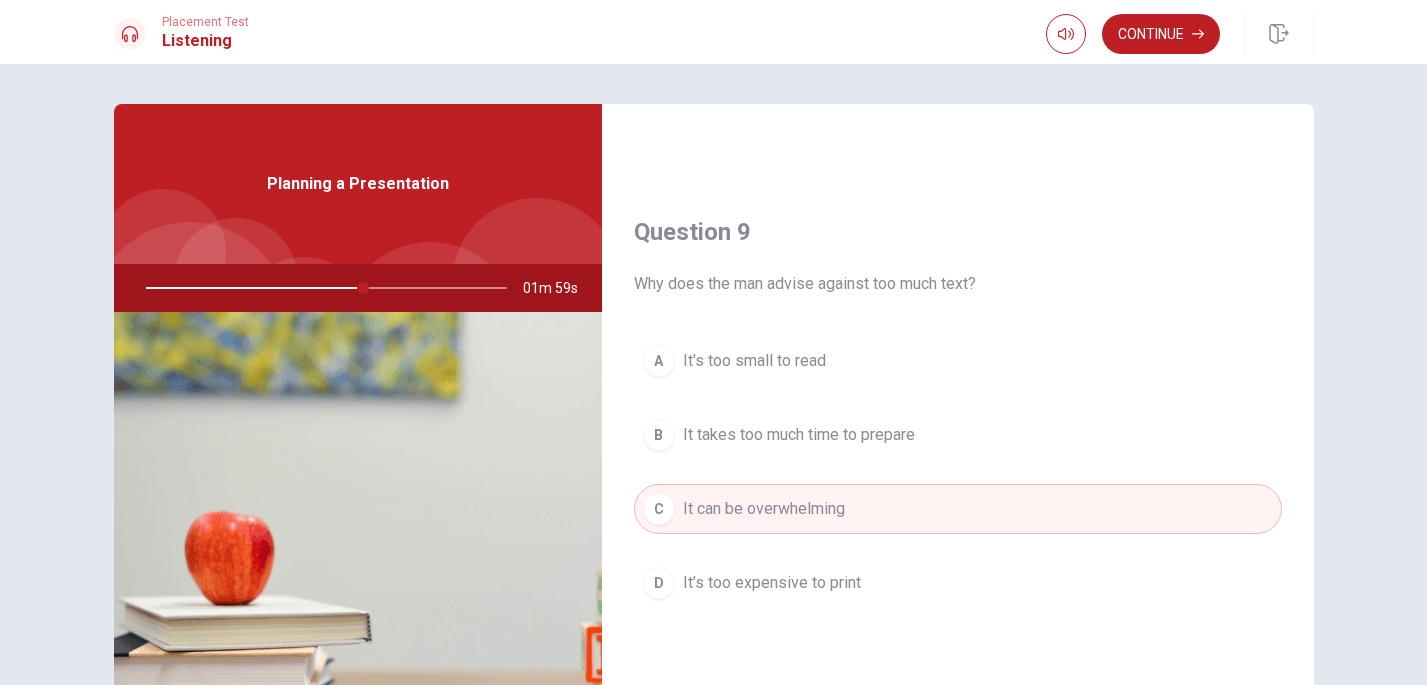 click on "B" at bounding box center [659, 435] 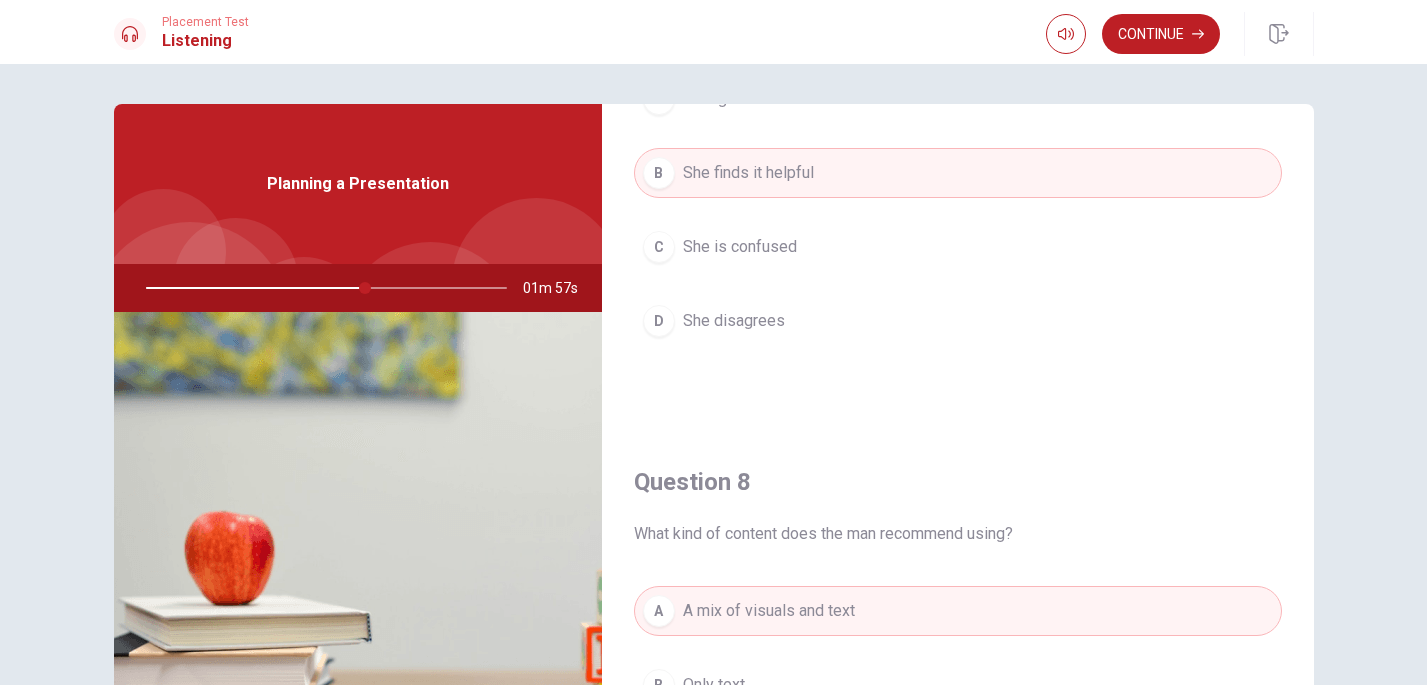 scroll, scrollTop: 0, scrollLeft: 0, axis: both 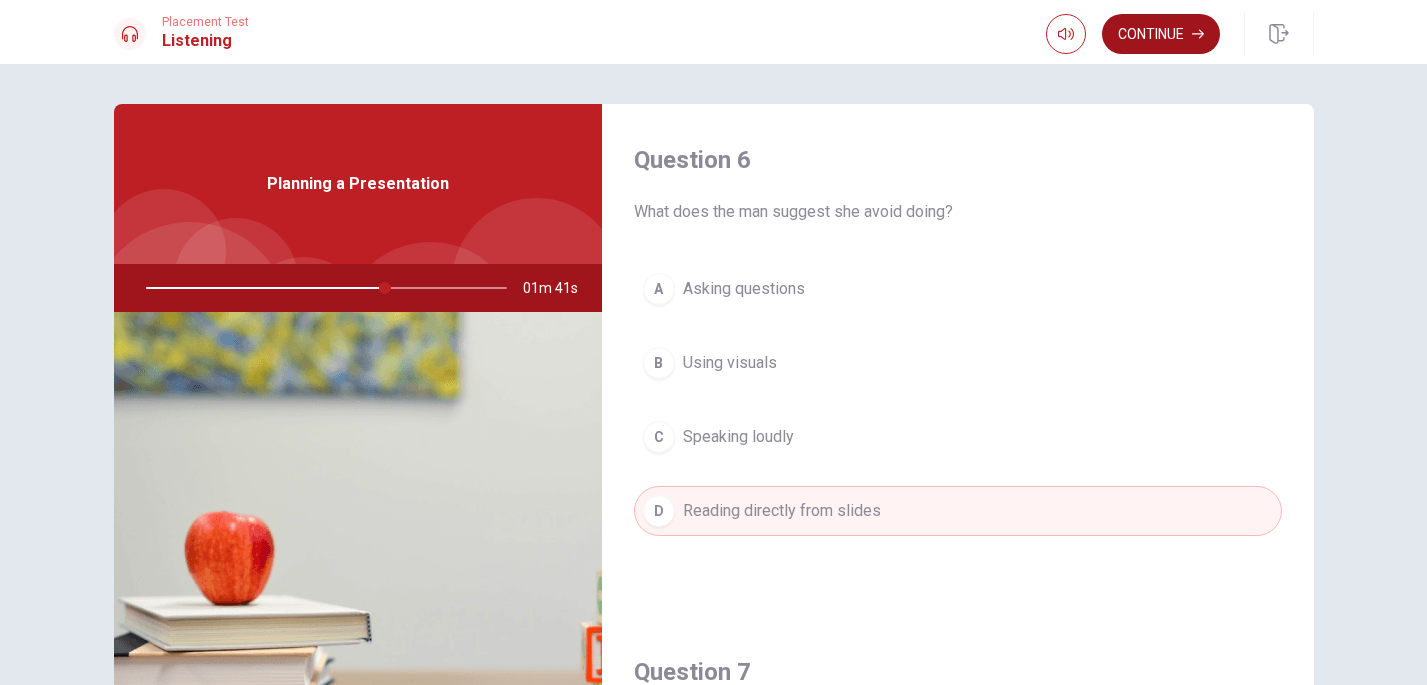 click 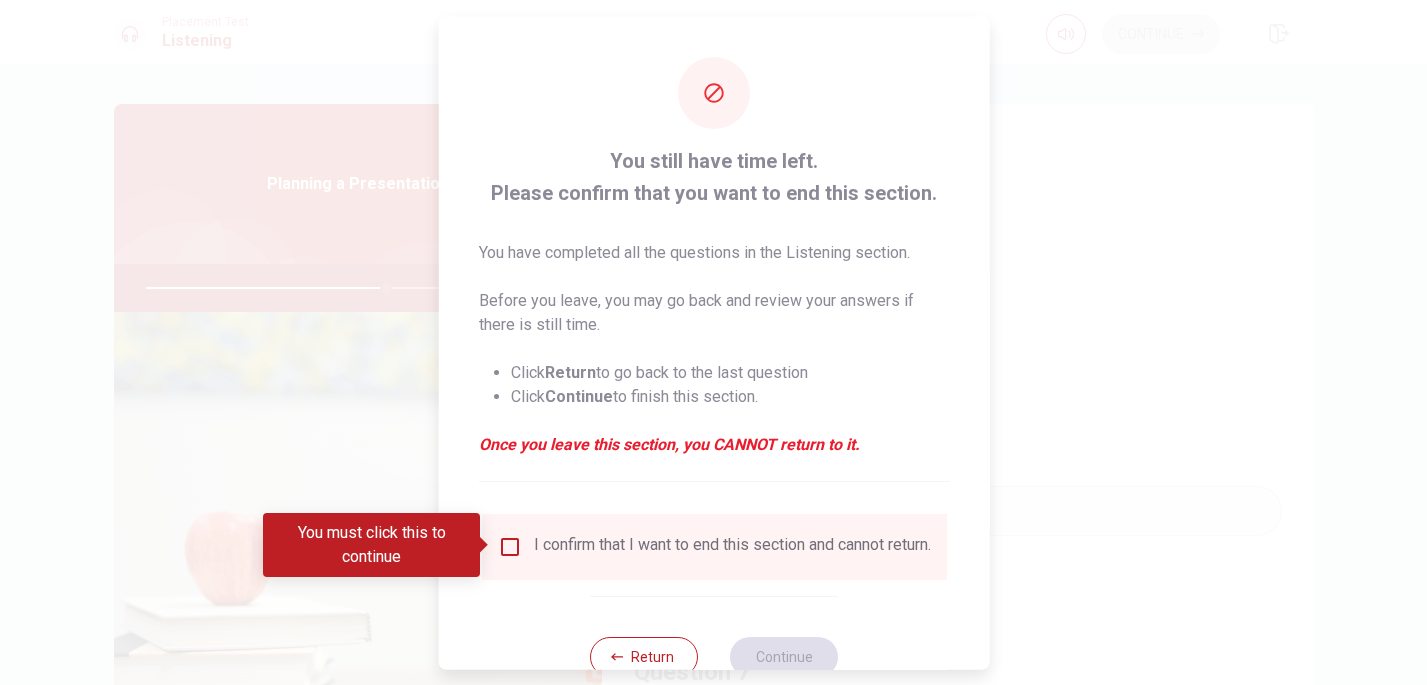 scroll, scrollTop: 61, scrollLeft: 0, axis: vertical 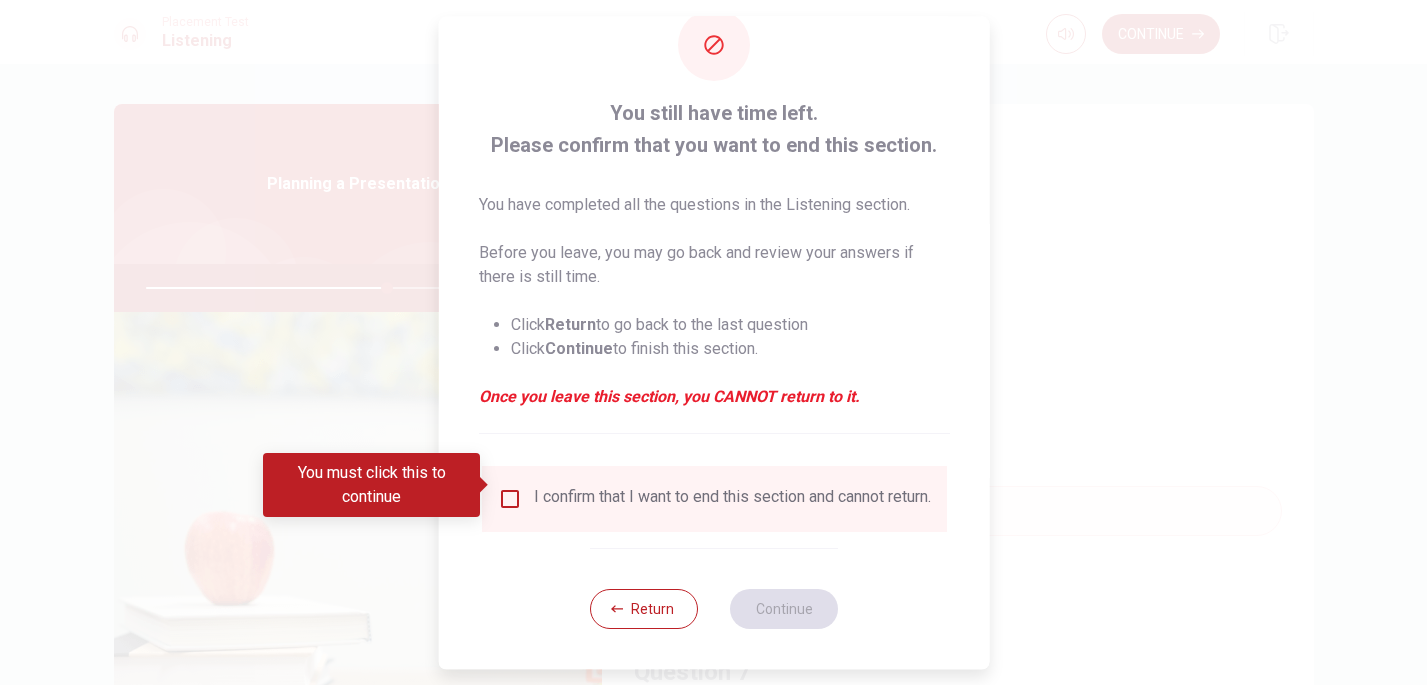 click at bounding box center [509, 499] 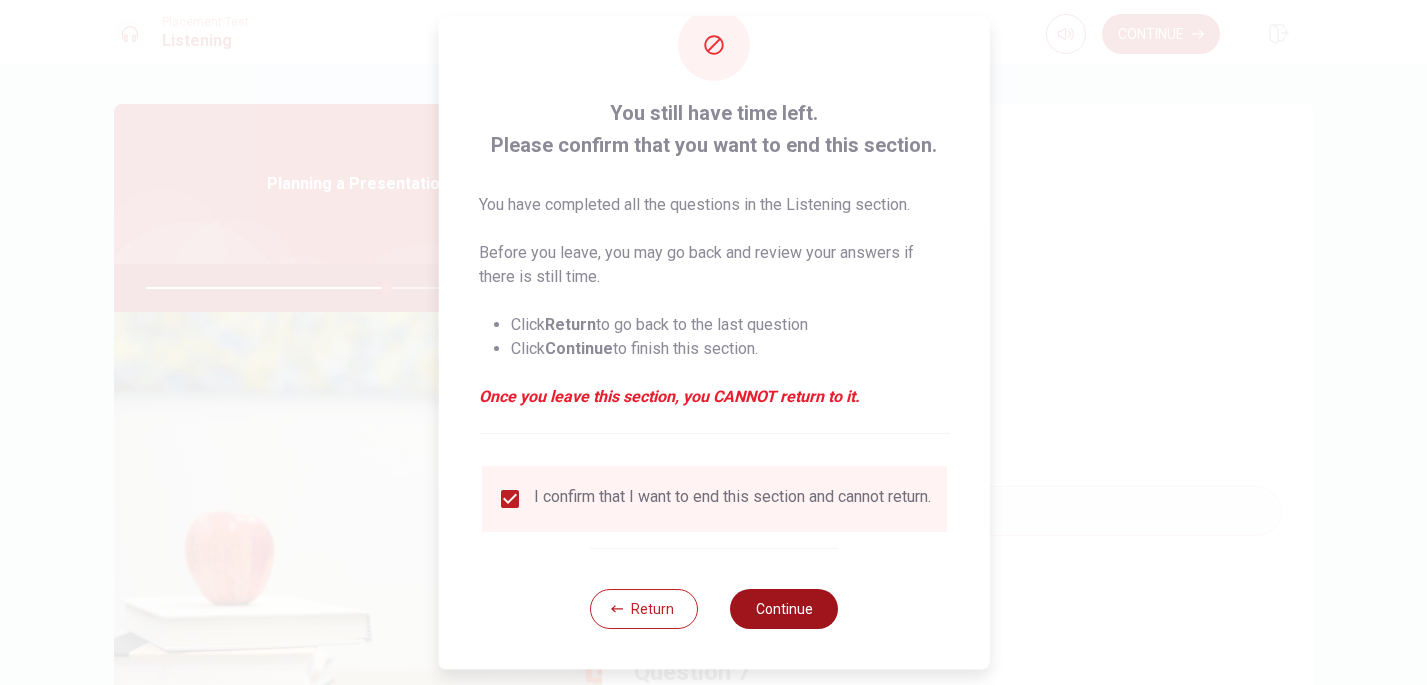 click on "Continue" at bounding box center [784, 609] 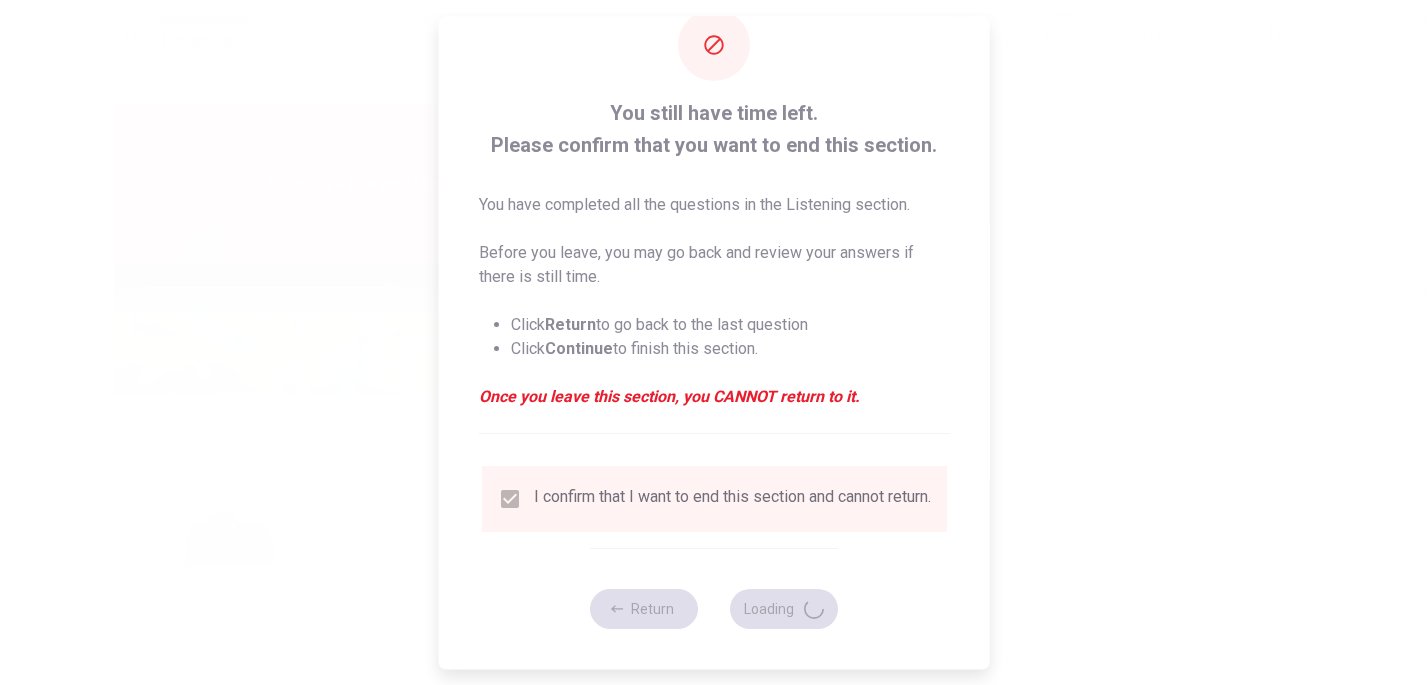 type on "68" 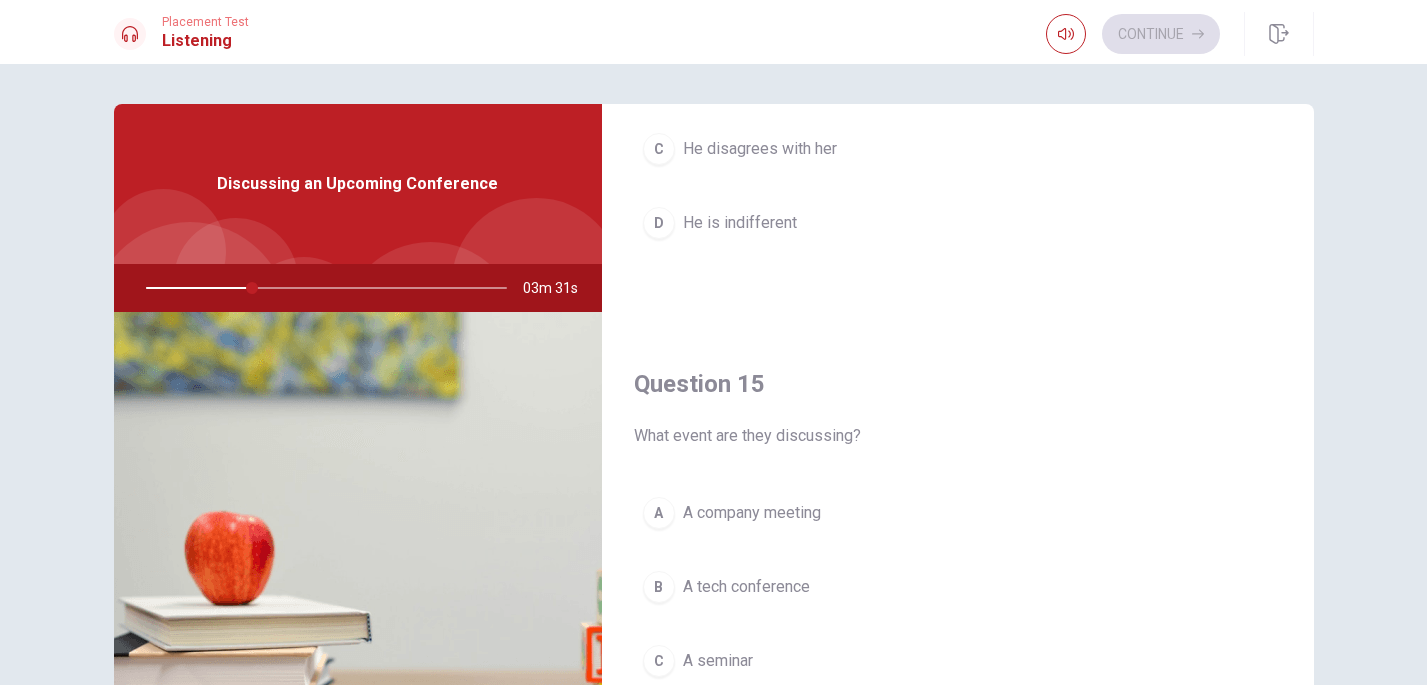 scroll, scrollTop: 1865, scrollLeft: 0, axis: vertical 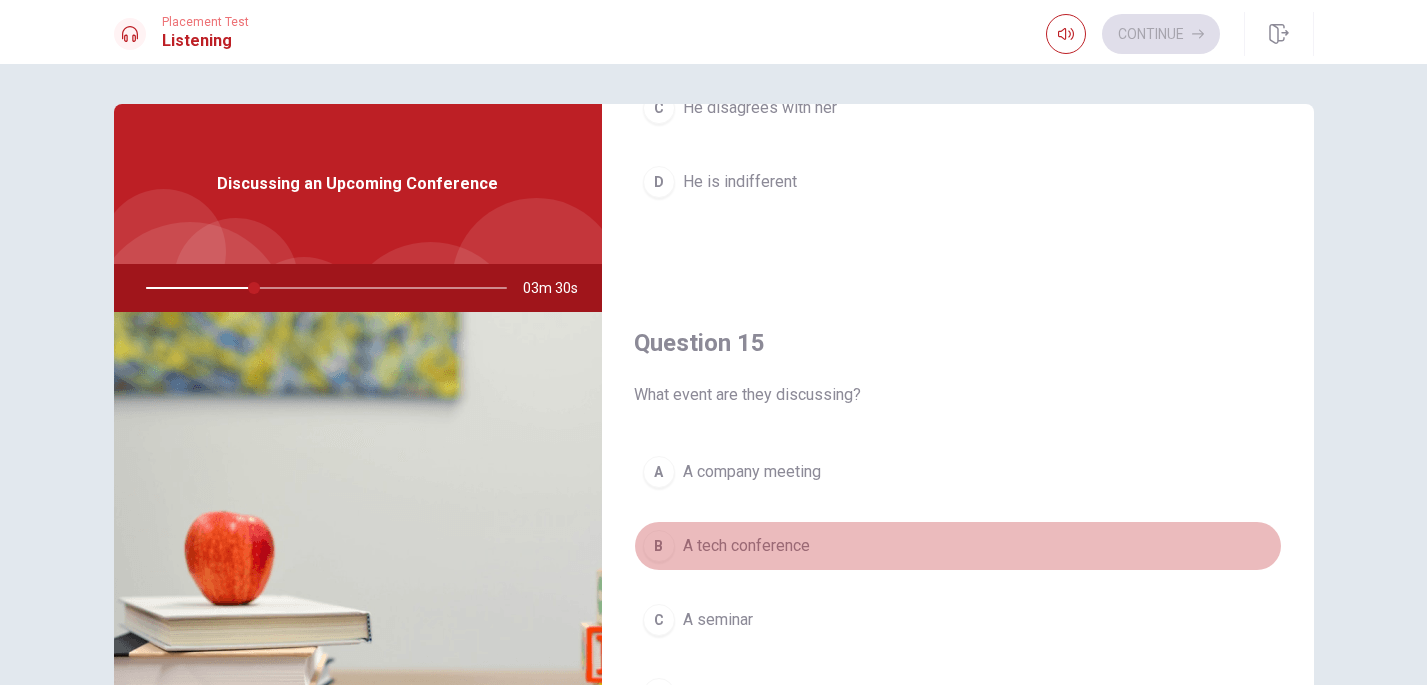 click on "B" at bounding box center (659, 546) 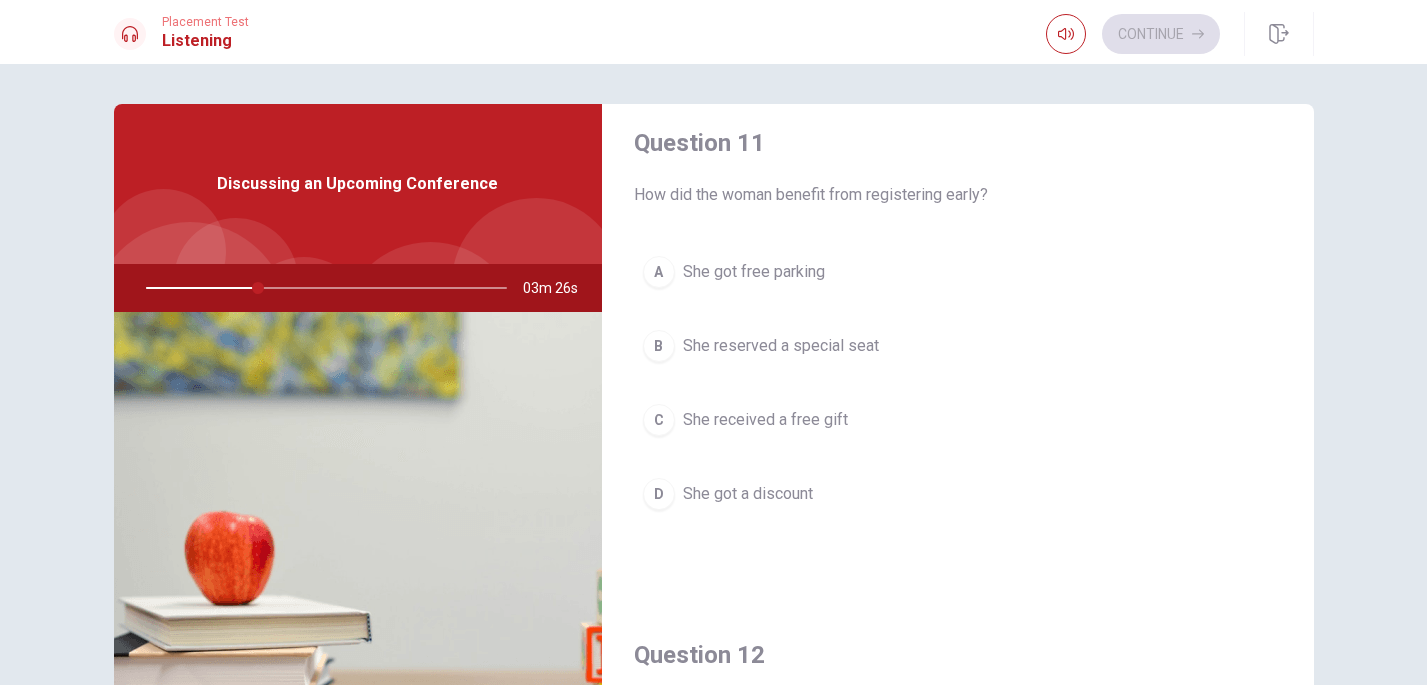 scroll, scrollTop: 22, scrollLeft: 0, axis: vertical 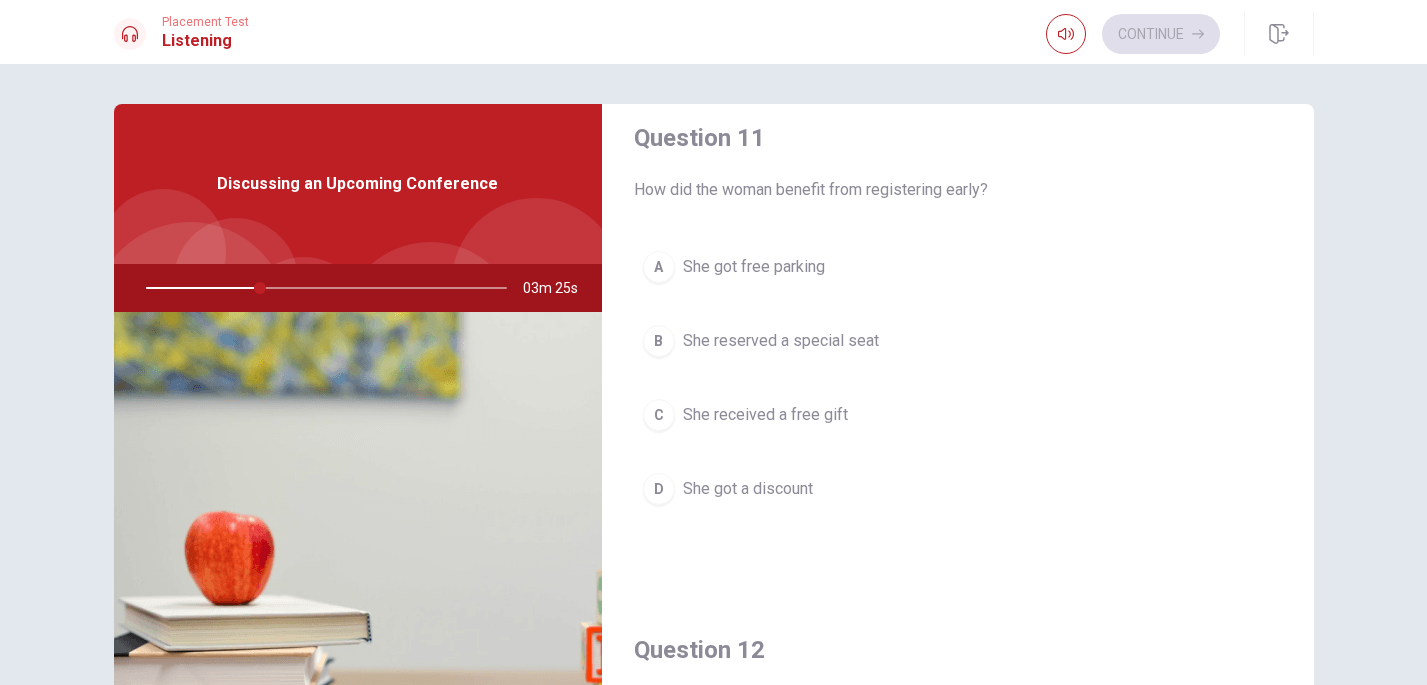 click on "D" at bounding box center (659, 489) 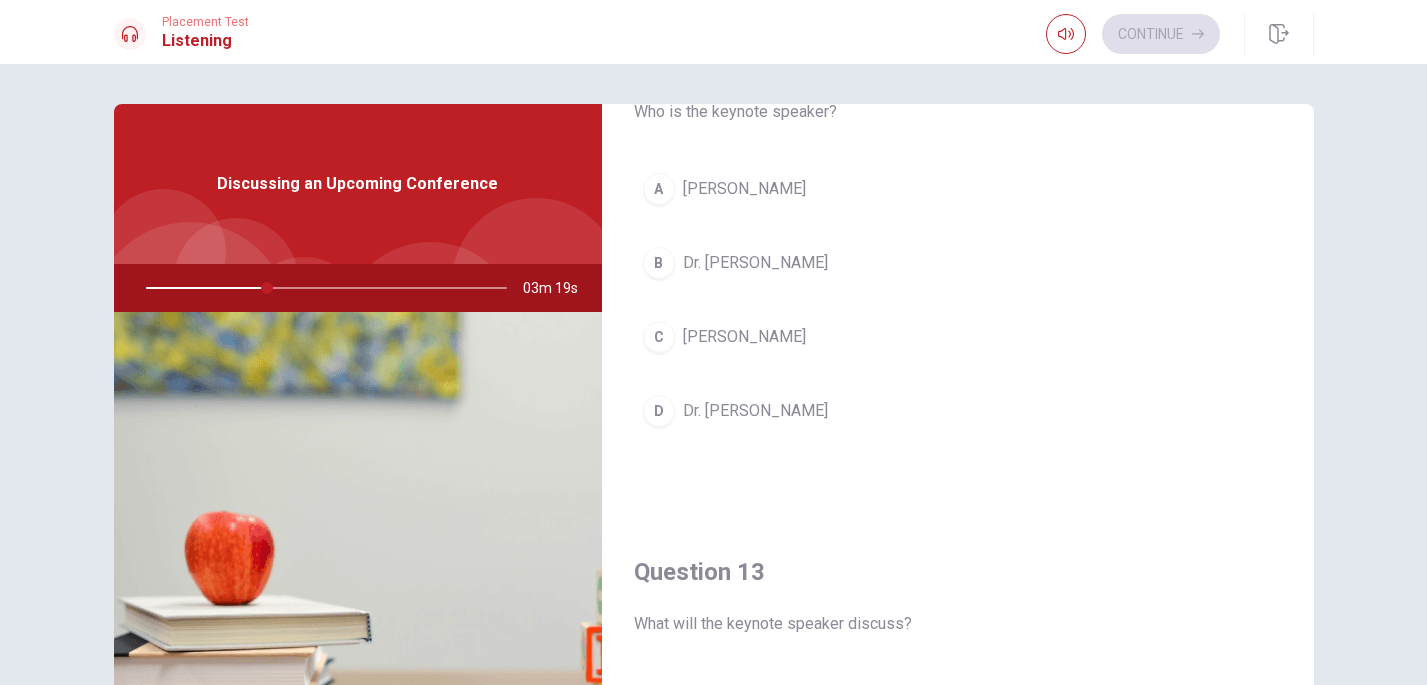 scroll, scrollTop: 526, scrollLeft: 0, axis: vertical 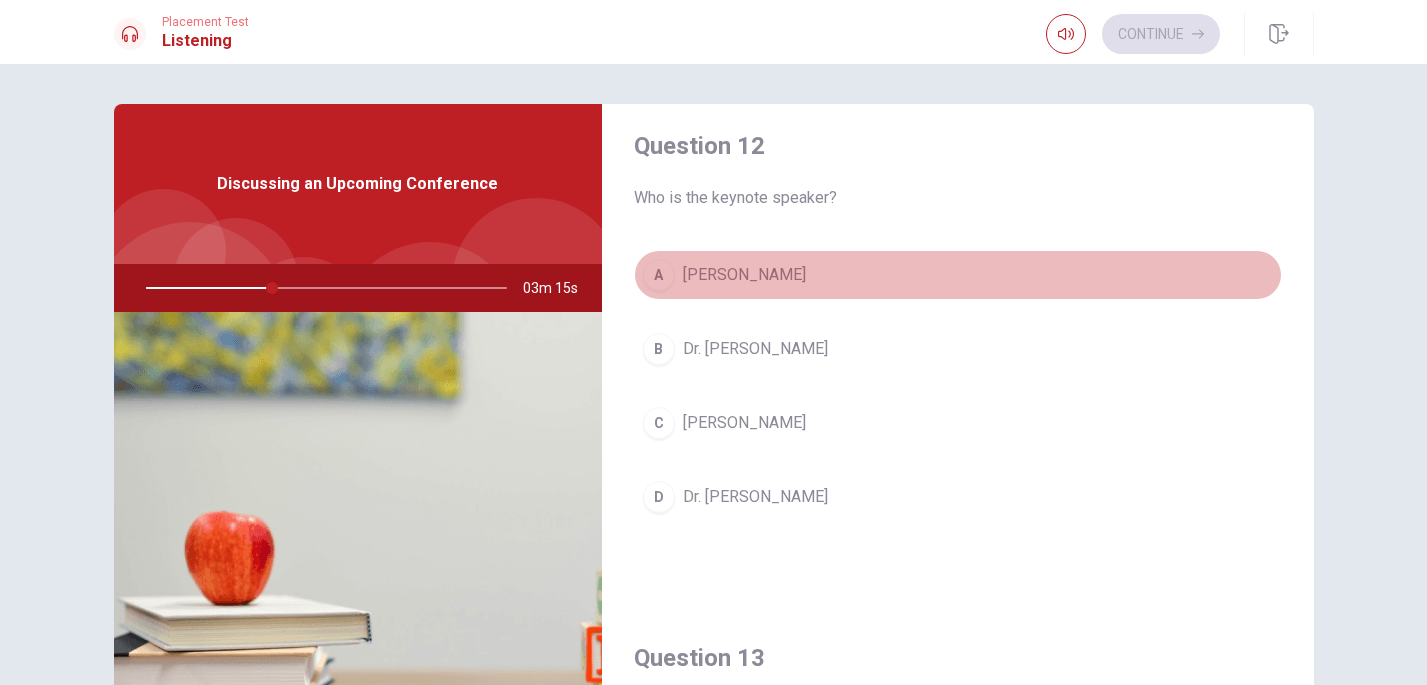 click on "A" at bounding box center [659, 275] 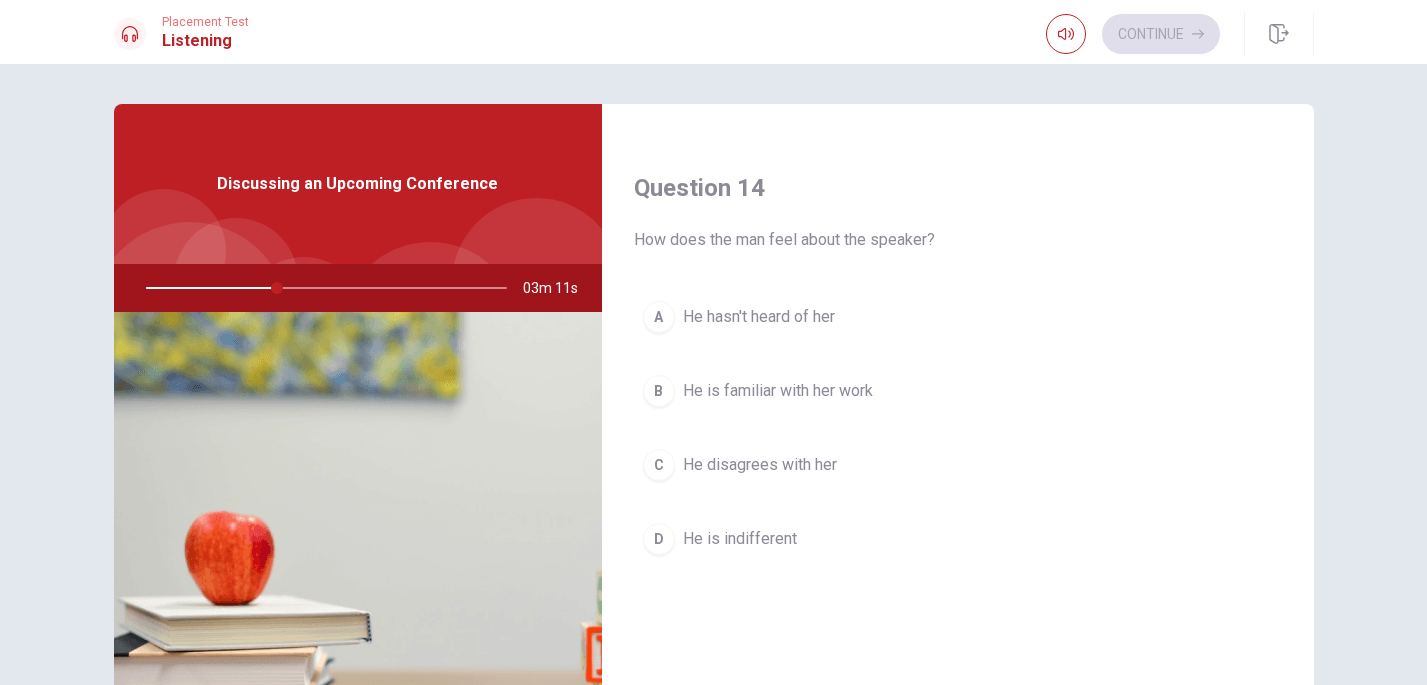scroll, scrollTop: 1509, scrollLeft: 0, axis: vertical 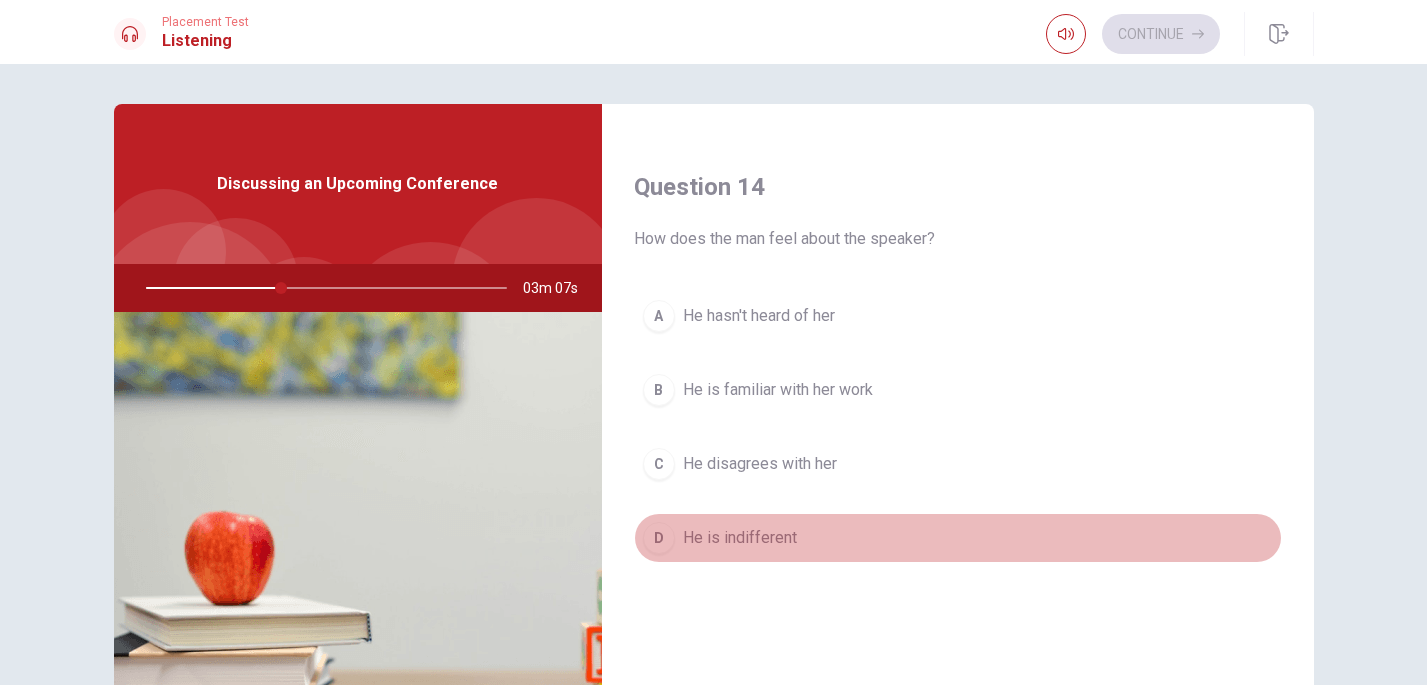 click on "D" at bounding box center [659, 538] 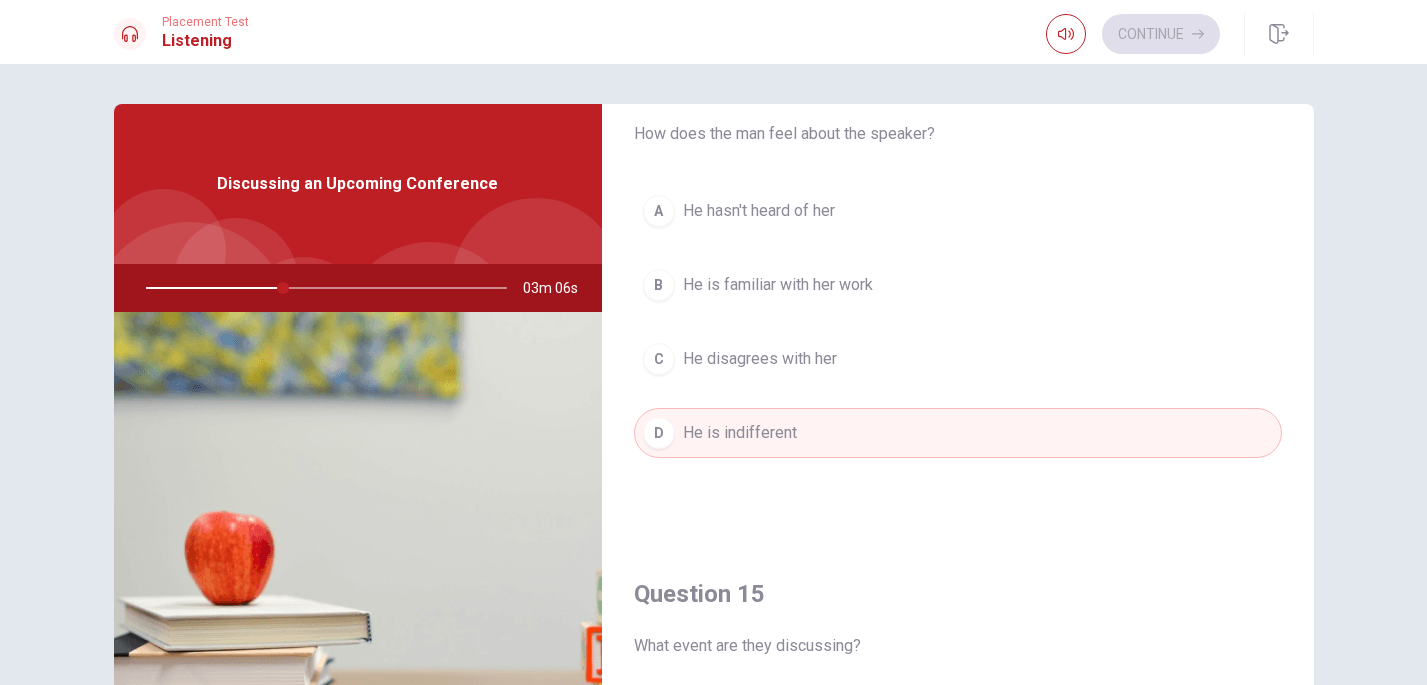 scroll, scrollTop: 1865, scrollLeft: 0, axis: vertical 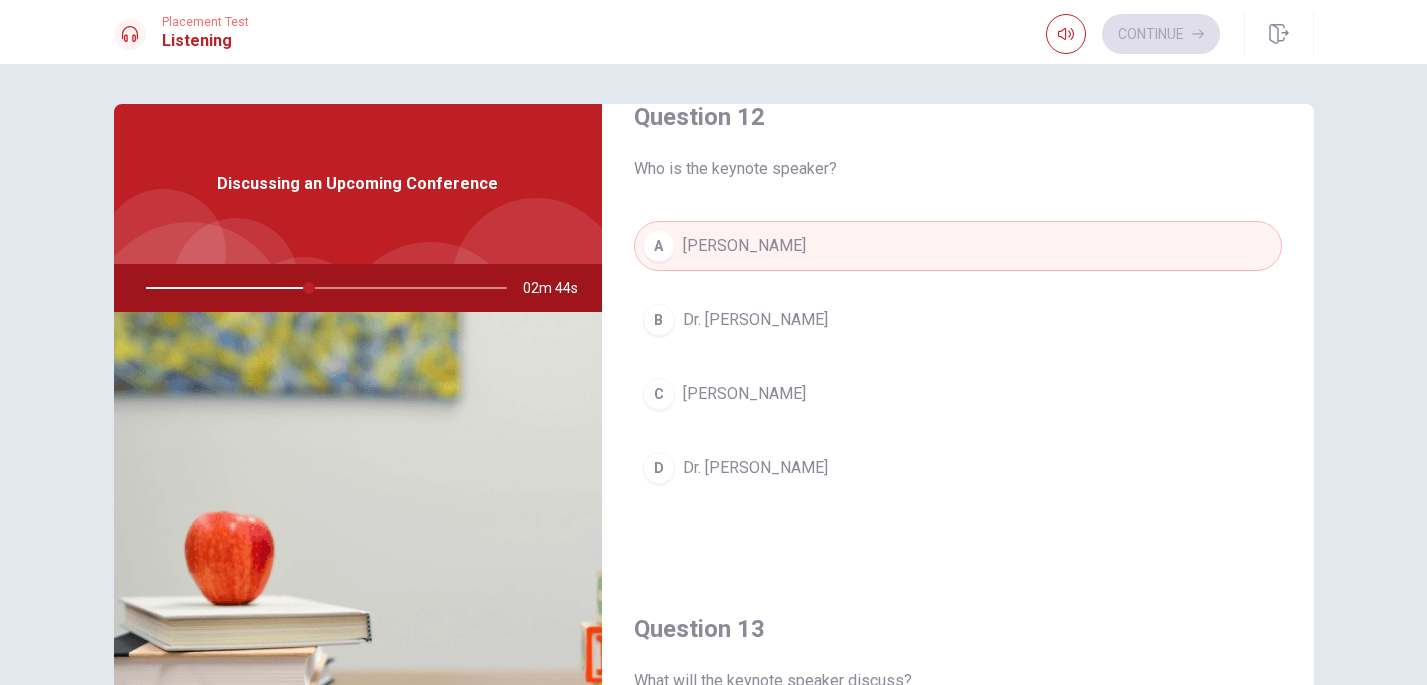 click on "C" at bounding box center [659, 394] 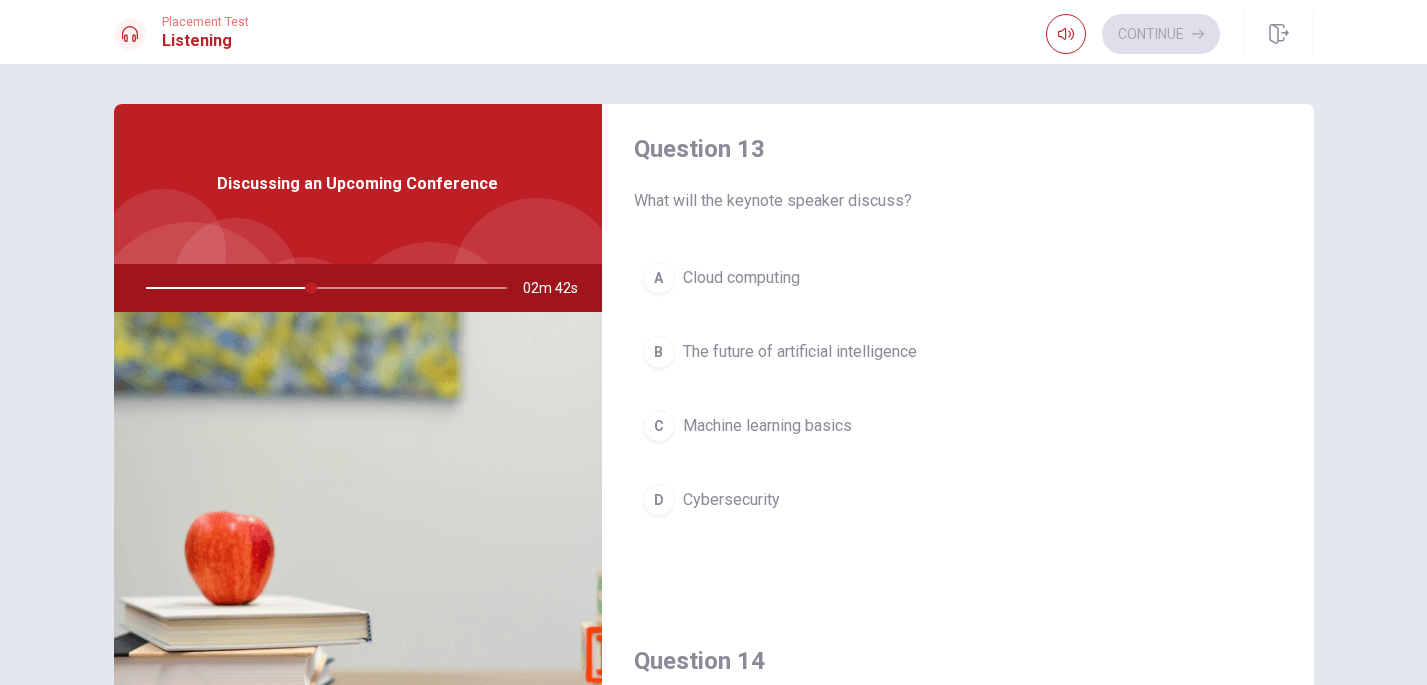 scroll, scrollTop: 1052, scrollLeft: 0, axis: vertical 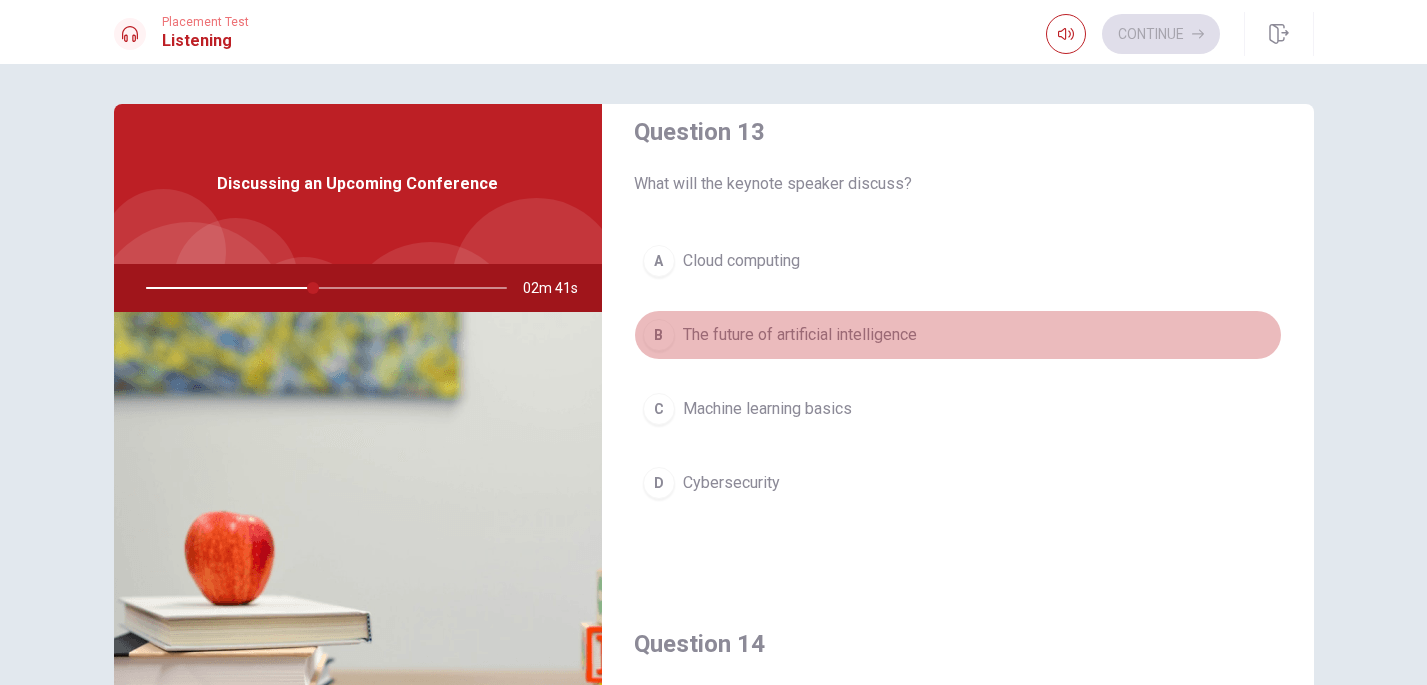 click on "B" at bounding box center [659, 335] 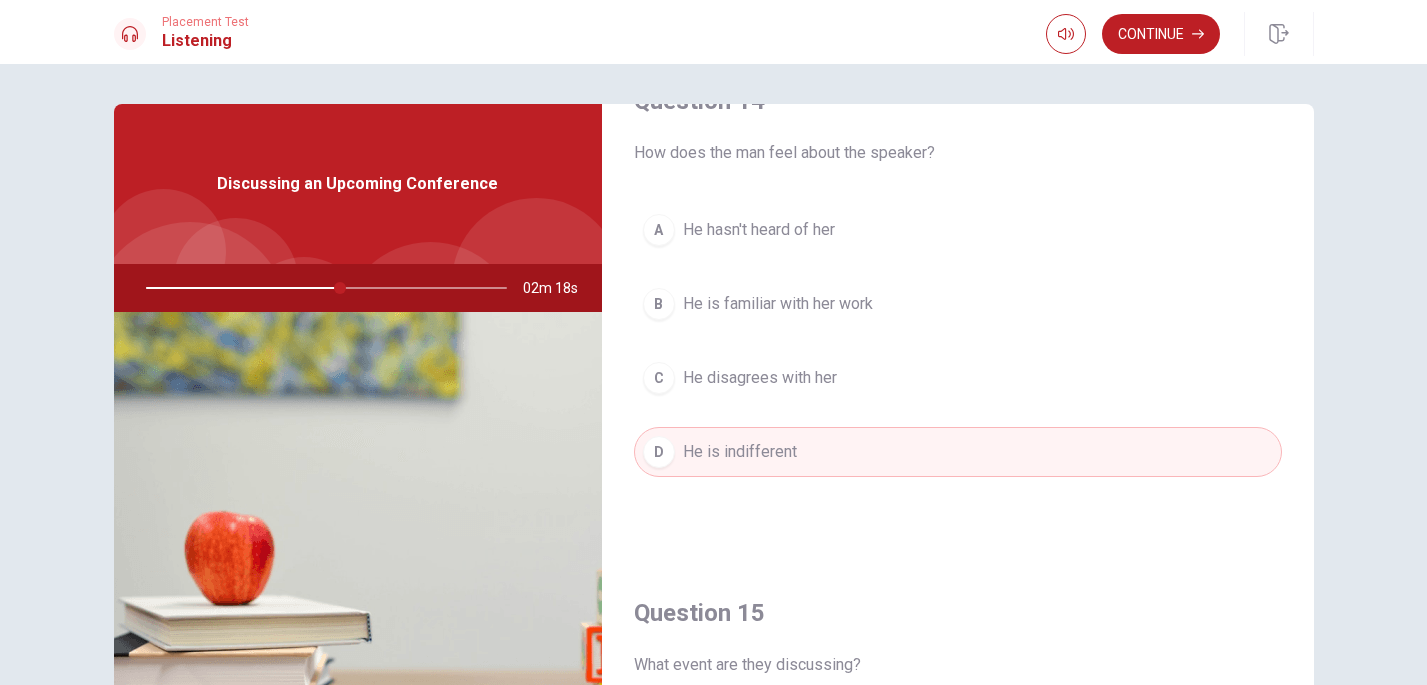 scroll, scrollTop: 1593, scrollLeft: 0, axis: vertical 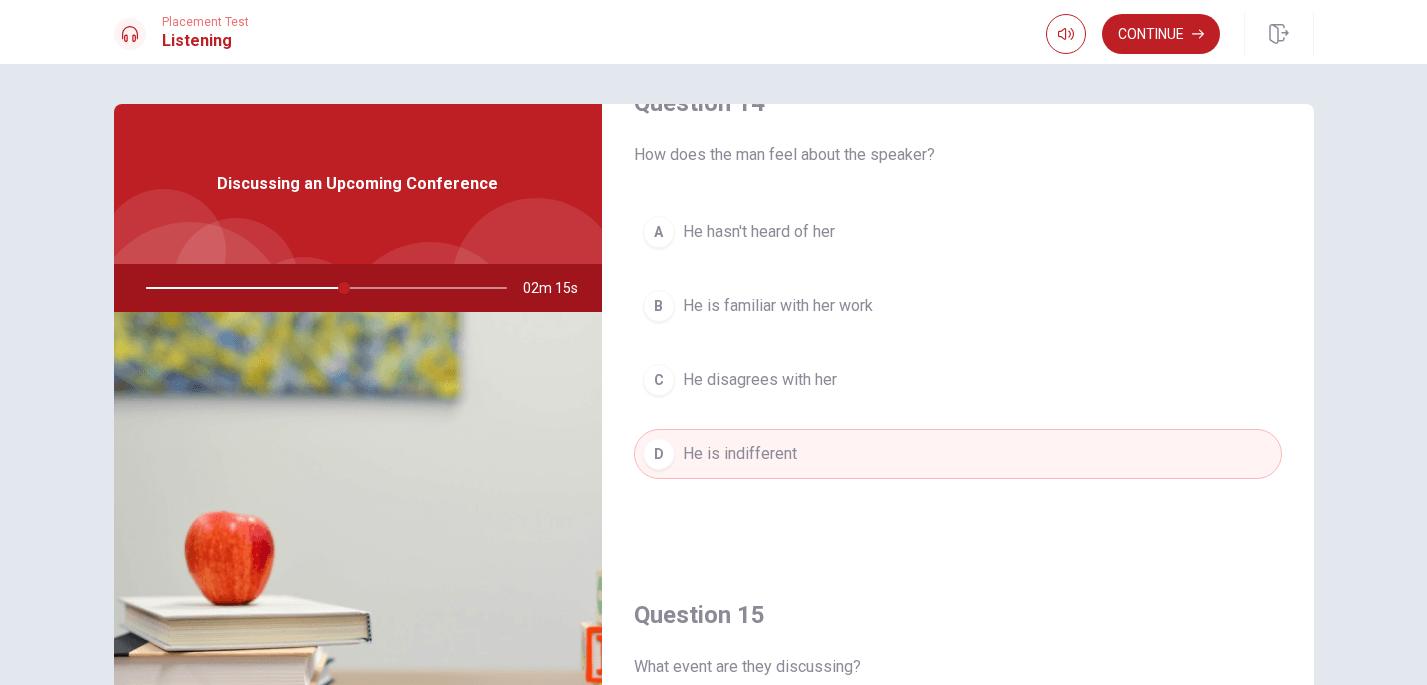 click on "B" at bounding box center (659, 306) 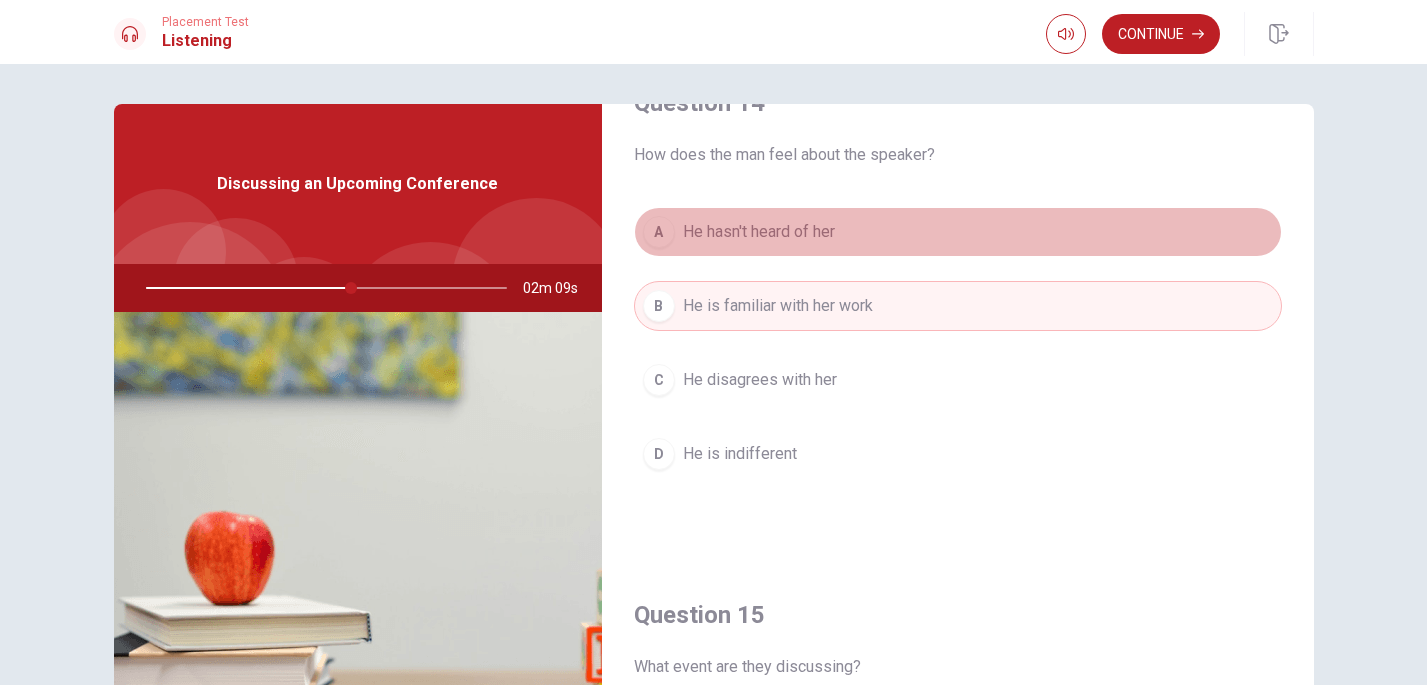click on "A" at bounding box center [659, 232] 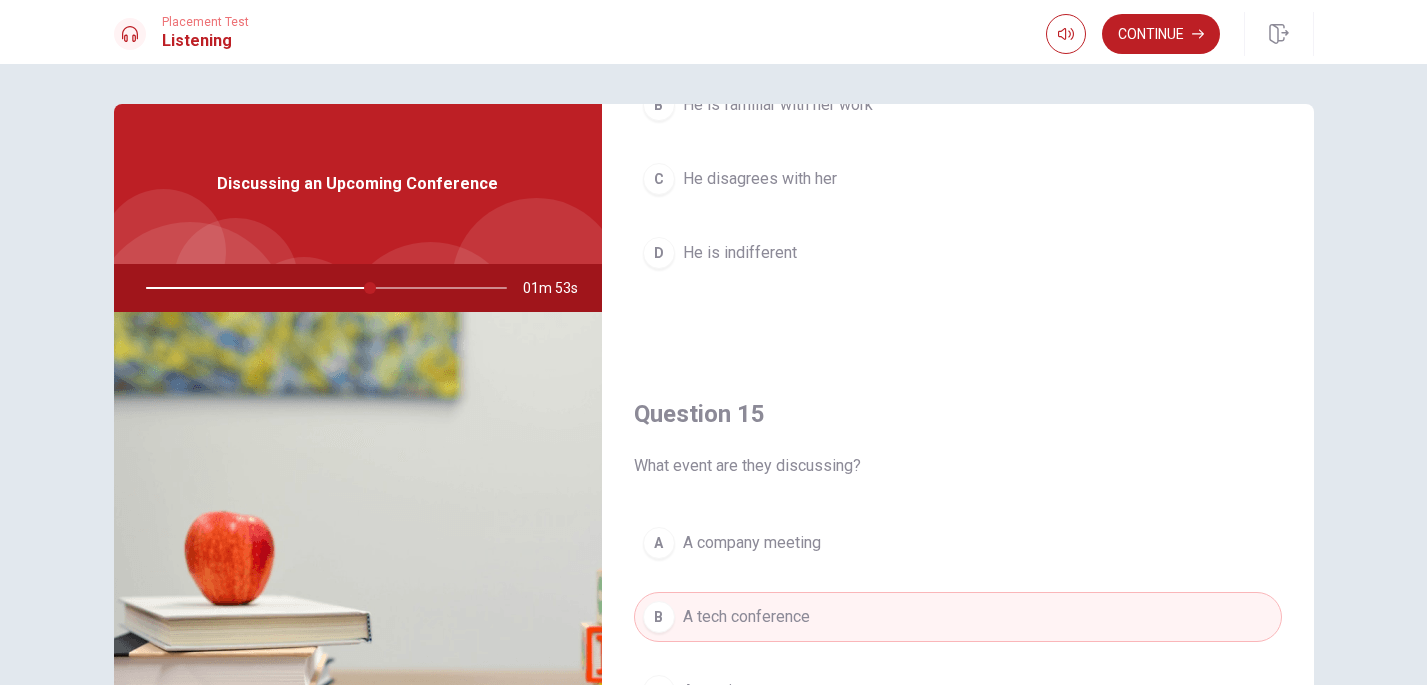 scroll, scrollTop: 1865, scrollLeft: 0, axis: vertical 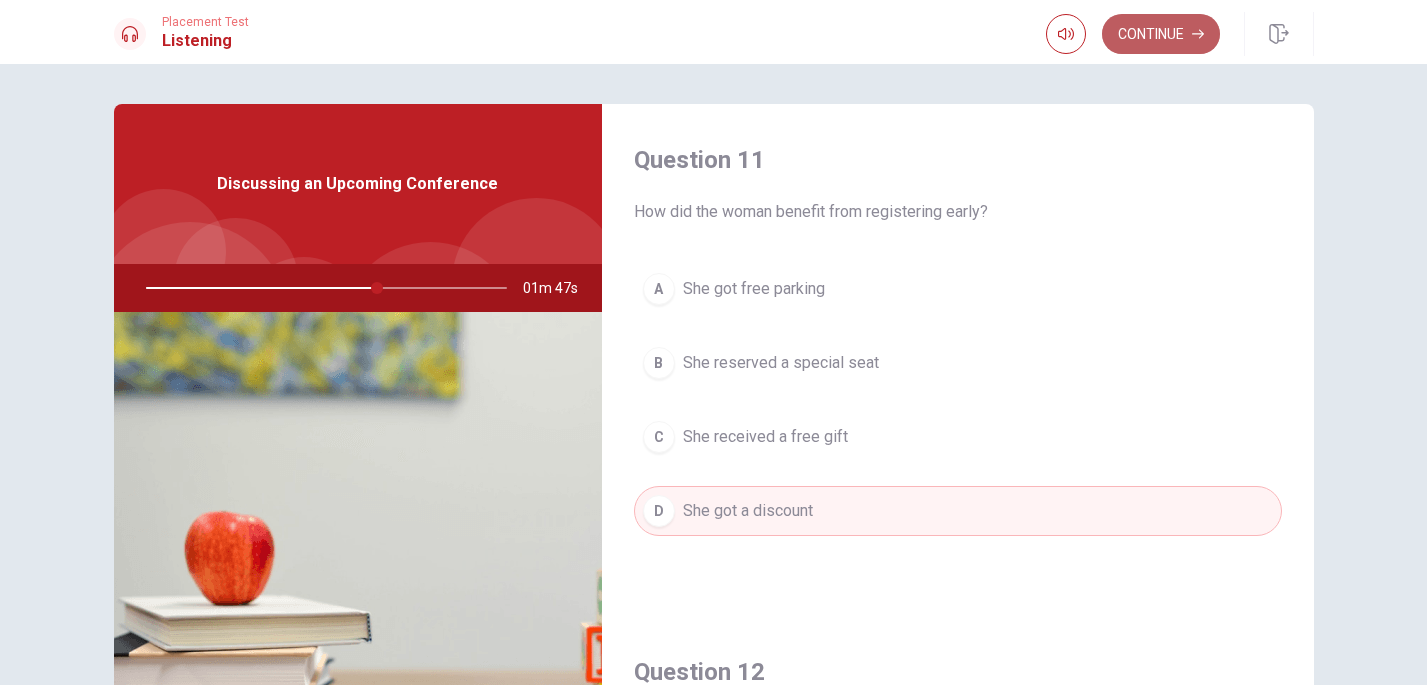 click on "Continue" at bounding box center (1161, 34) 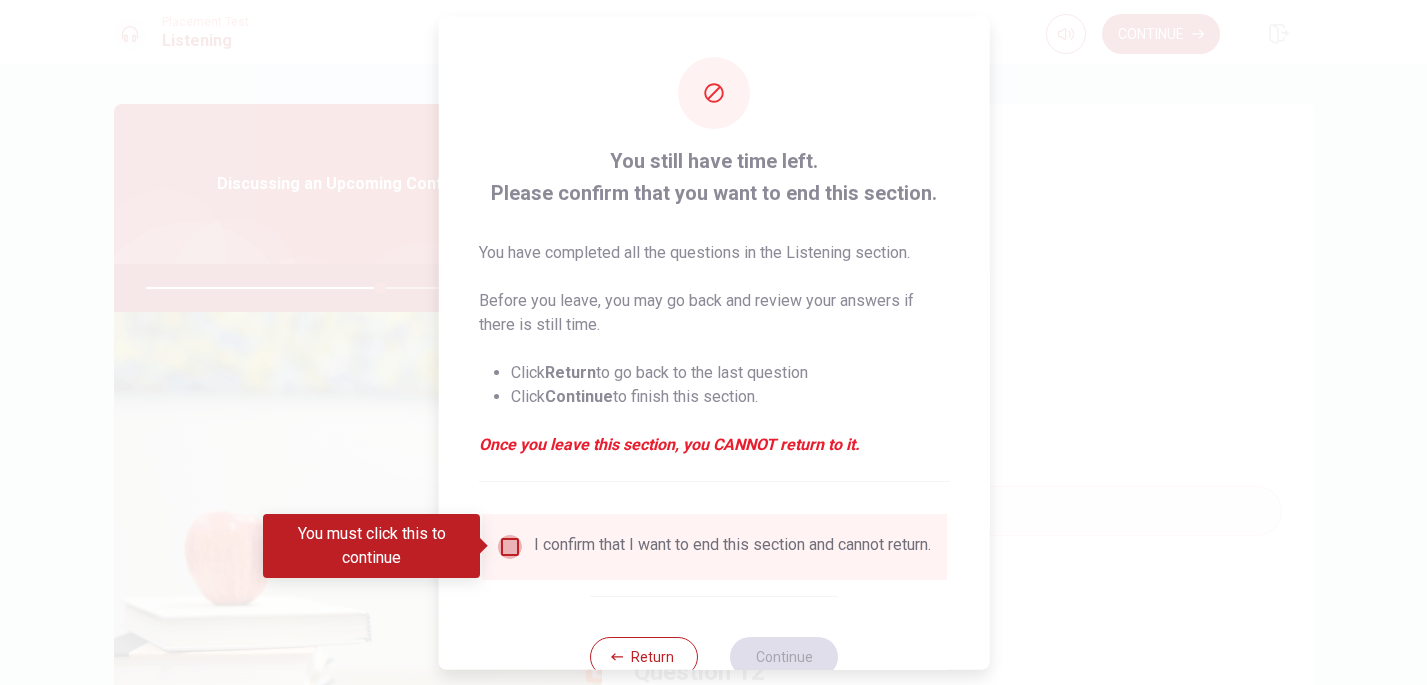 click at bounding box center (509, 546) 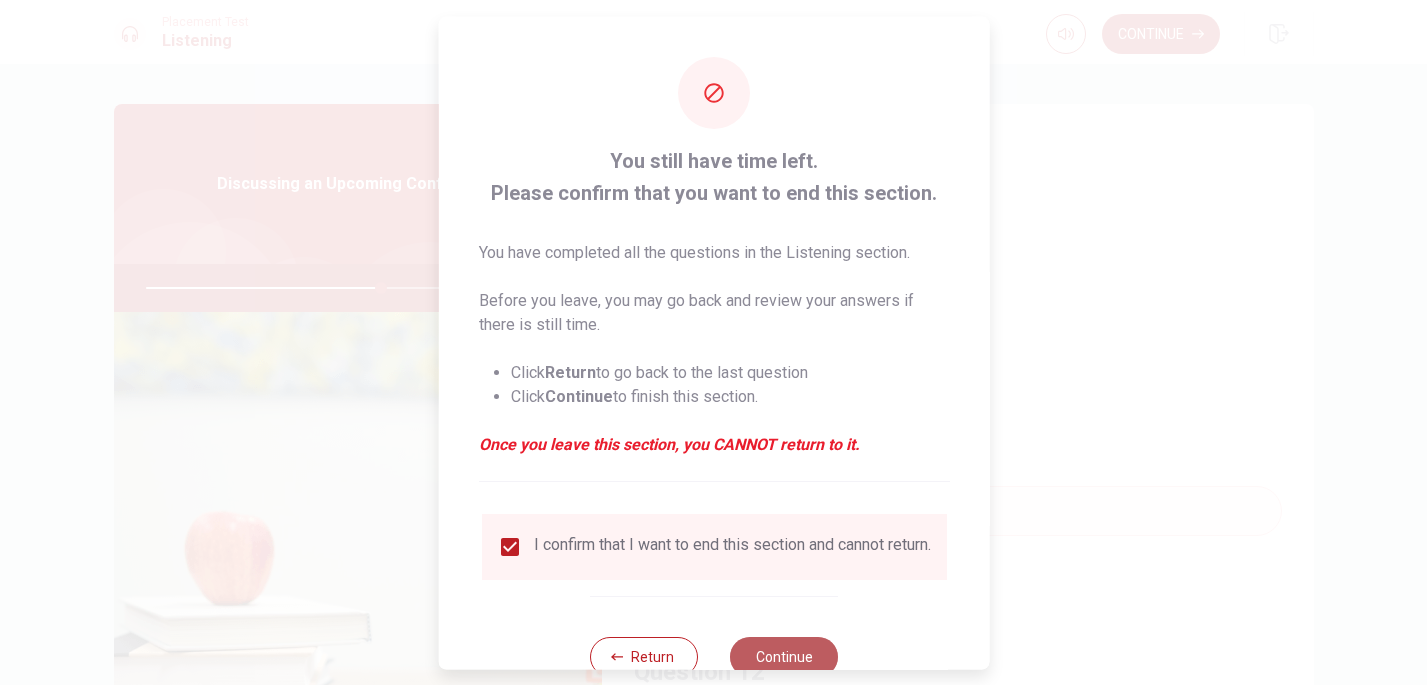 click on "Continue" at bounding box center [784, 656] 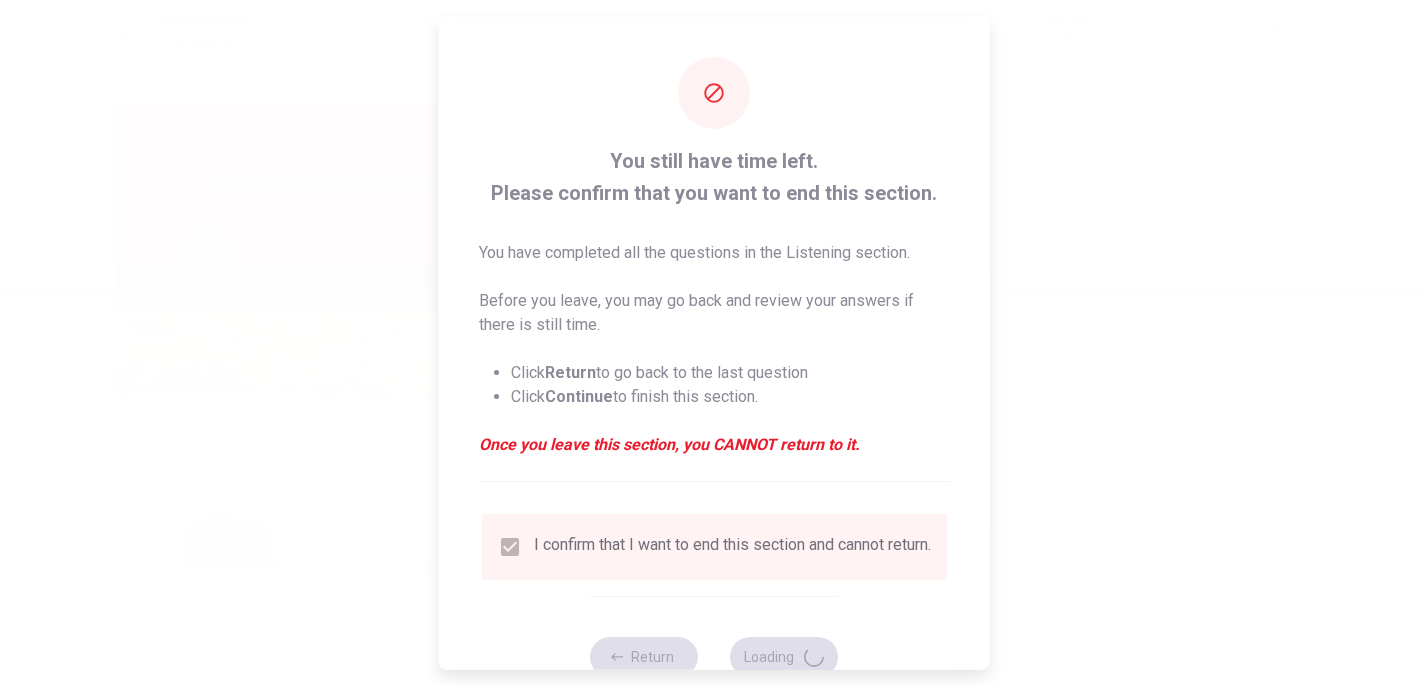type on "66" 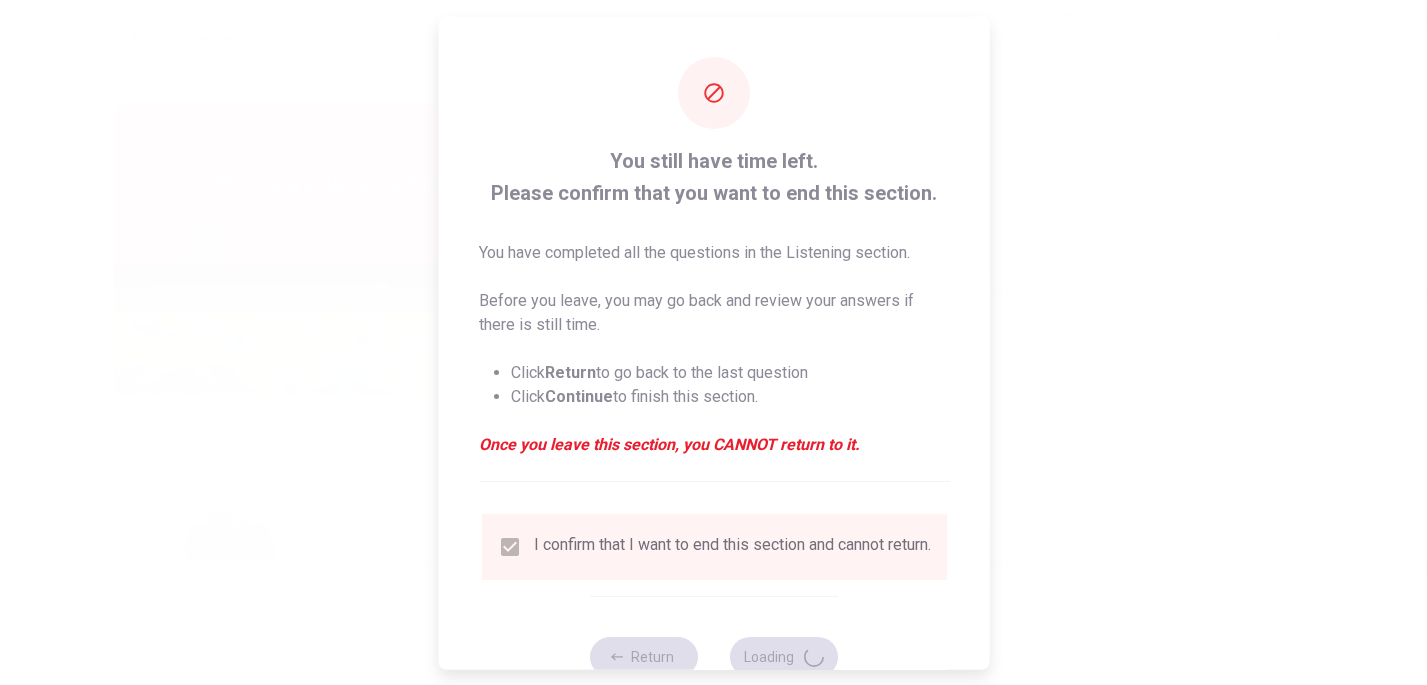scroll, scrollTop: 61, scrollLeft: 0, axis: vertical 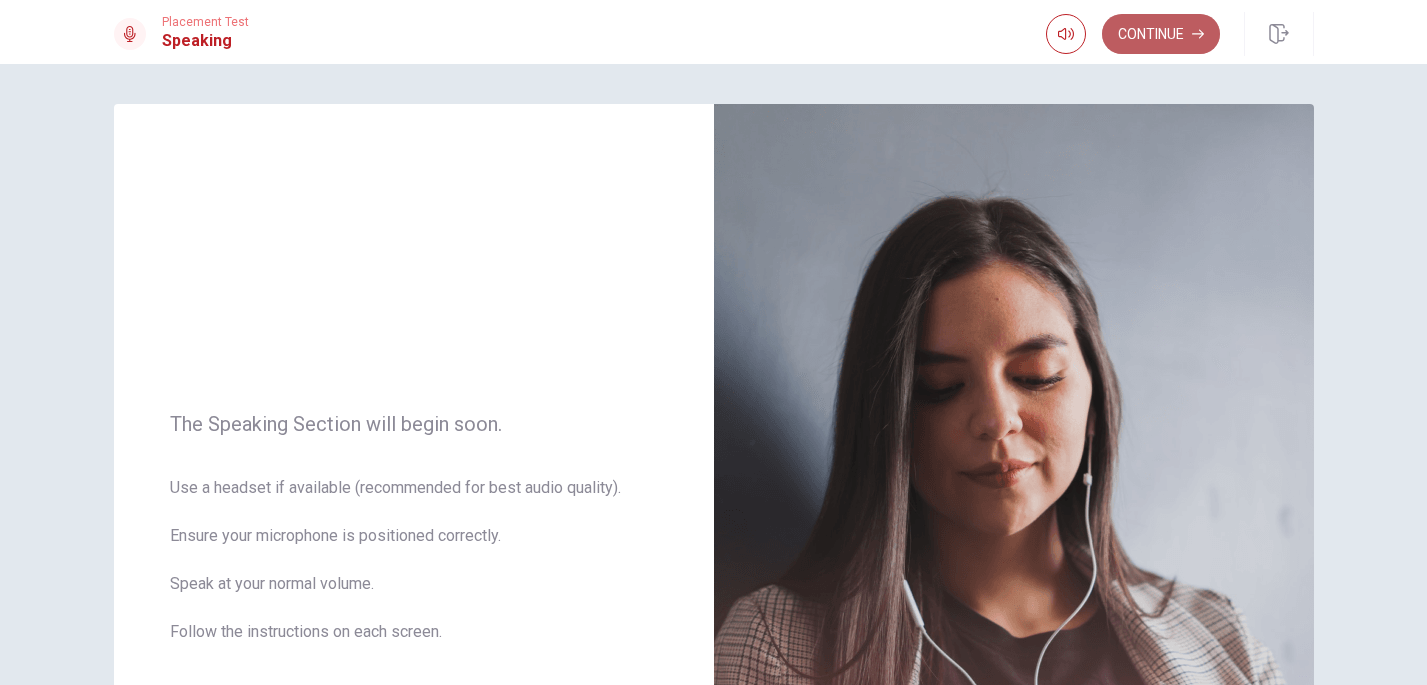 click on "Continue" at bounding box center (1161, 34) 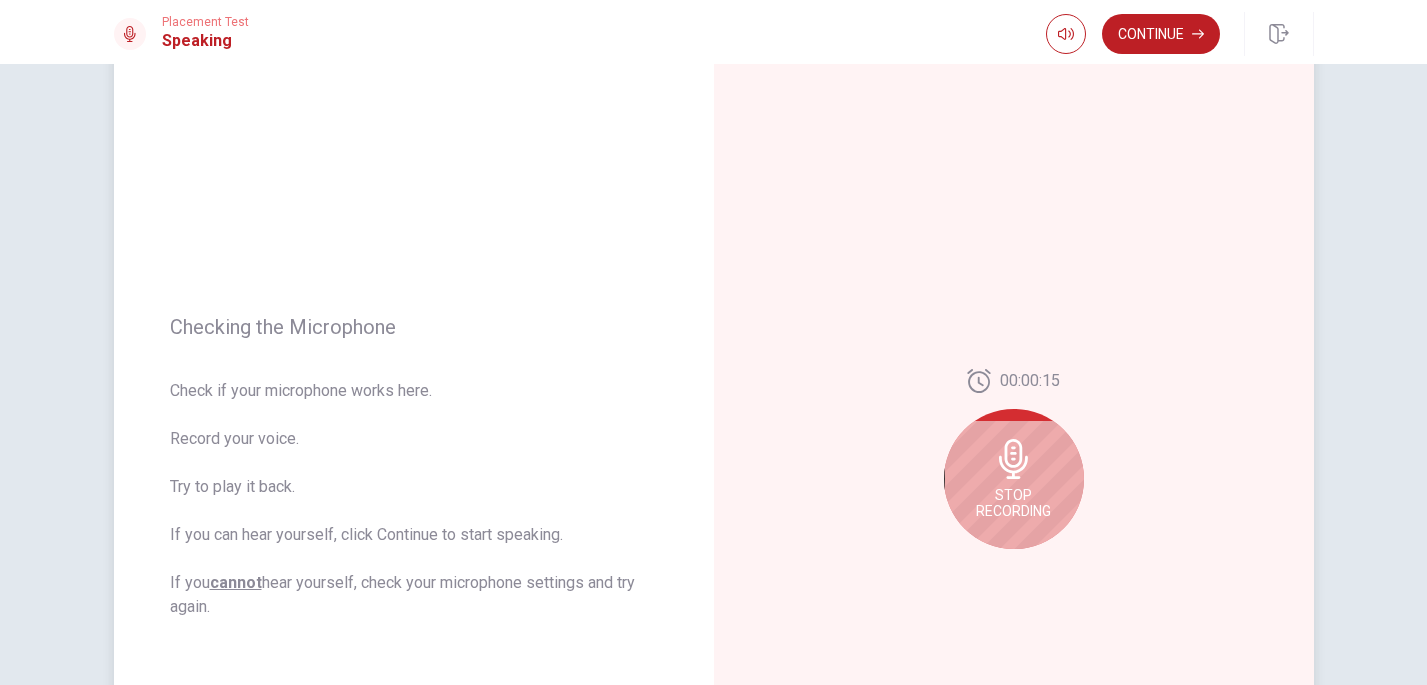 scroll, scrollTop: 111, scrollLeft: 0, axis: vertical 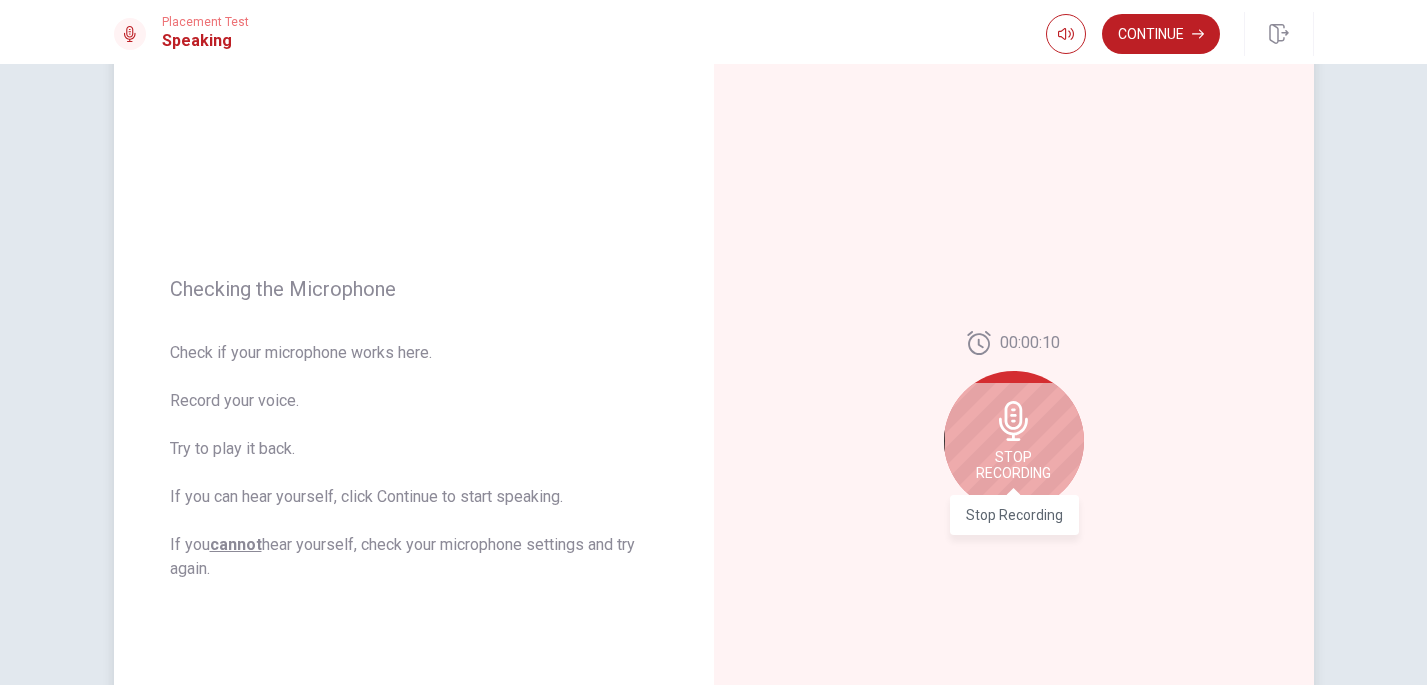 click on "Stop   Recording" at bounding box center [1013, 465] 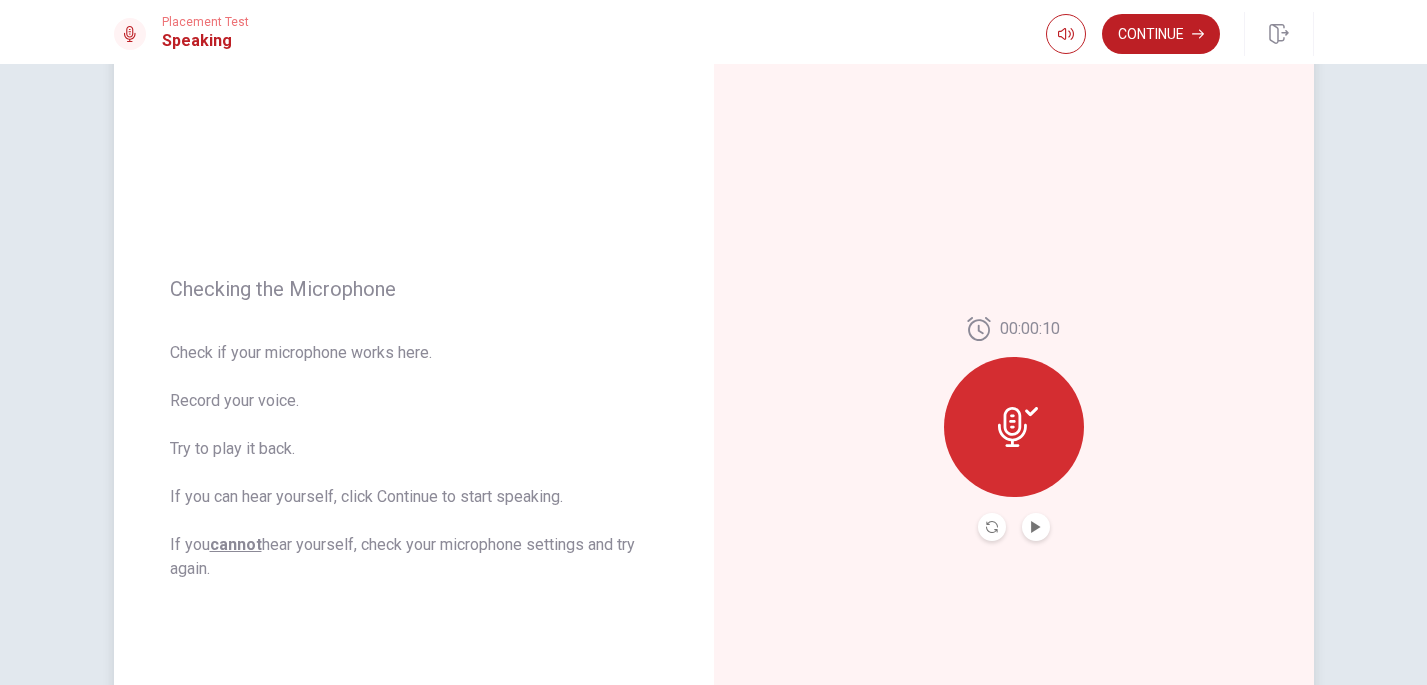 click at bounding box center (1014, 427) 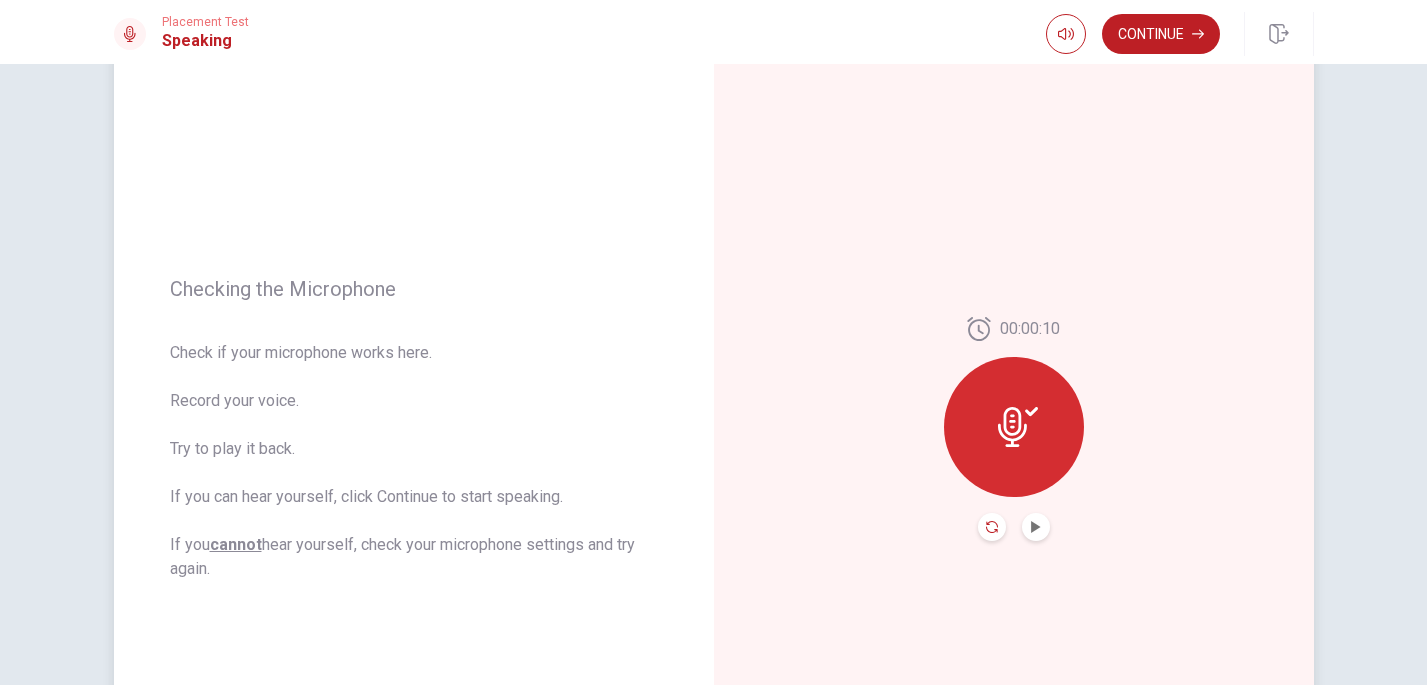 click 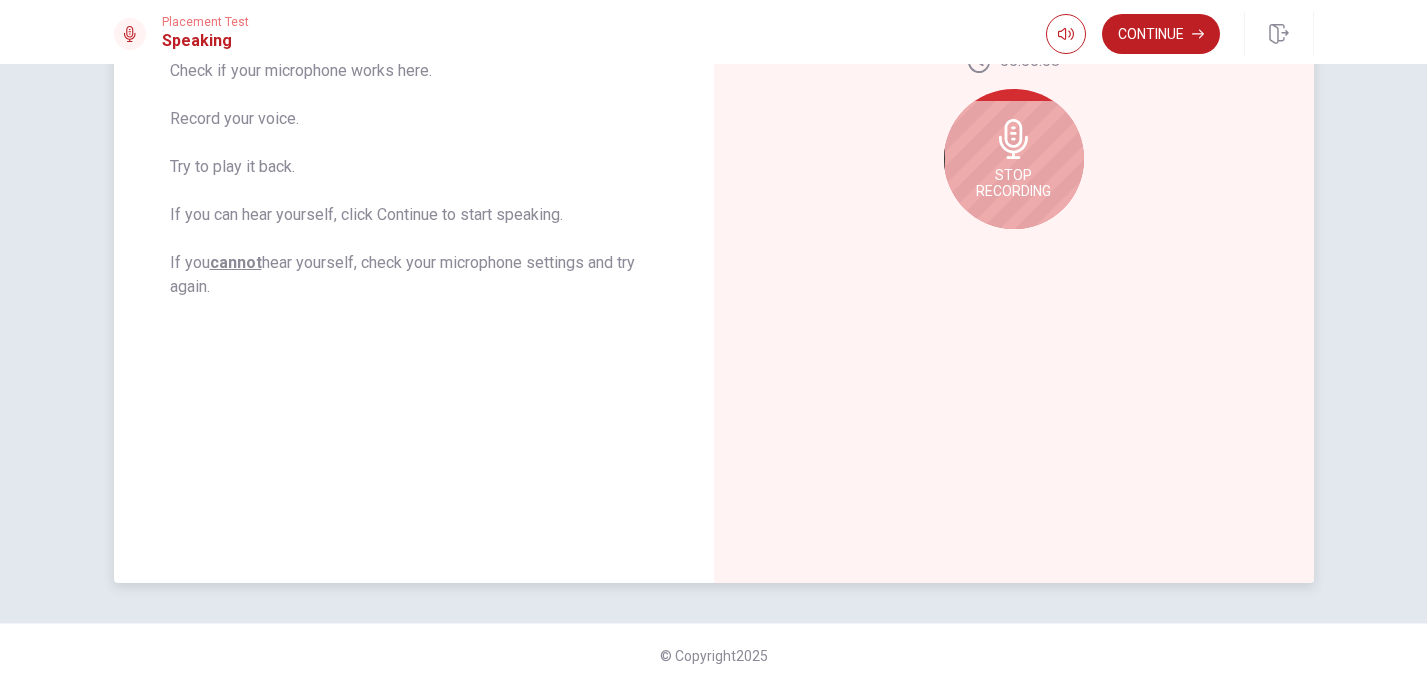 scroll, scrollTop: 395, scrollLeft: 0, axis: vertical 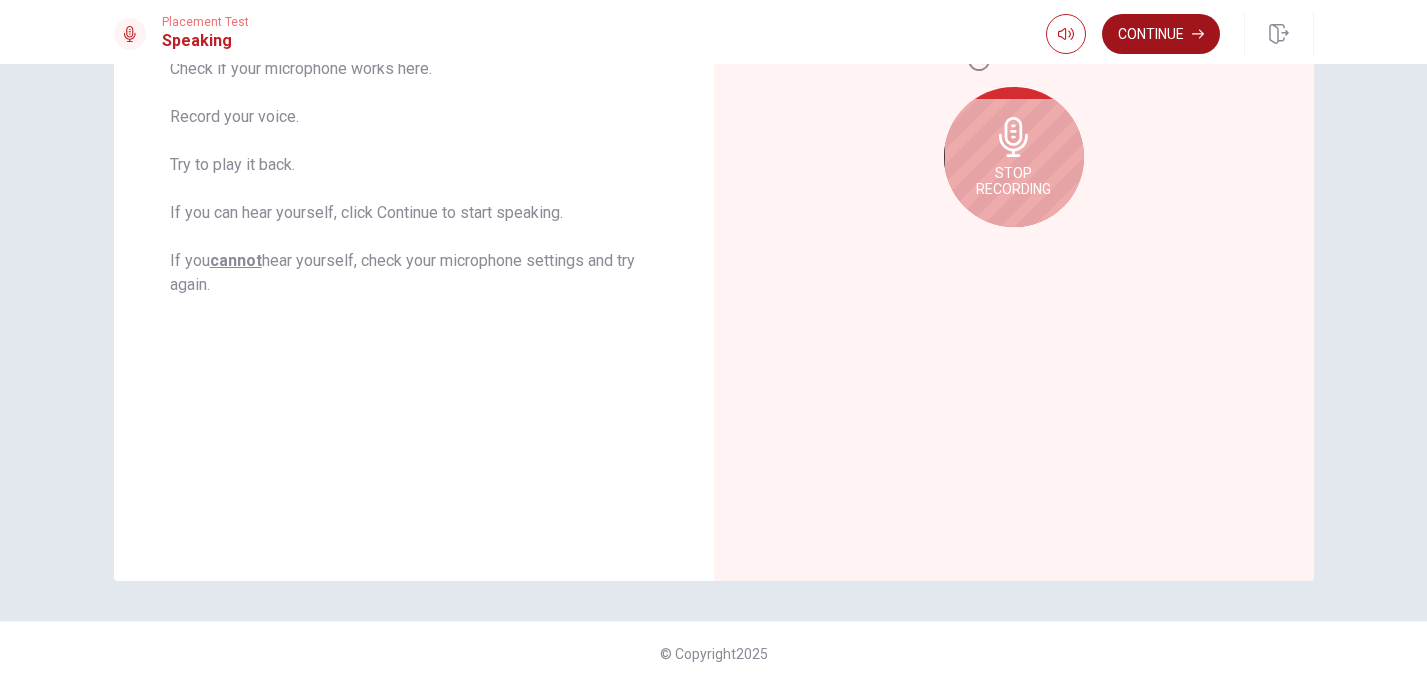 click on "Continue" at bounding box center [1161, 34] 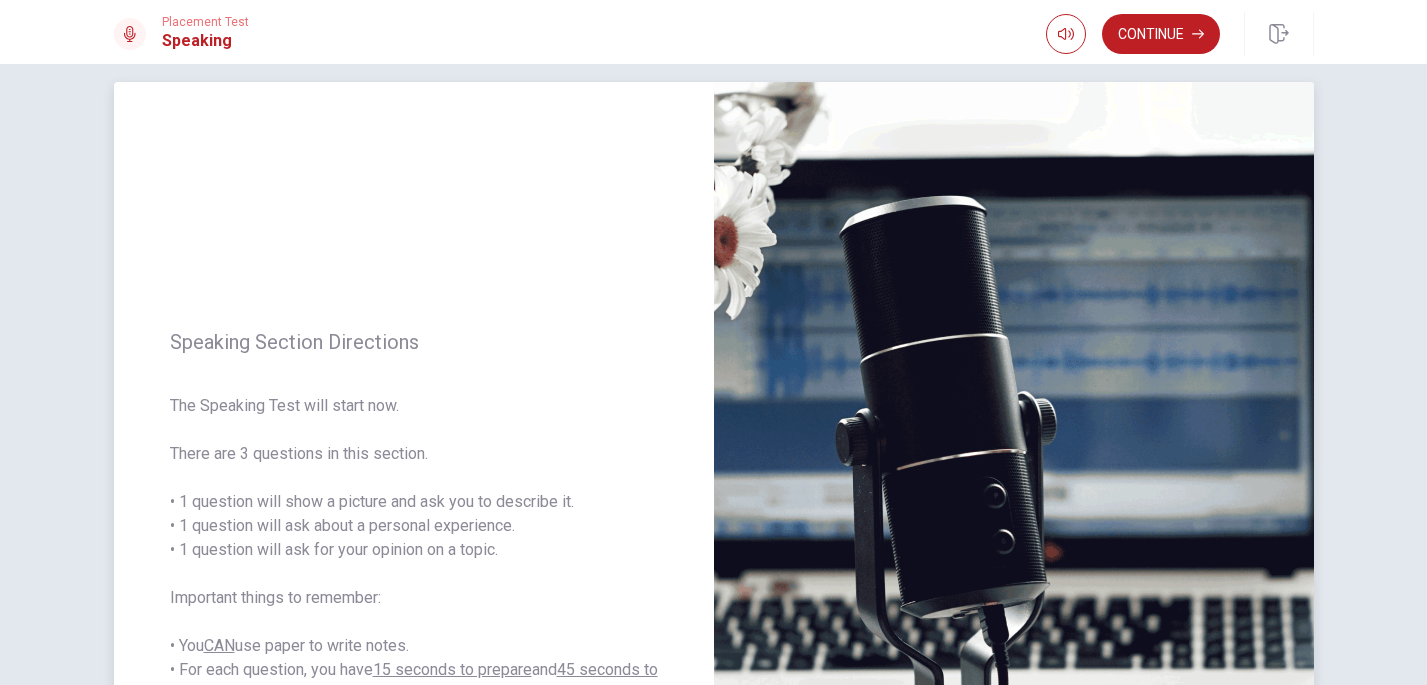scroll, scrollTop: 0, scrollLeft: 0, axis: both 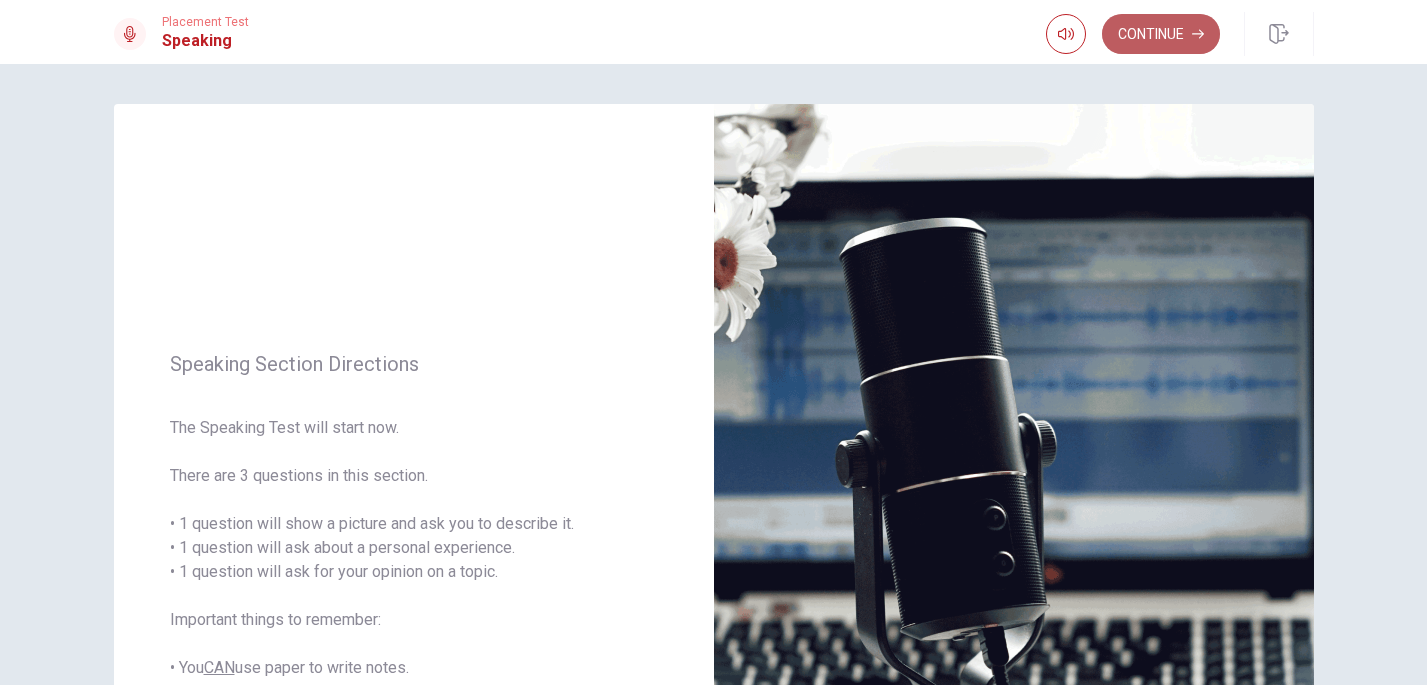 click on "Continue" at bounding box center (1161, 34) 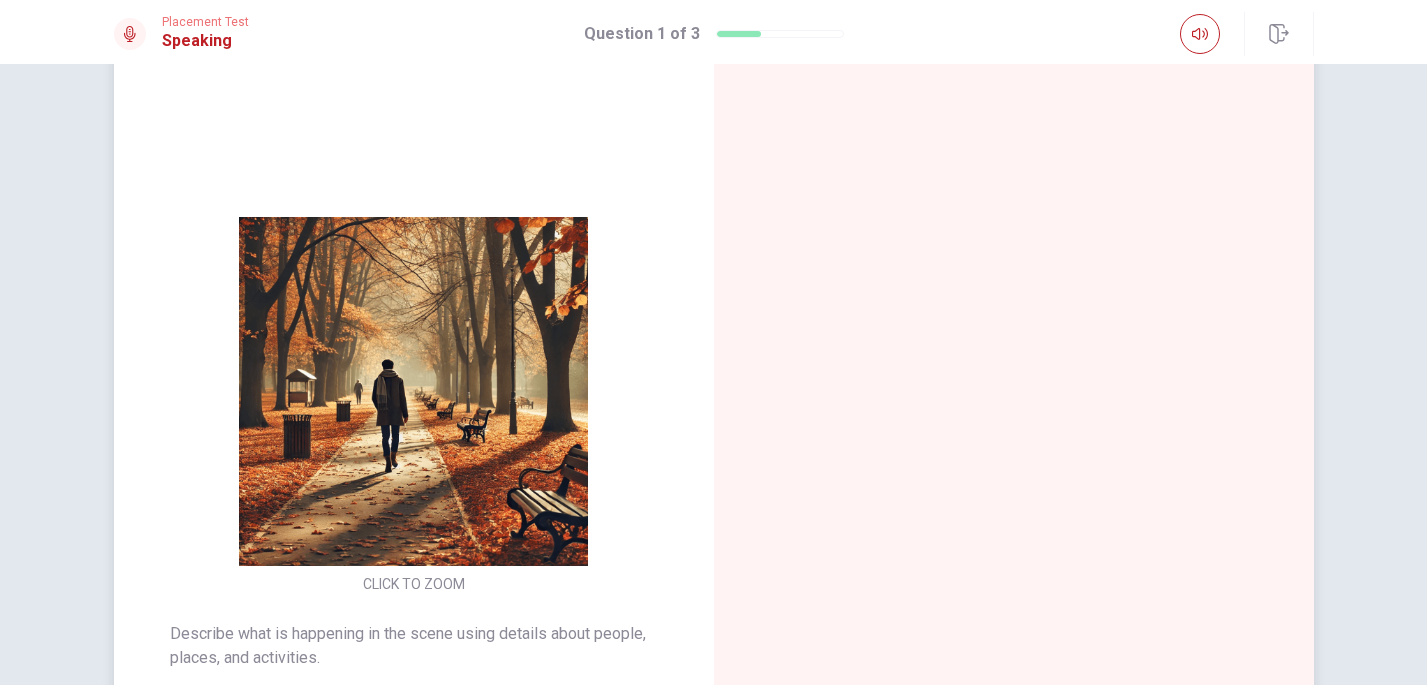 scroll, scrollTop: 82, scrollLeft: 0, axis: vertical 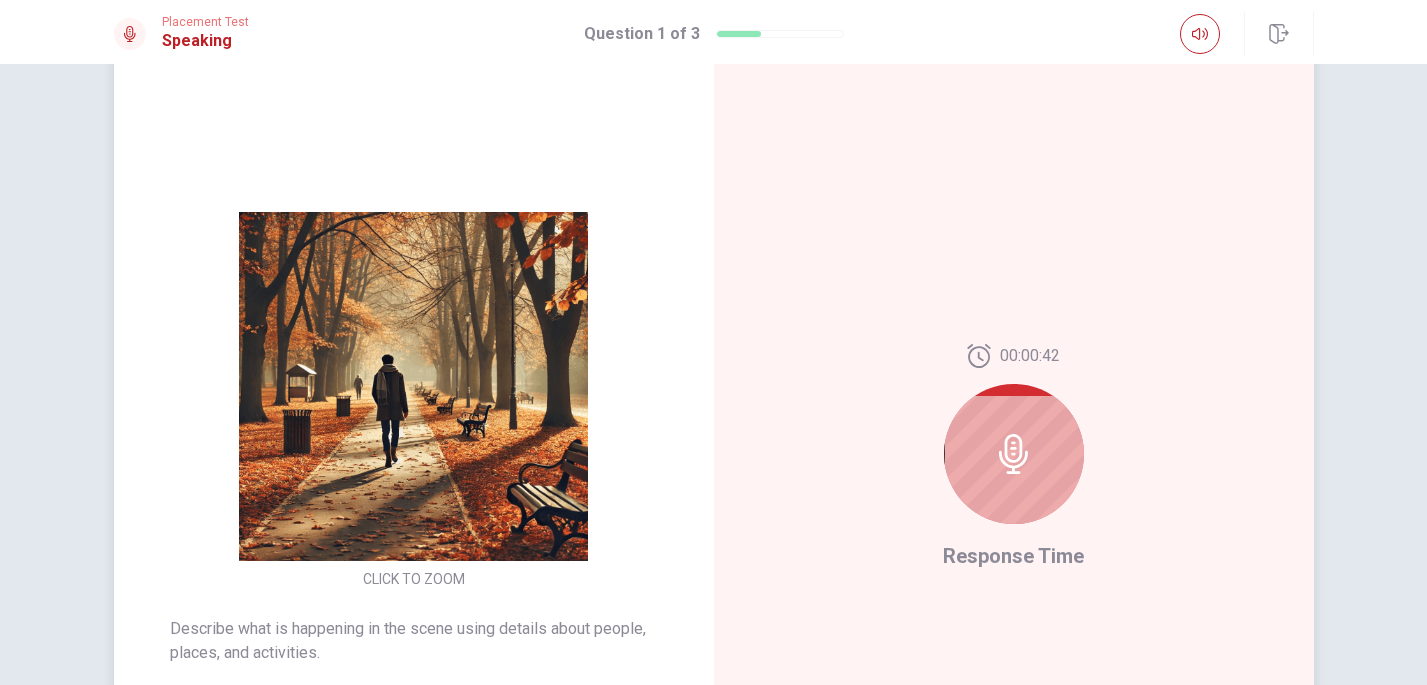drag, startPoint x: 1021, startPoint y: 475, endPoint x: 1064, endPoint y: 592, distance: 124.65151 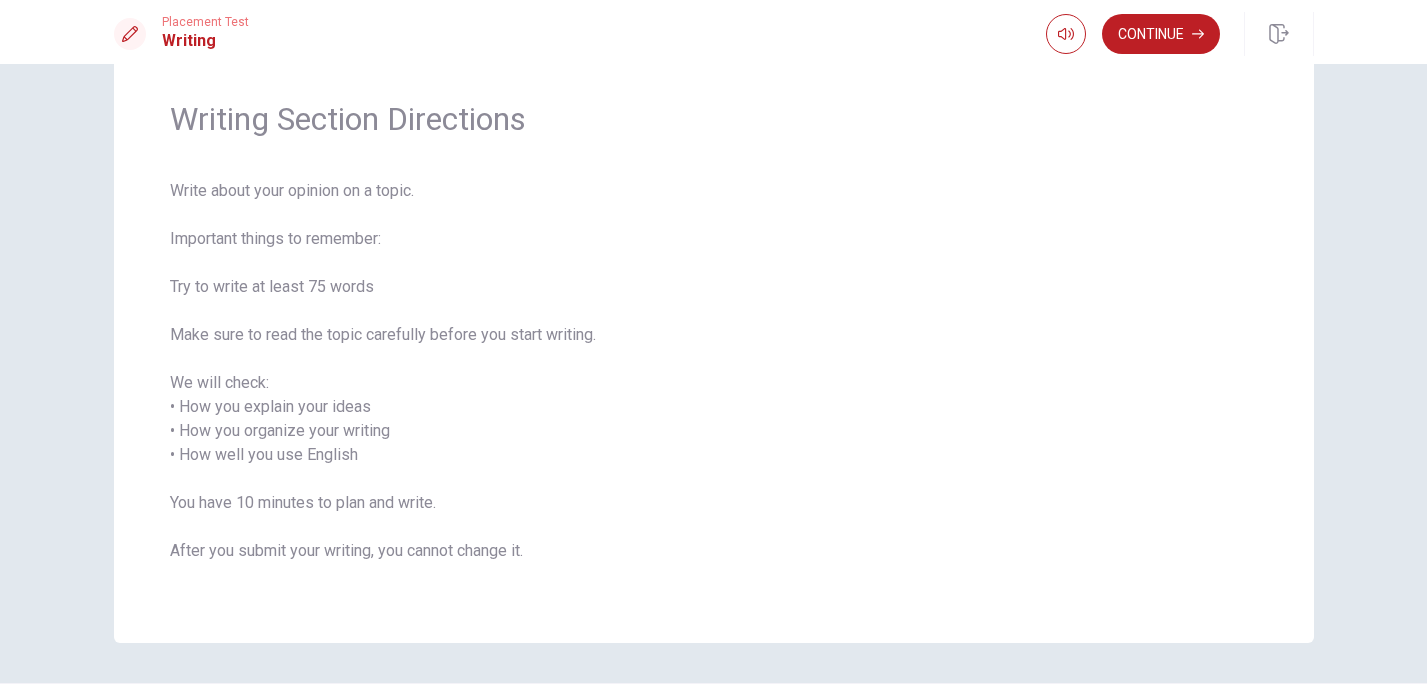scroll, scrollTop: 0, scrollLeft: 0, axis: both 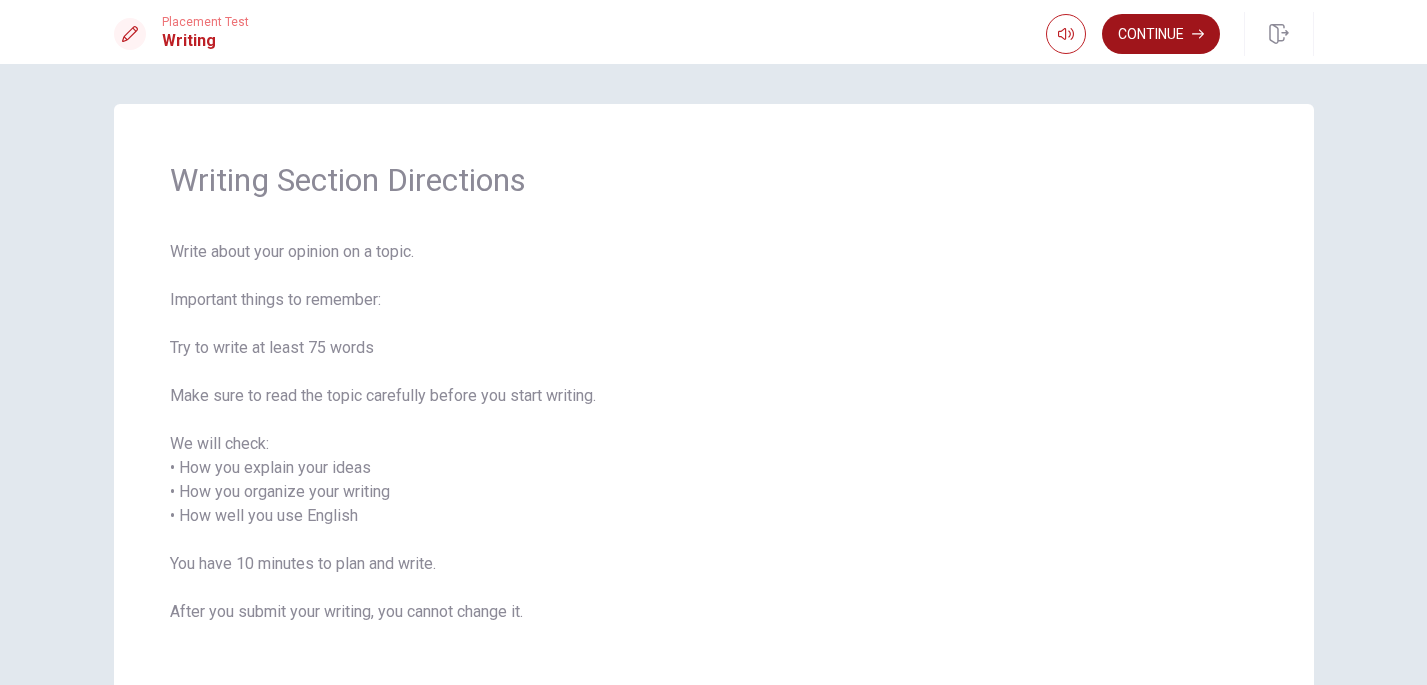 click on "Continue" at bounding box center (1161, 34) 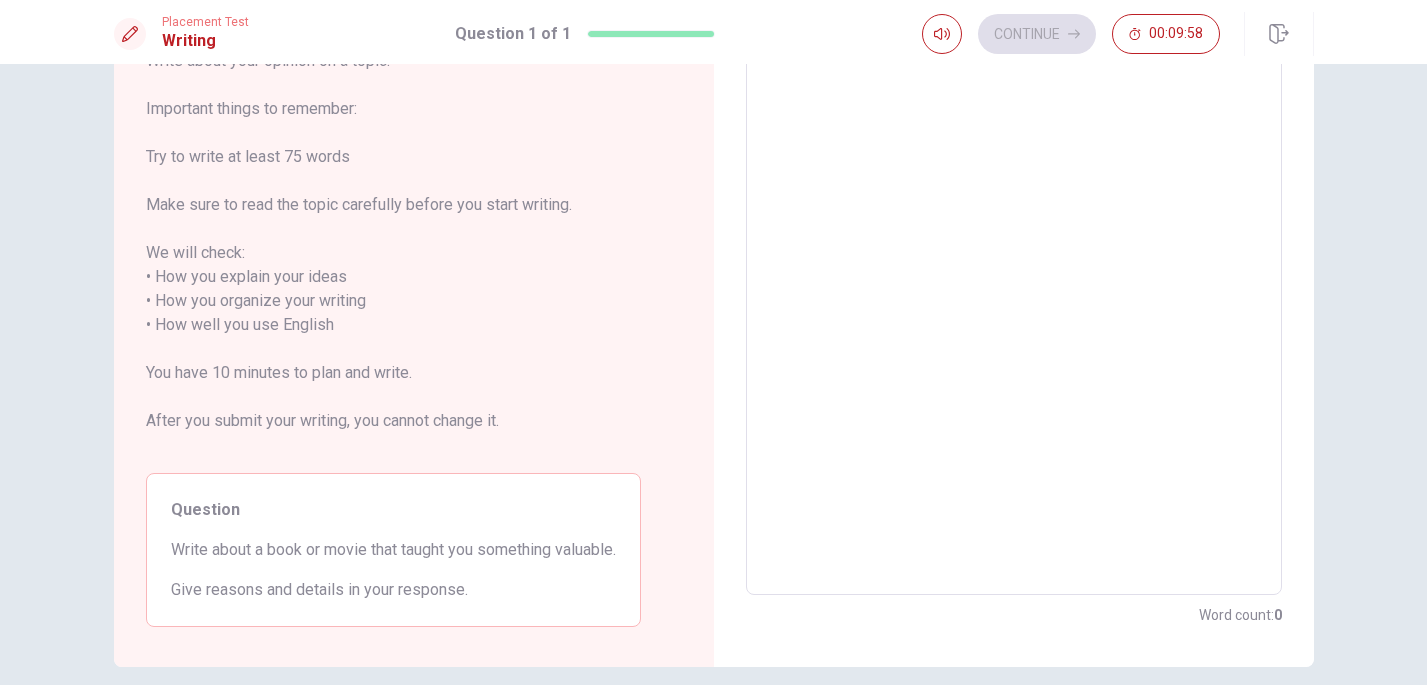 scroll, scrollTop: 145, scrollLeft: 0, axis: vertical 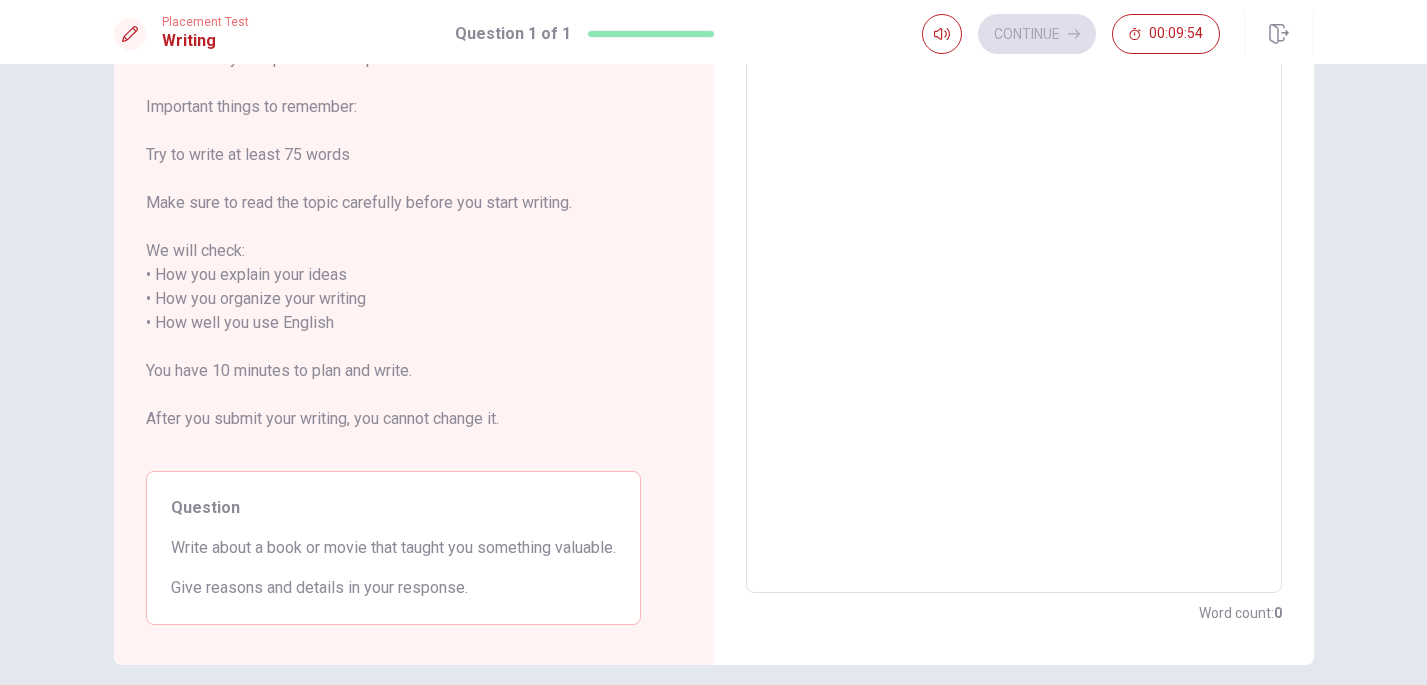 drag, startPoint x: 173, startPoint y: 547, endPoint x: 482, endPoint y: 595, distance: 312.70593 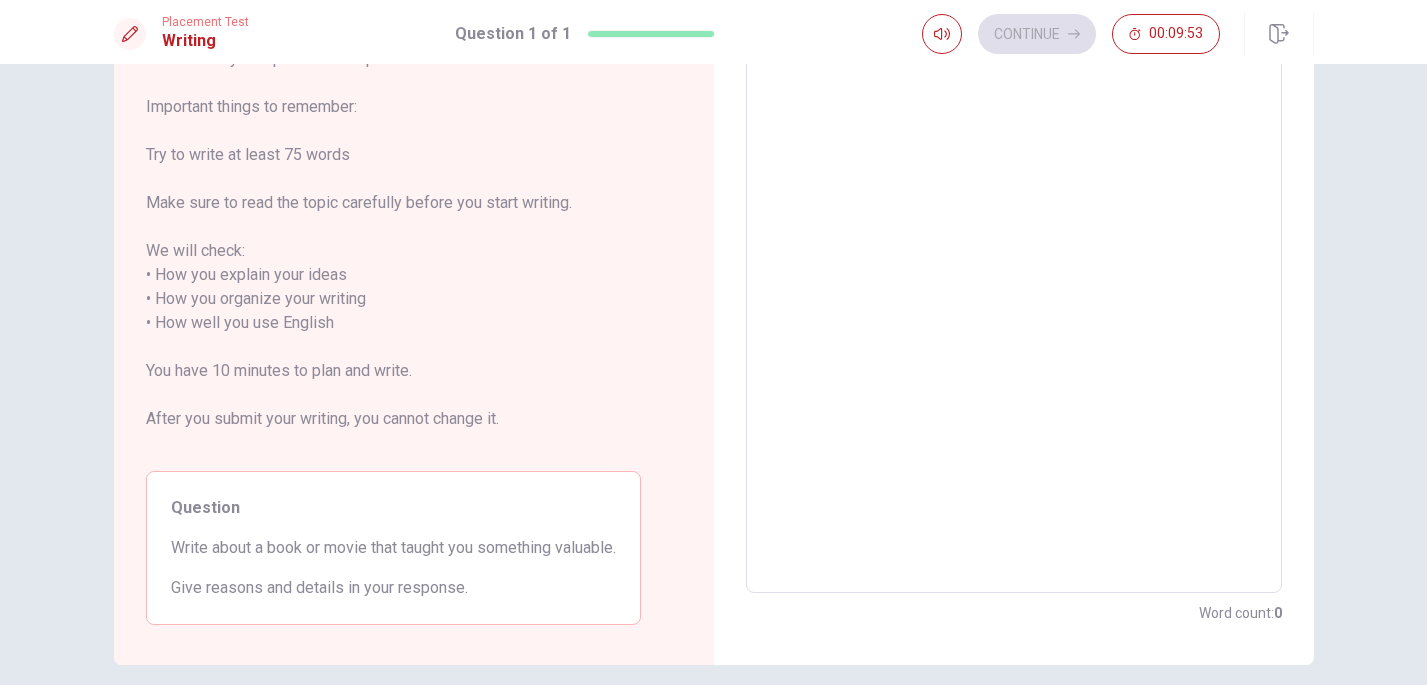 drag, startPoint x: 475, startPoint y: 590, endPoint x: 203, endPoint y: 559, distance: 273.76083 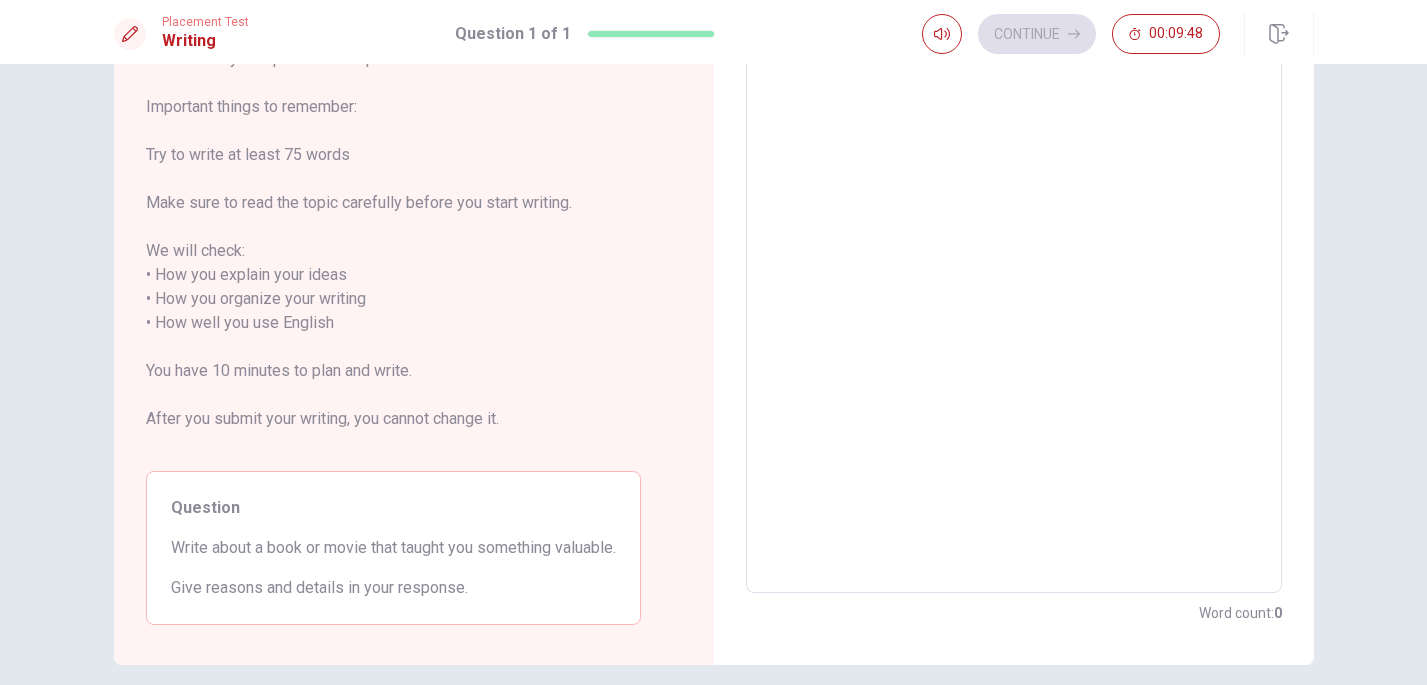 click at bounding box center (1014, 311) 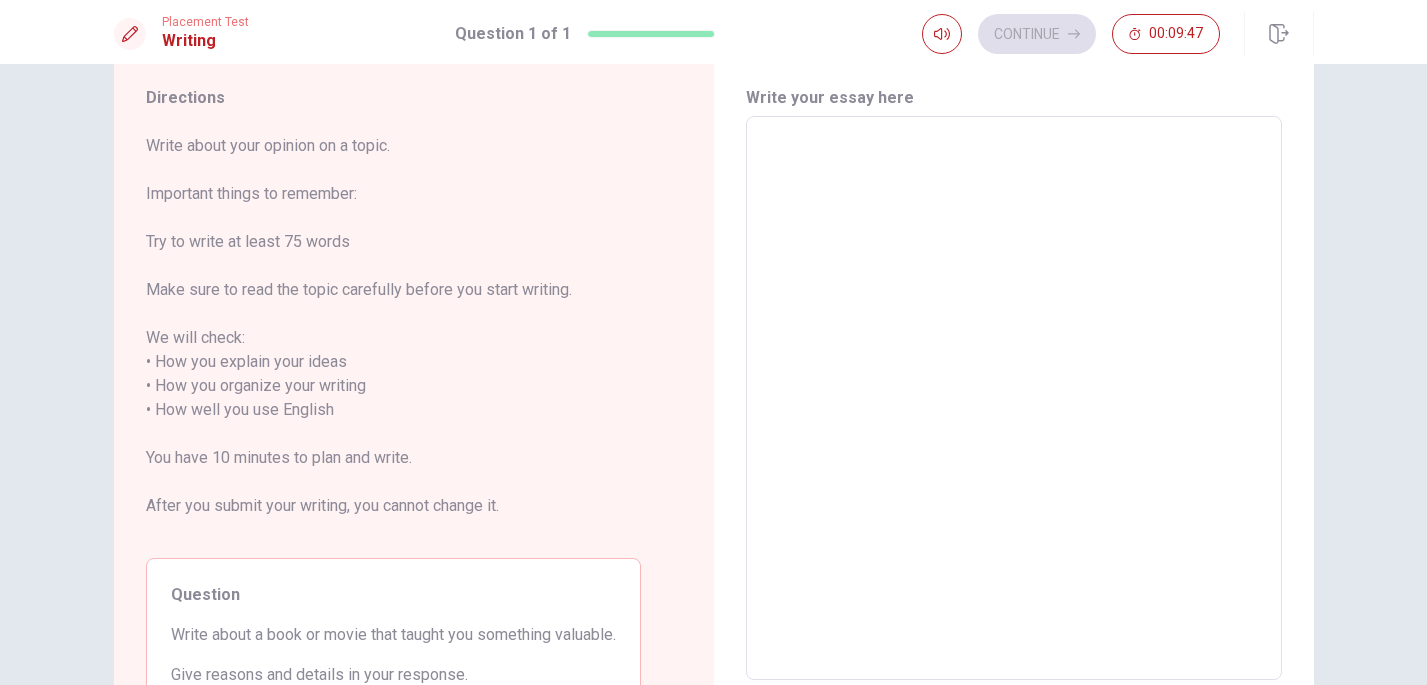 scroll, scrollTop: 65, scrollLeft: 0, axis: vertical 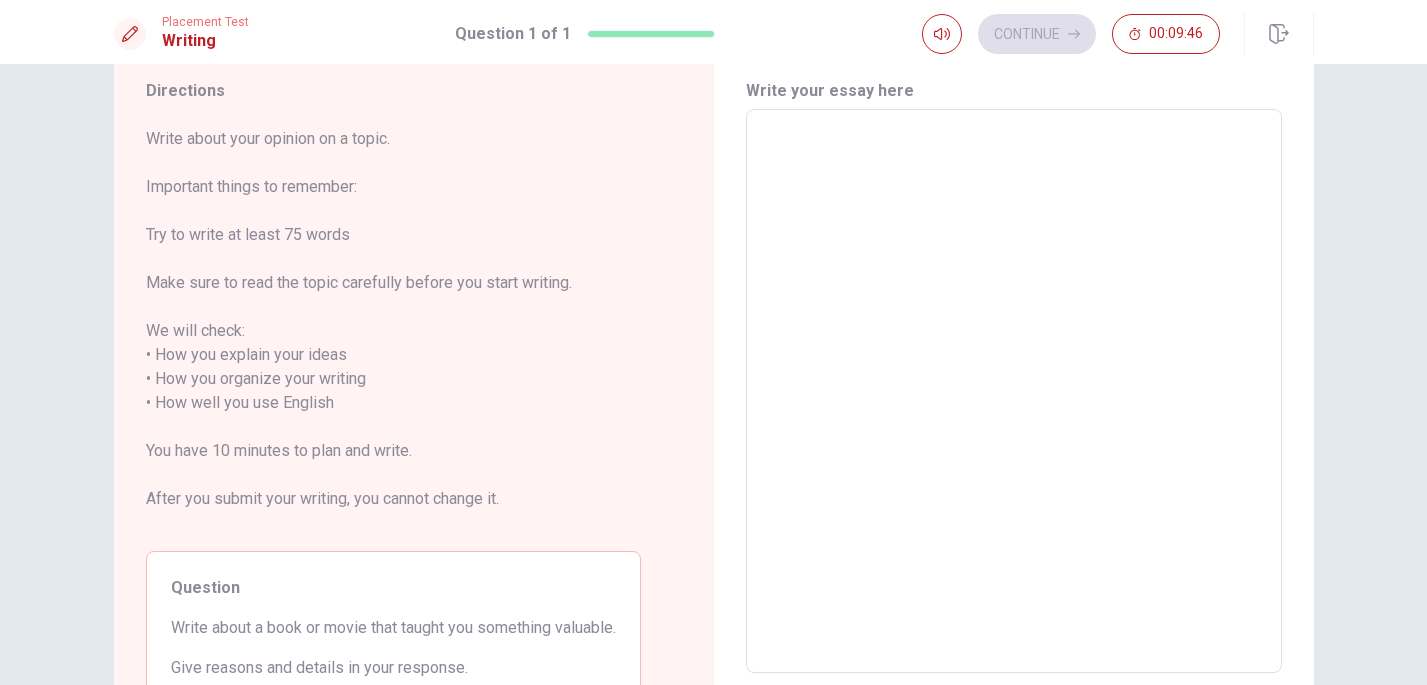 type on "ㅑ" 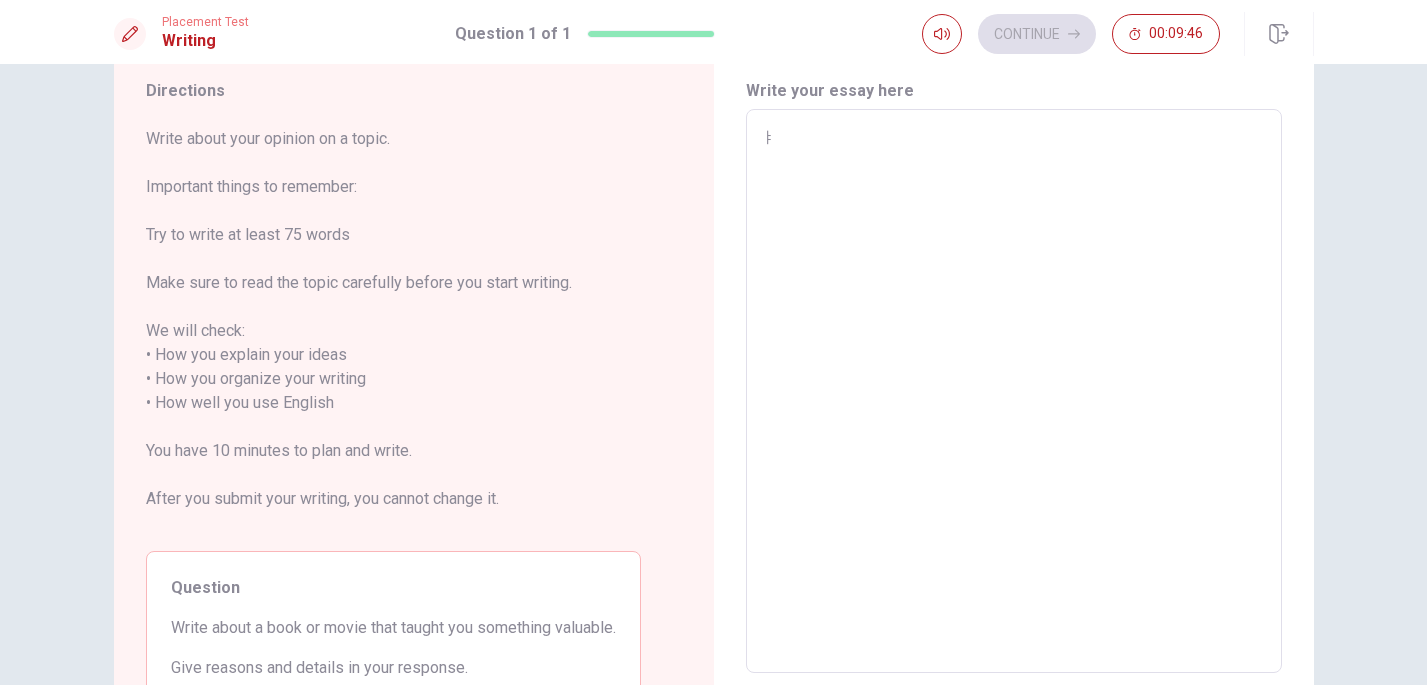 type on "x" 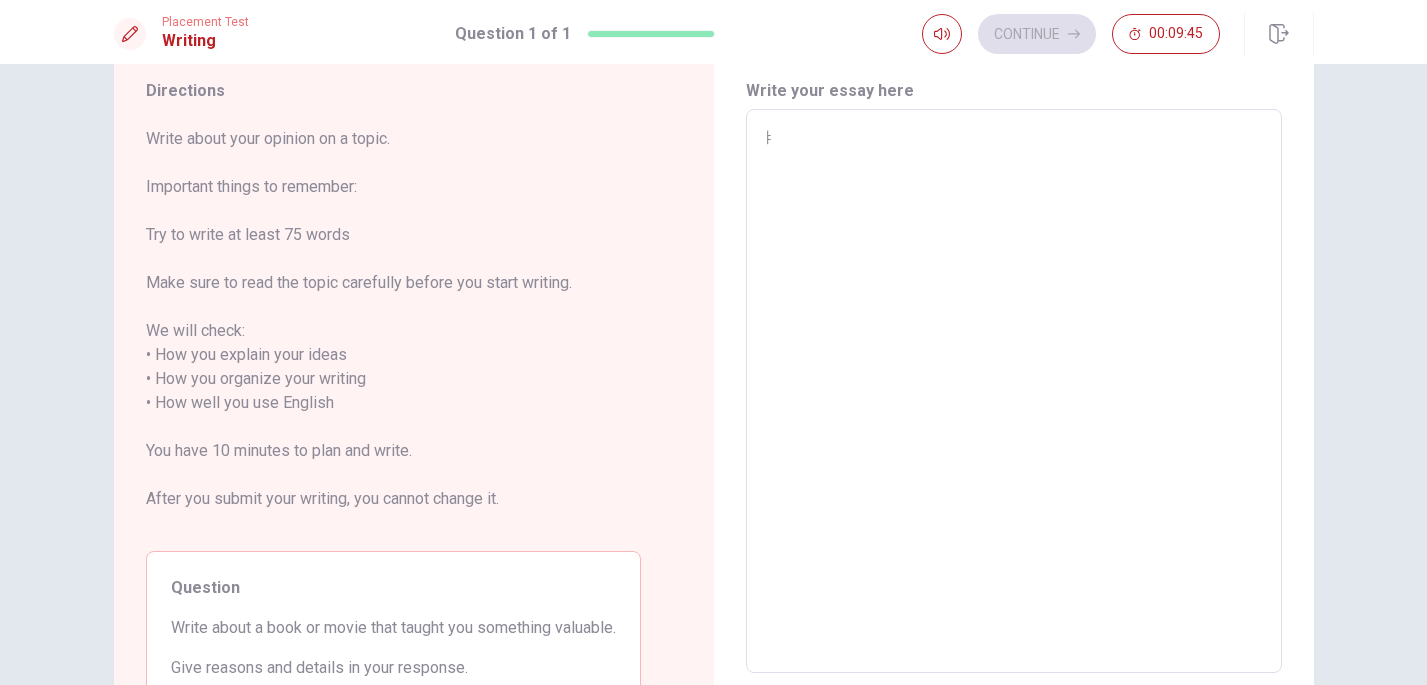type on "ㅑ" 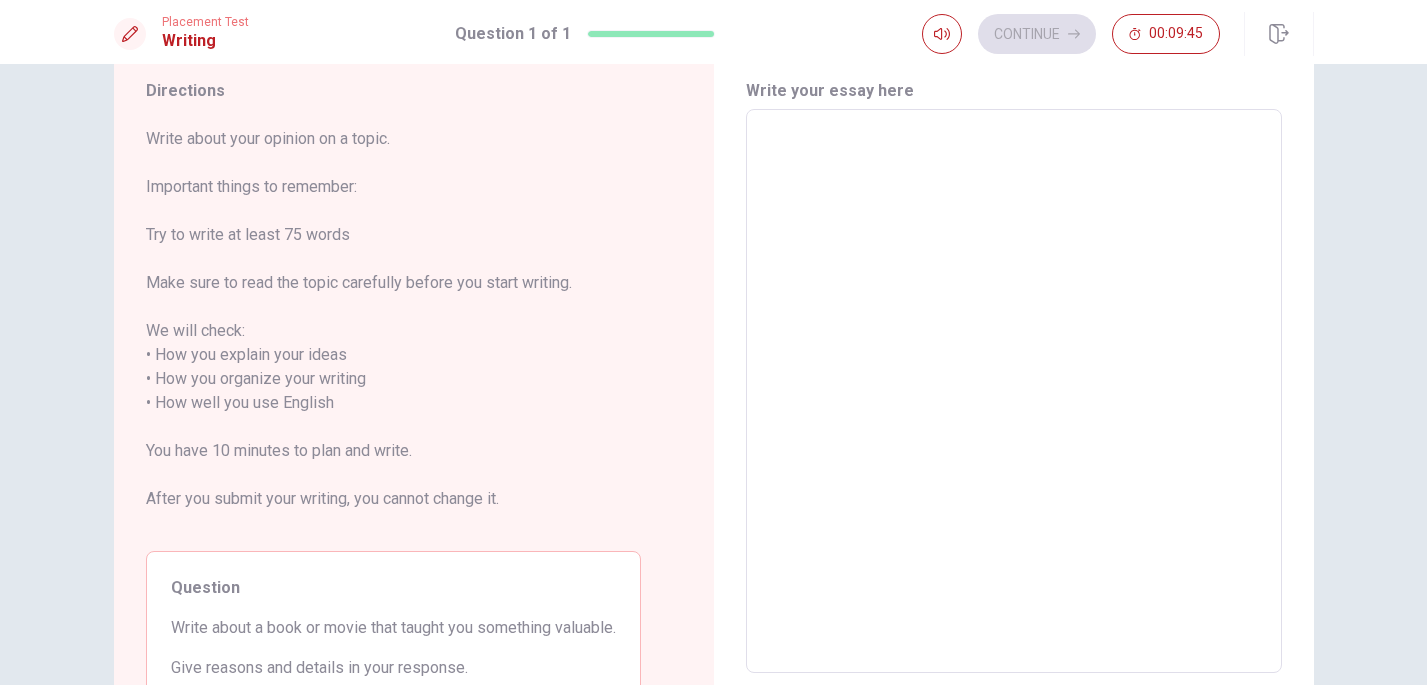 type on "i" 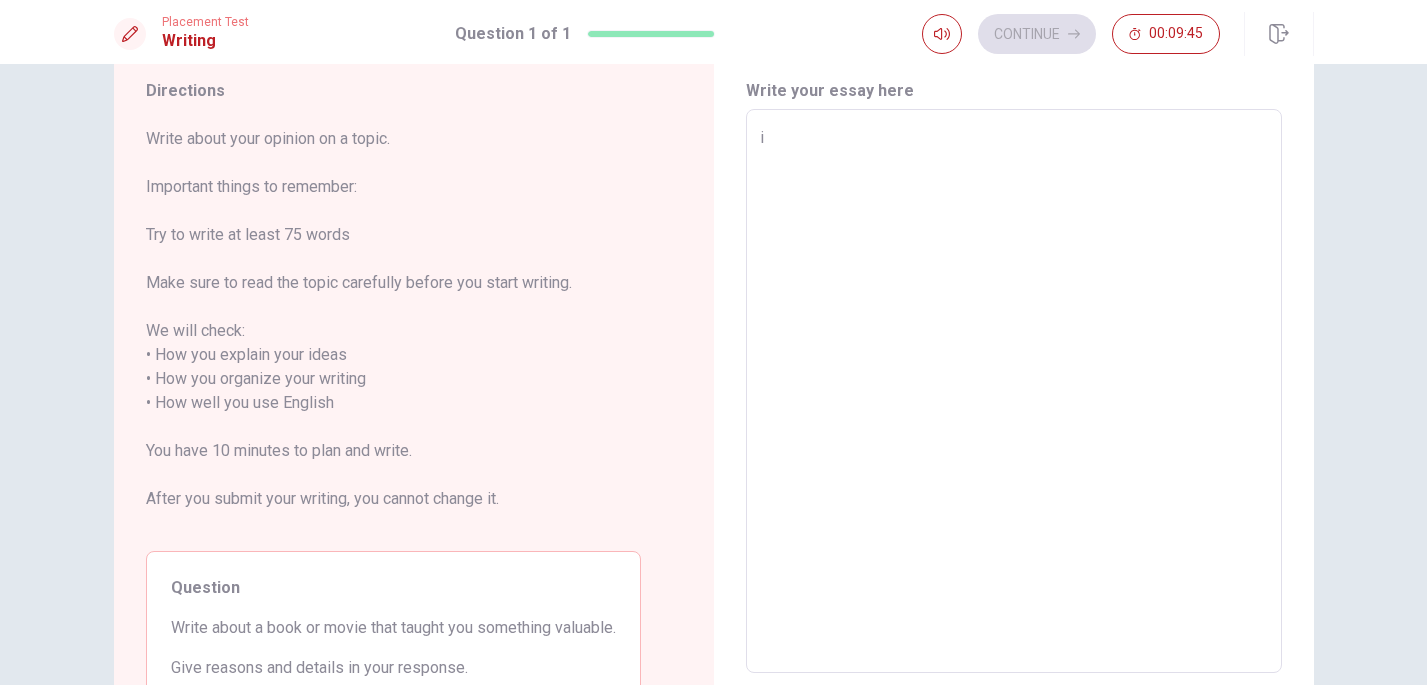 type on "x" 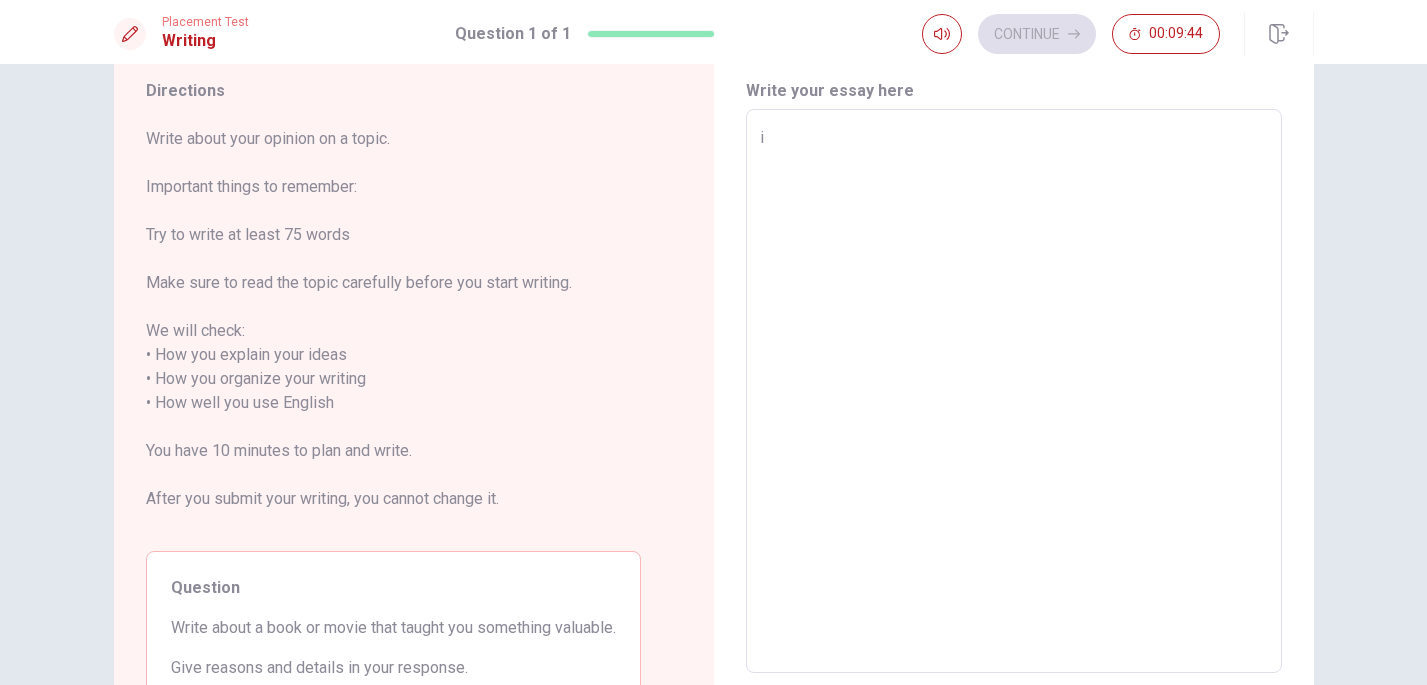 type on "i" 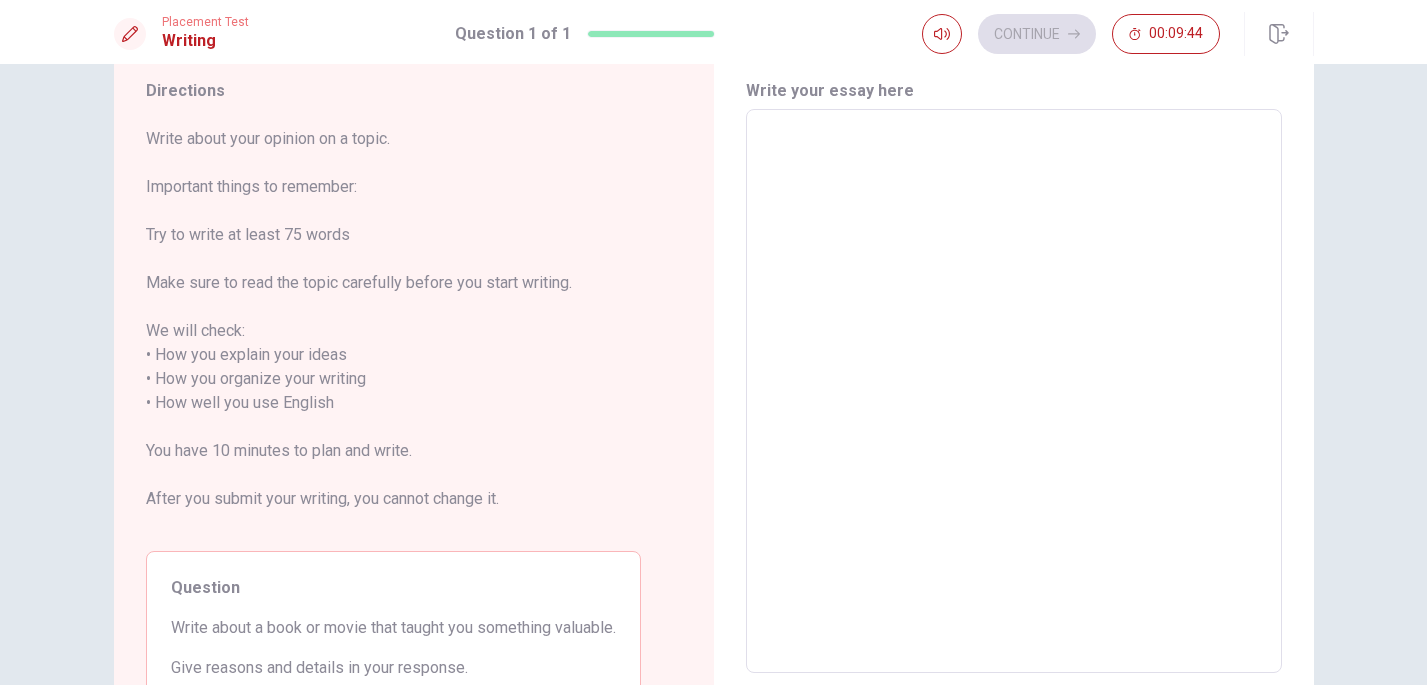type on "i" 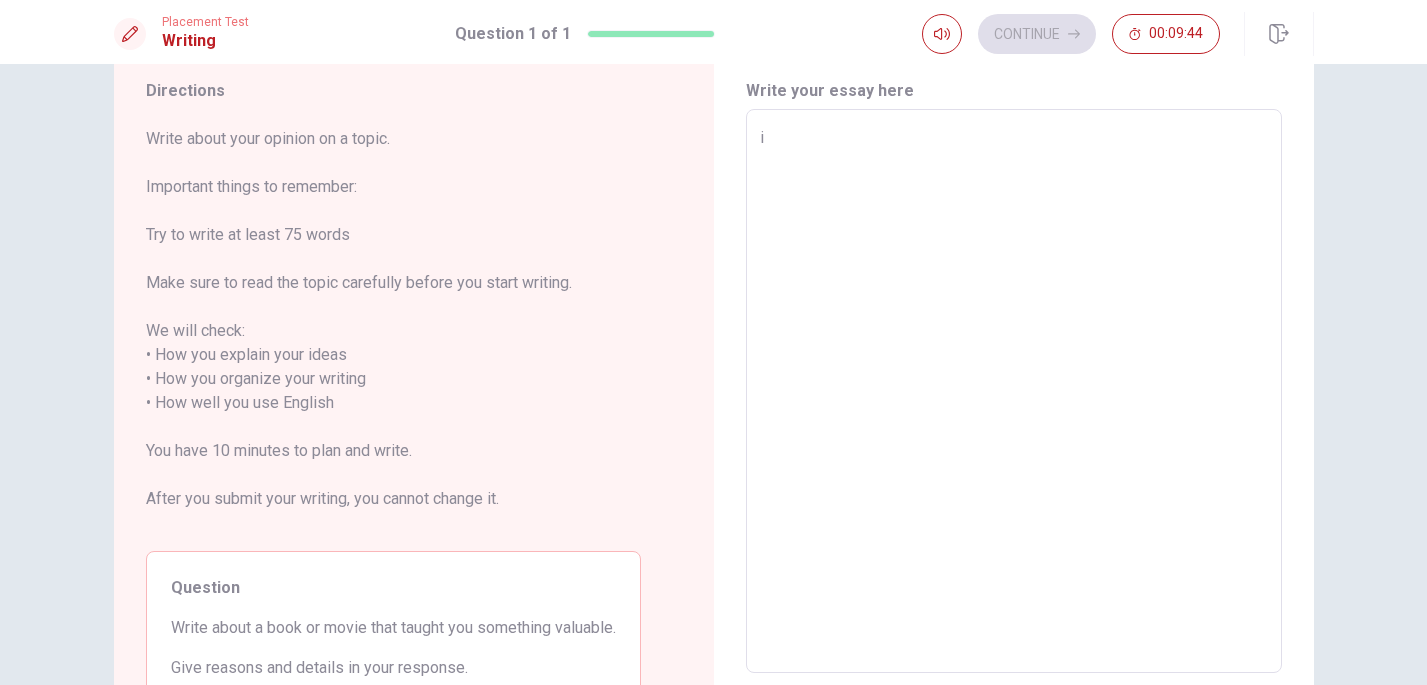 type on "x" 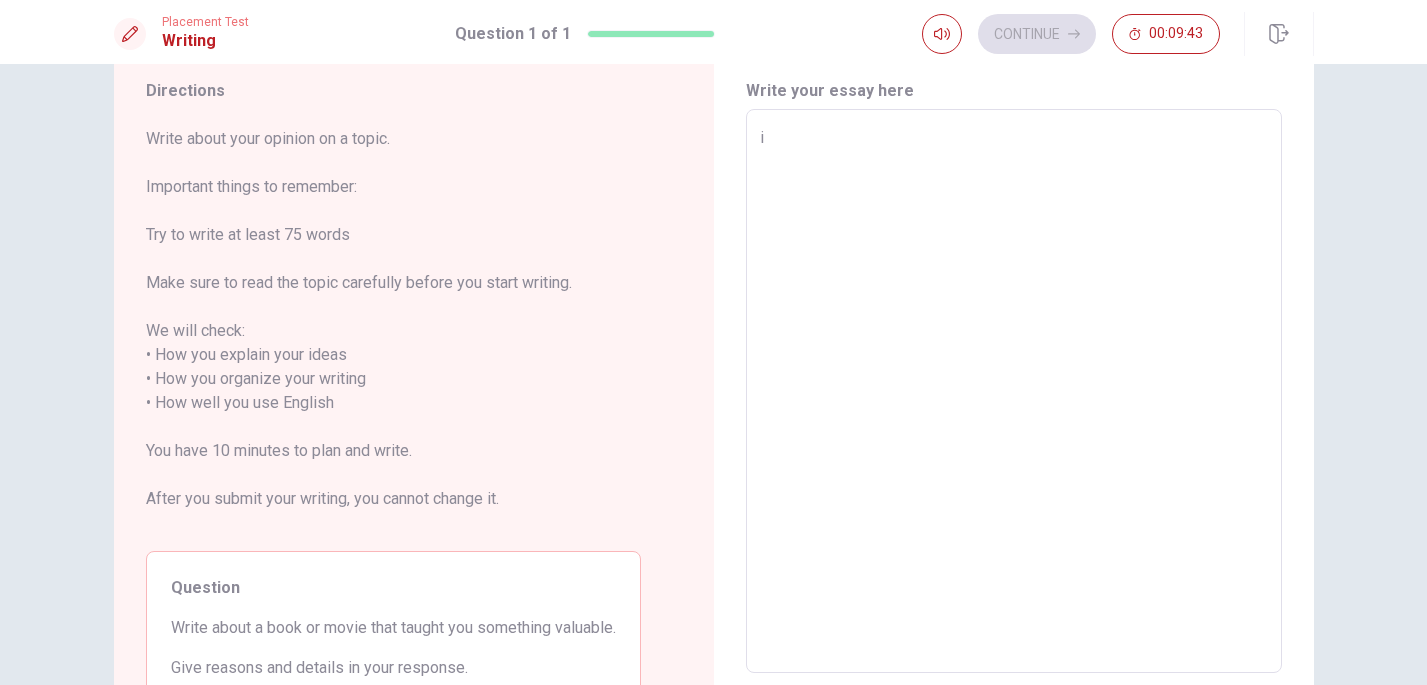 type on "x" 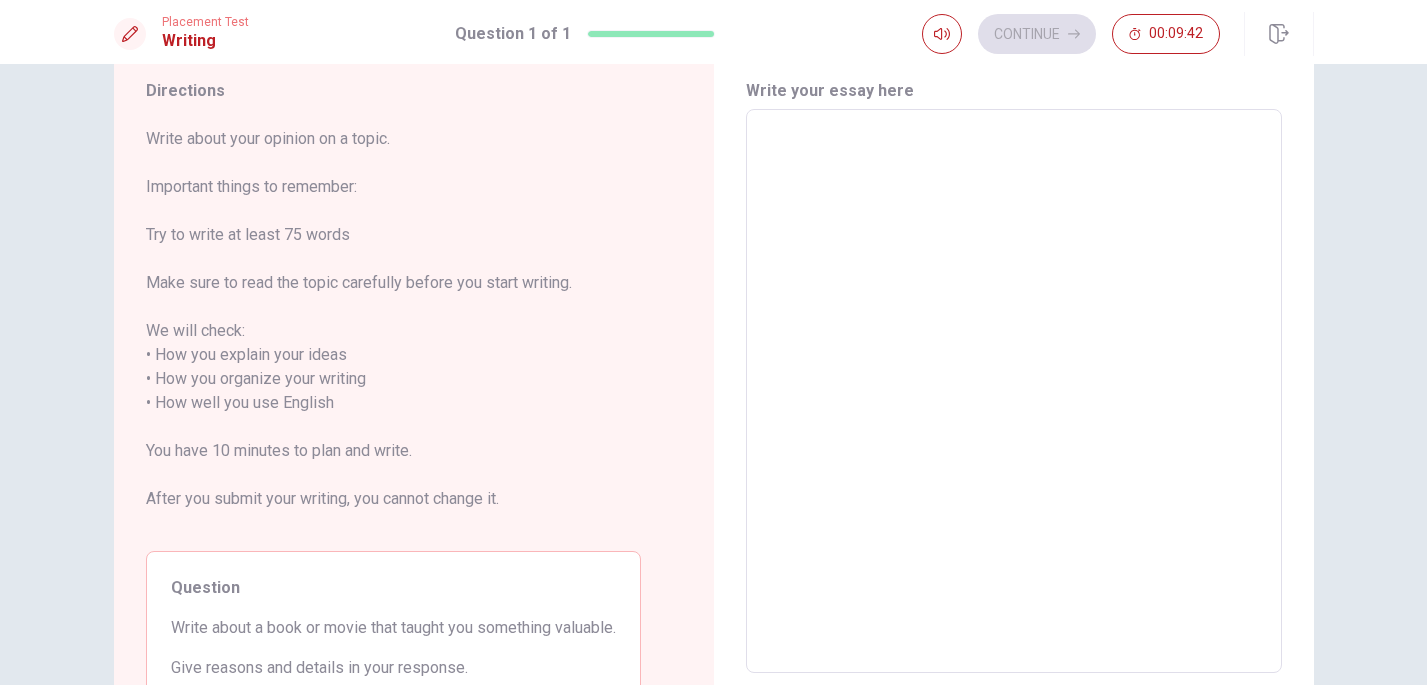 type on "I" 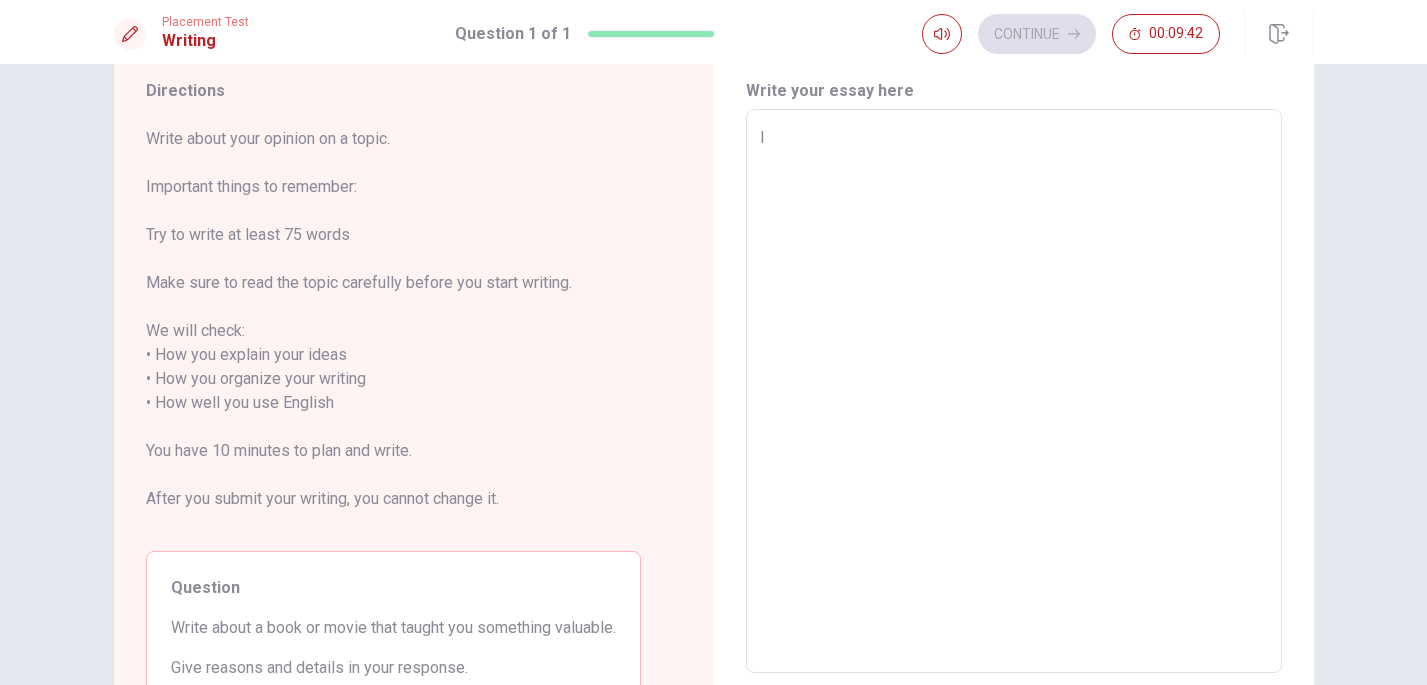type on "x" 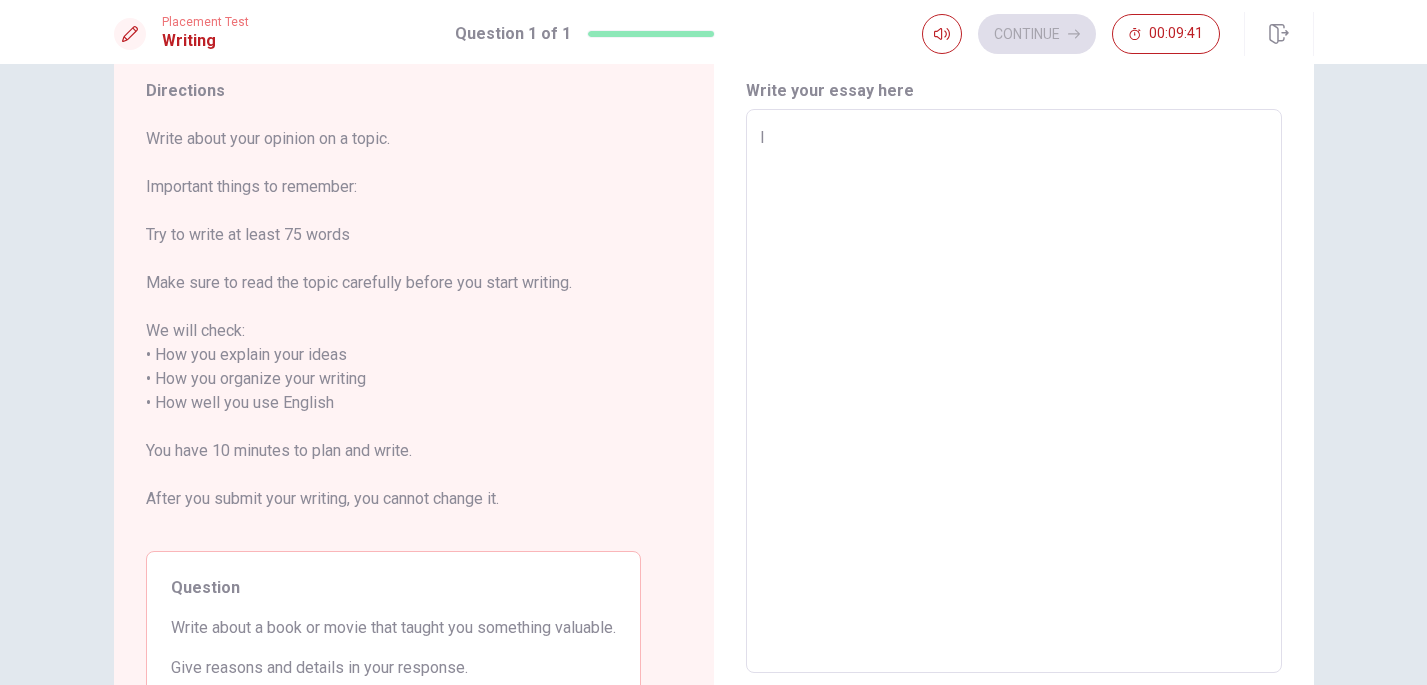 type on "I ㅅ" 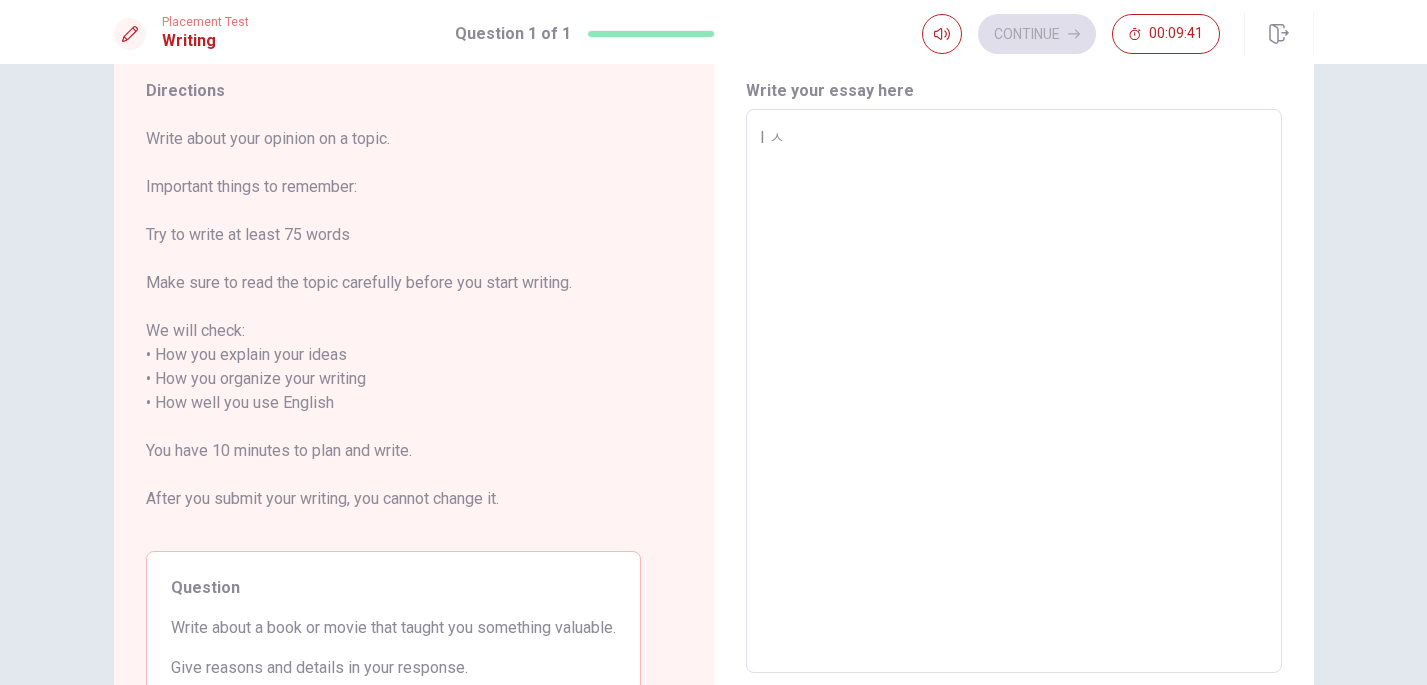 type on "x" 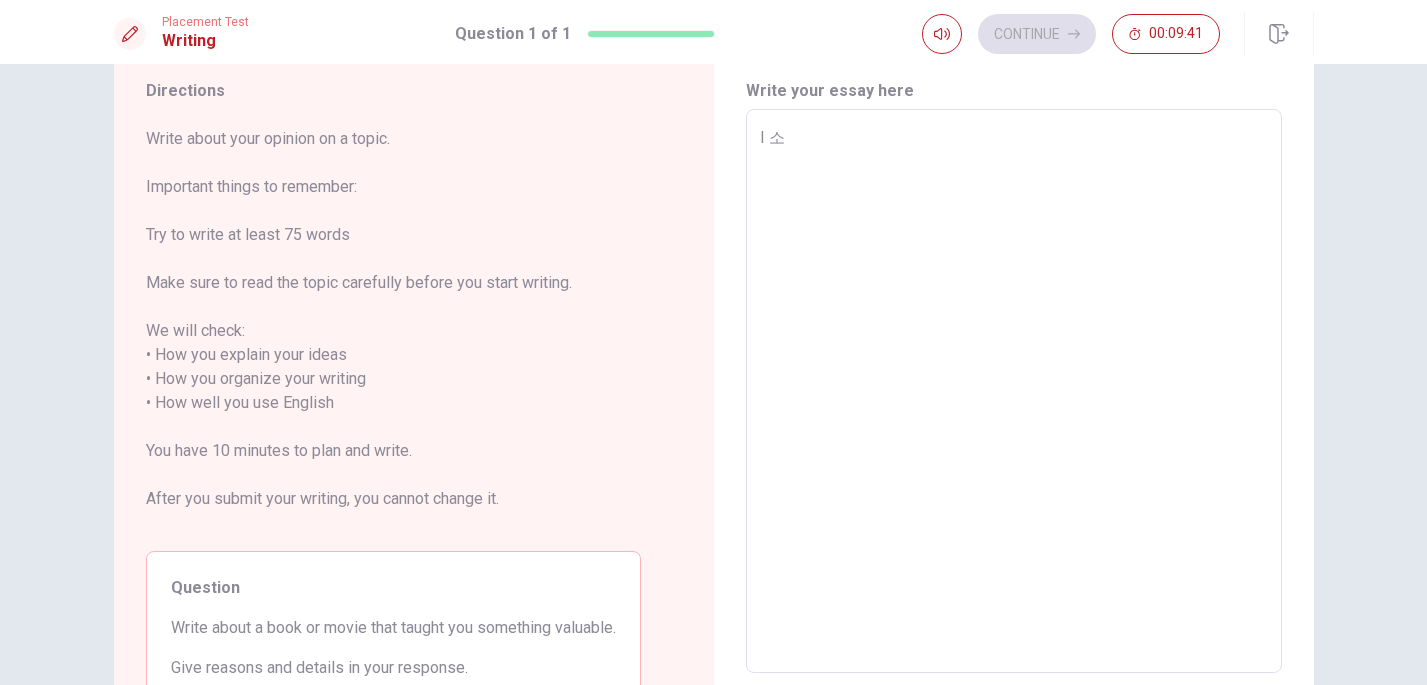type on "x" 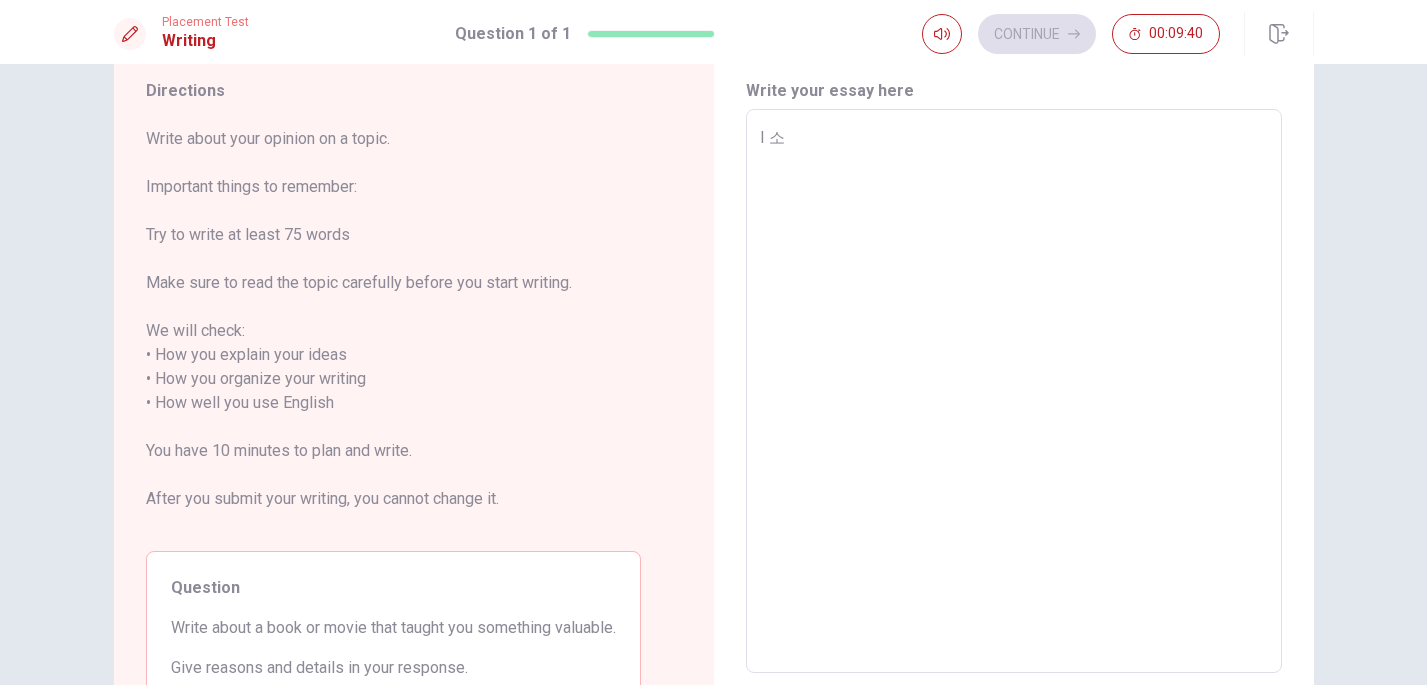 type on "I ㅅ" 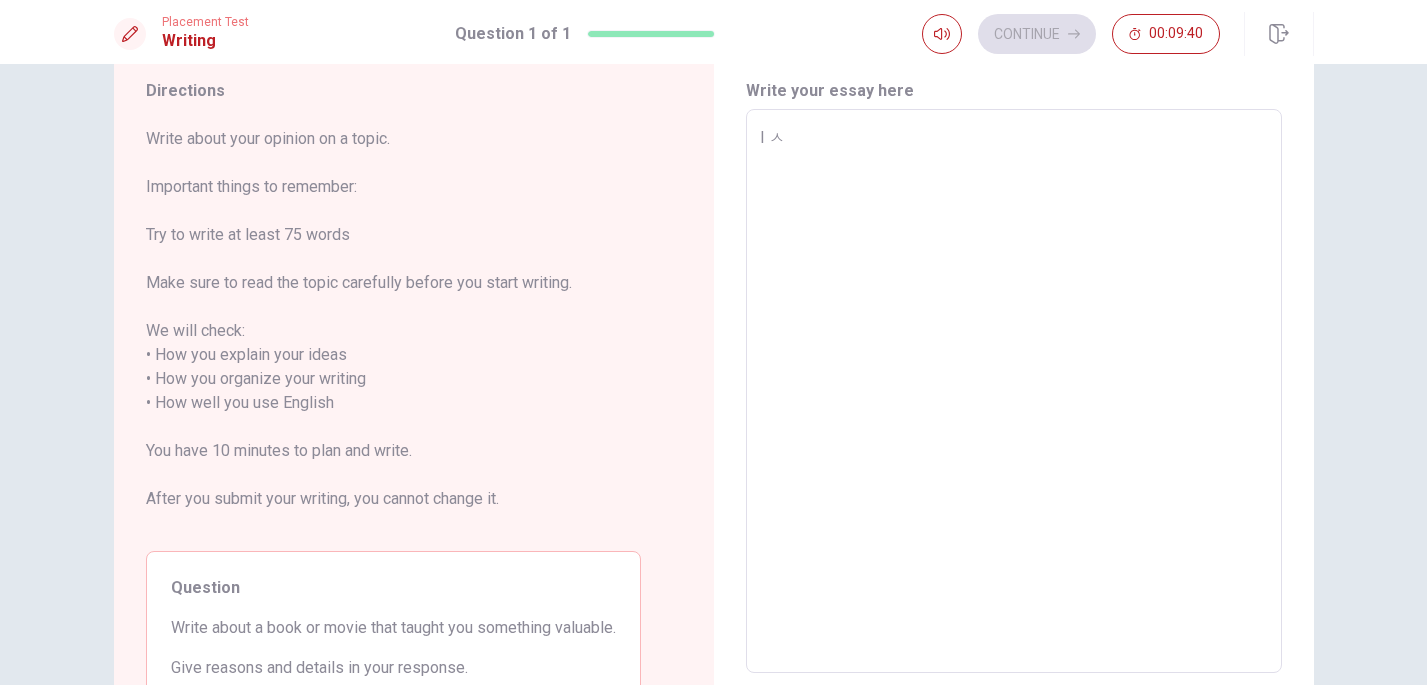 type on "x" 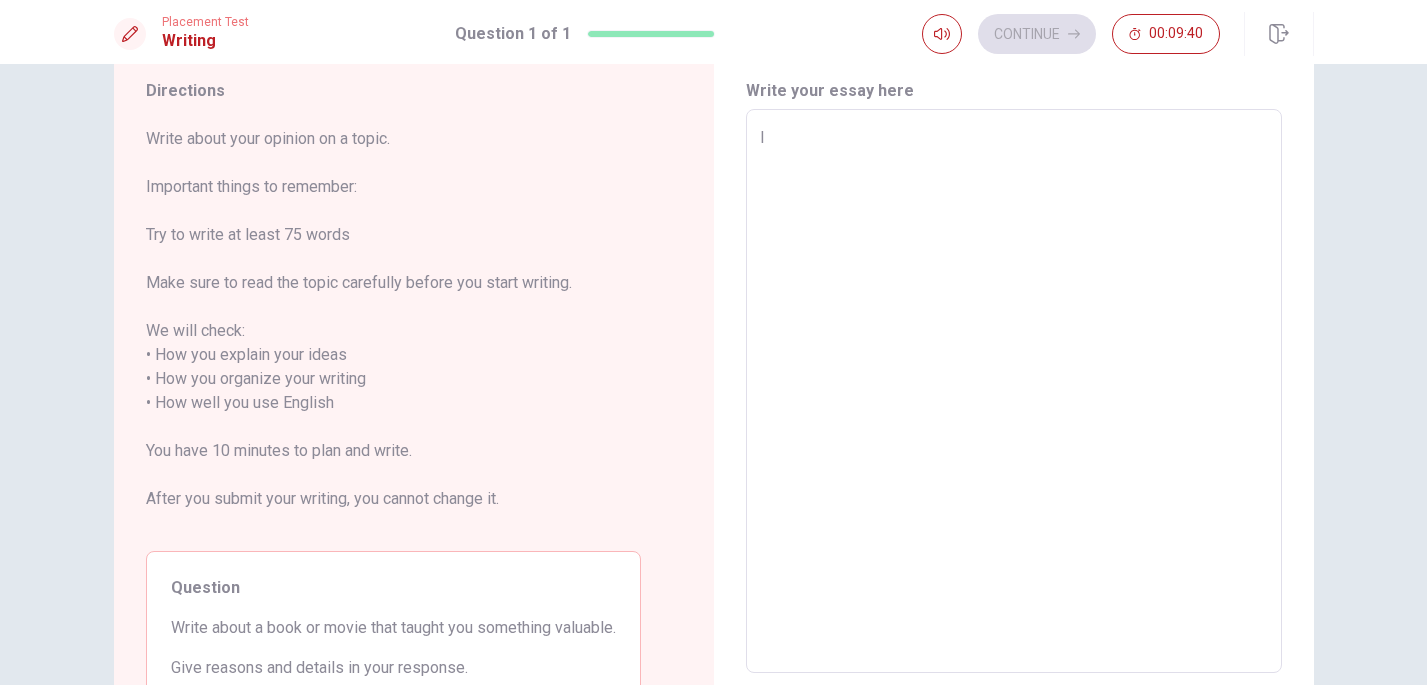 type on "x" 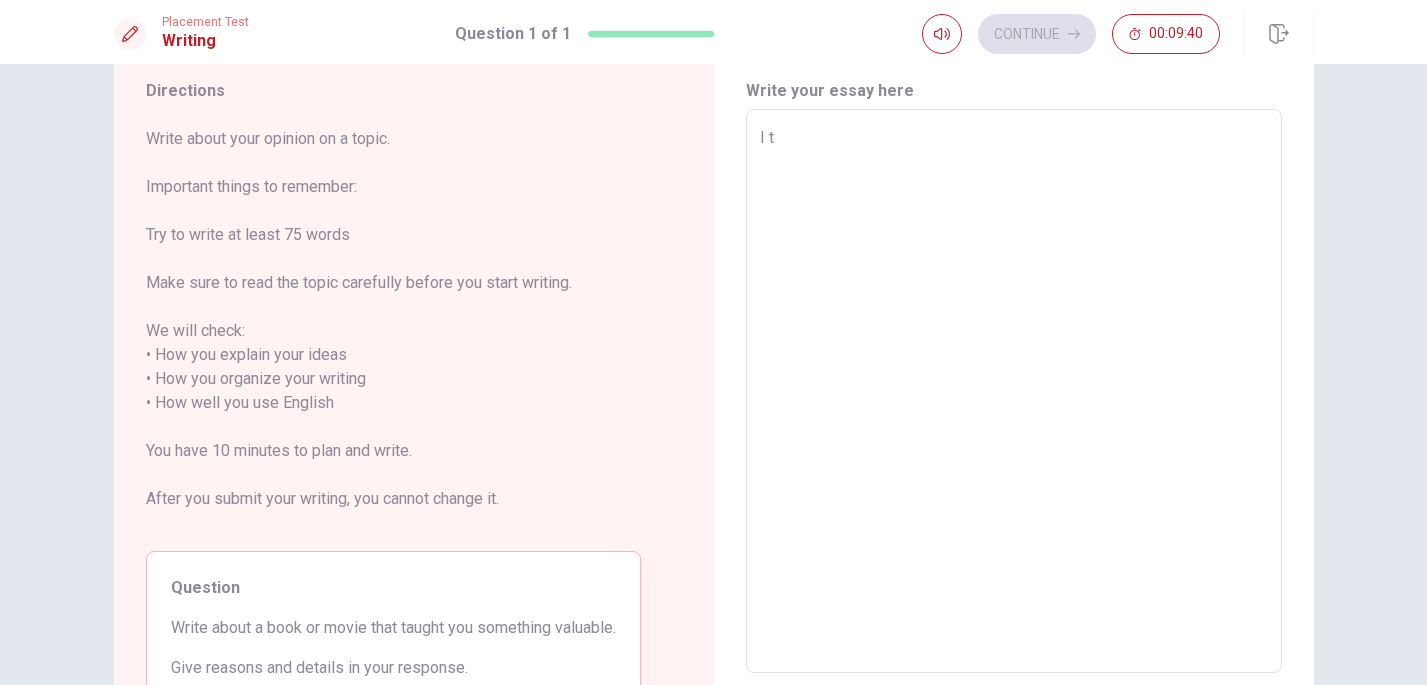 type on "x" 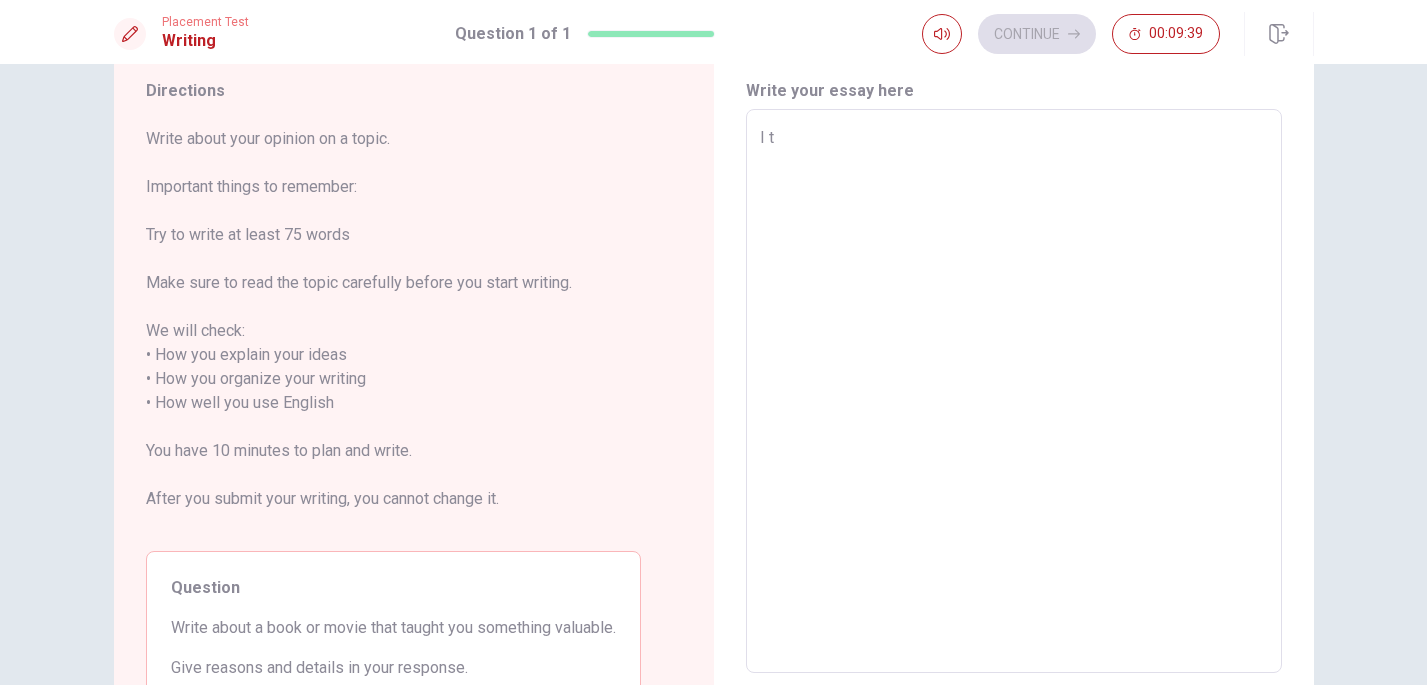 type on "I th" 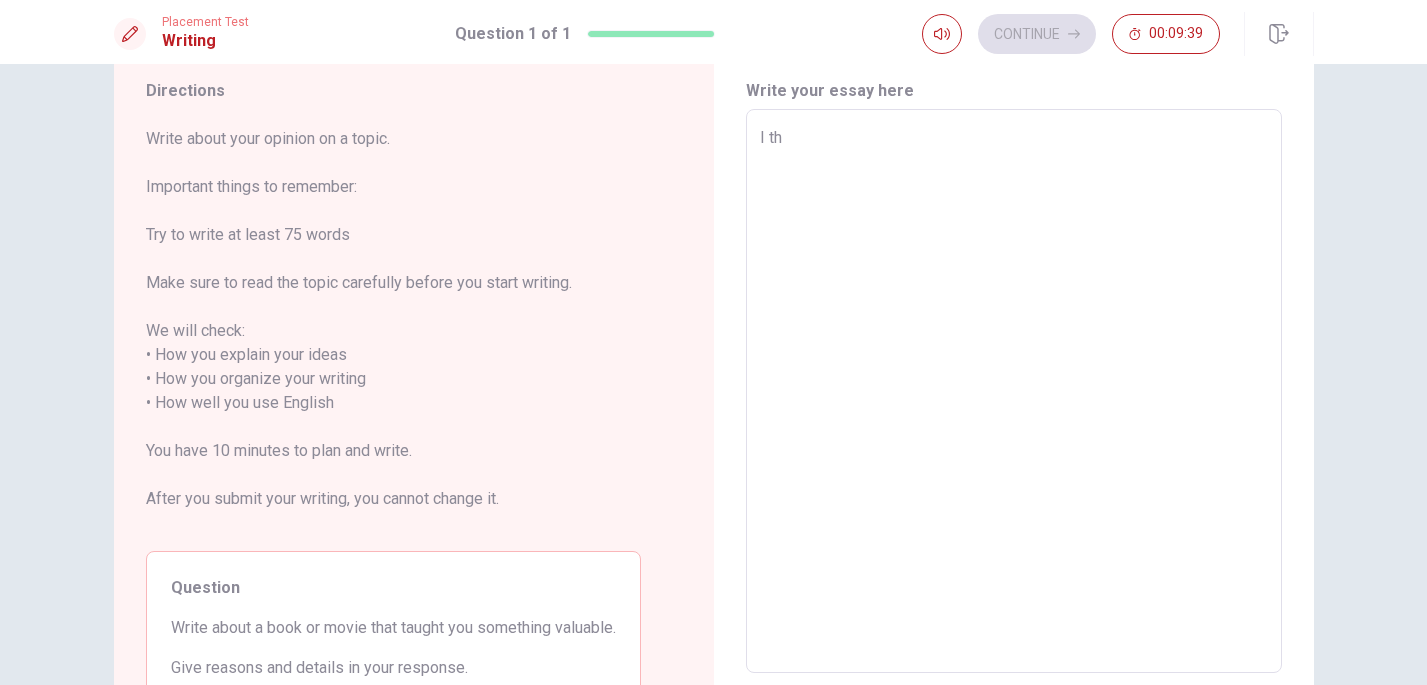 type on "x" 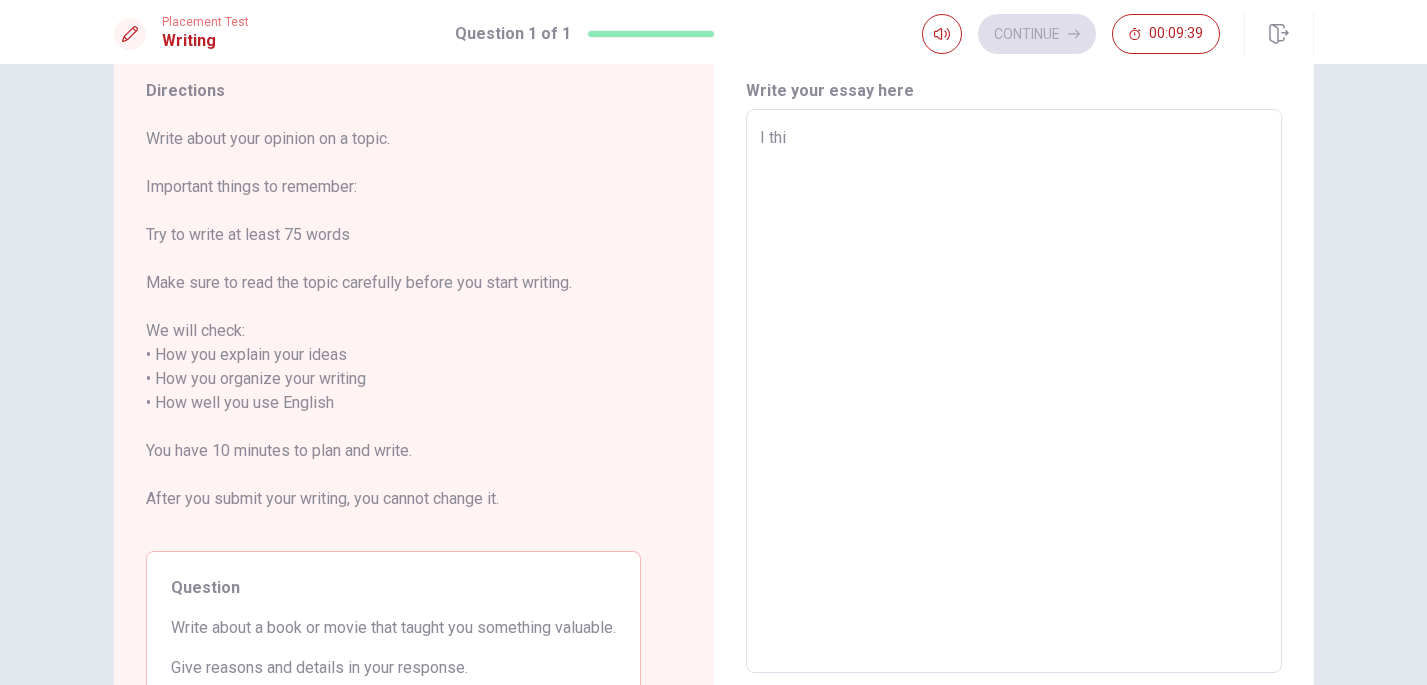 type on "x" 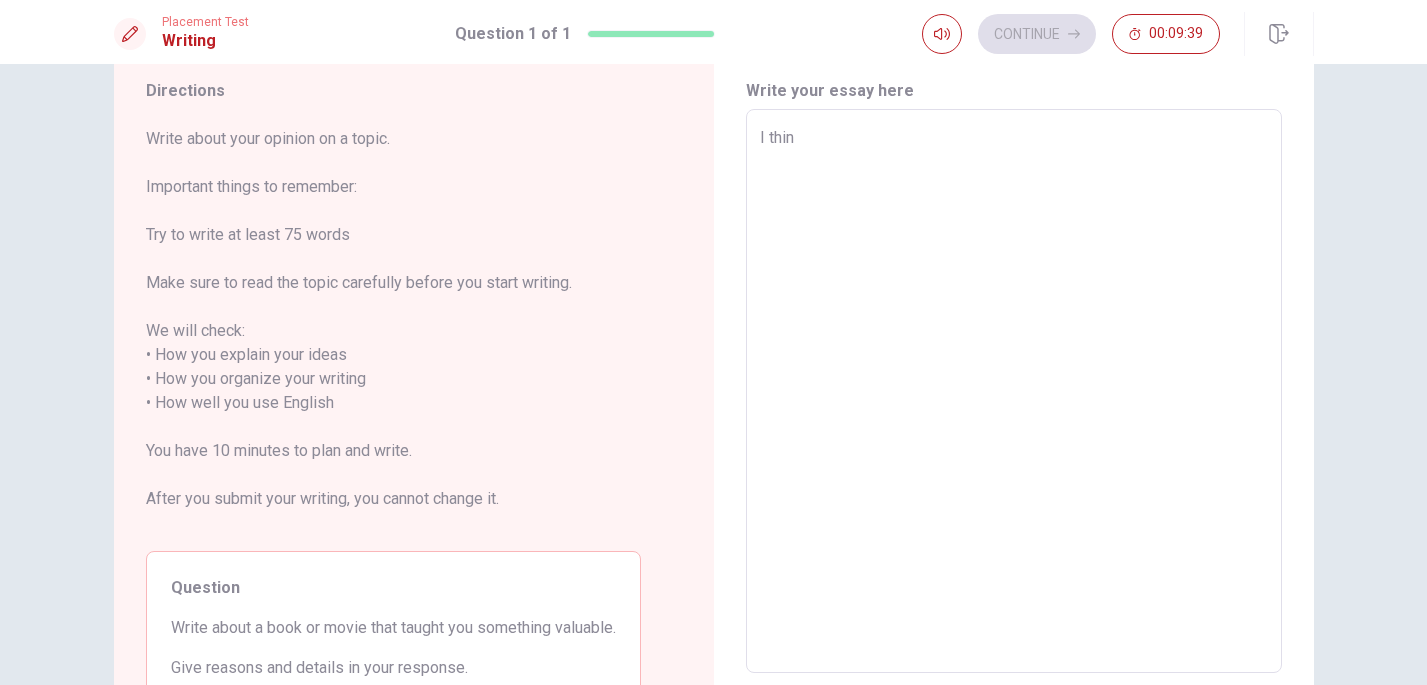 type on "x" 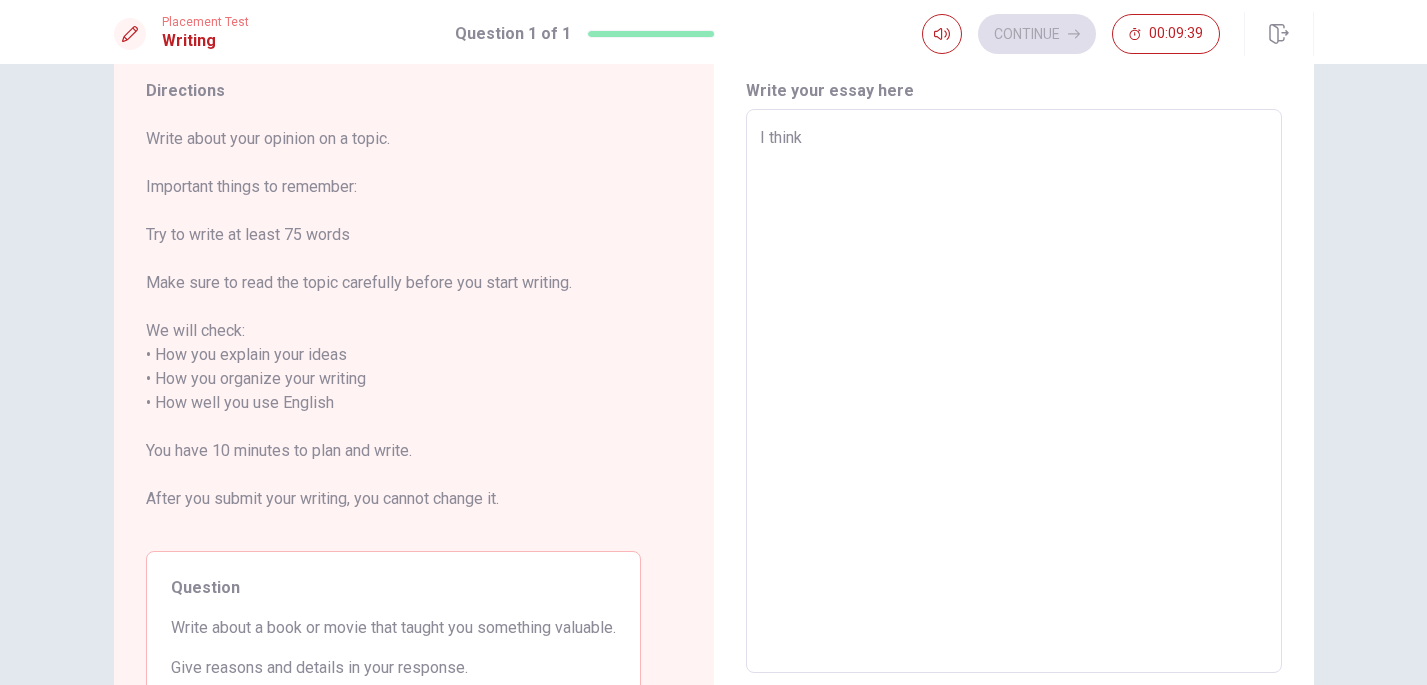 type on "x" 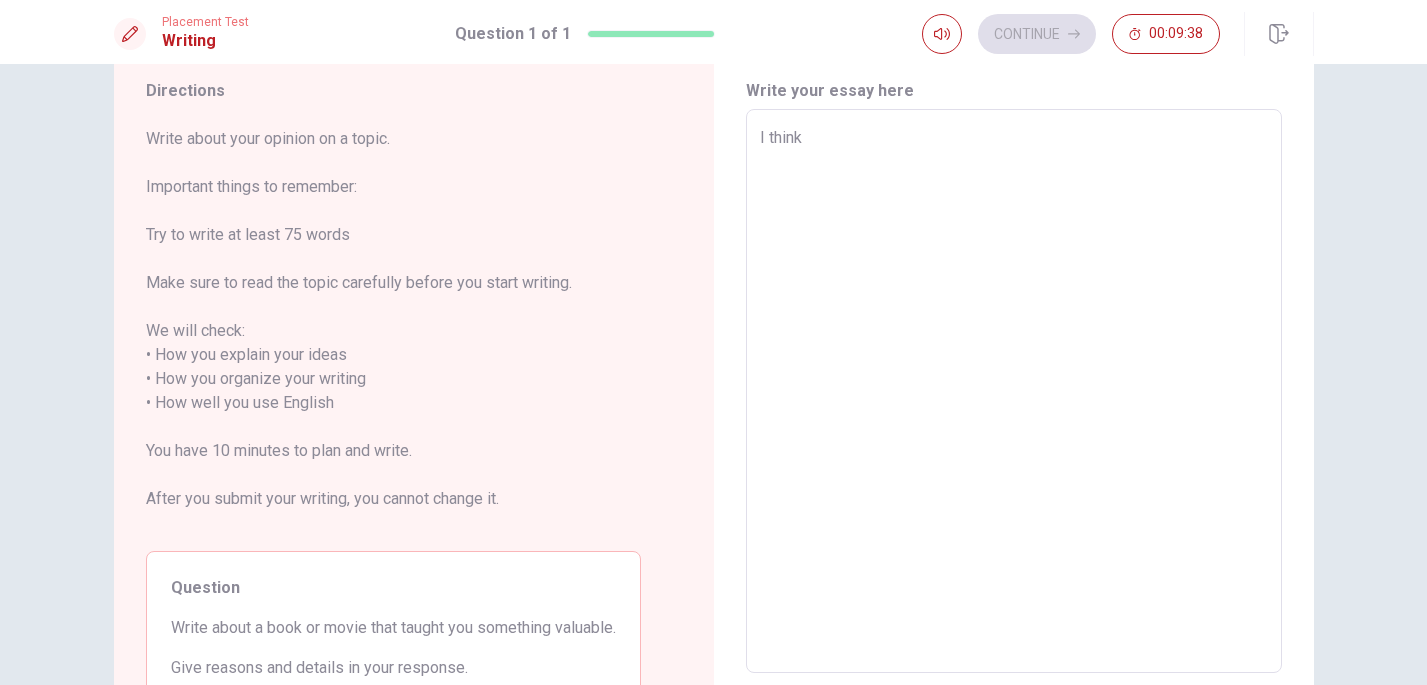 type on "I think" 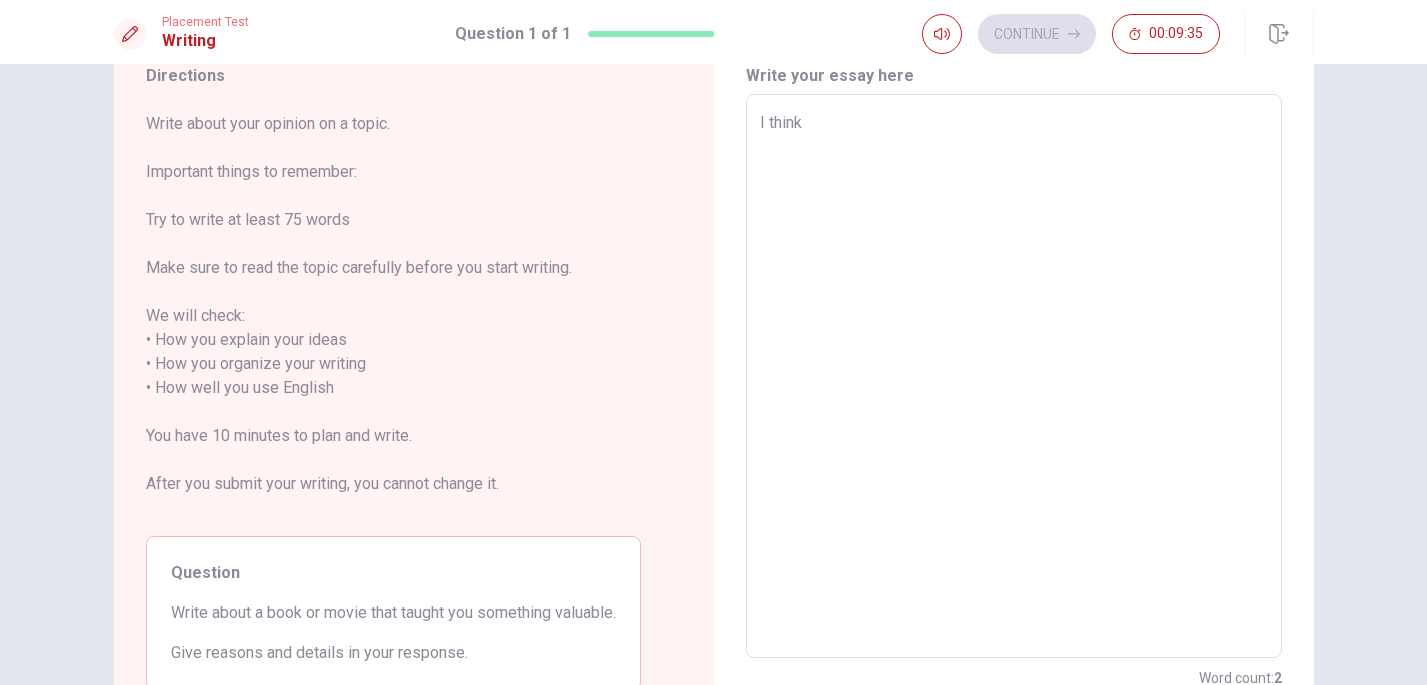 scroll, scrollTop: 63, scrollLeft: 0, axis: vertical 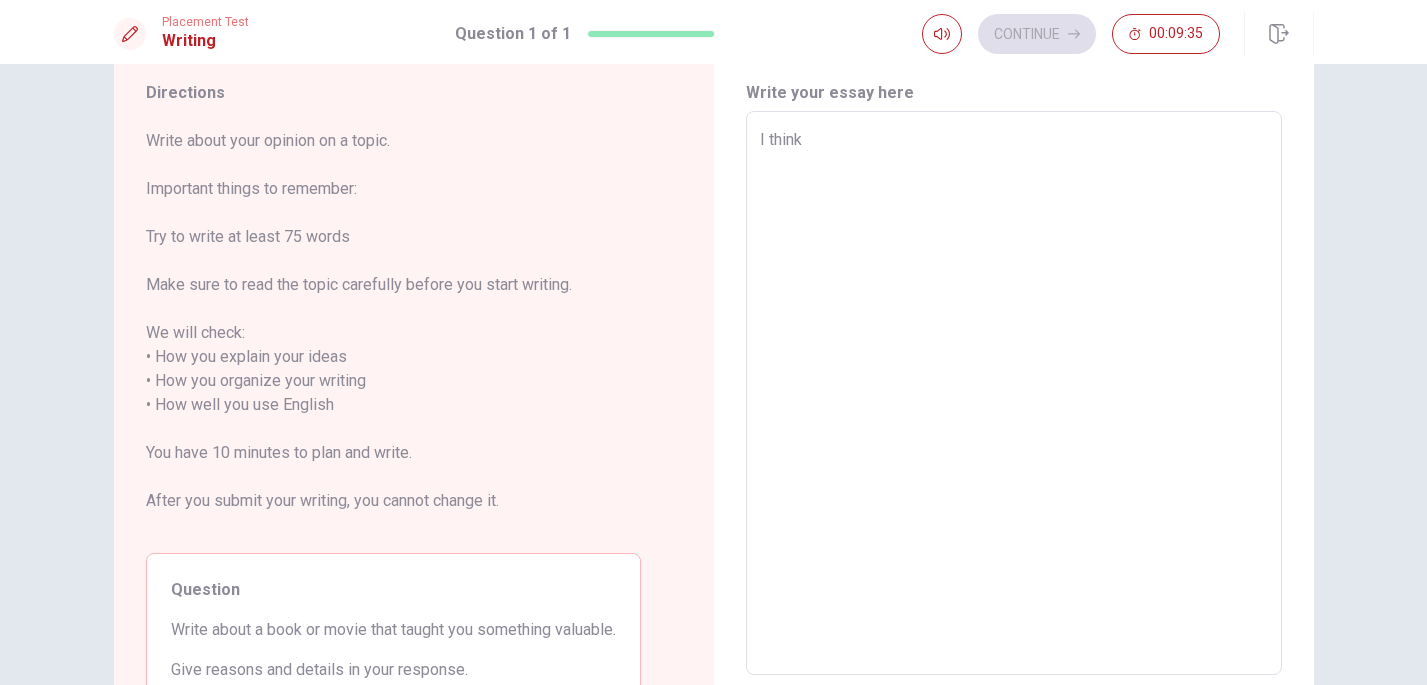 type on "x" 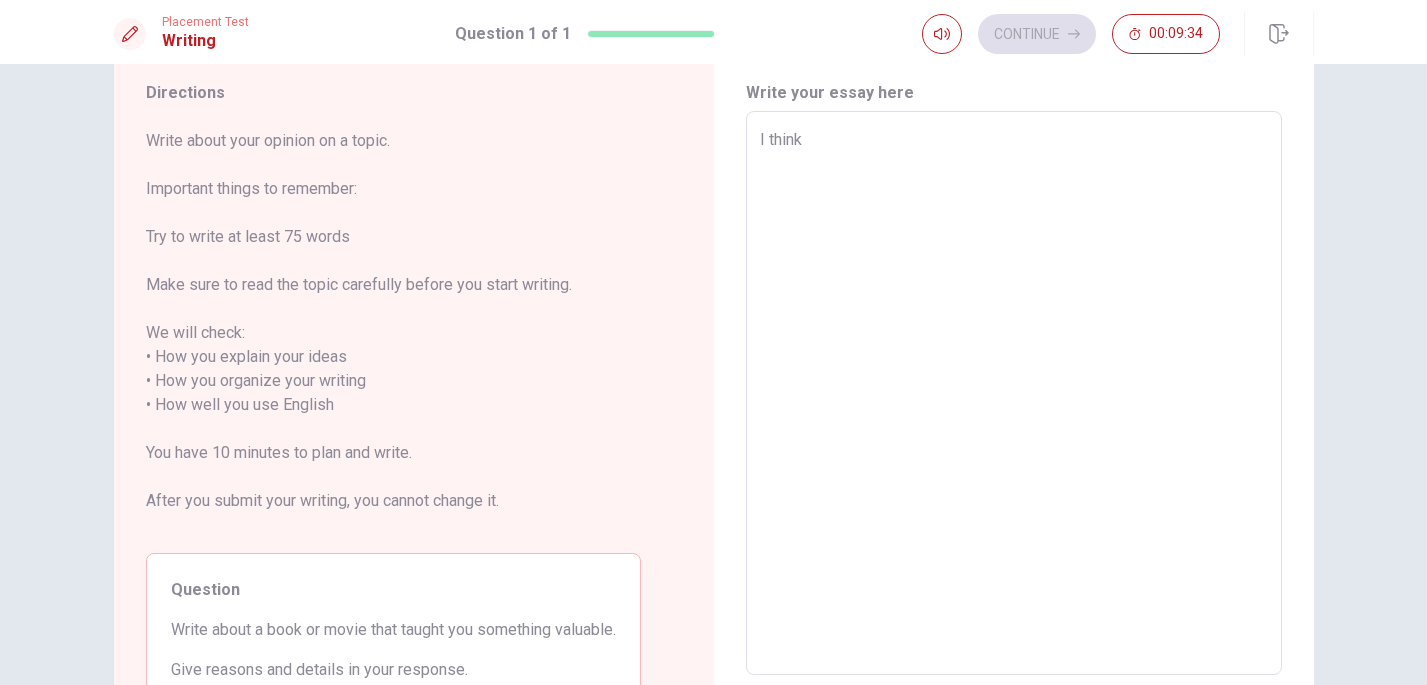 type on "I think t" 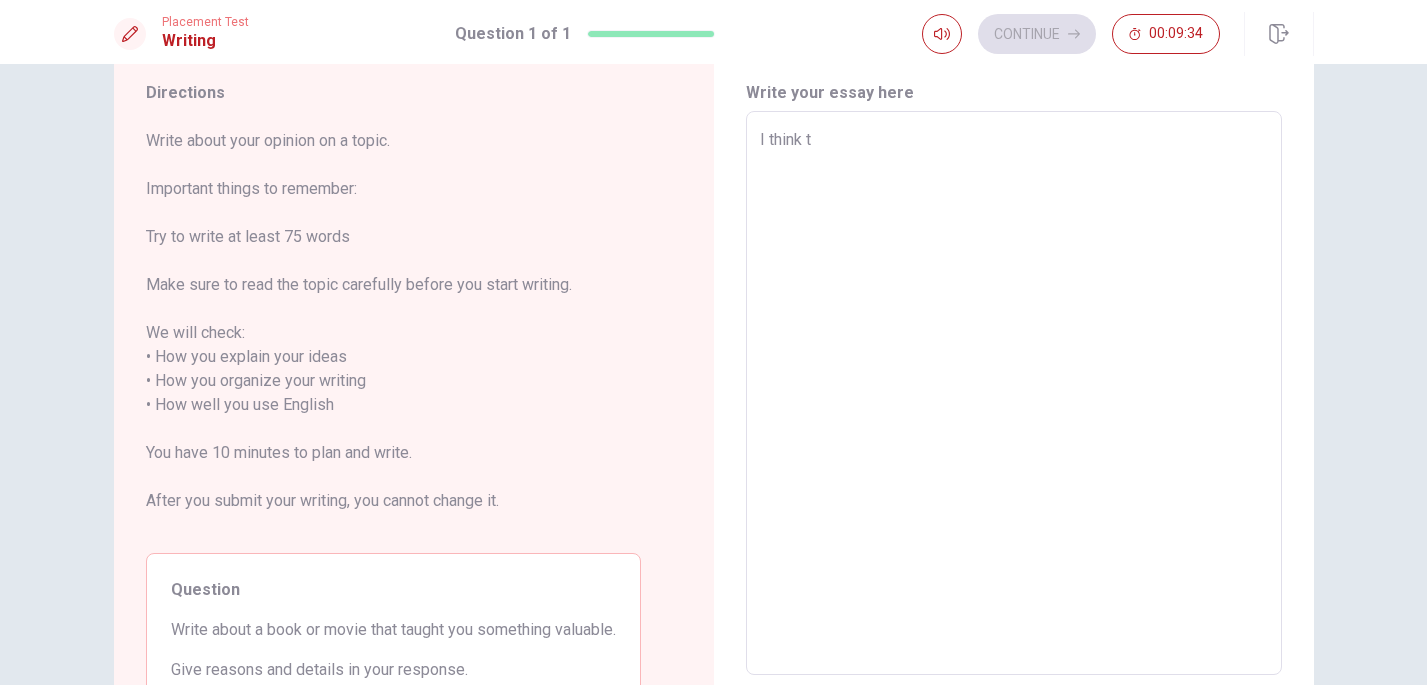 type on "x" 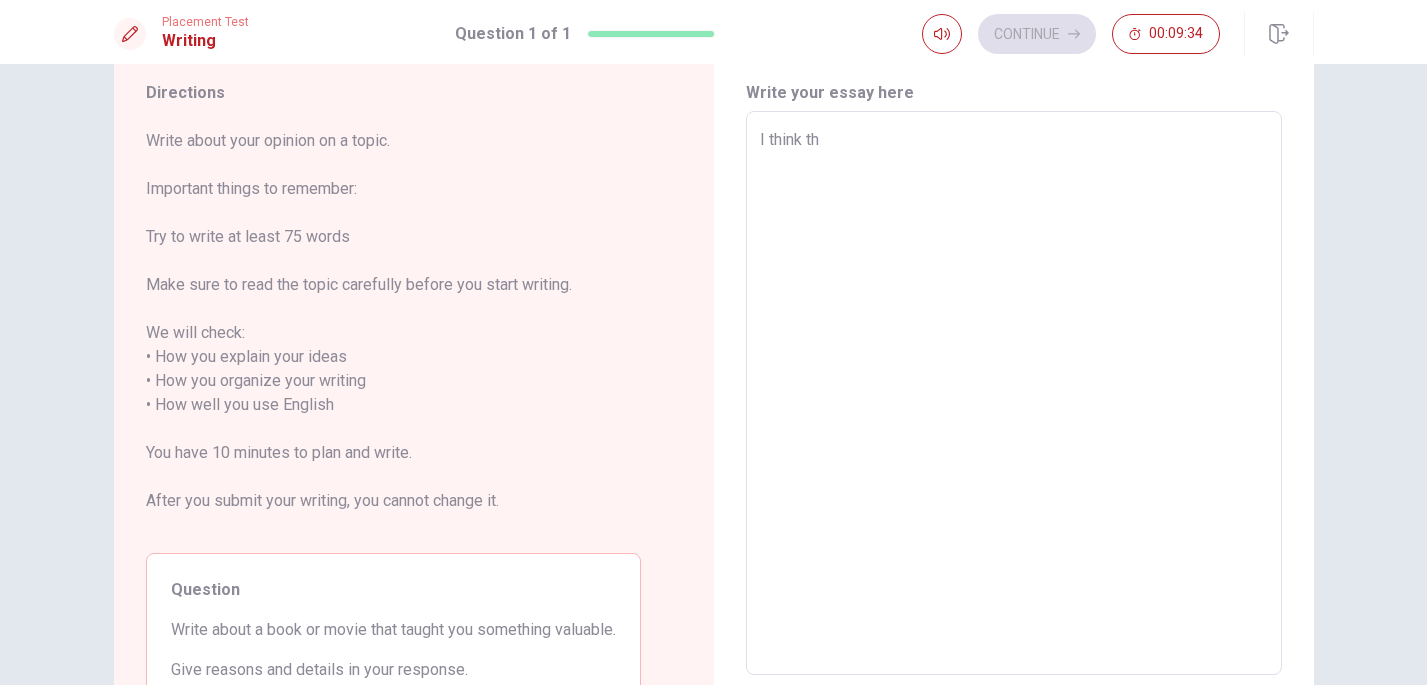 type on "x" 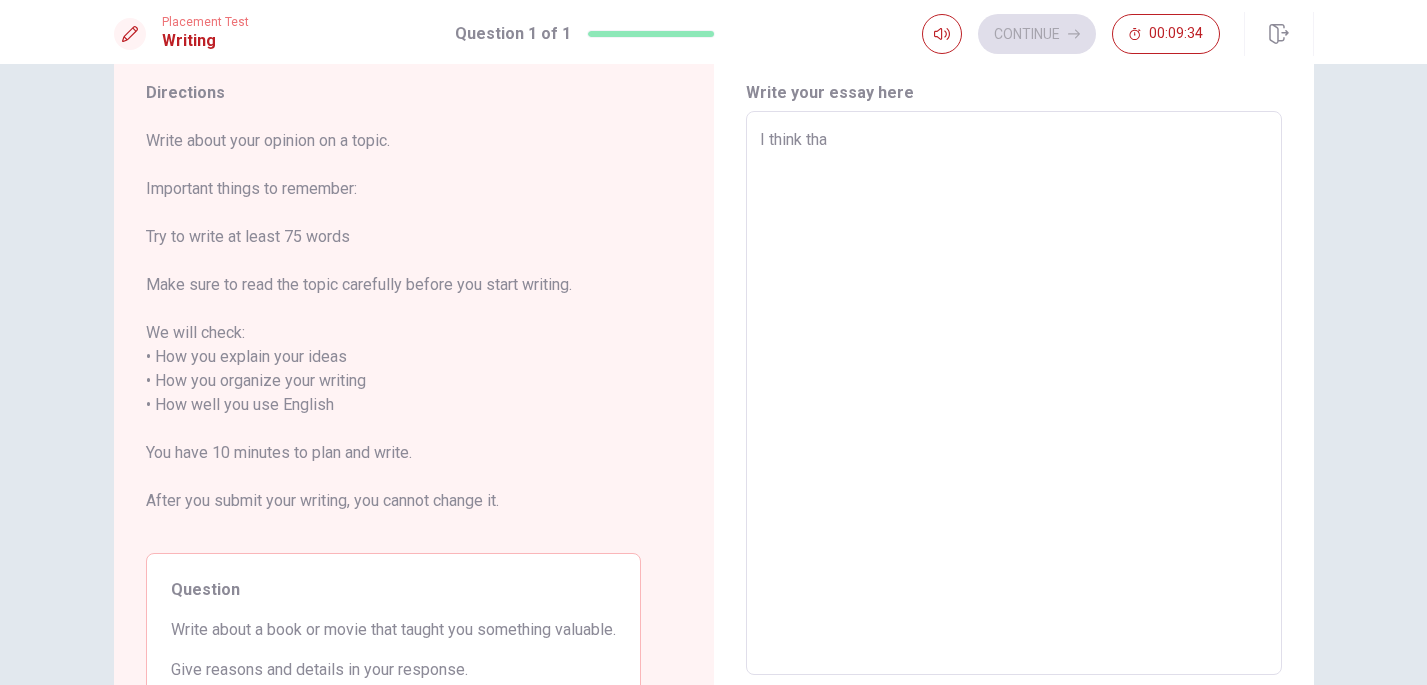 type on "x" 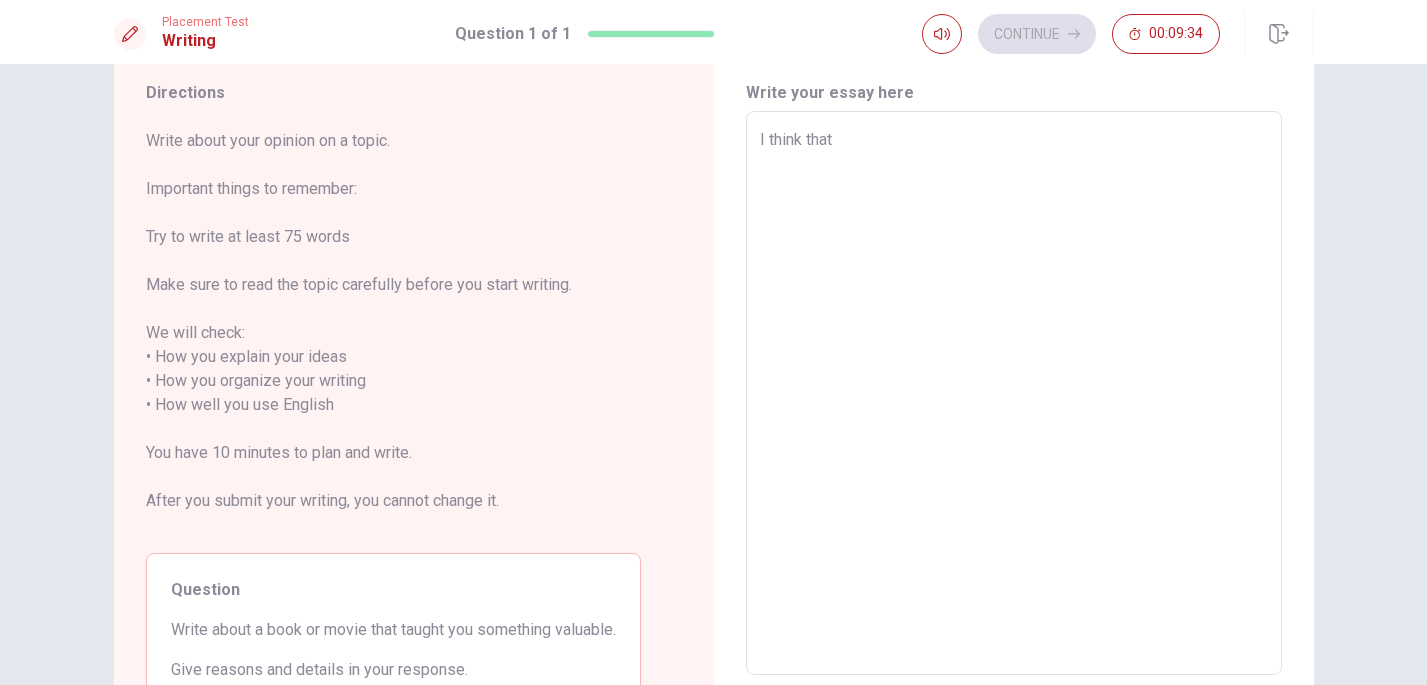 type on "x" 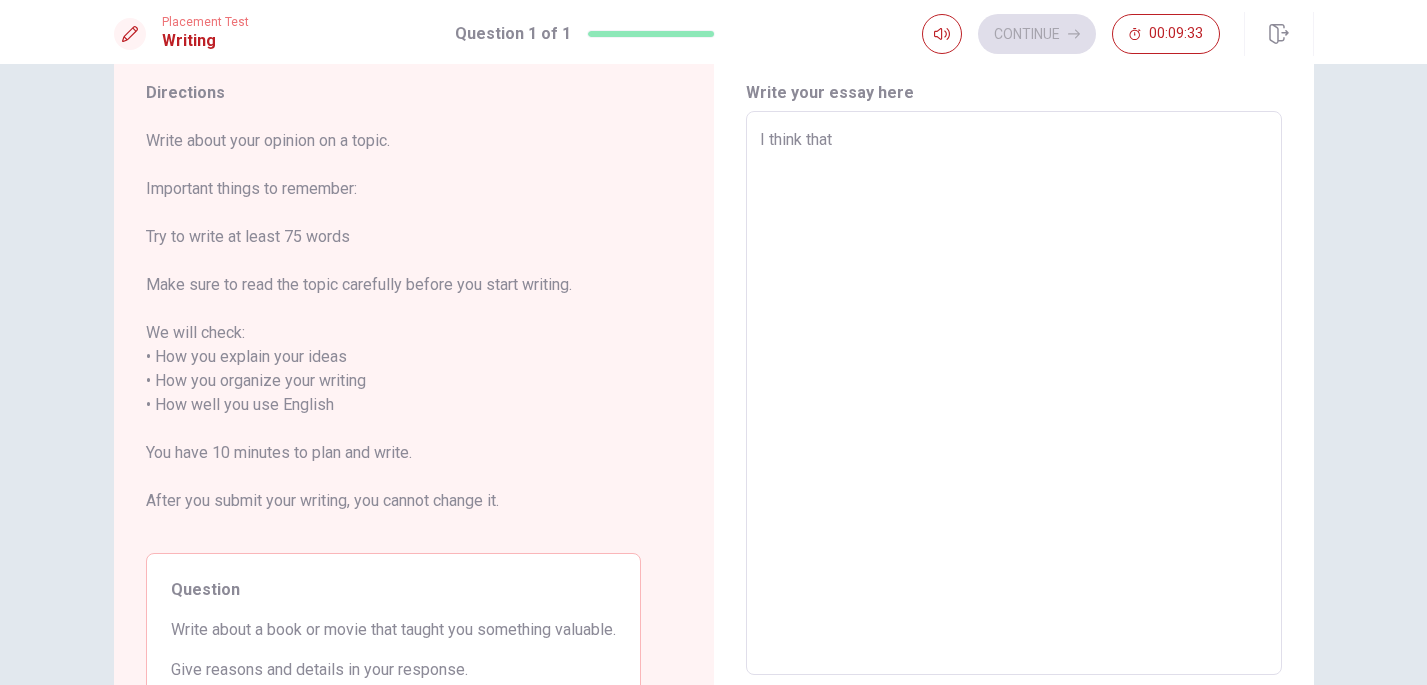 type on "I think that" 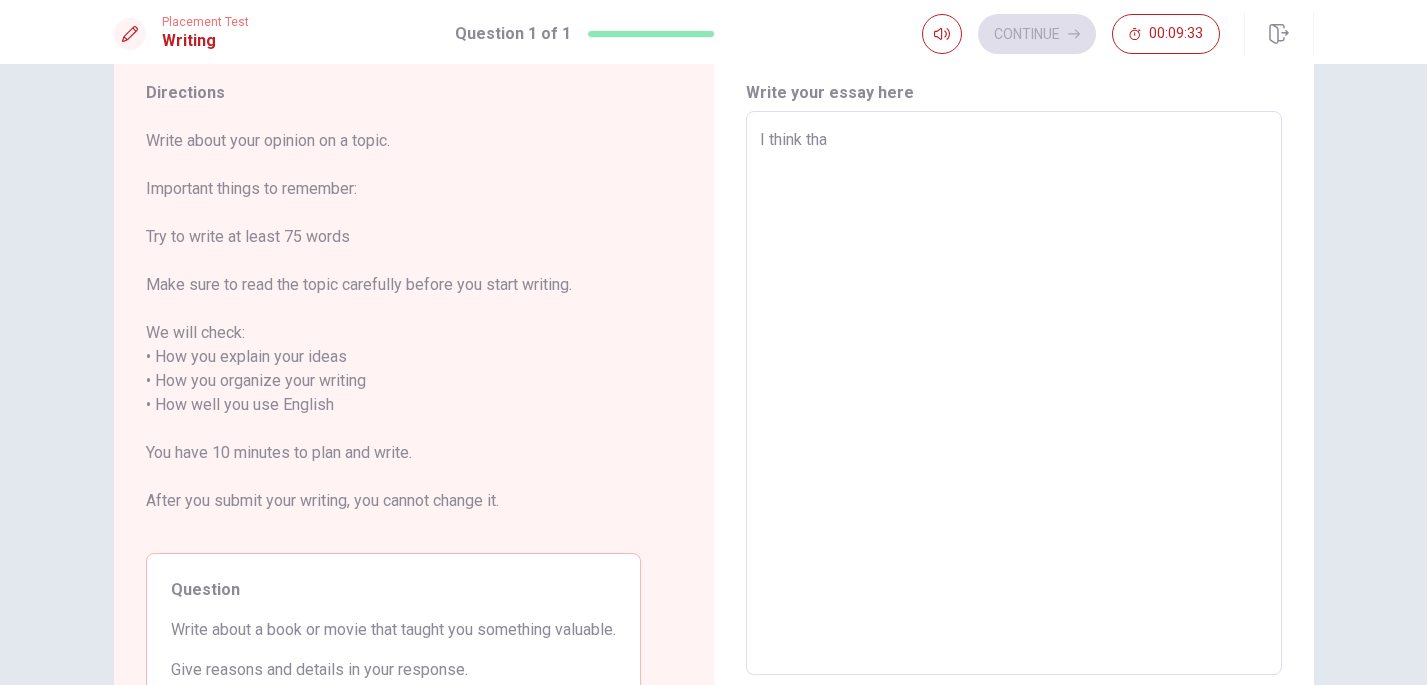 type on "x" 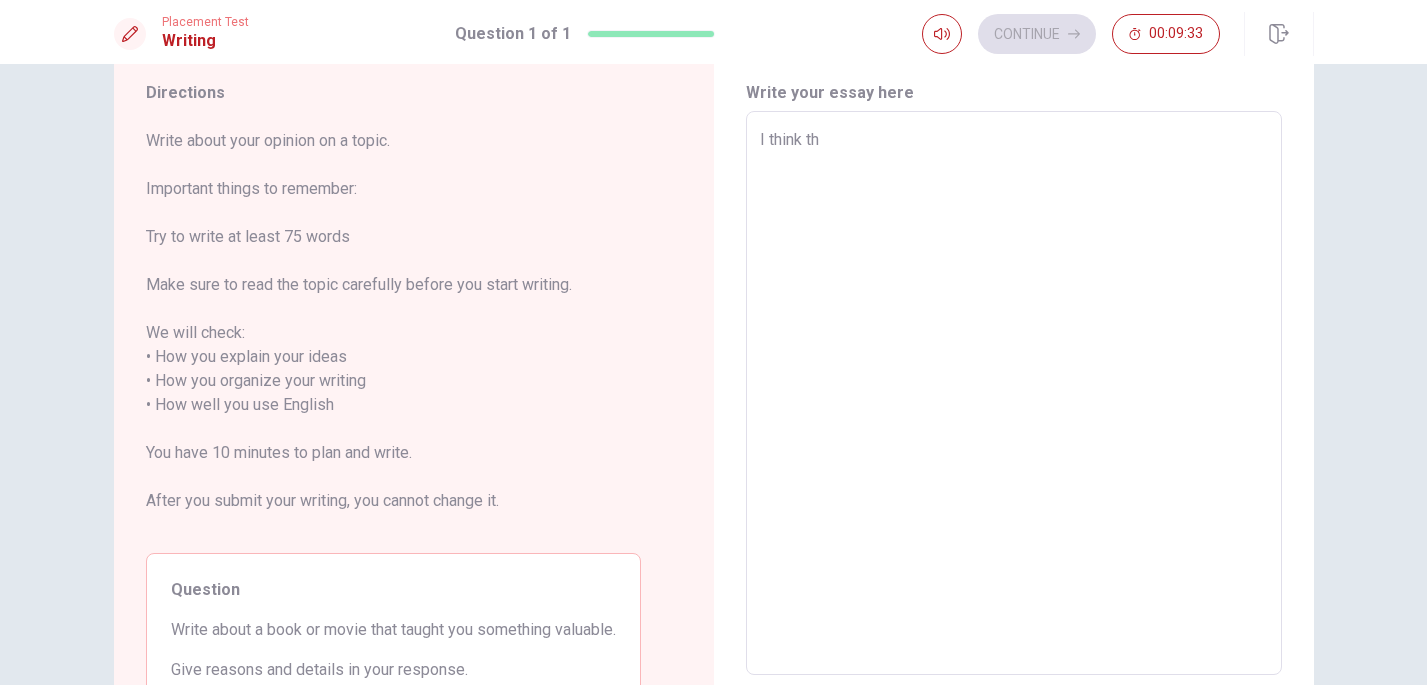 type on "x" 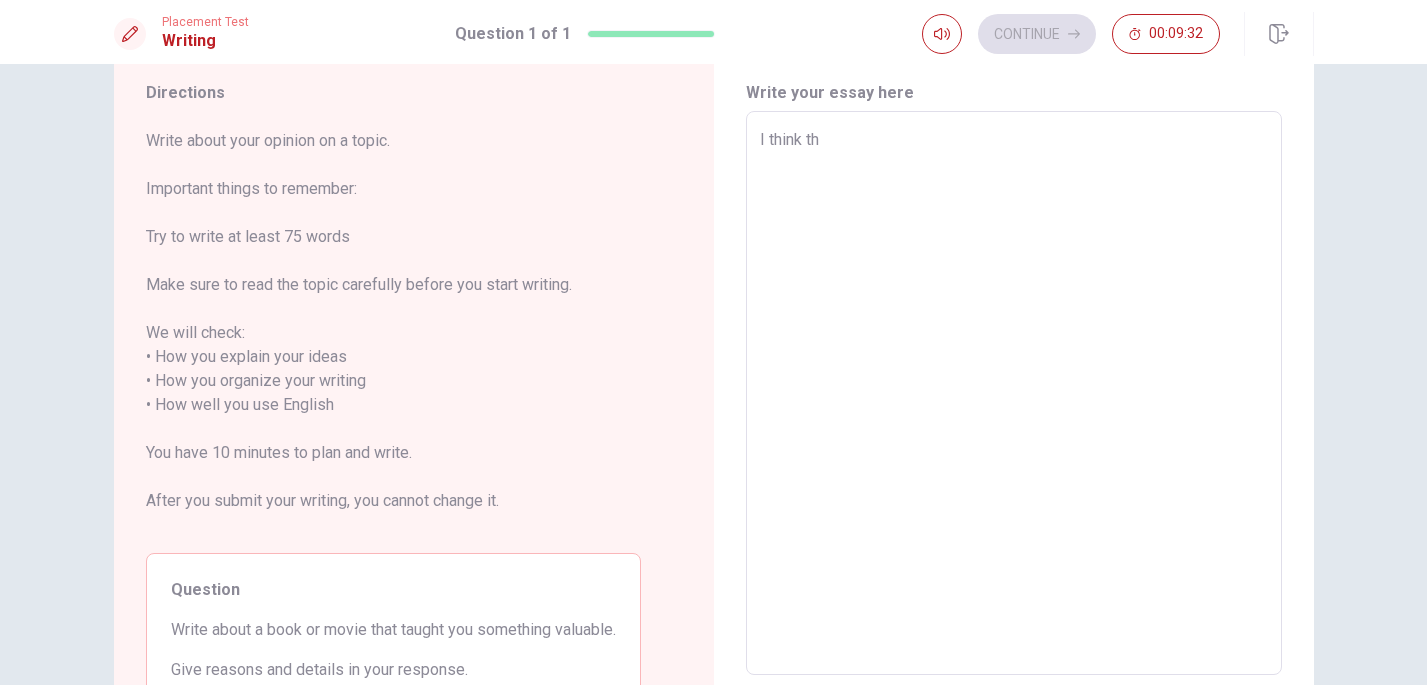 type on "I think tha" 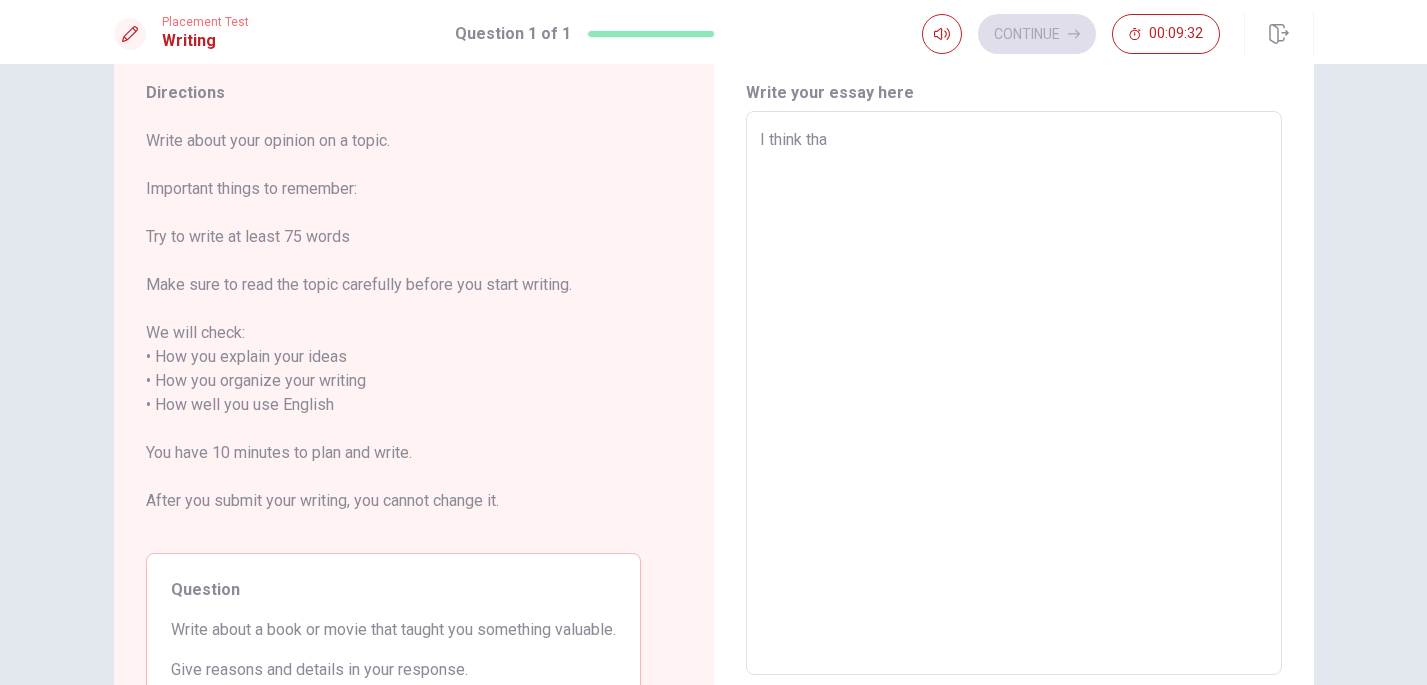 type on "x" 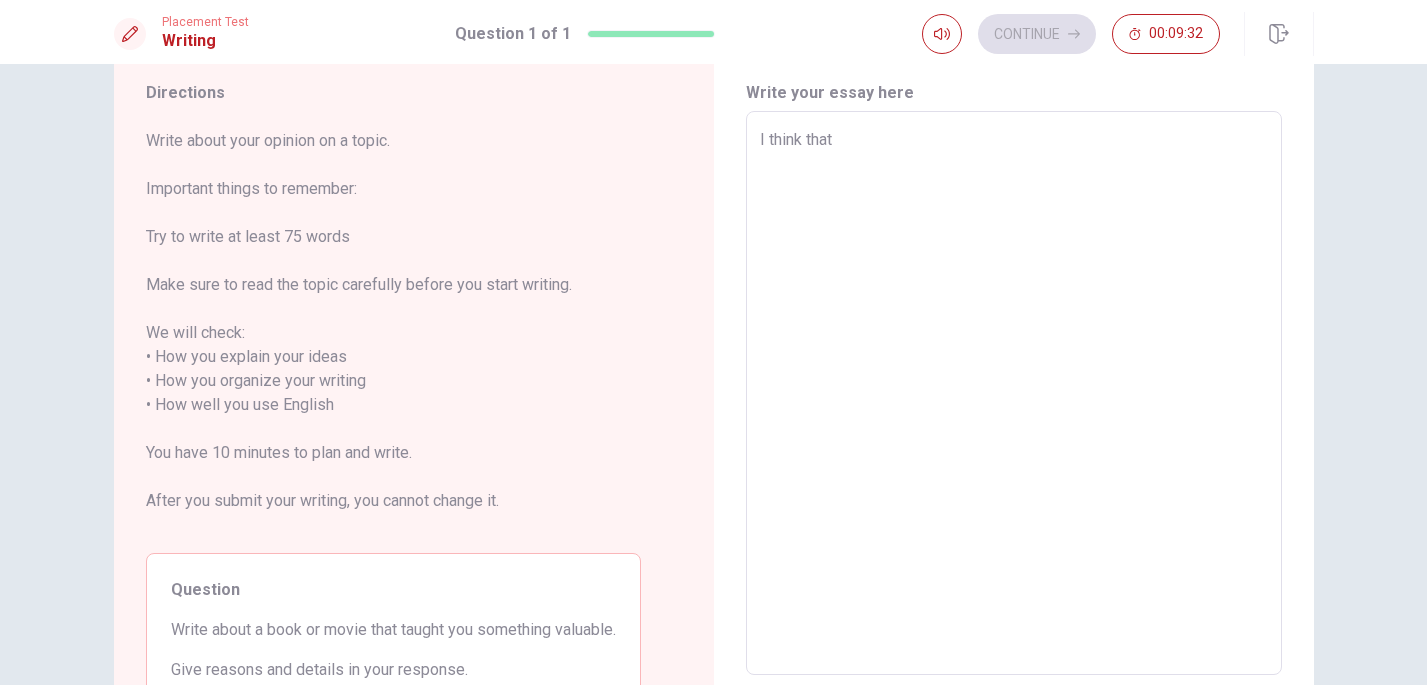 type on "x" 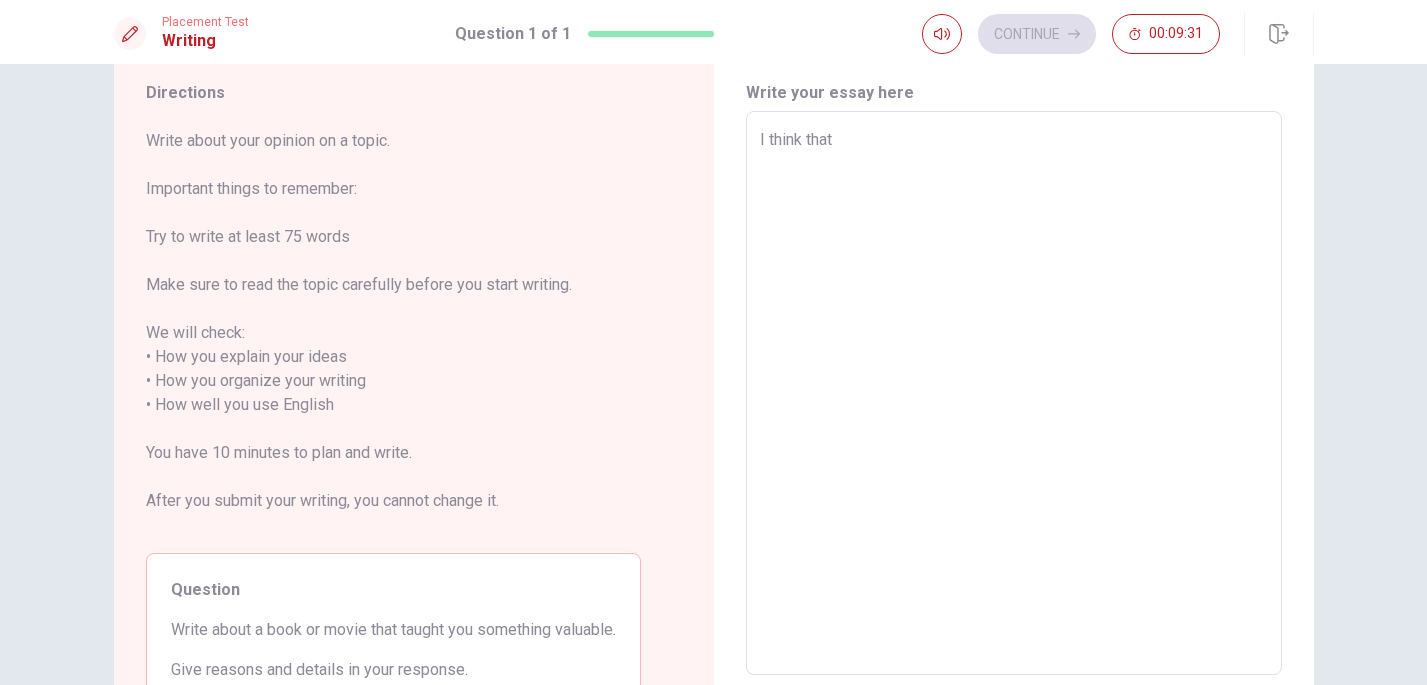 type on "I think that" 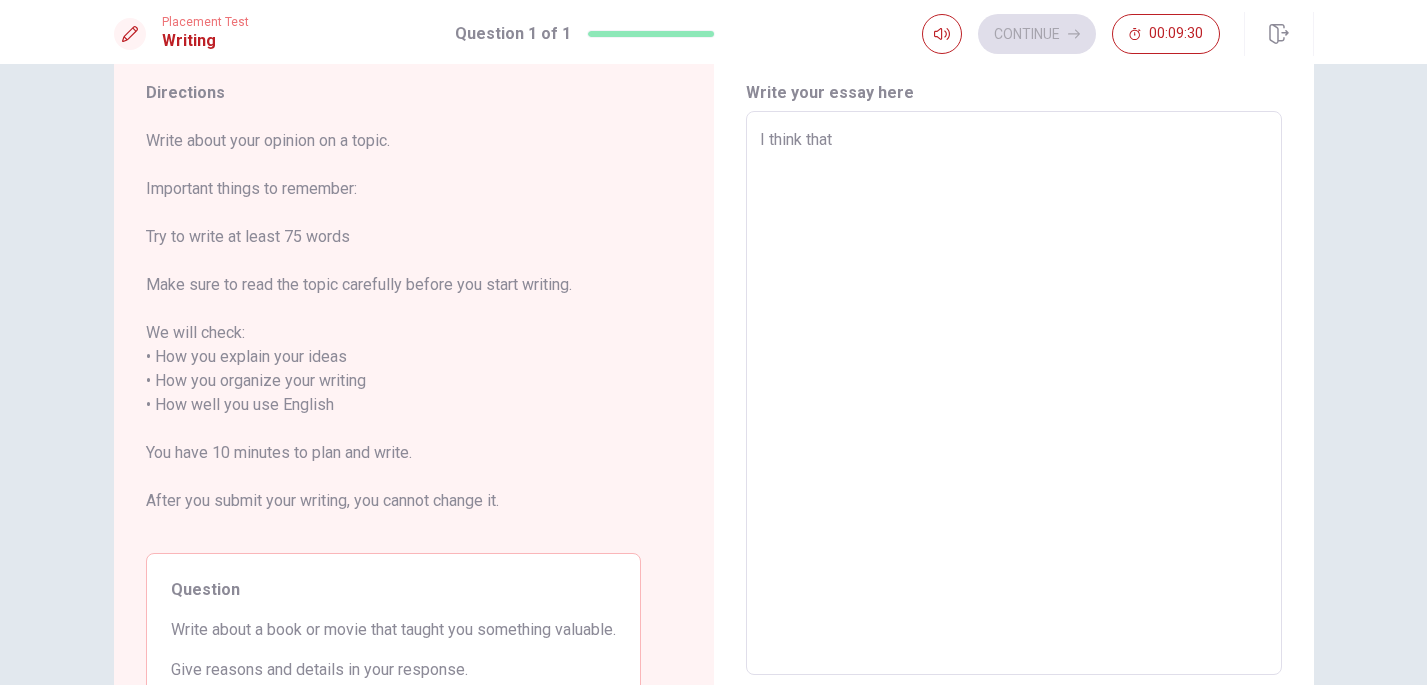 type on "x" 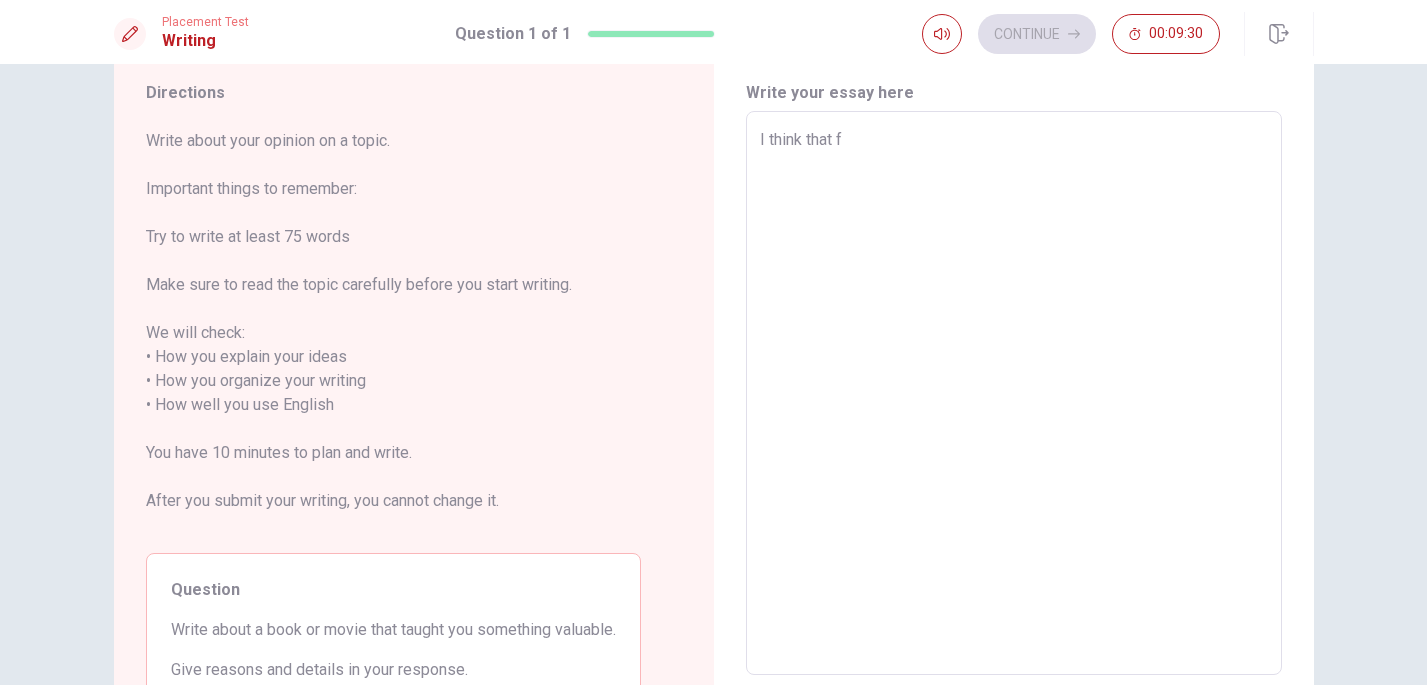 type on "x" 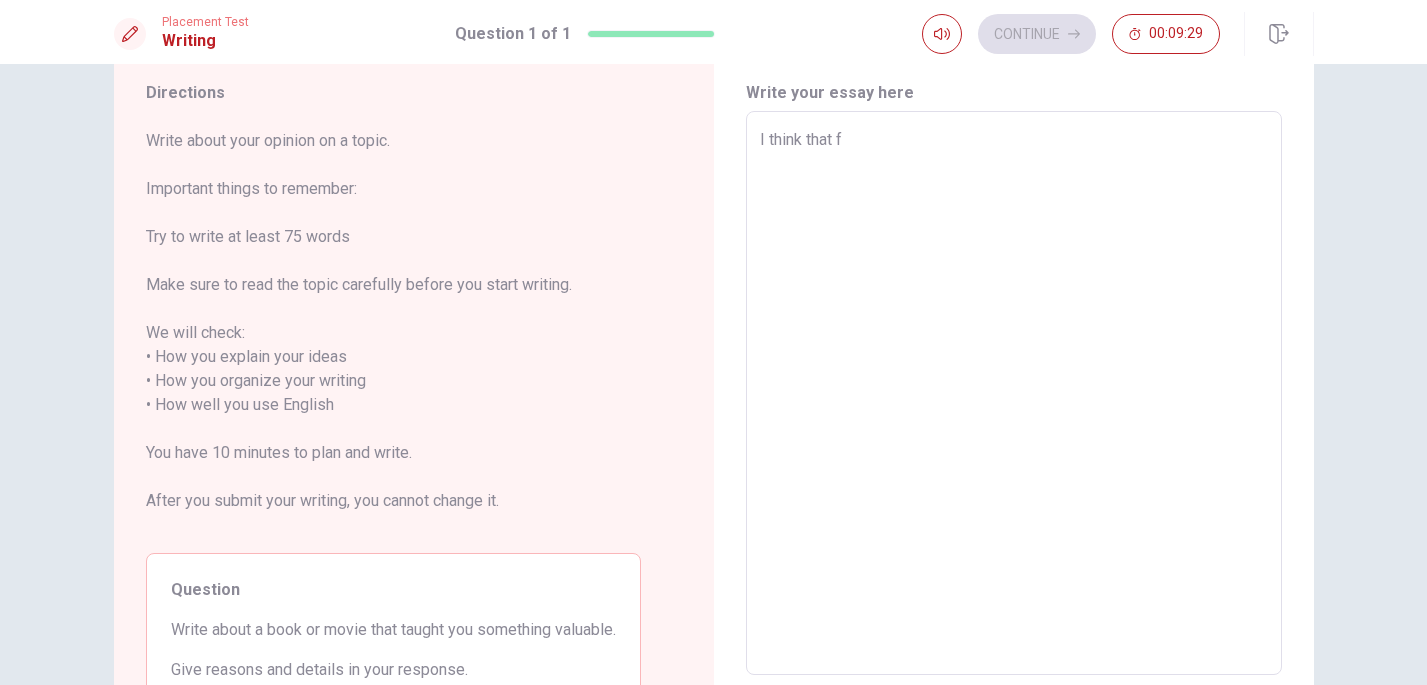 type on "I think that" 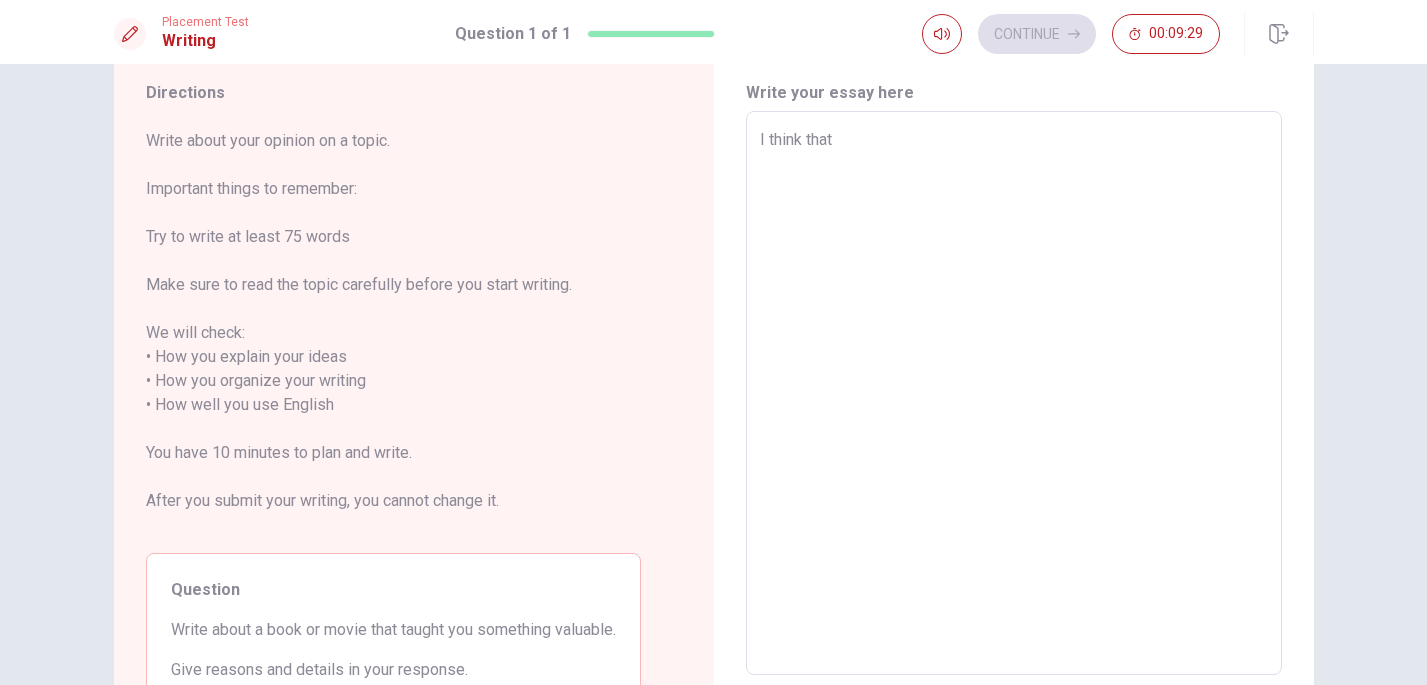 type on "x" 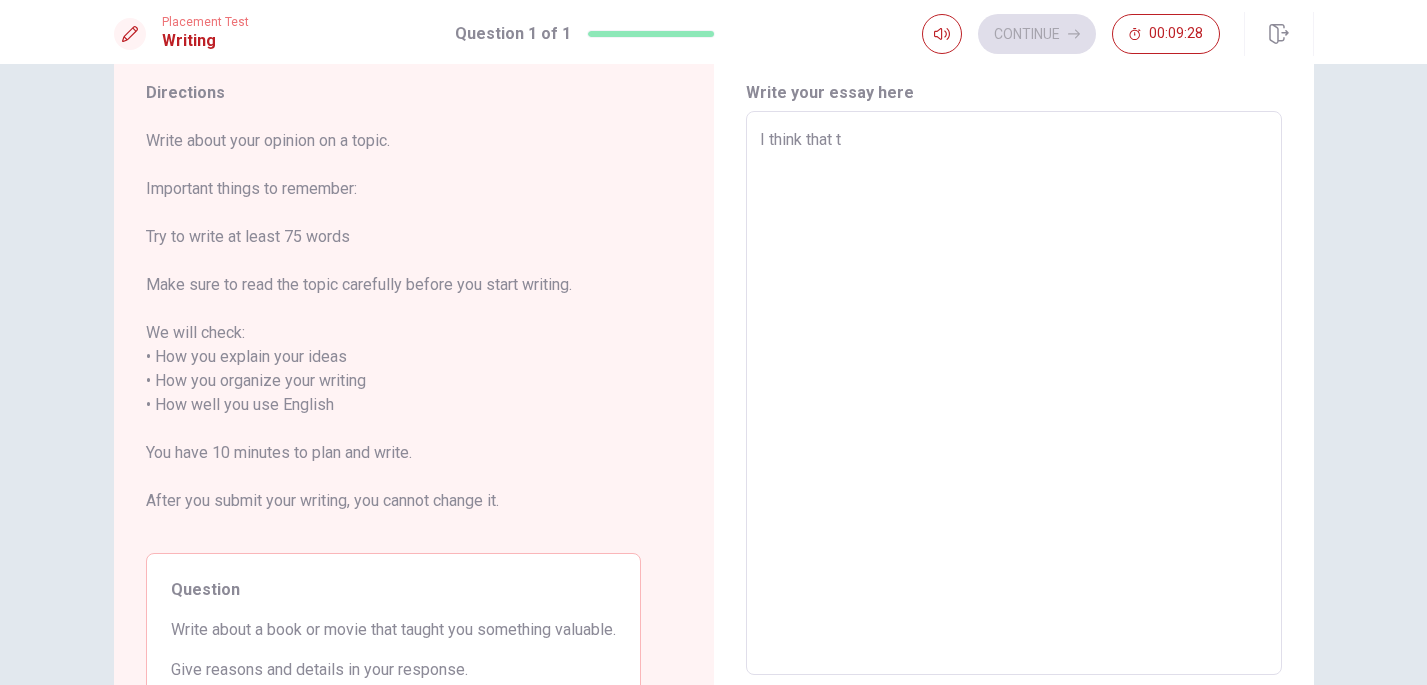 type on "I think that tj" 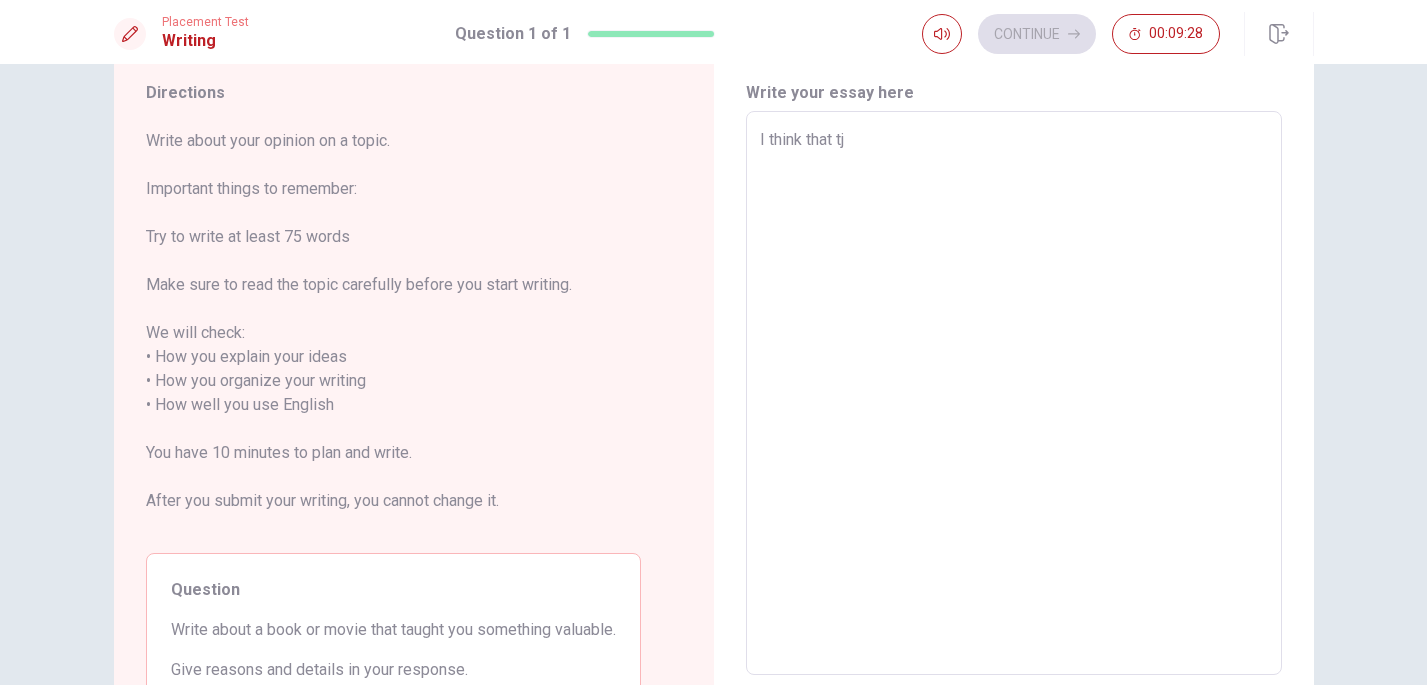 type on "x" 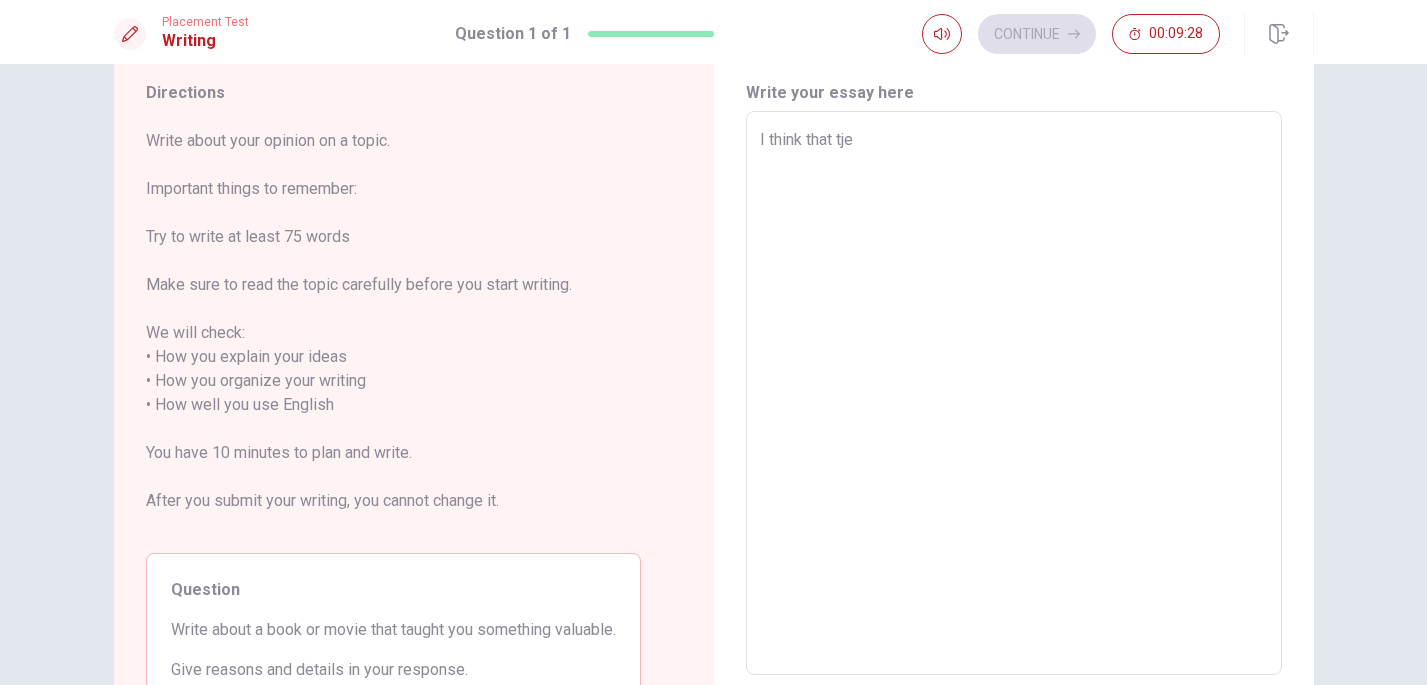 type on "x" 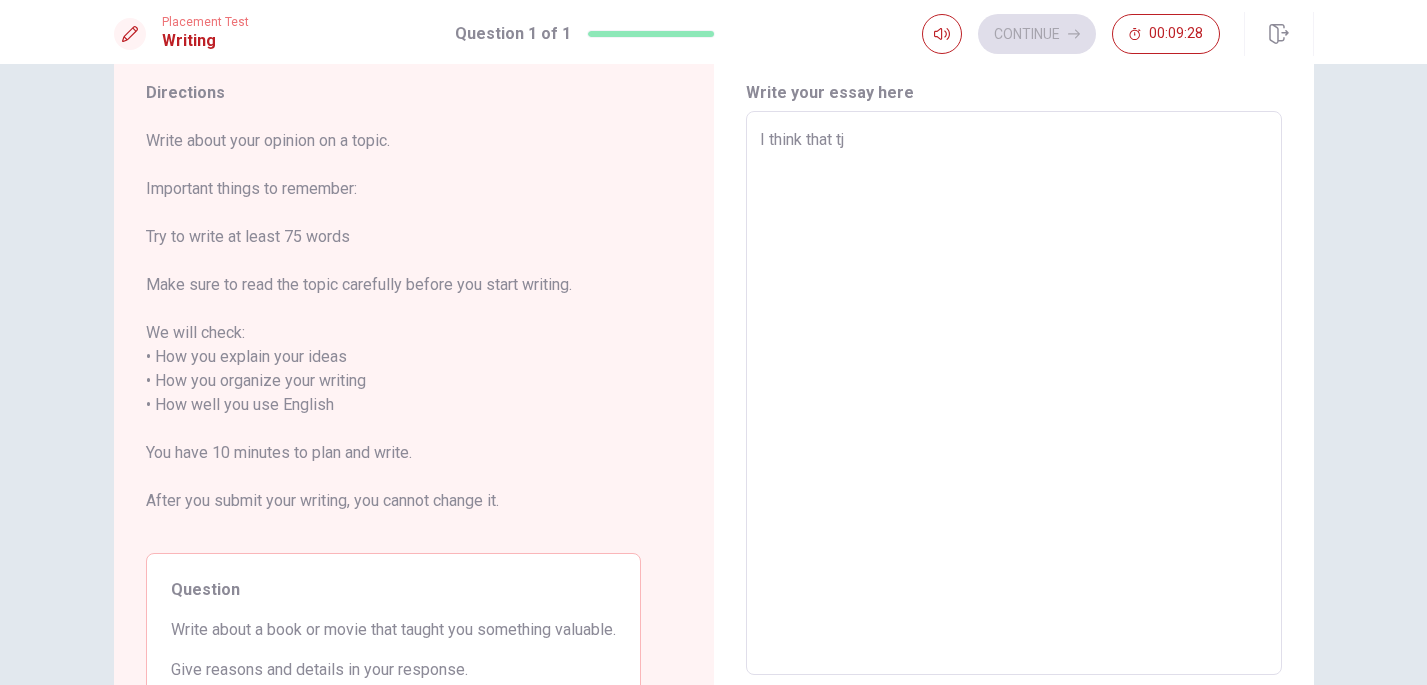 type on "x" 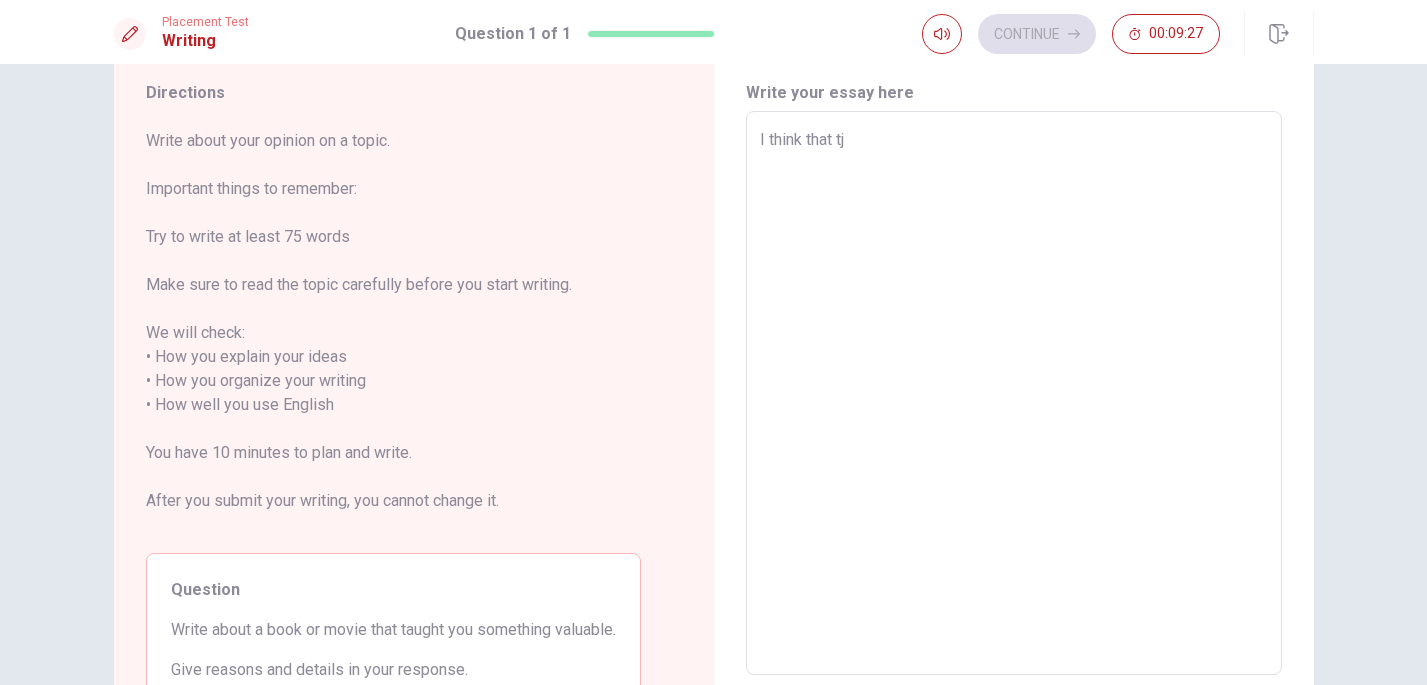 type on "I think that t" 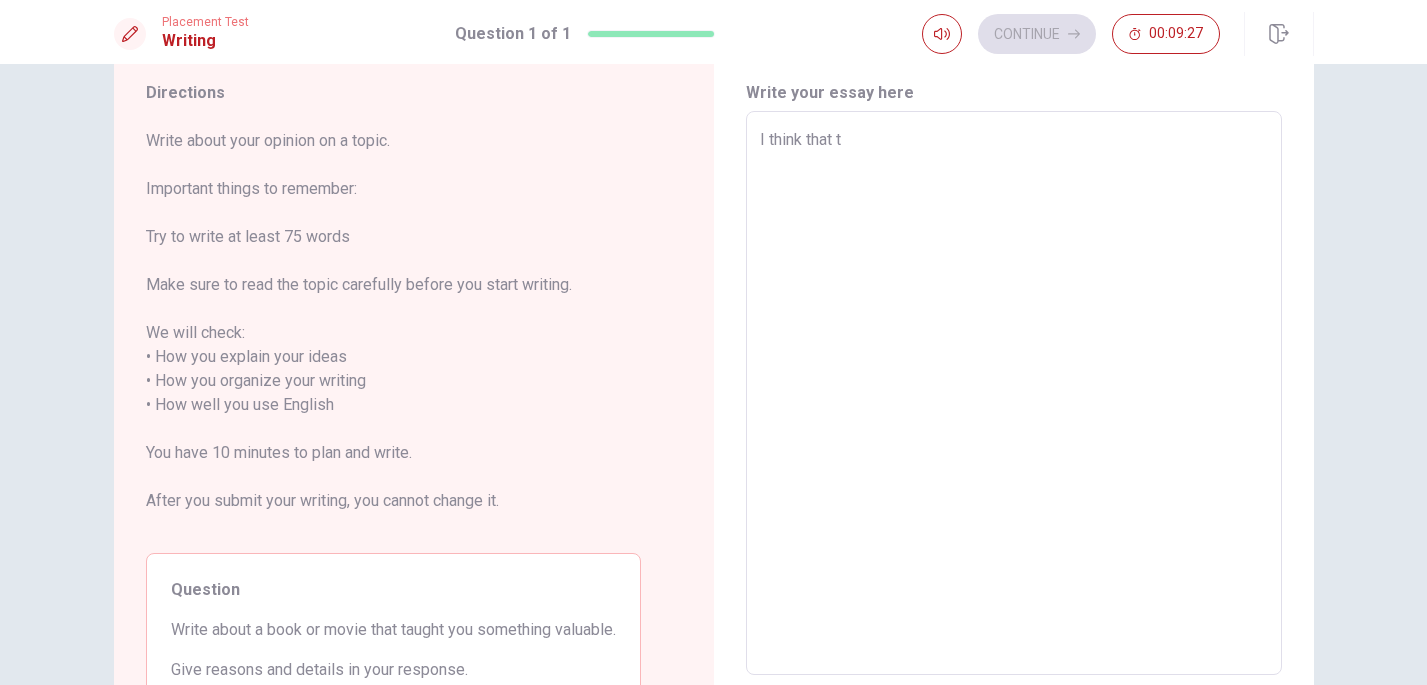 type on "x" 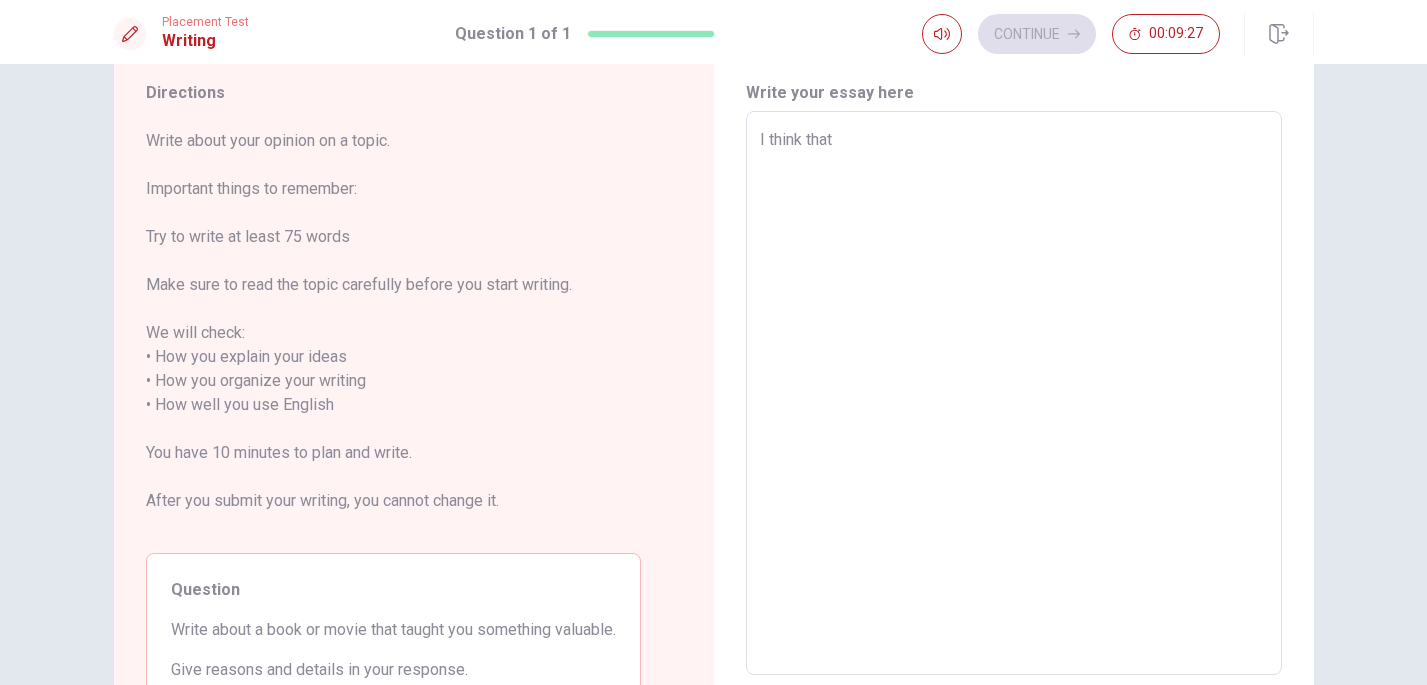 type on "x" 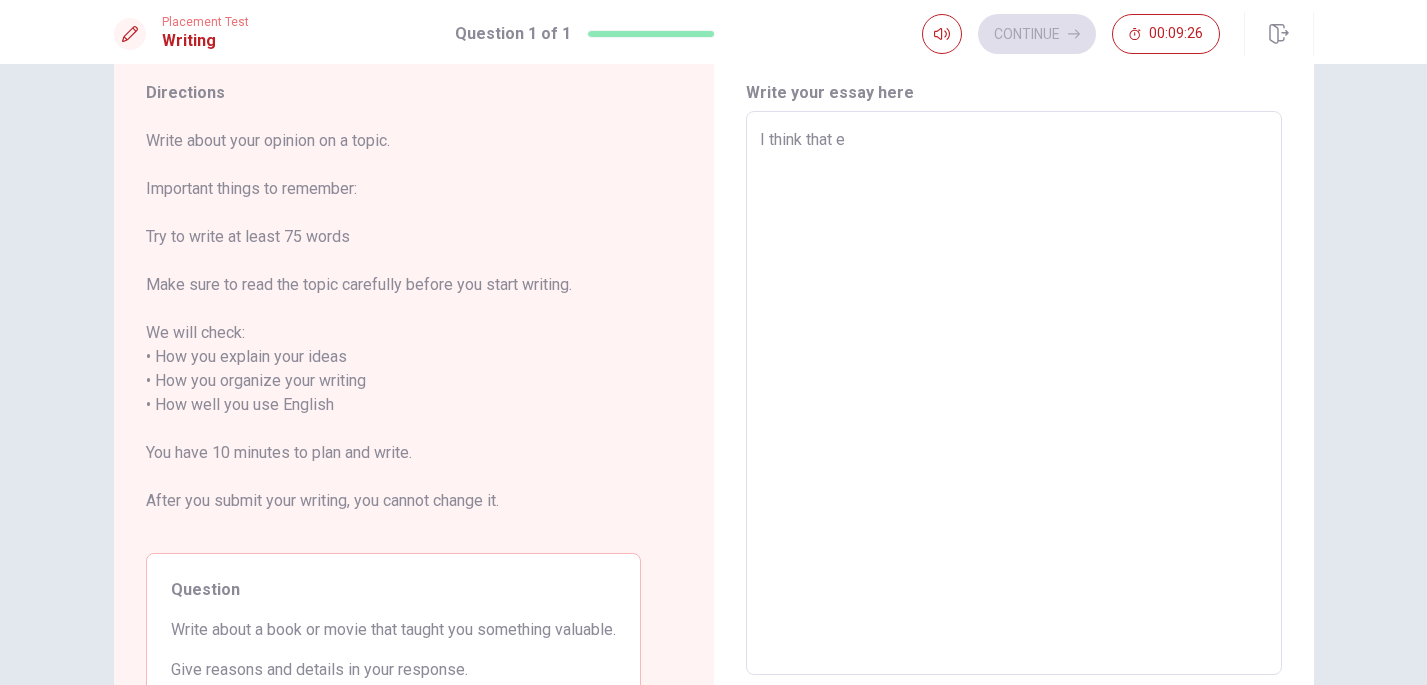 type on "x" 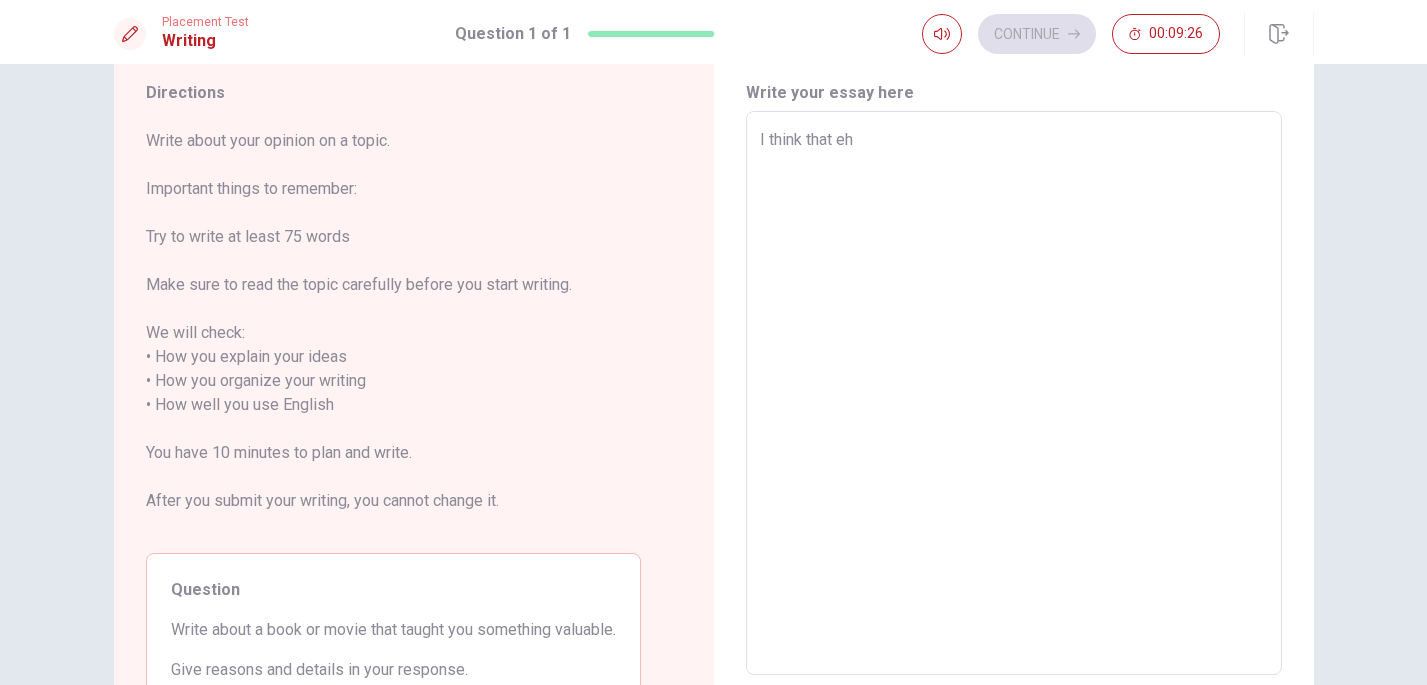 type on "x" 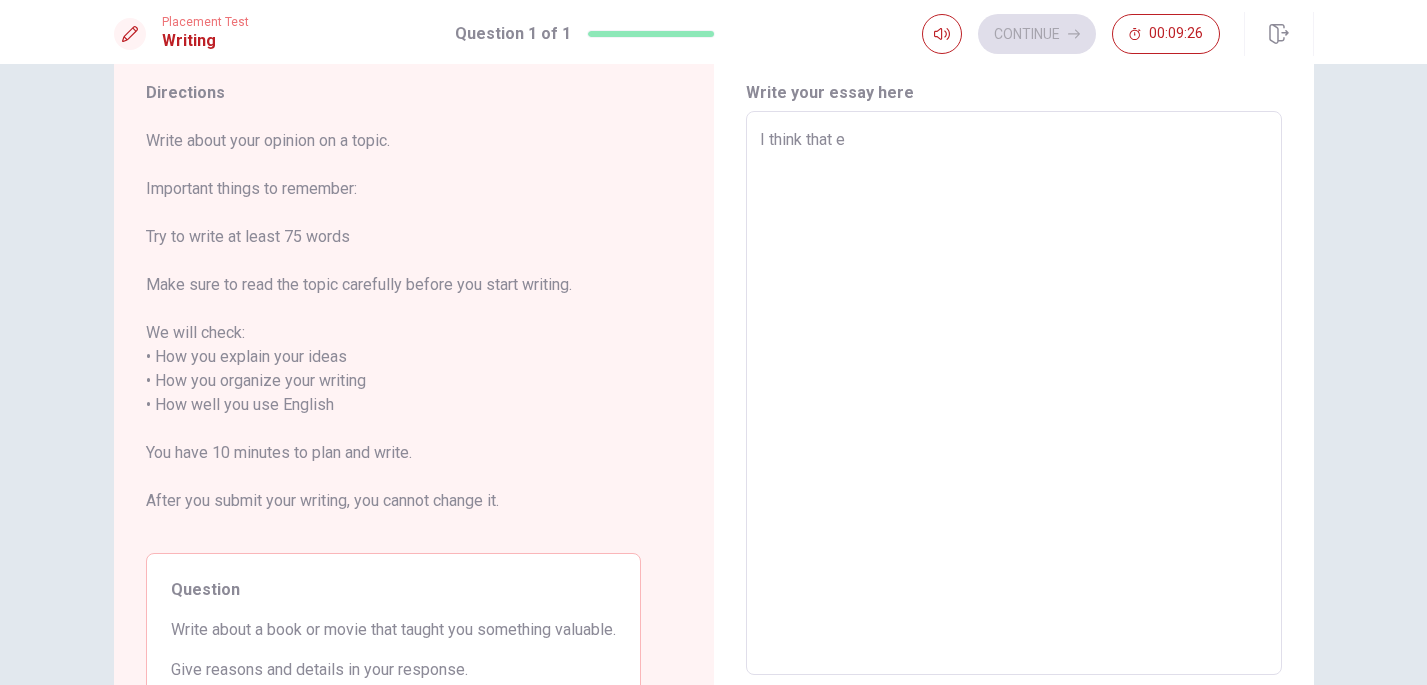 type on "x" 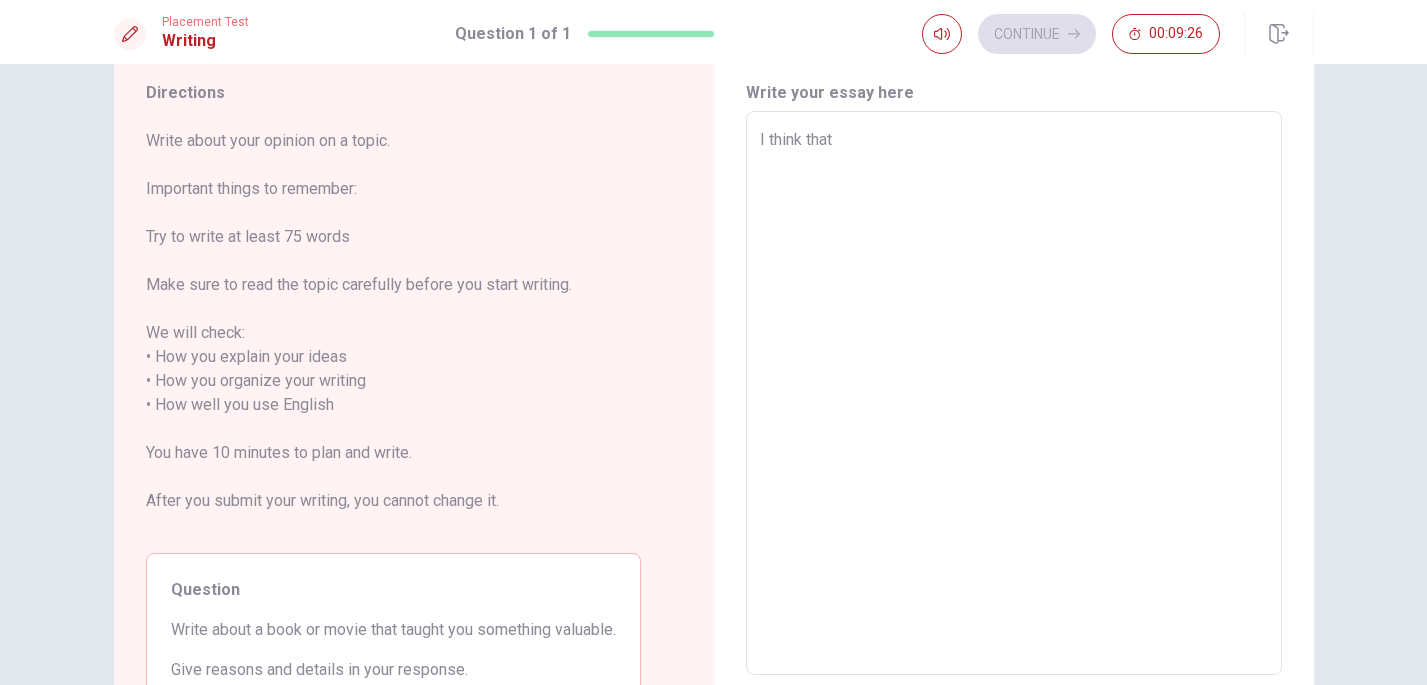 type on "x" 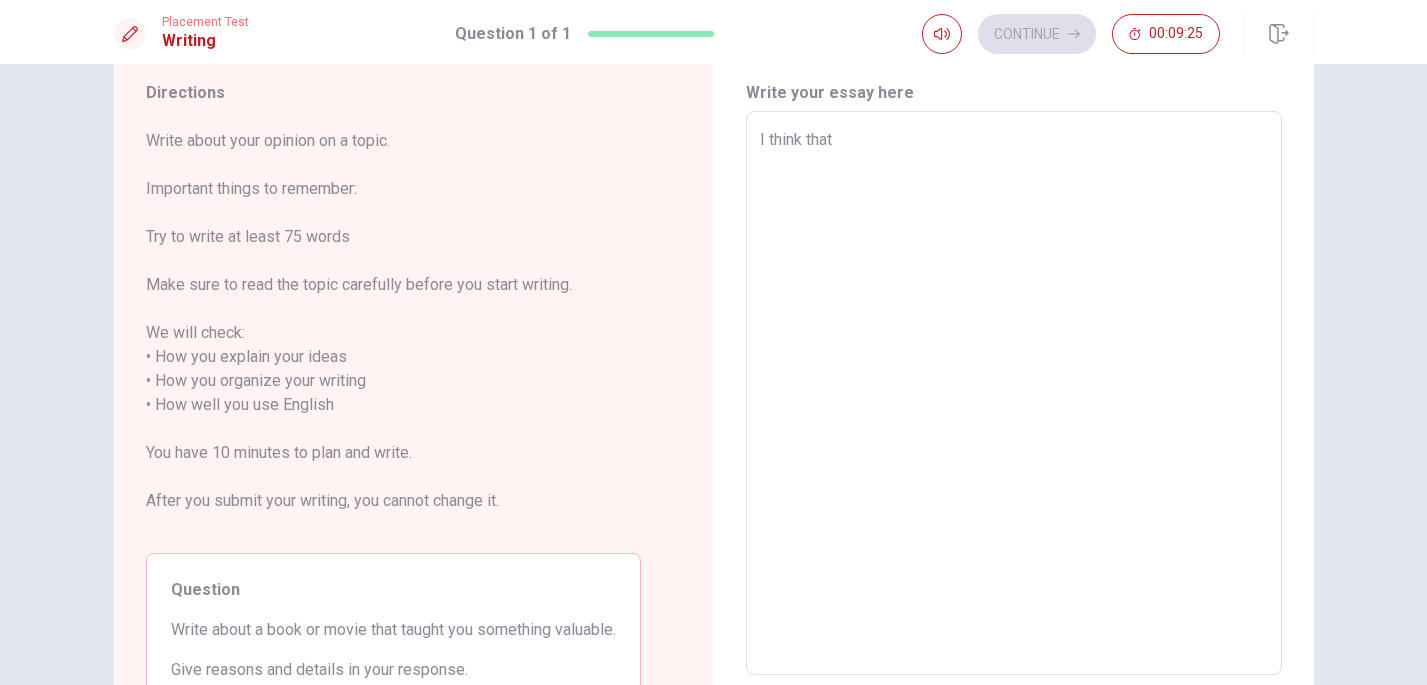 type on "I think that ㅅ" 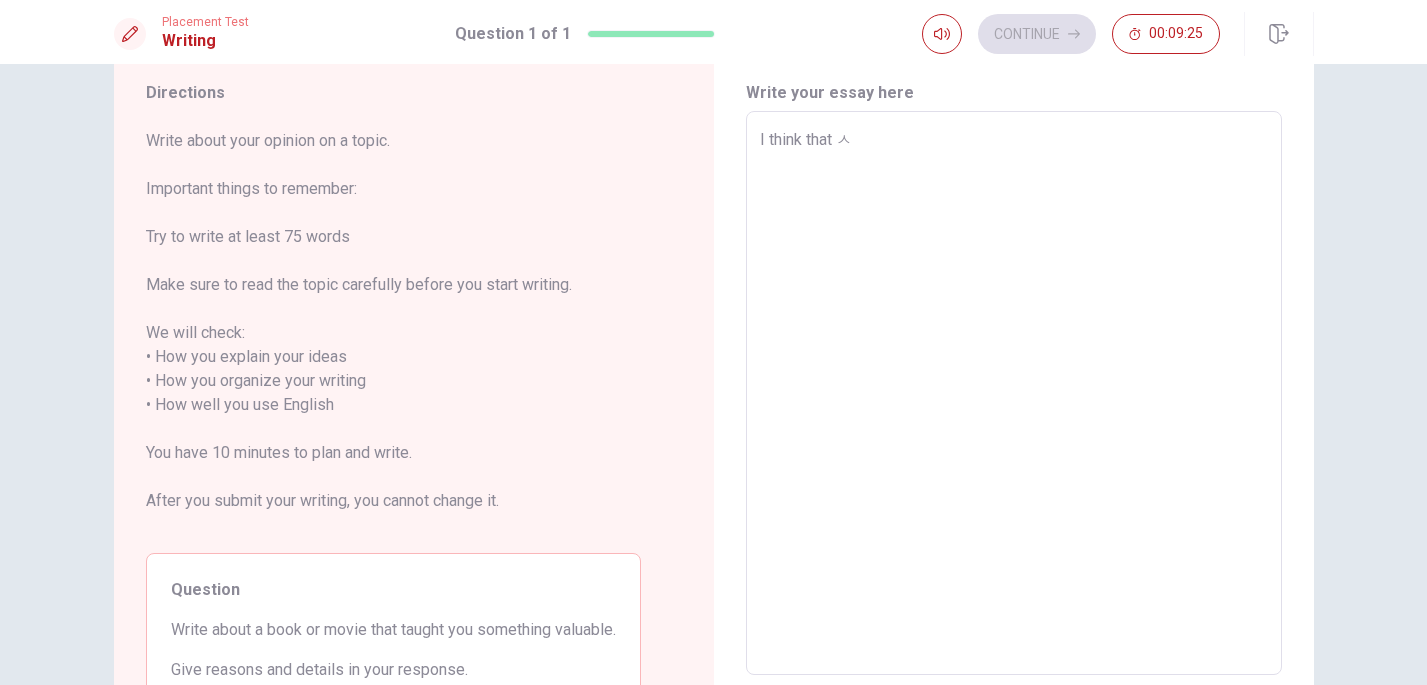 type on "x" 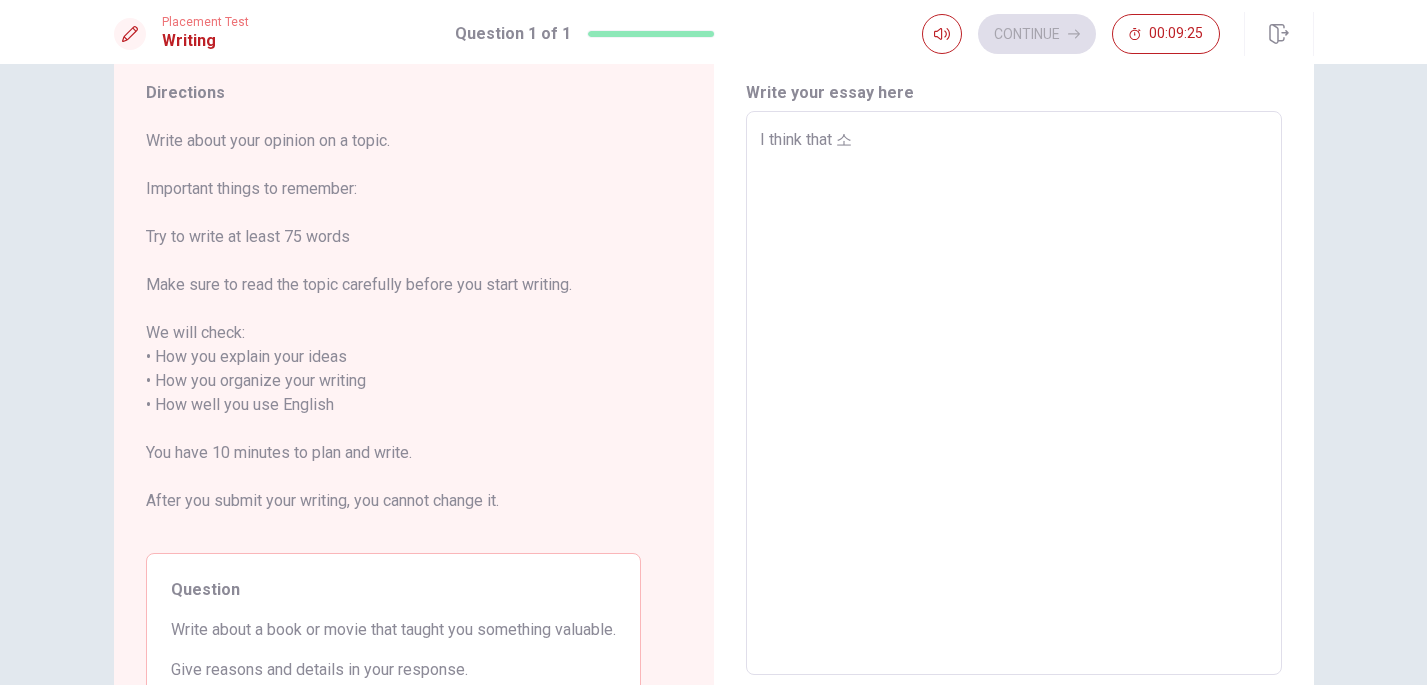 type on "x" 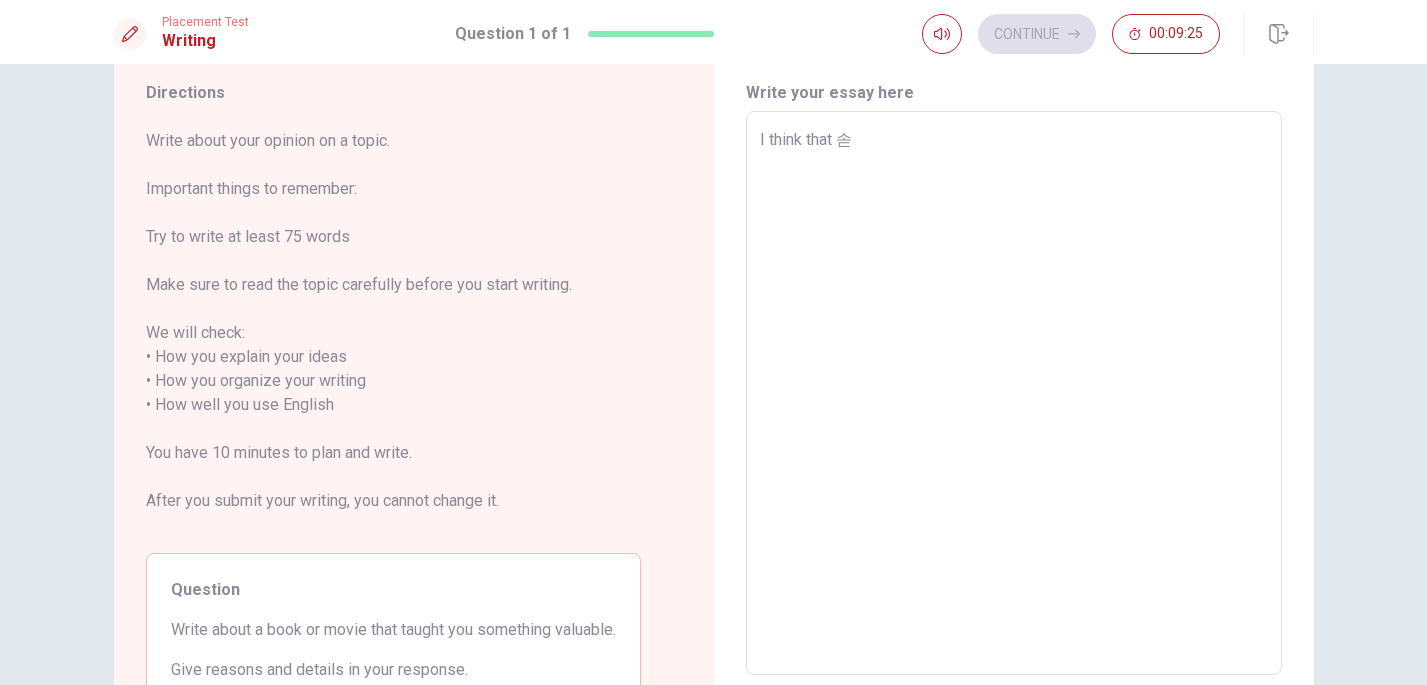 type on "x" 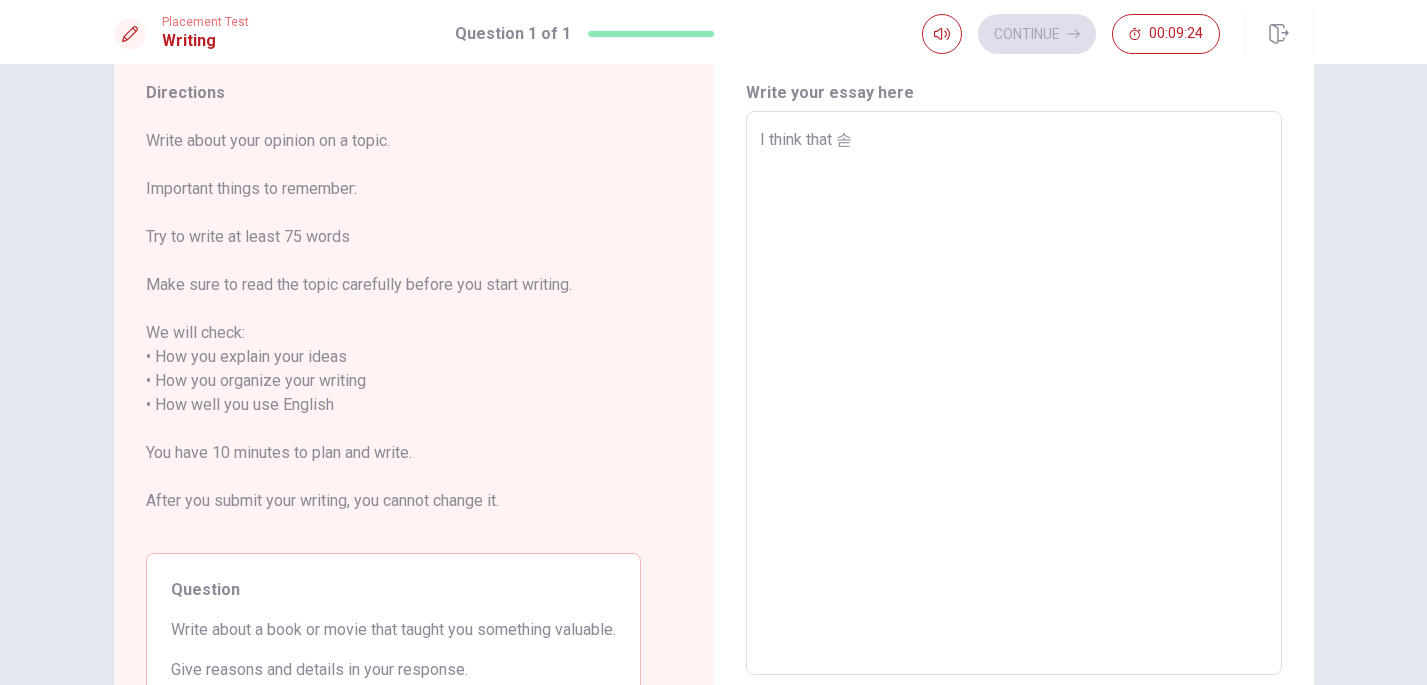 type on "I think that 솓" 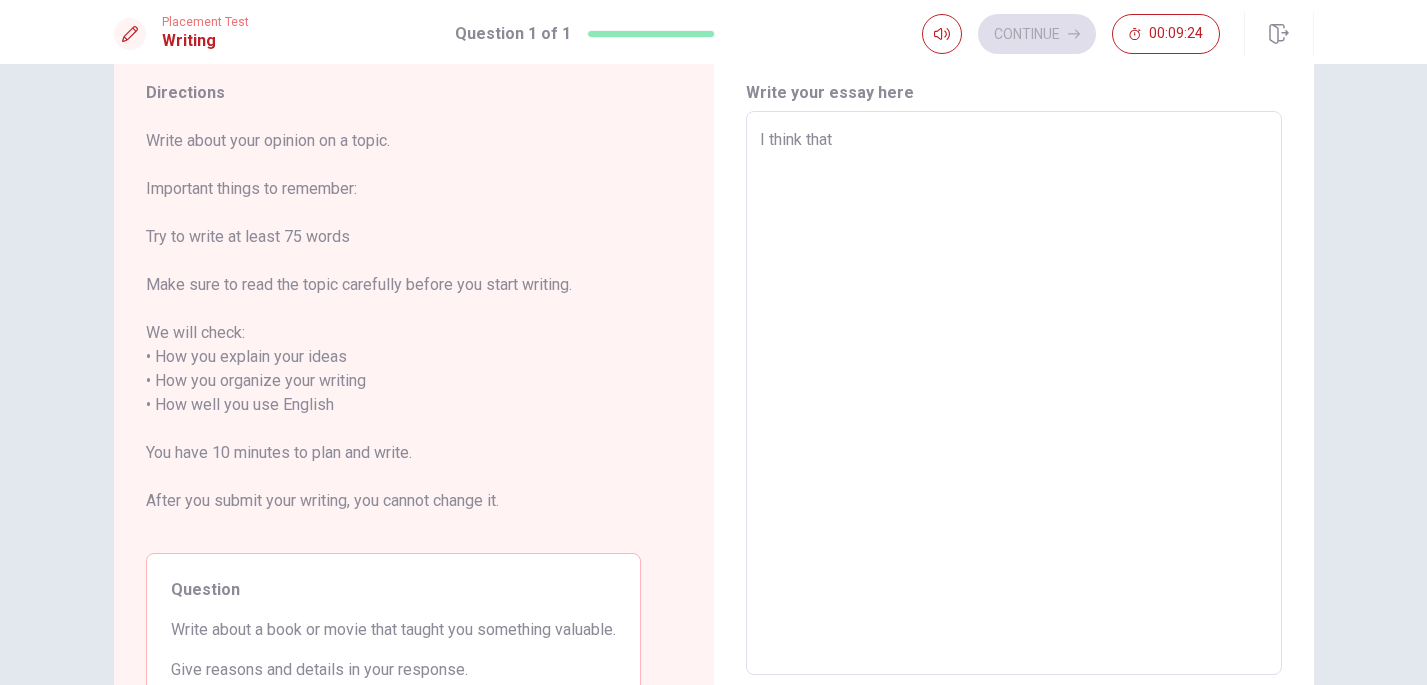 type on "x" 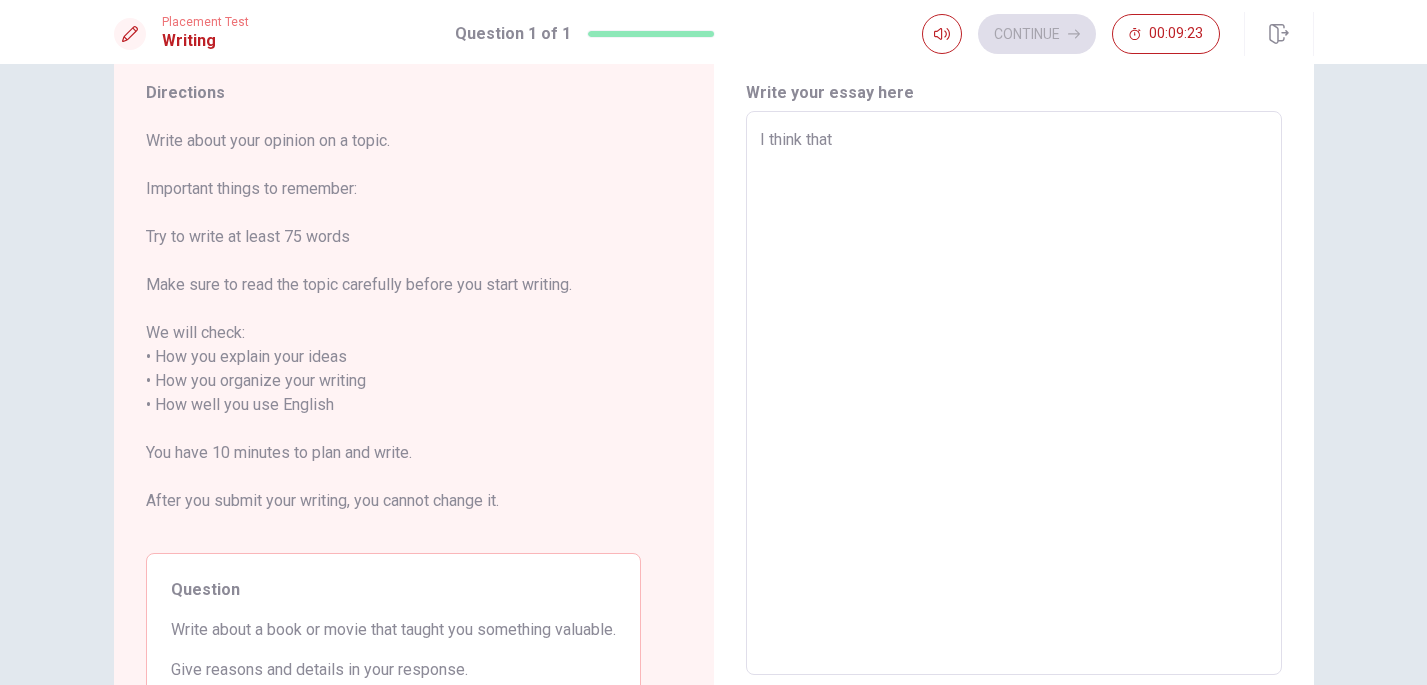 type on "I think that t" 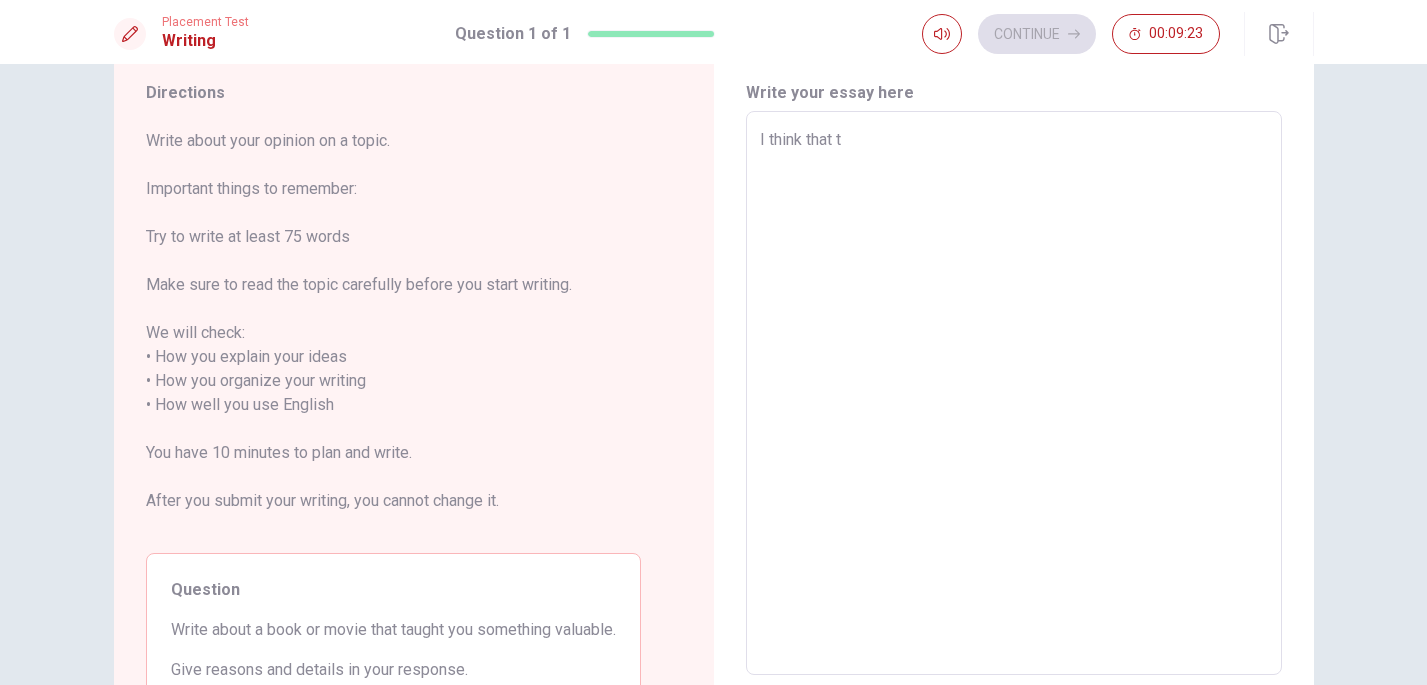 type on "x" 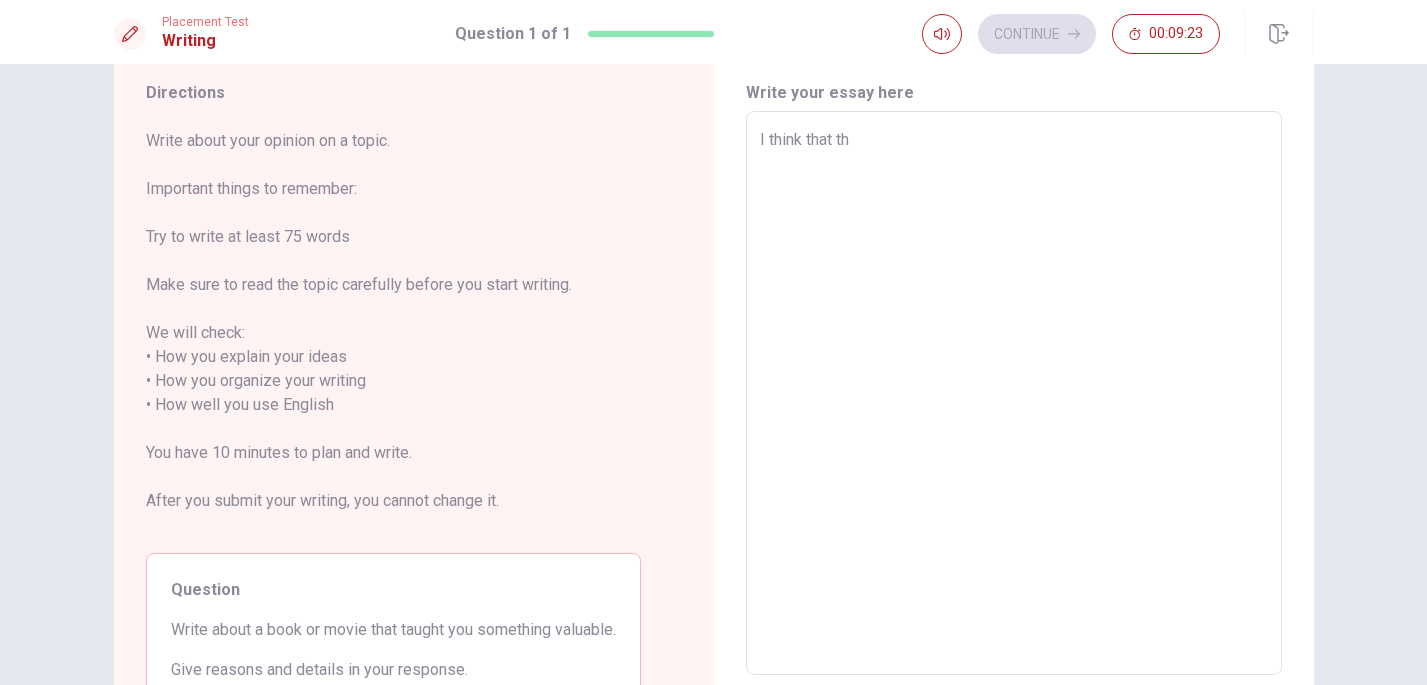 type on "x" 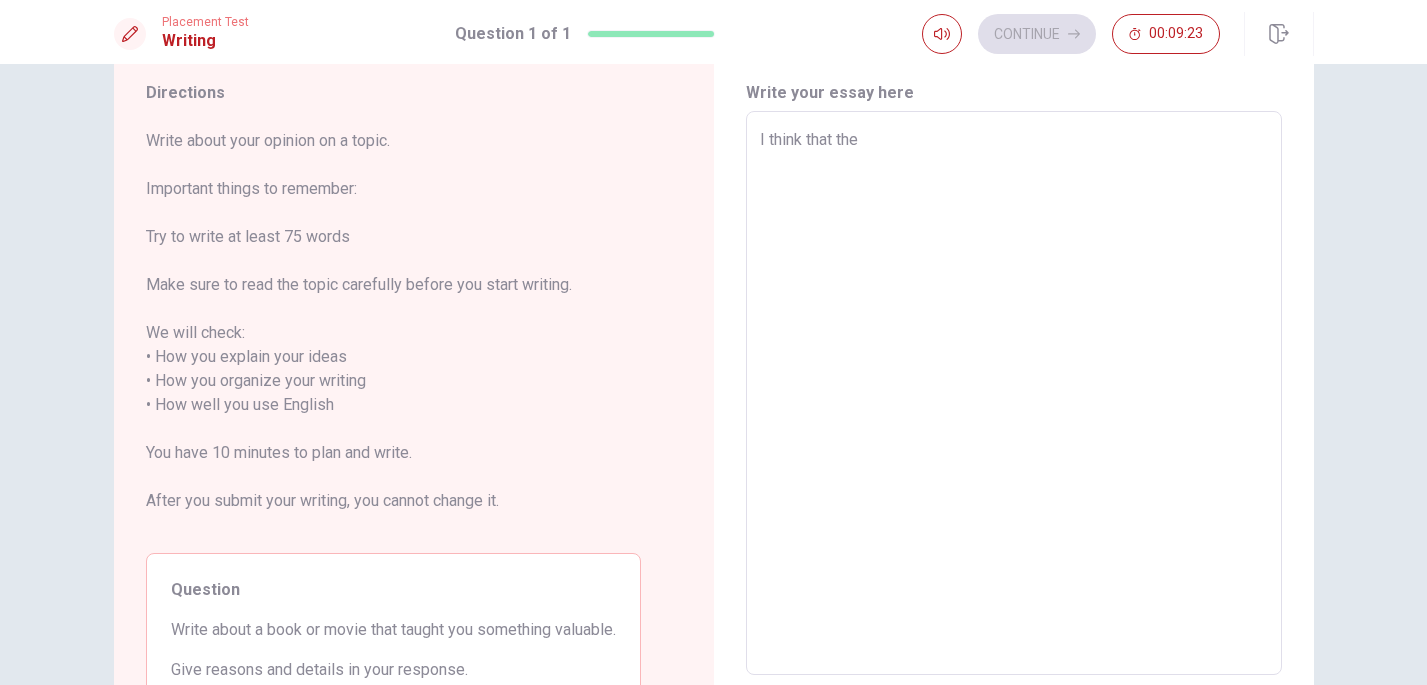 type on "x" 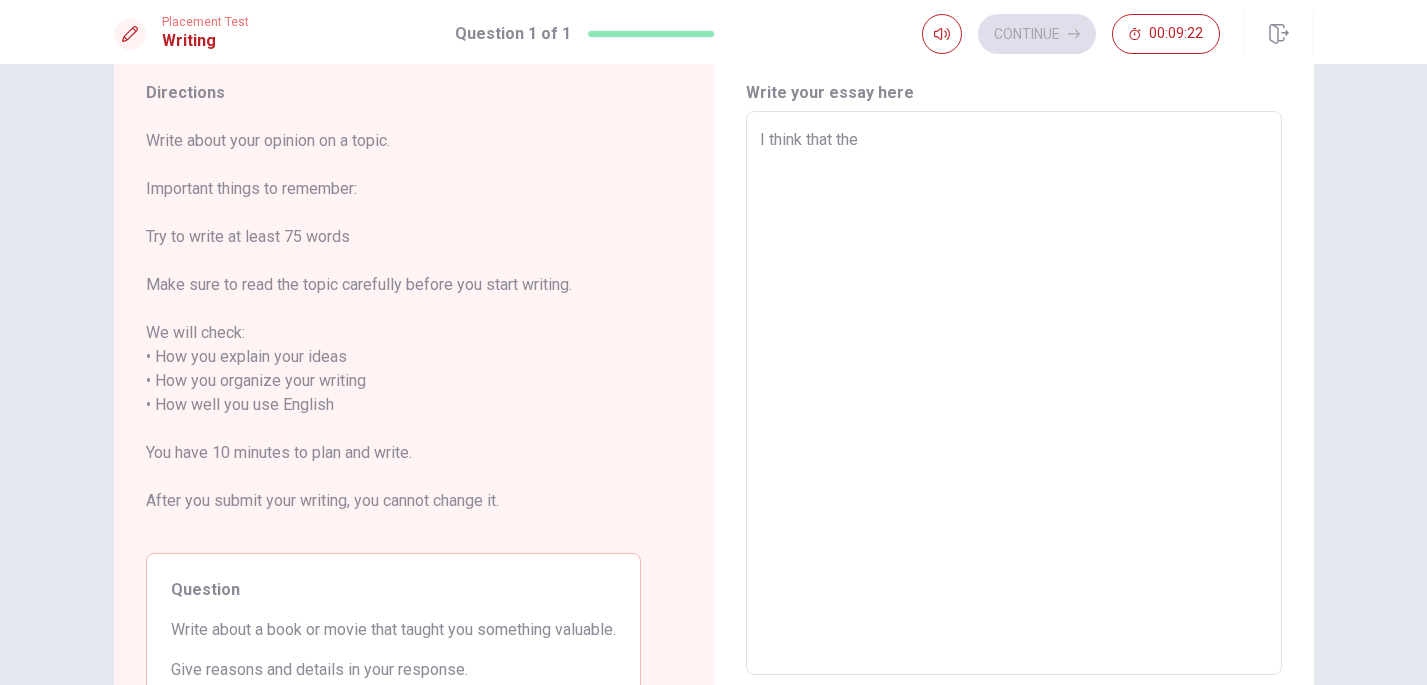 type on "I think that the v" 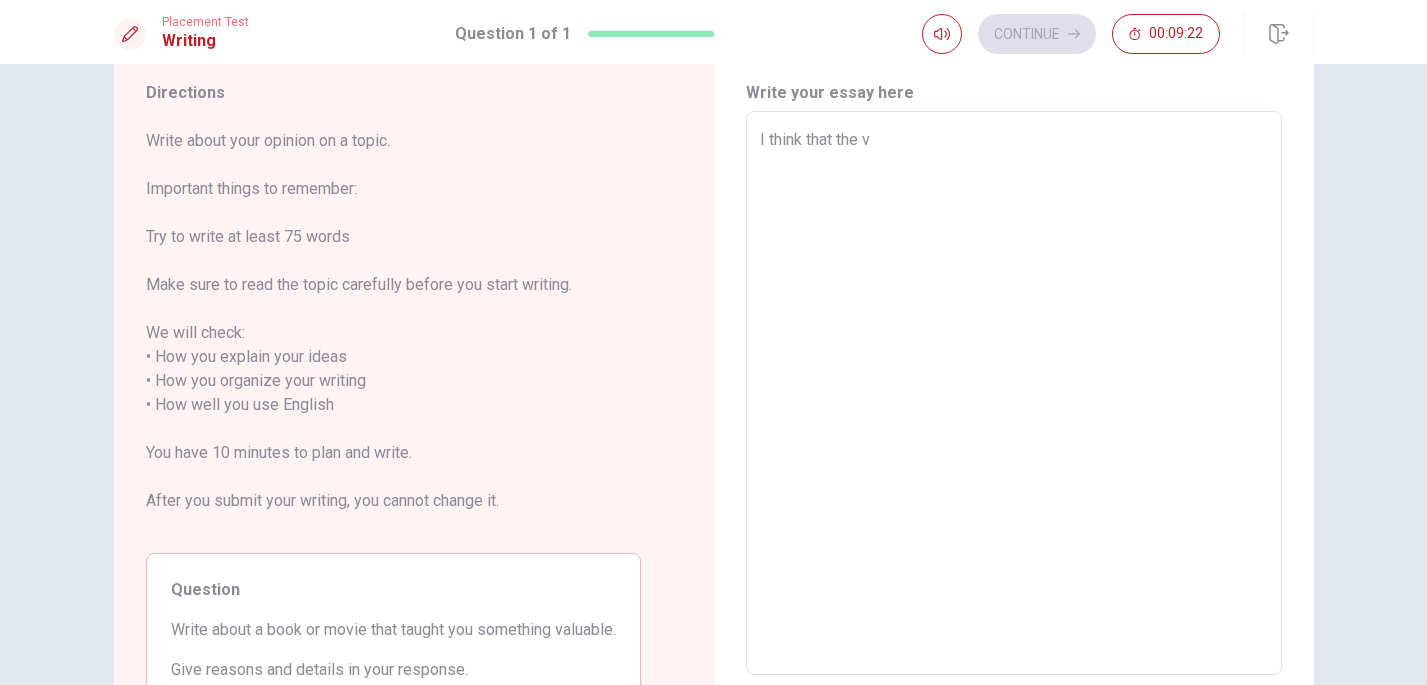 type on "x" 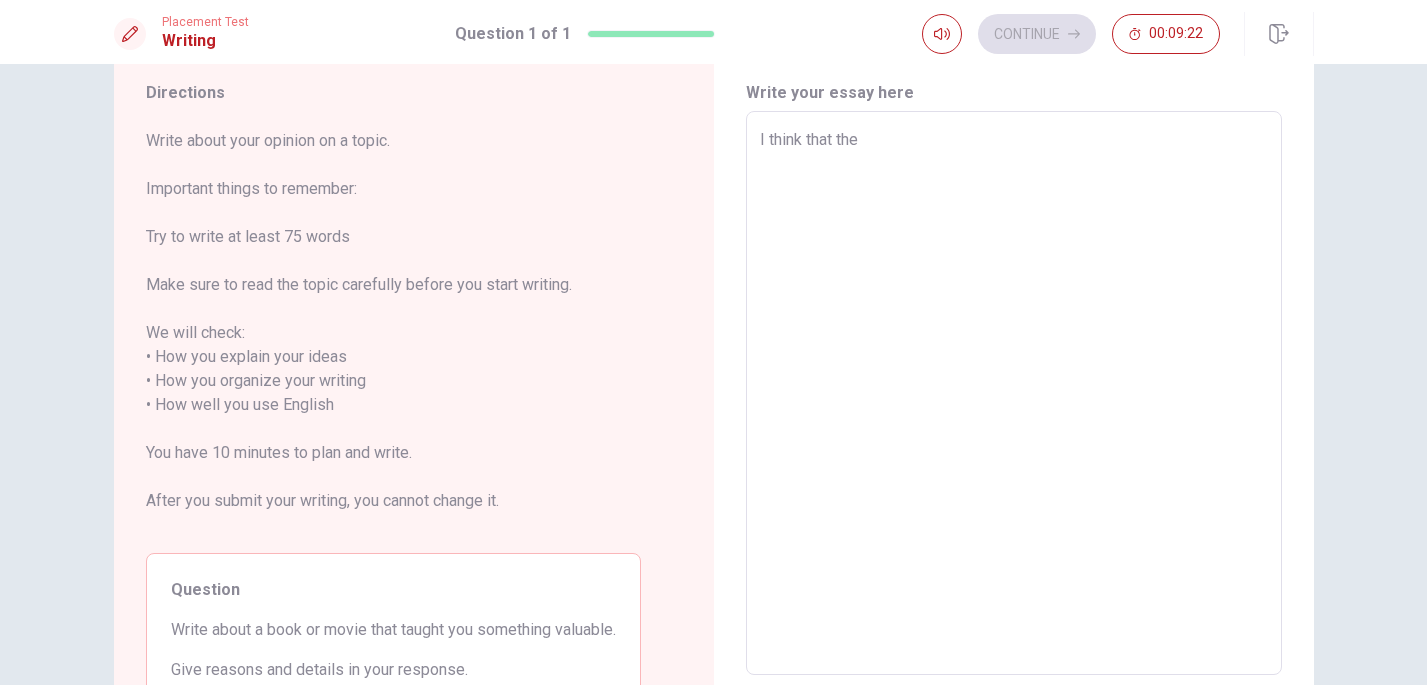 type on "x" 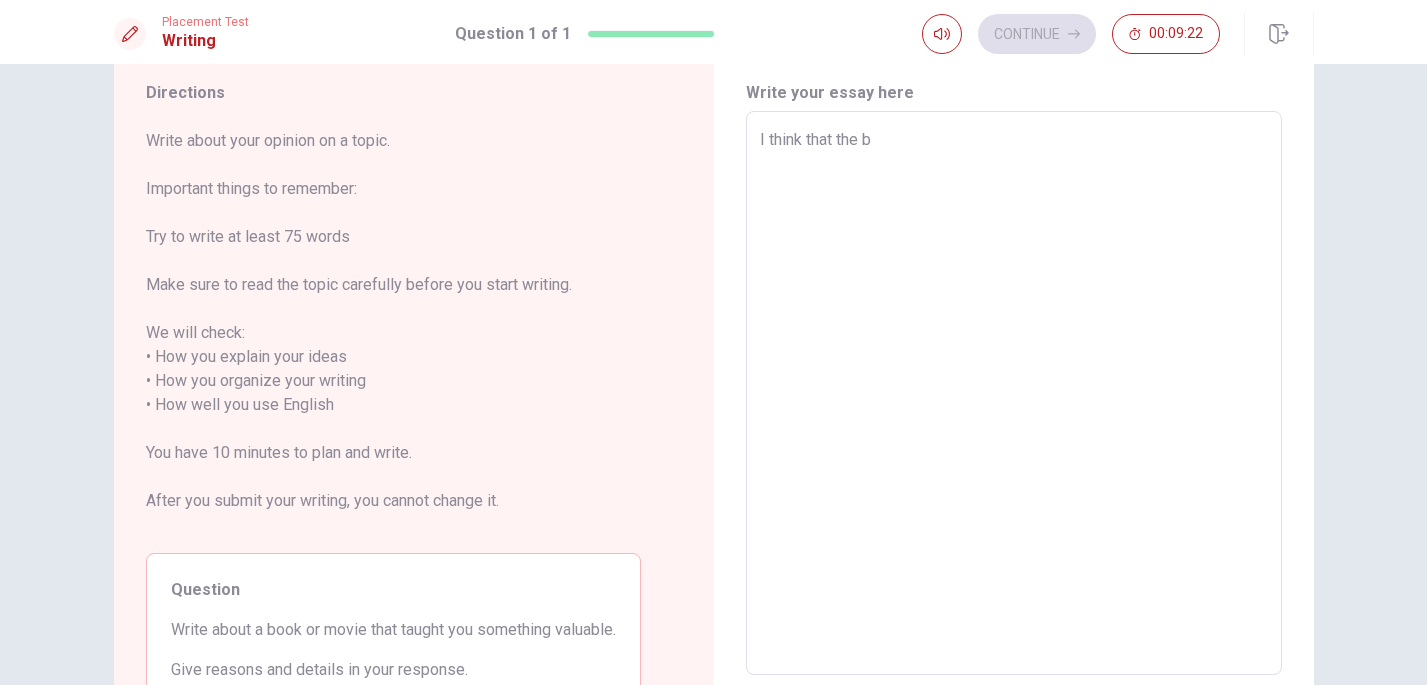 type on "x" 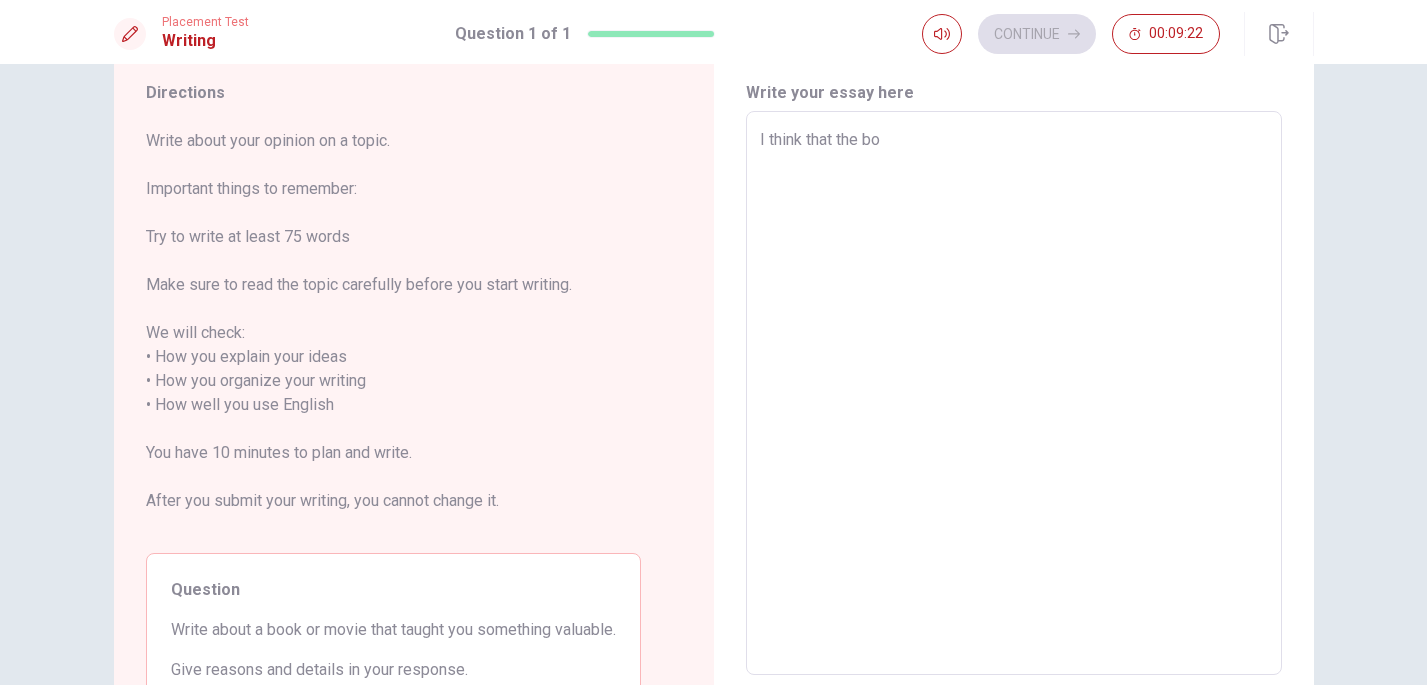 type on "x" 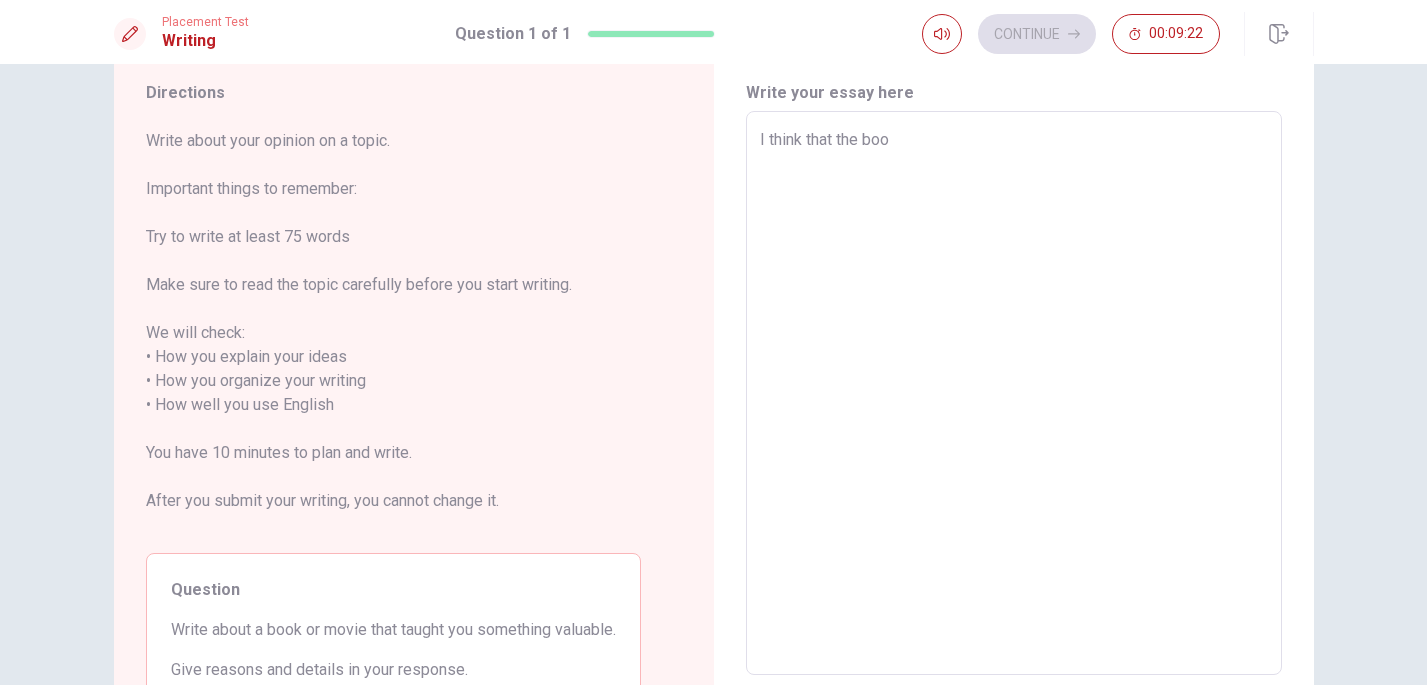 type on "x" 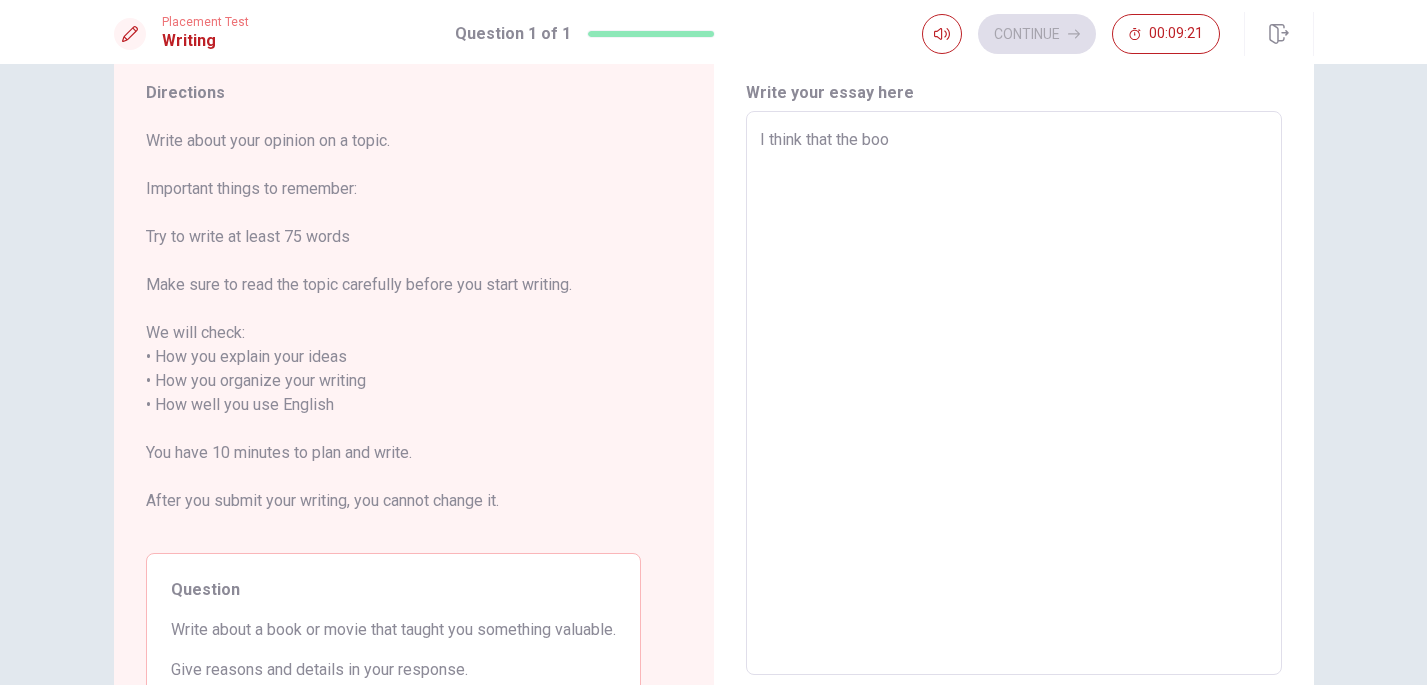 type on "I think that the book" 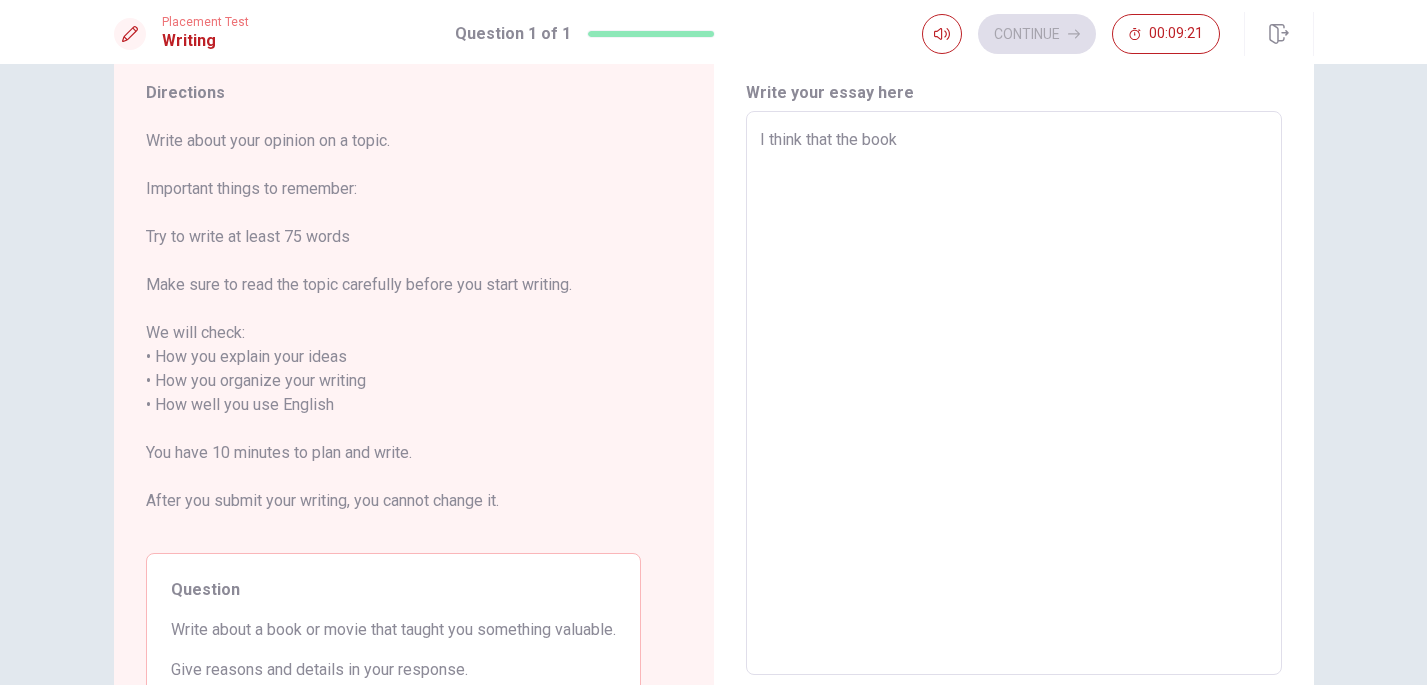 type on "x" 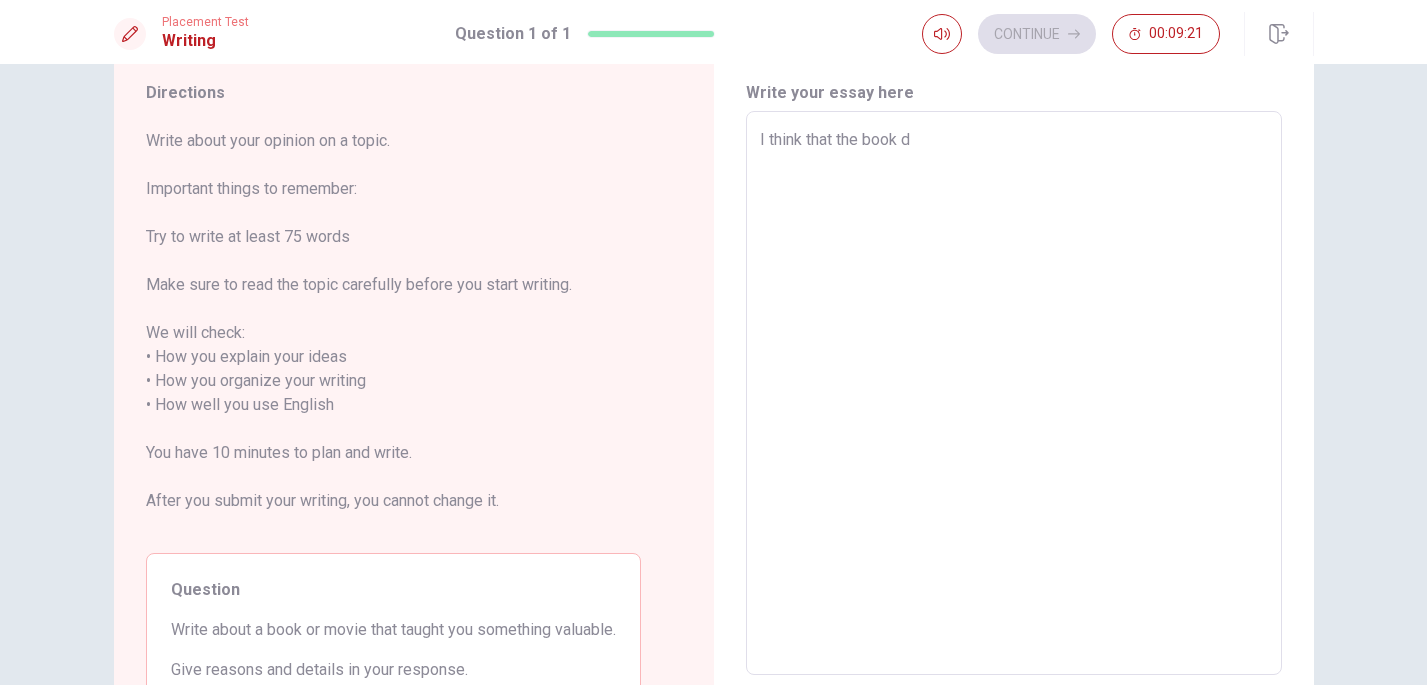 type on "x" 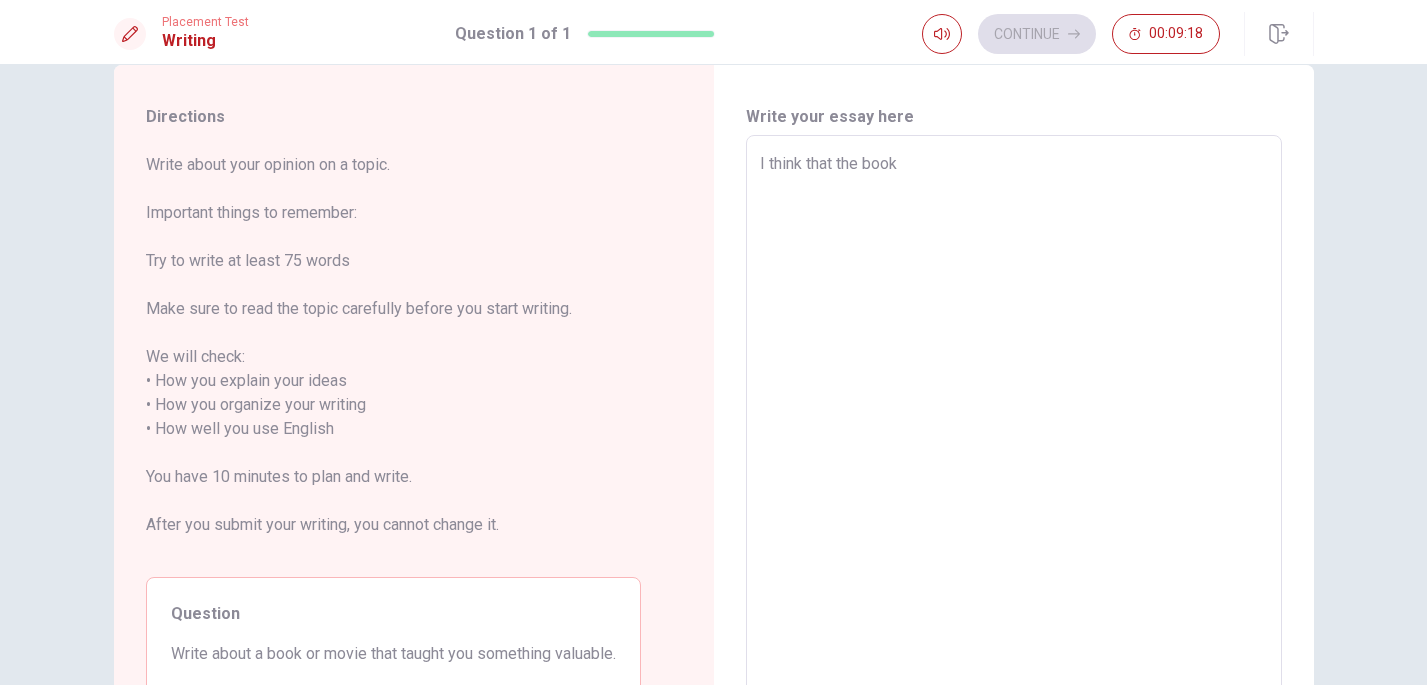 scroll, scrollTop: 32, scrollLeft: 0, axis: vertical 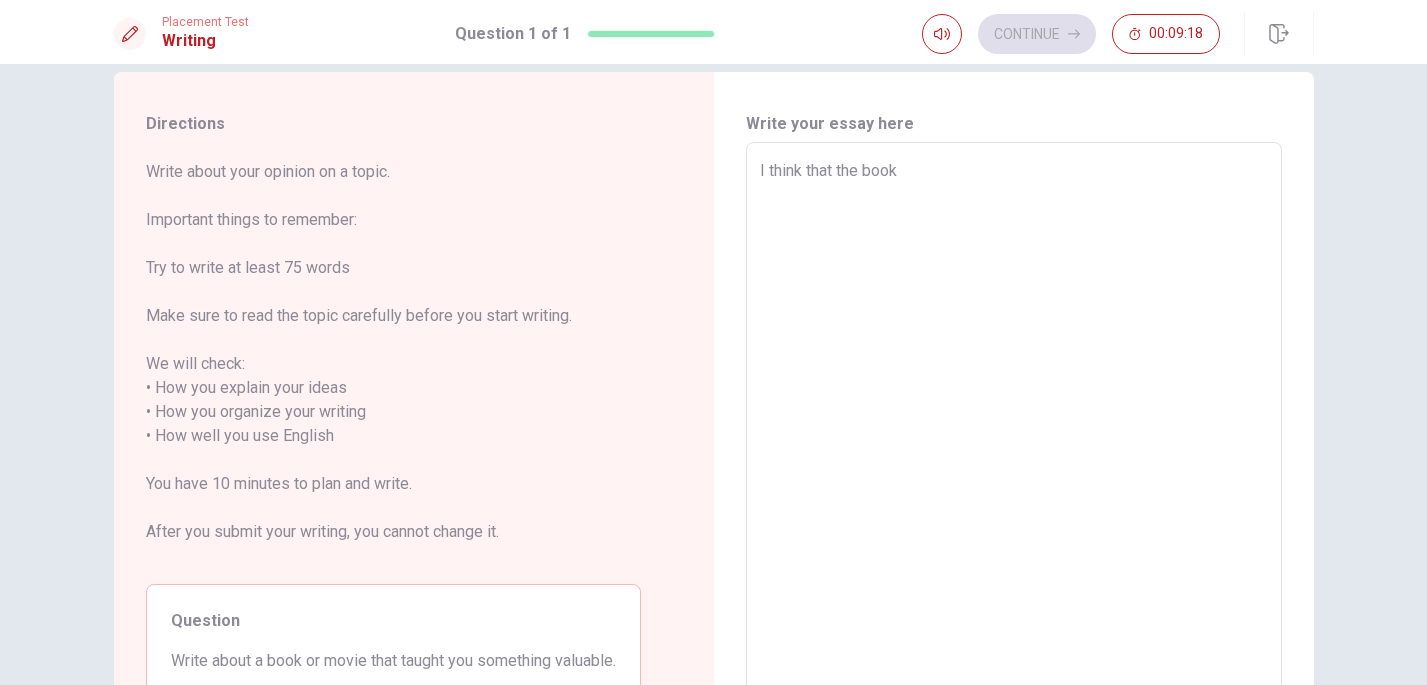 type on "x" 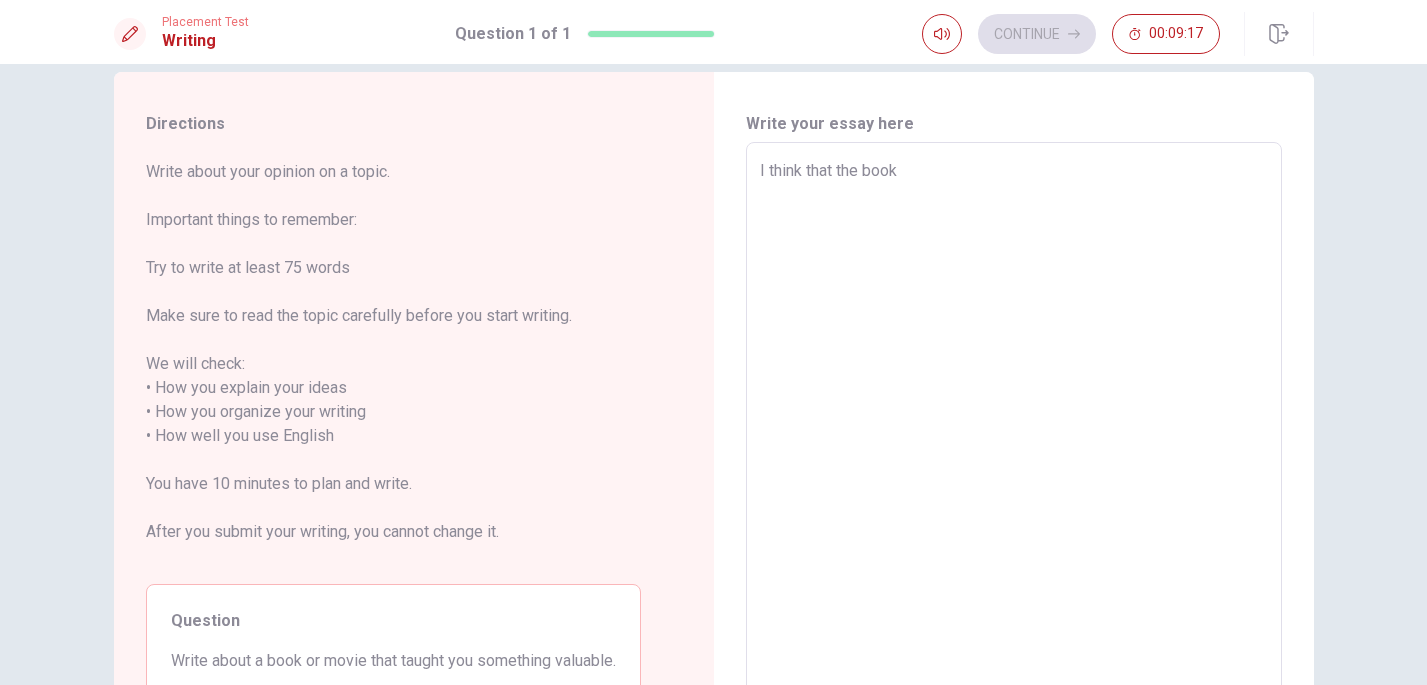 type on "I think that the book i" 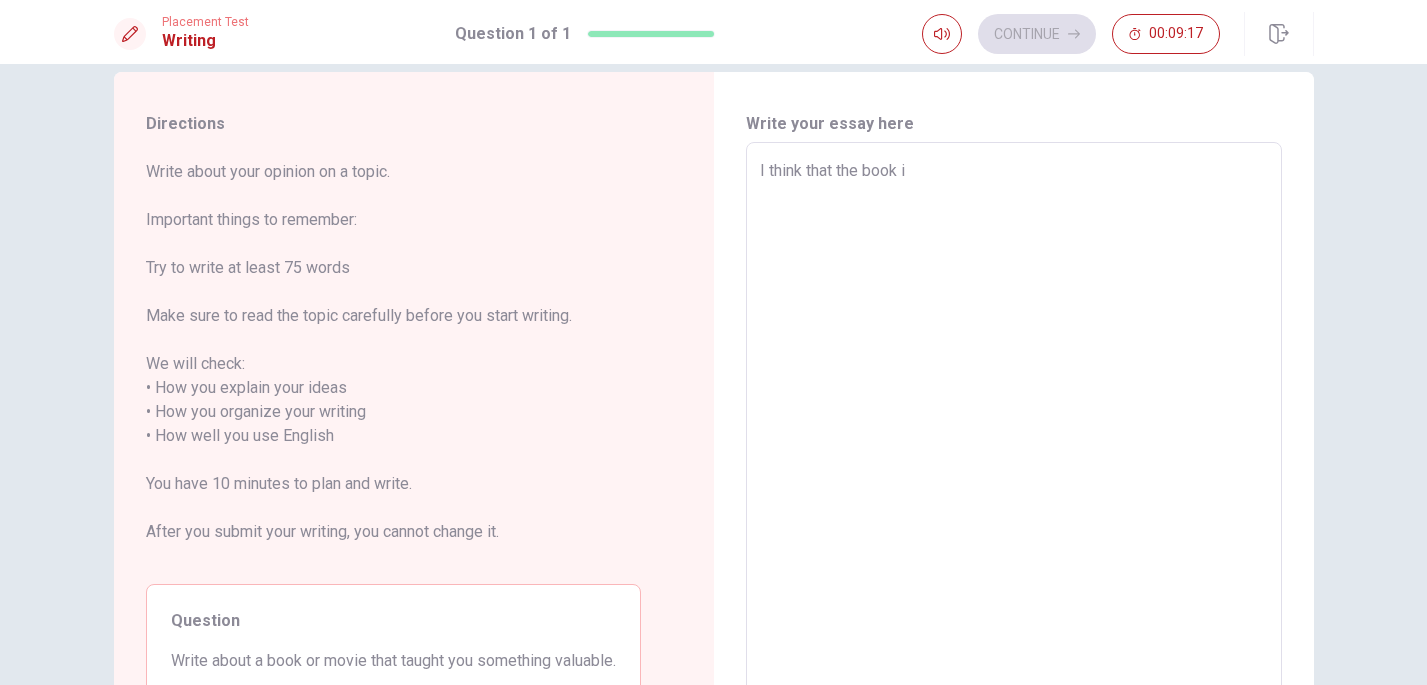 type on "x" 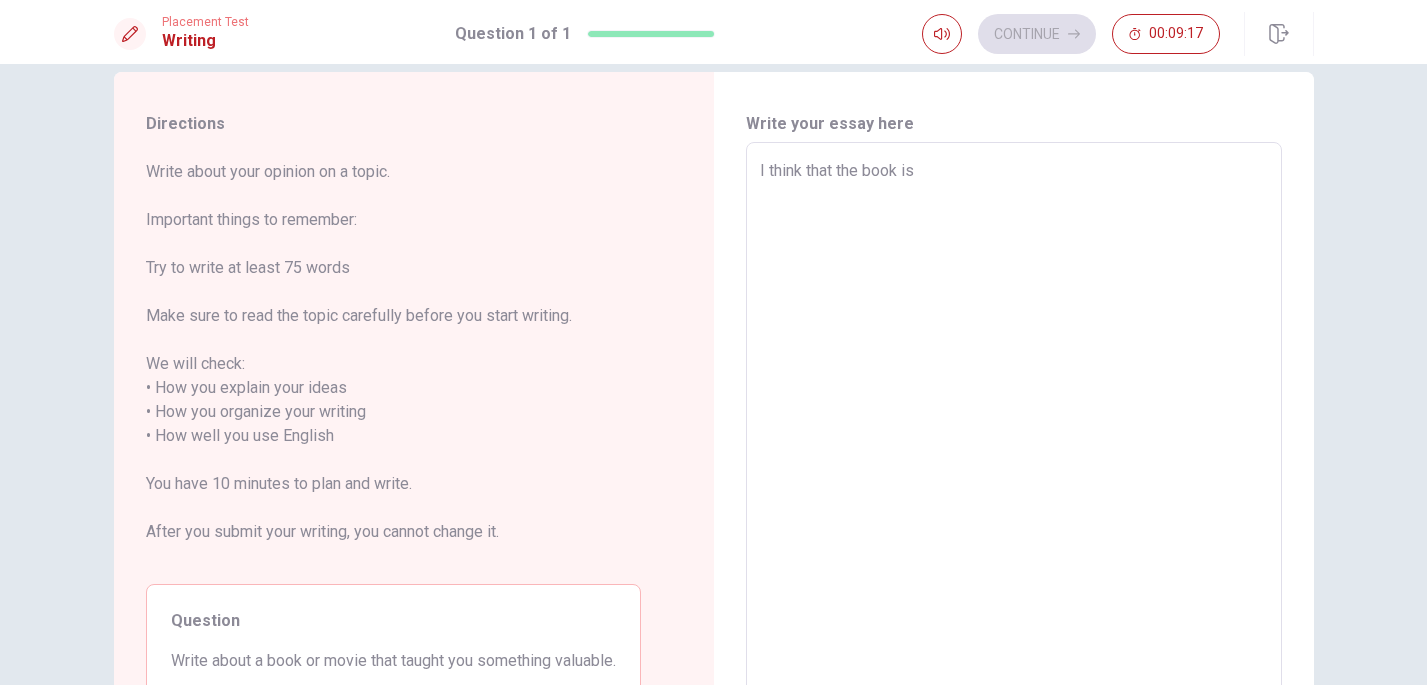 type on "I think that the book is" 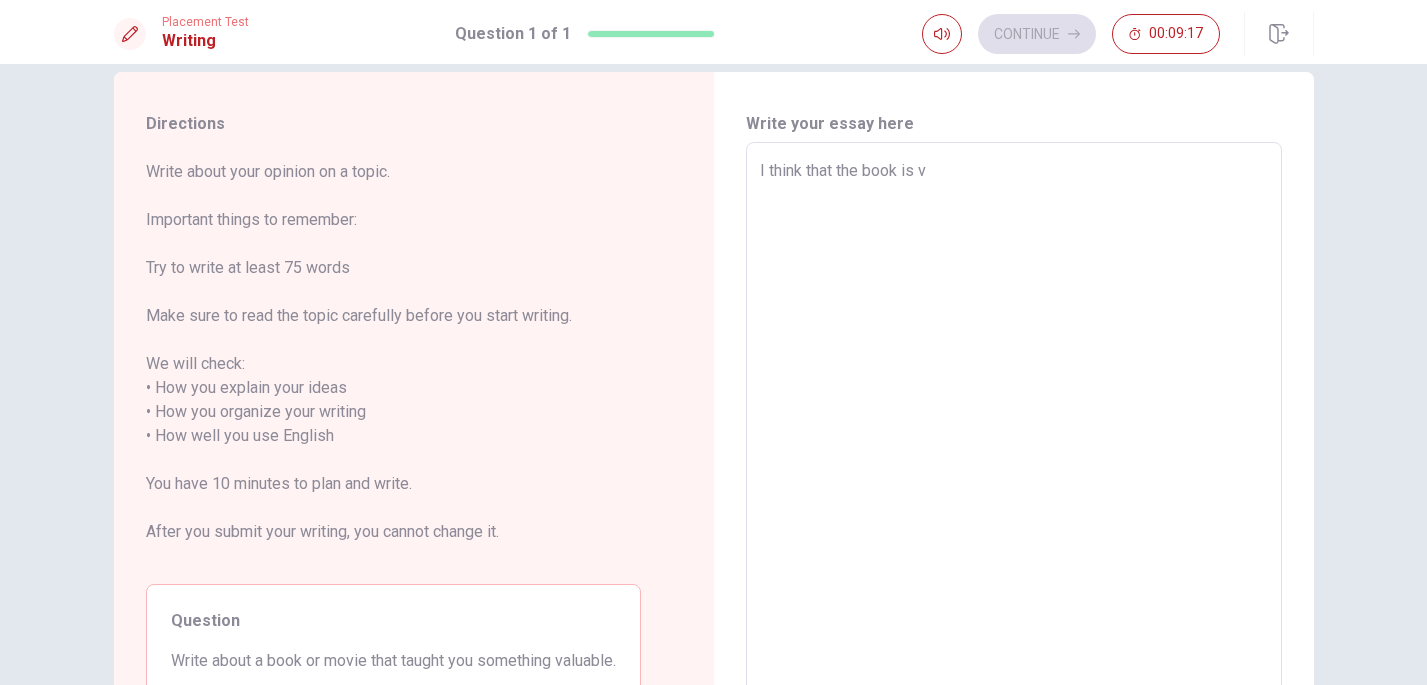 type on "x" 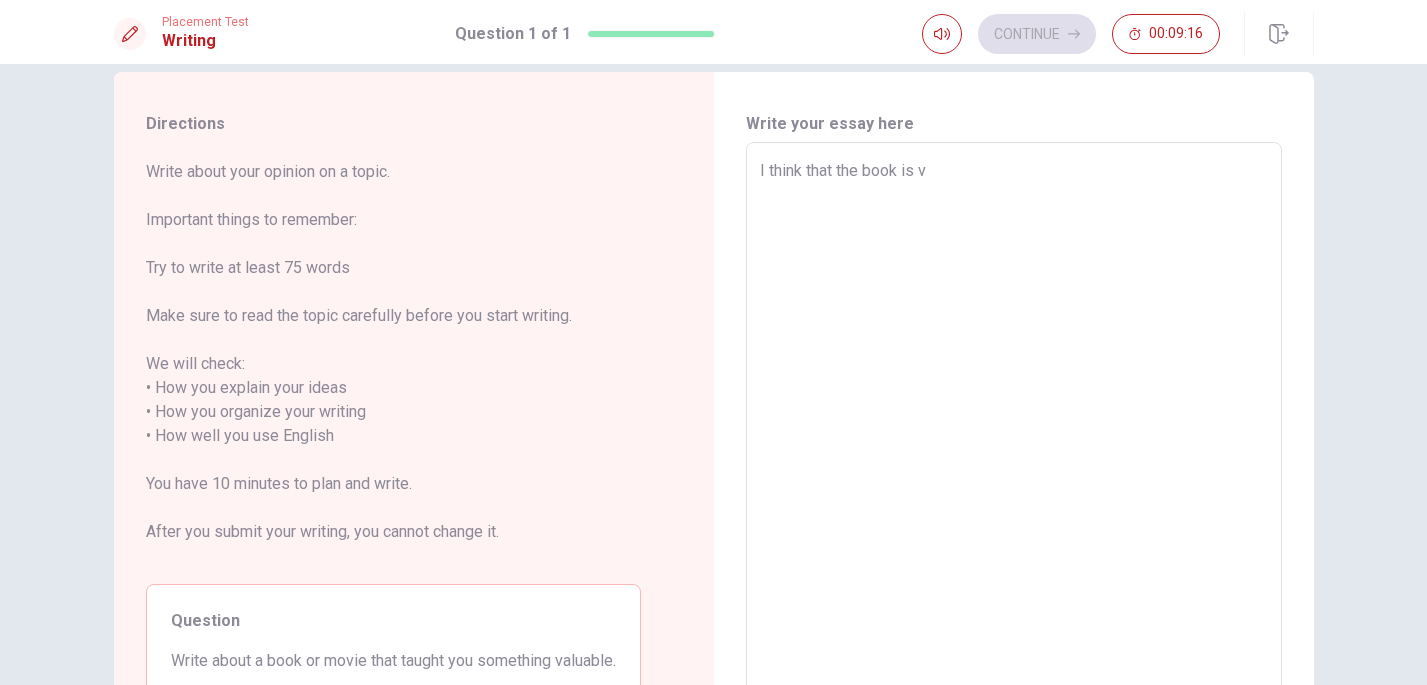 type on "I think that the book is va" 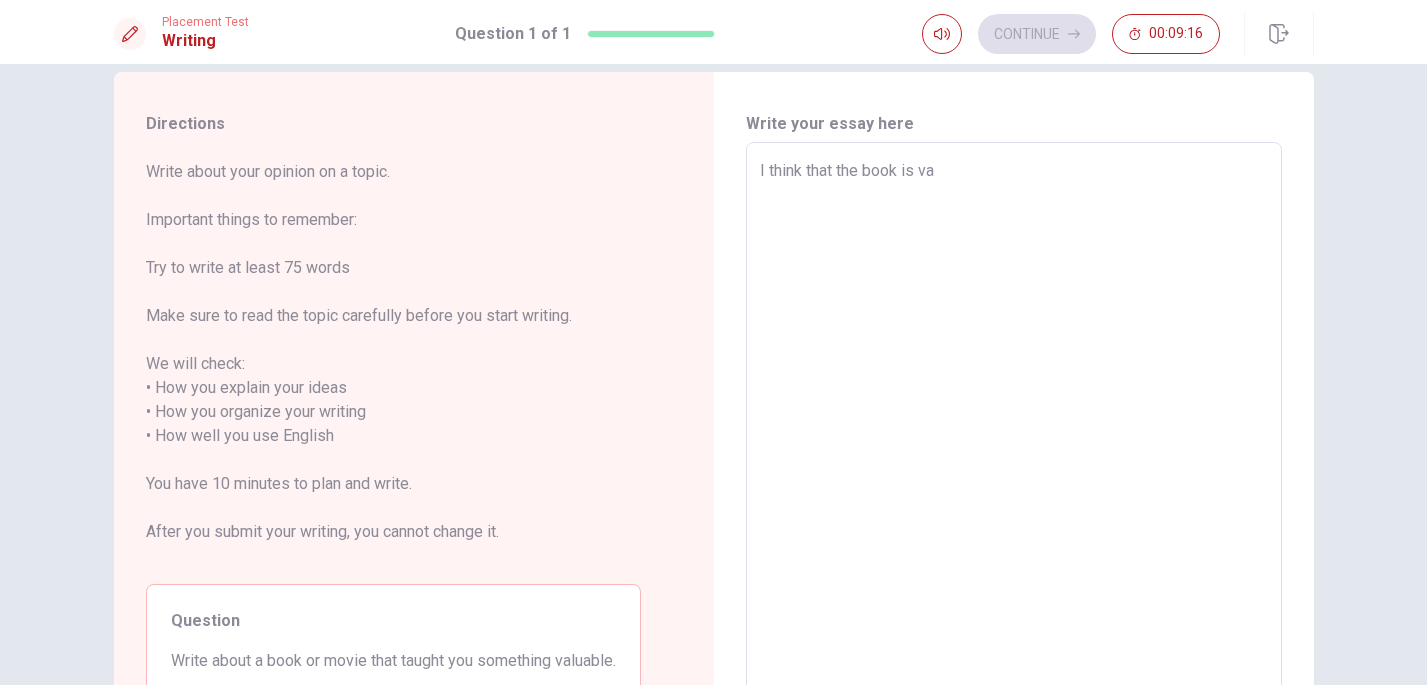 type on "x" 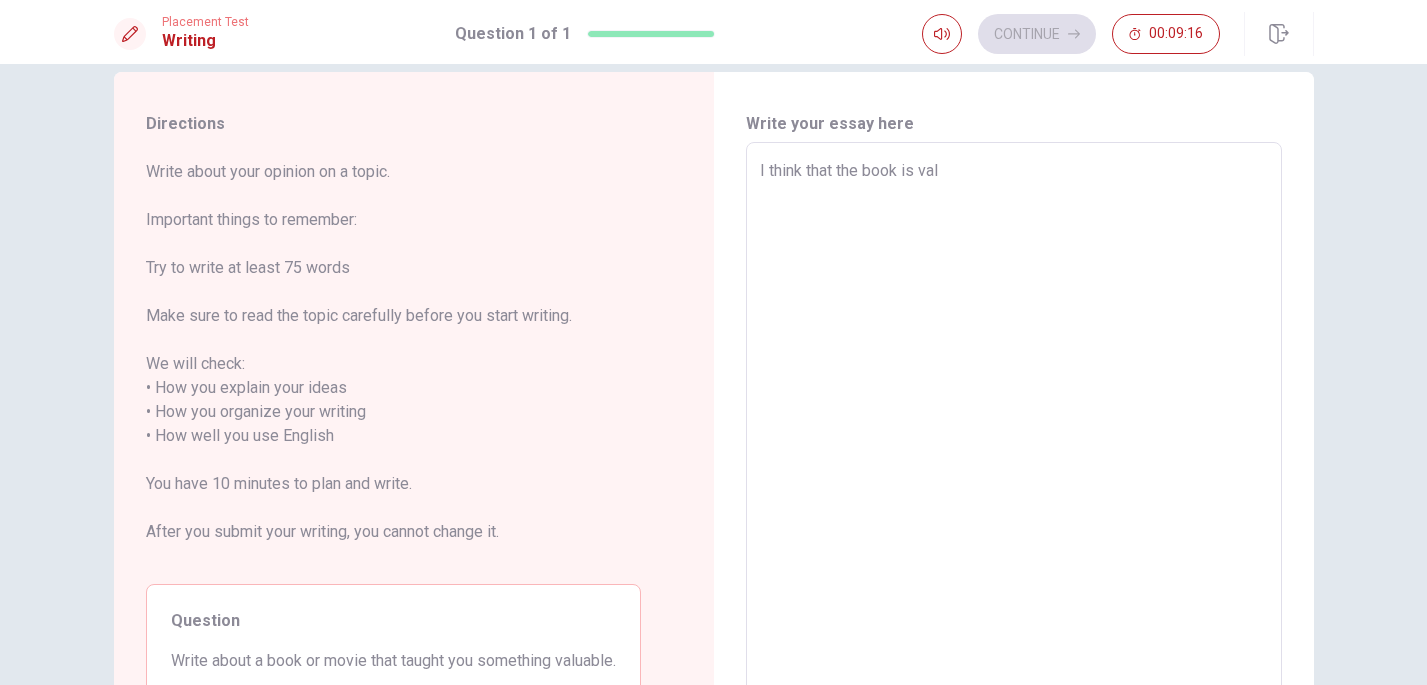 type on "x" 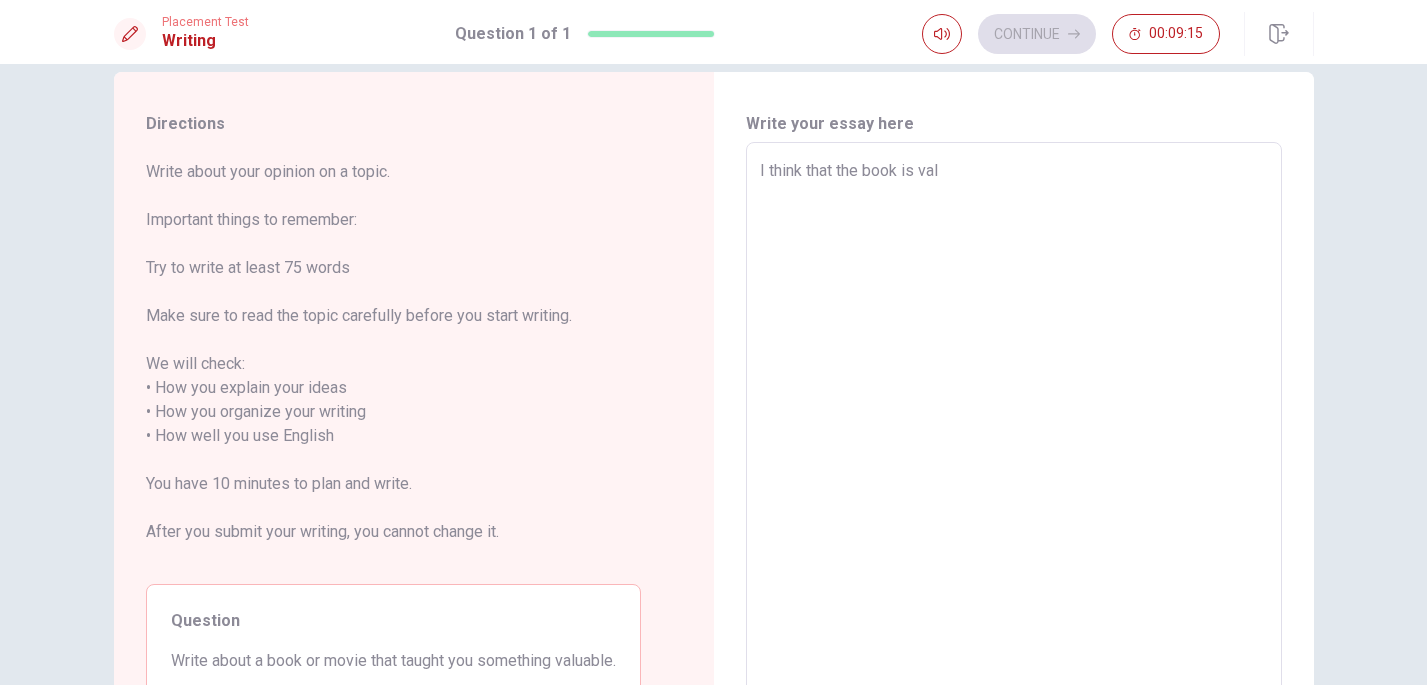type on "I think that the book is valu" 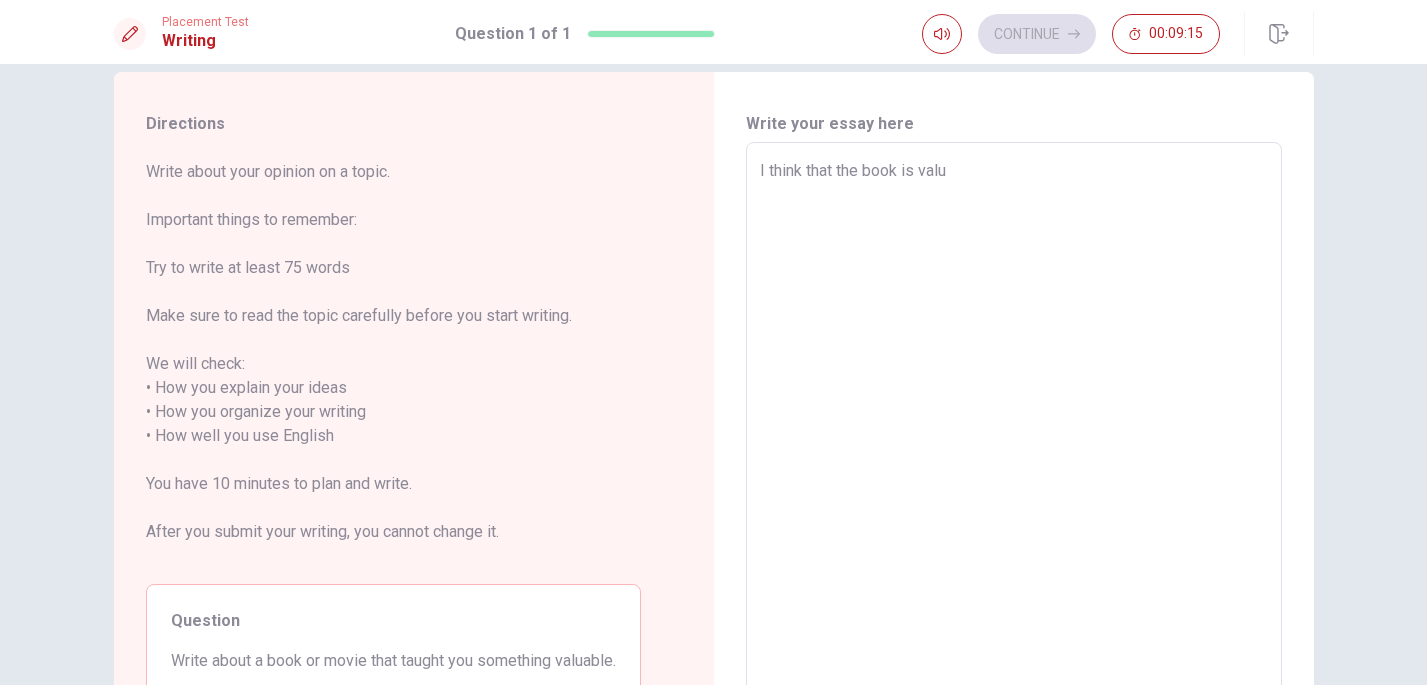 type on "x" 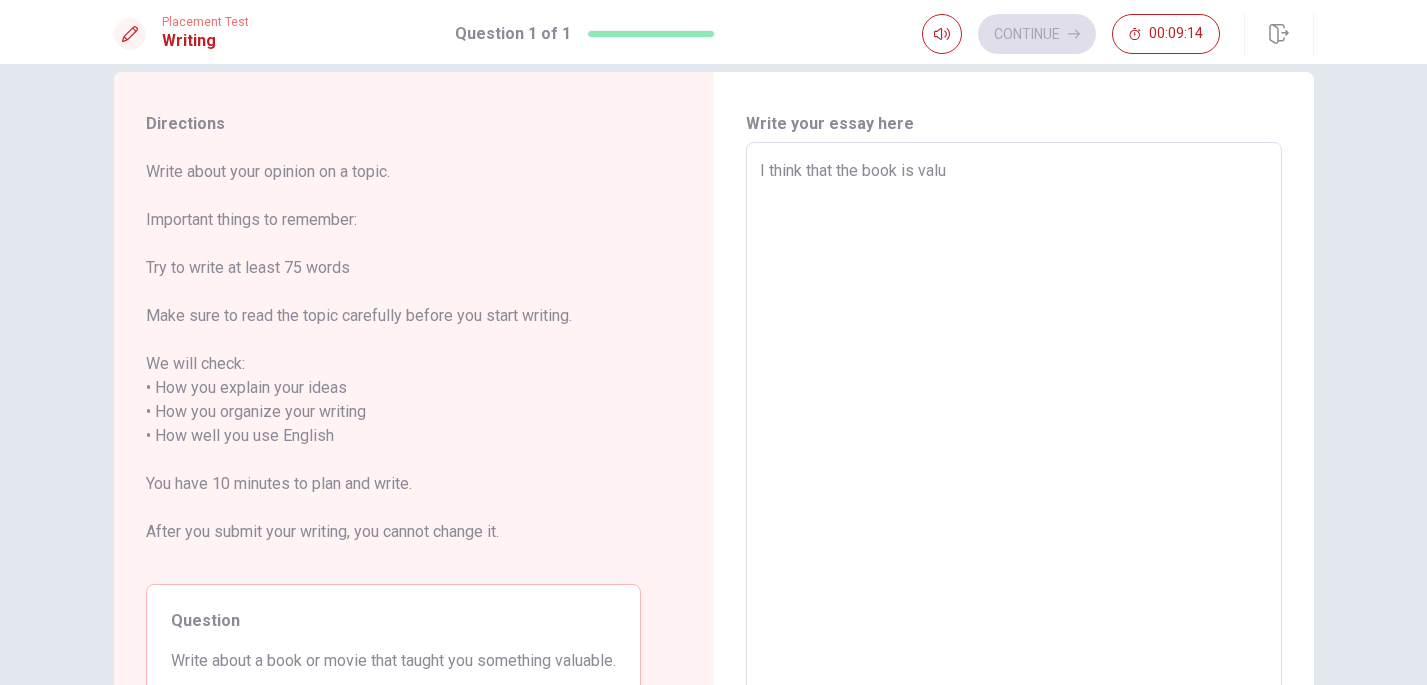 type on "I think that the book is valua" 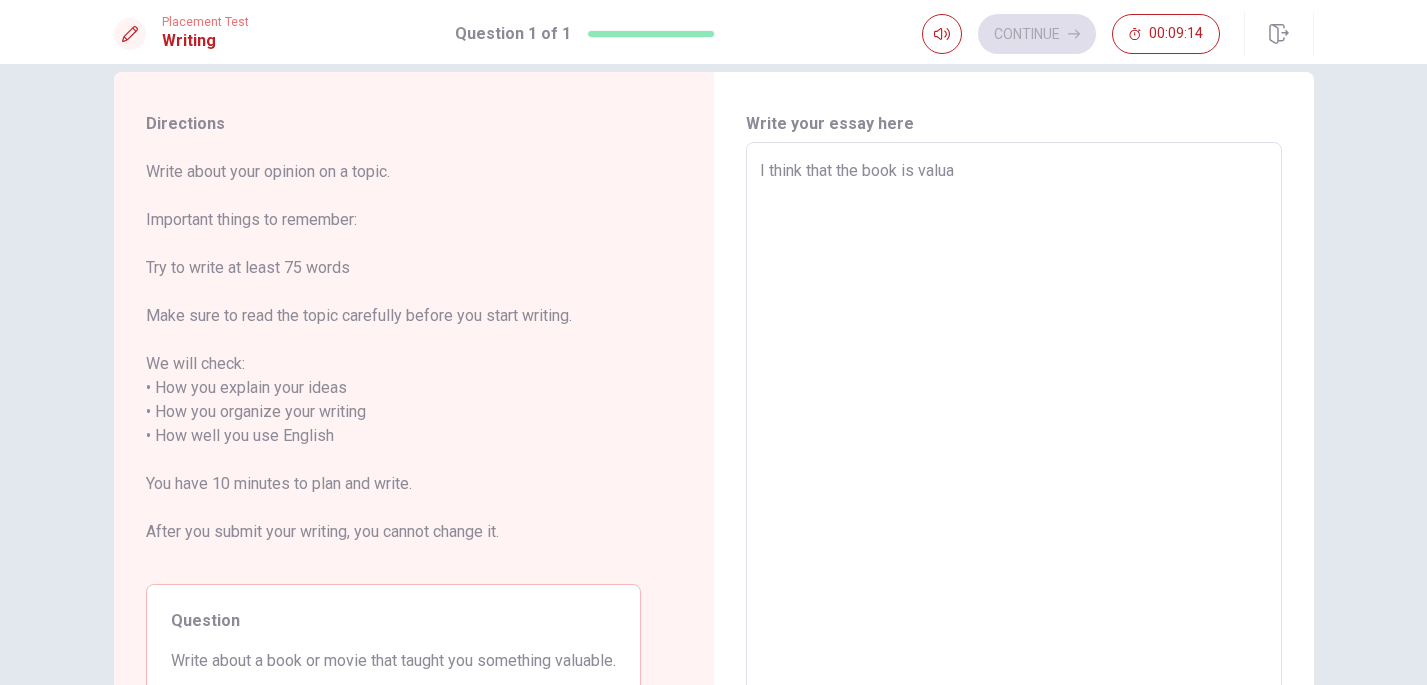 type on "x" 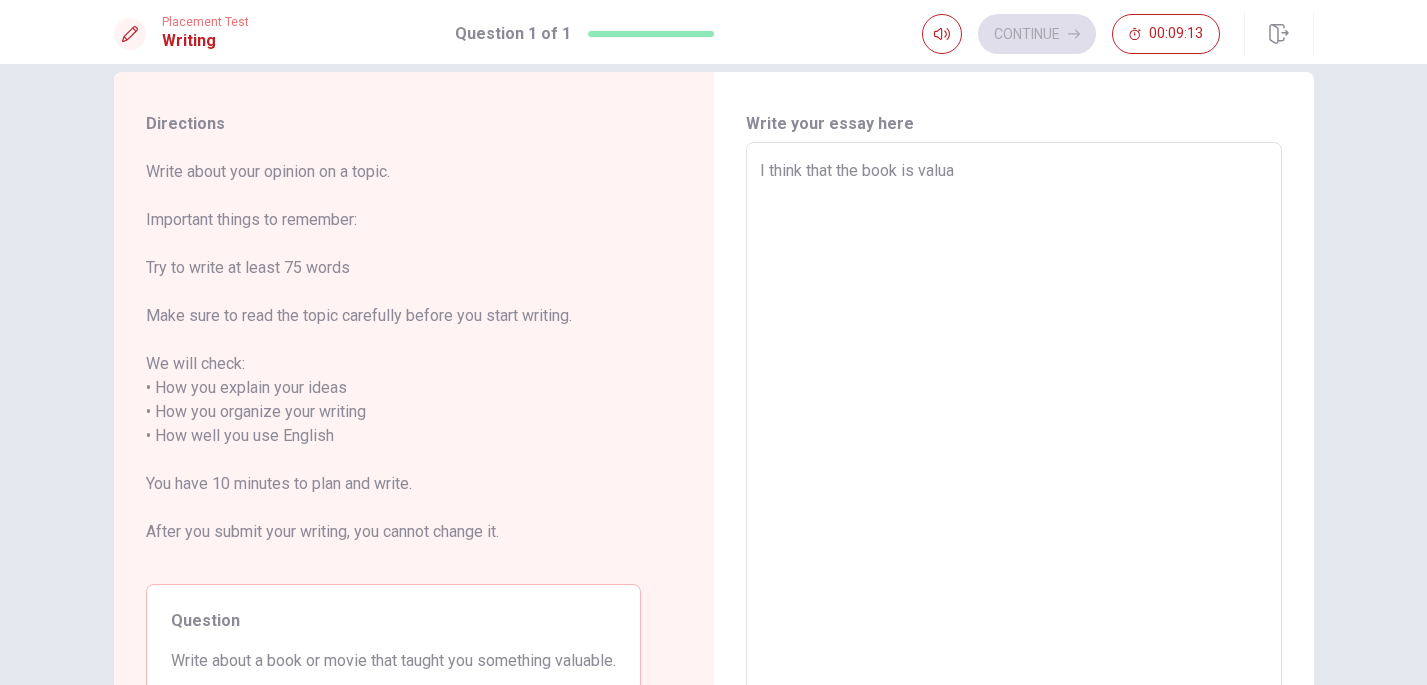 type on "I think that the book is valuab" 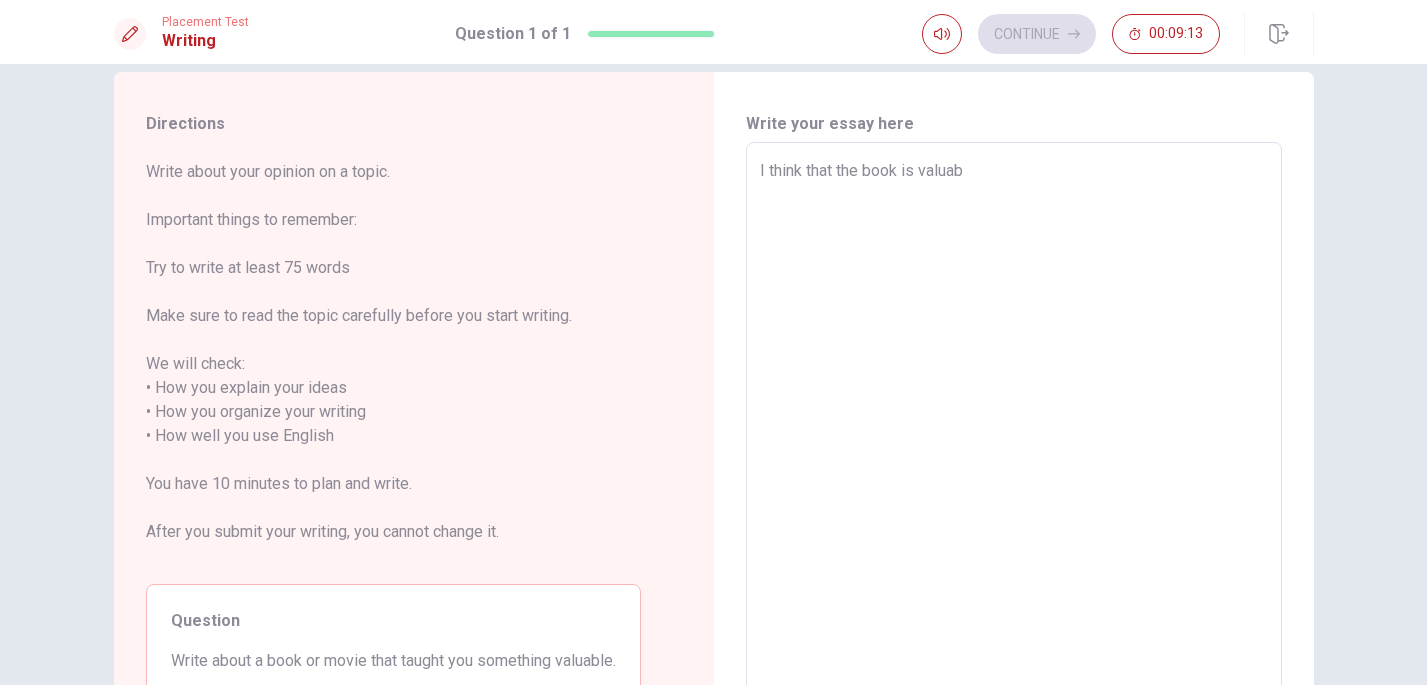 type on "x" 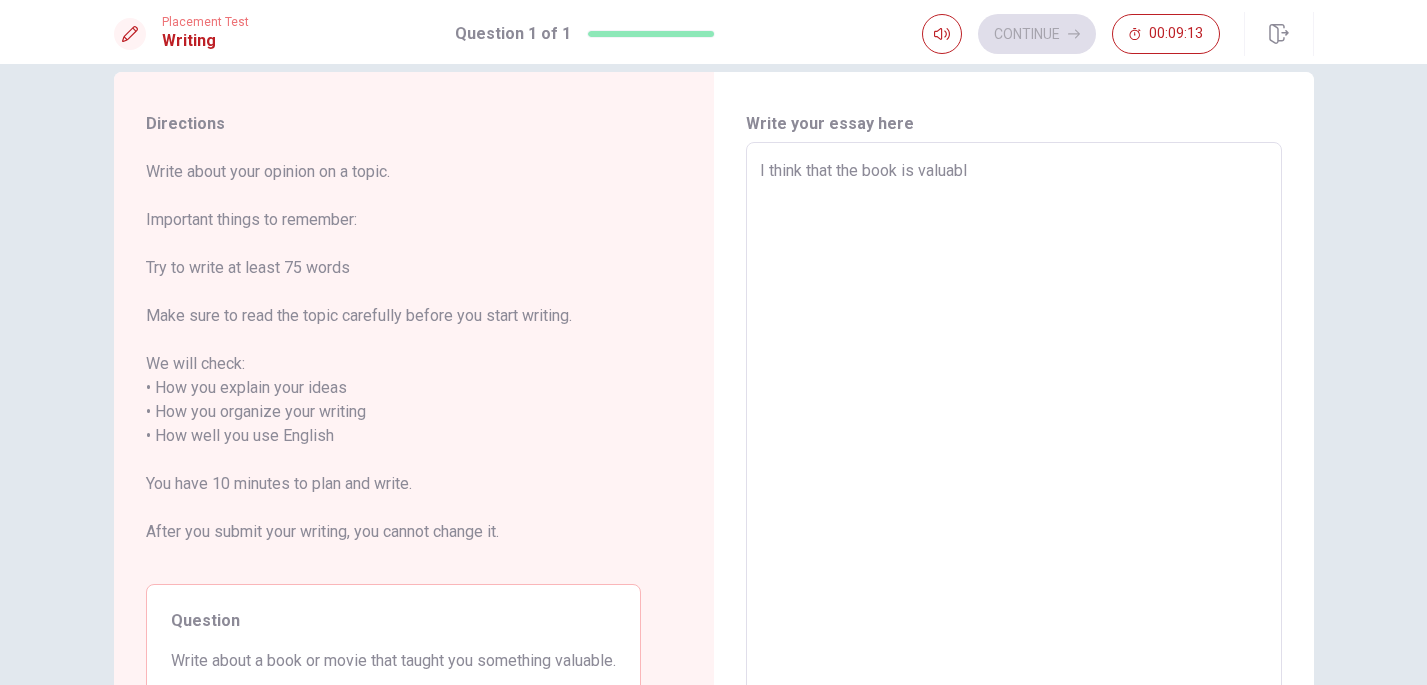 type on "x" 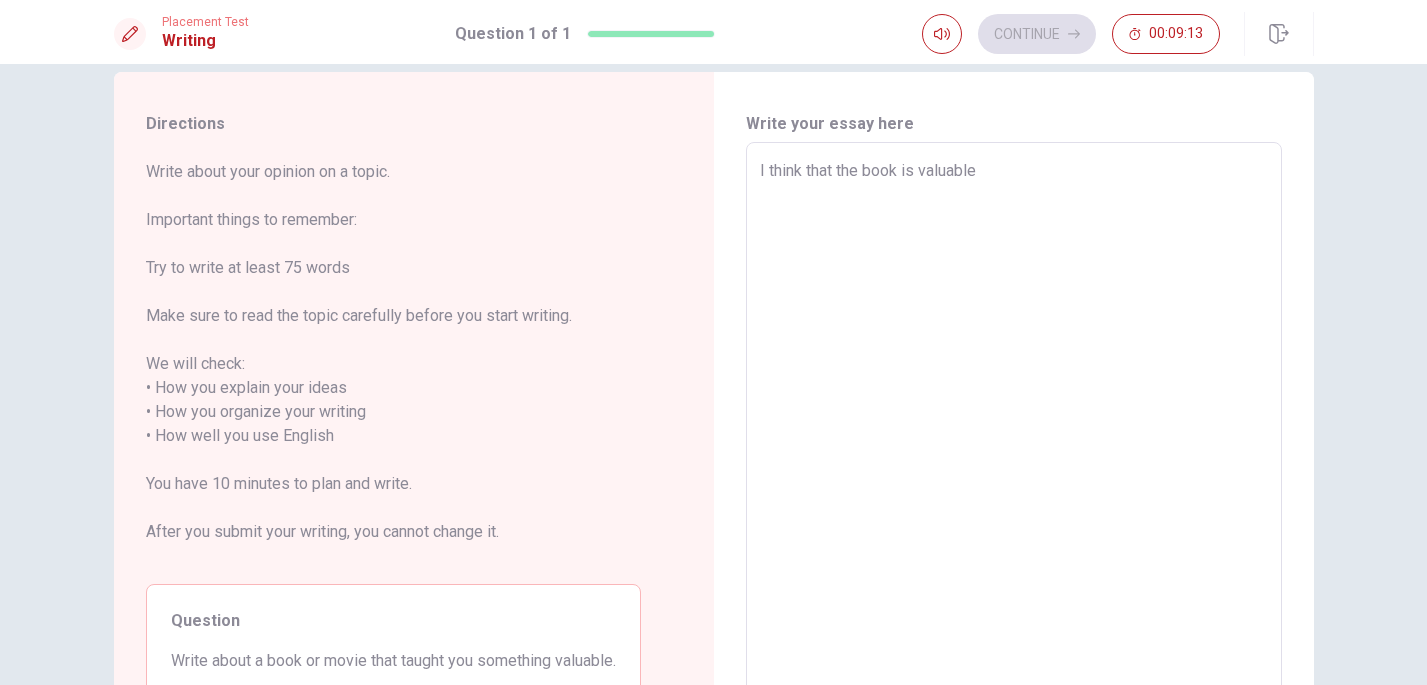 type on "x" 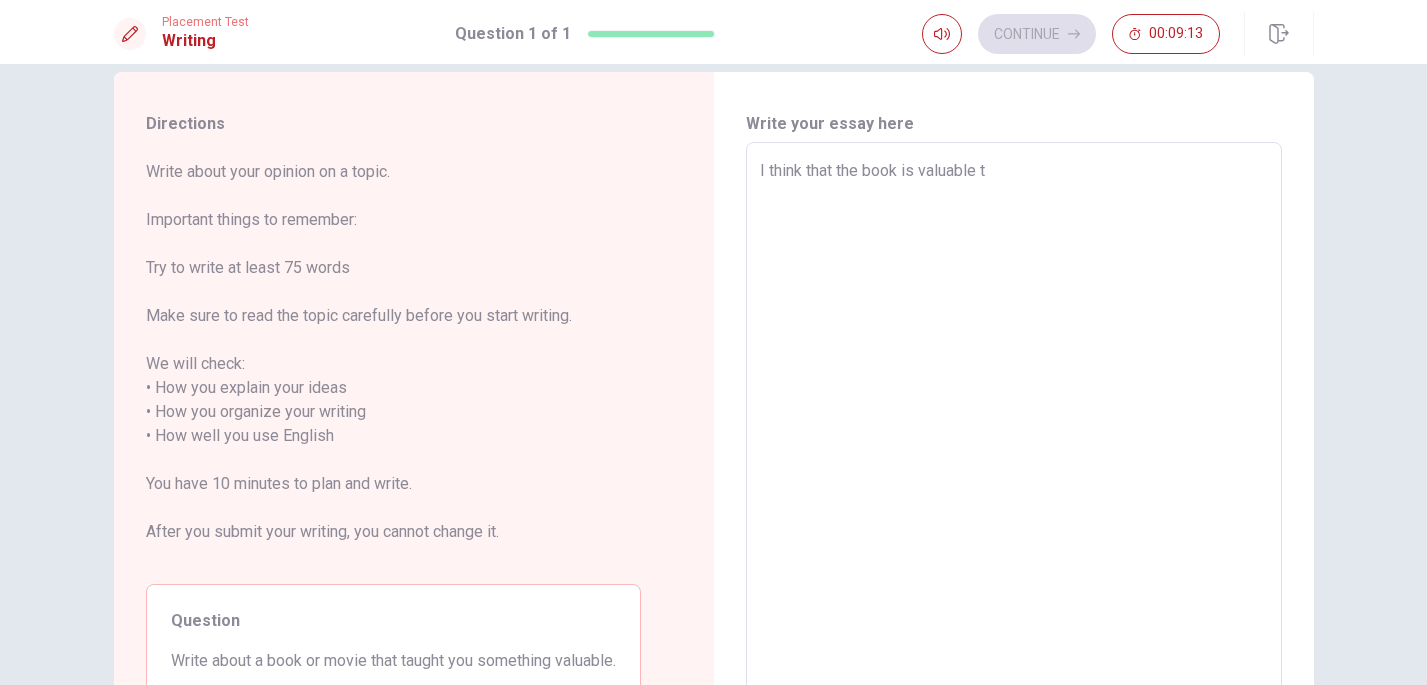 type on "x" 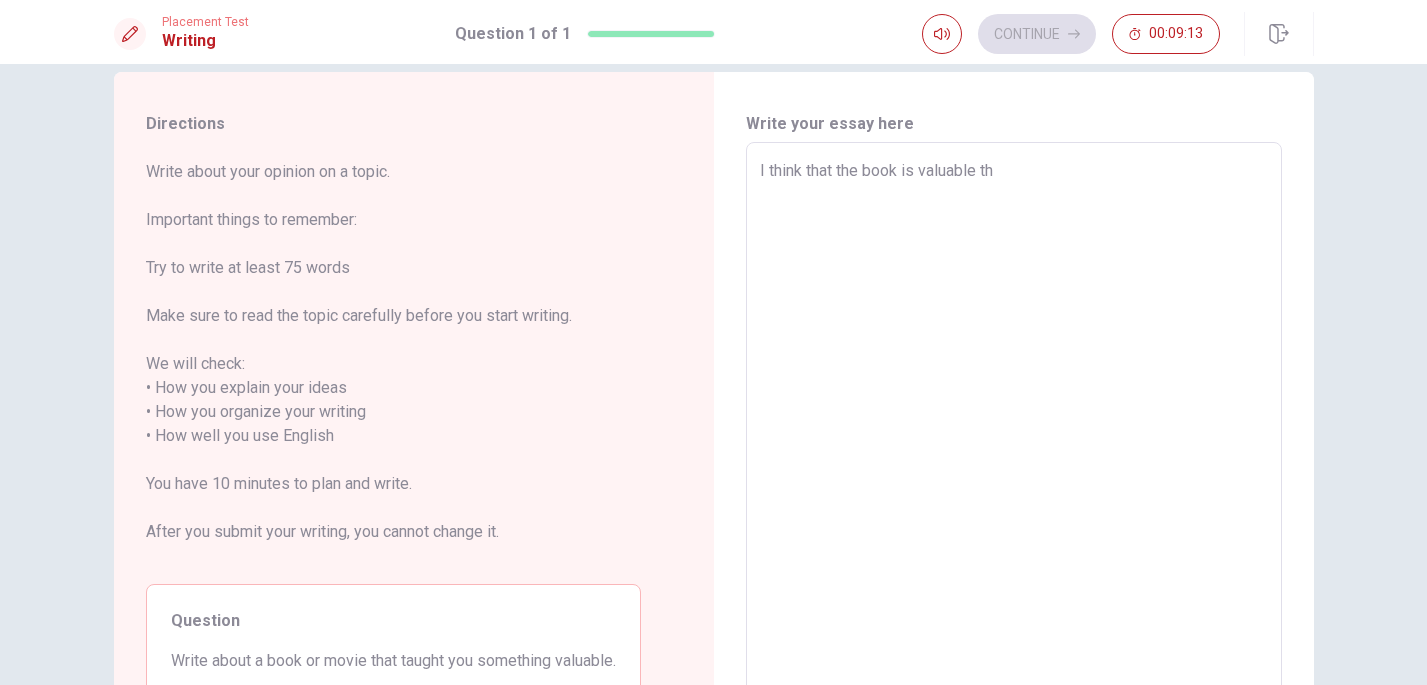 type on "x" 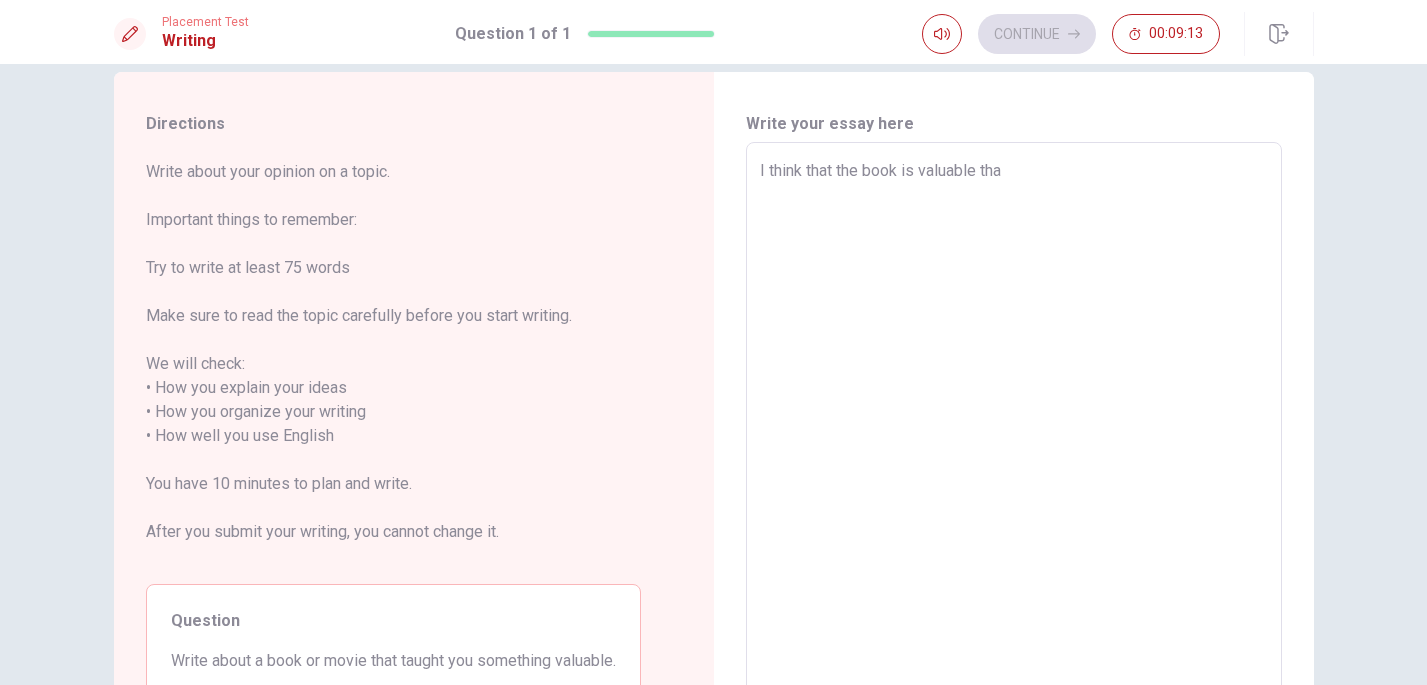 type on "x" 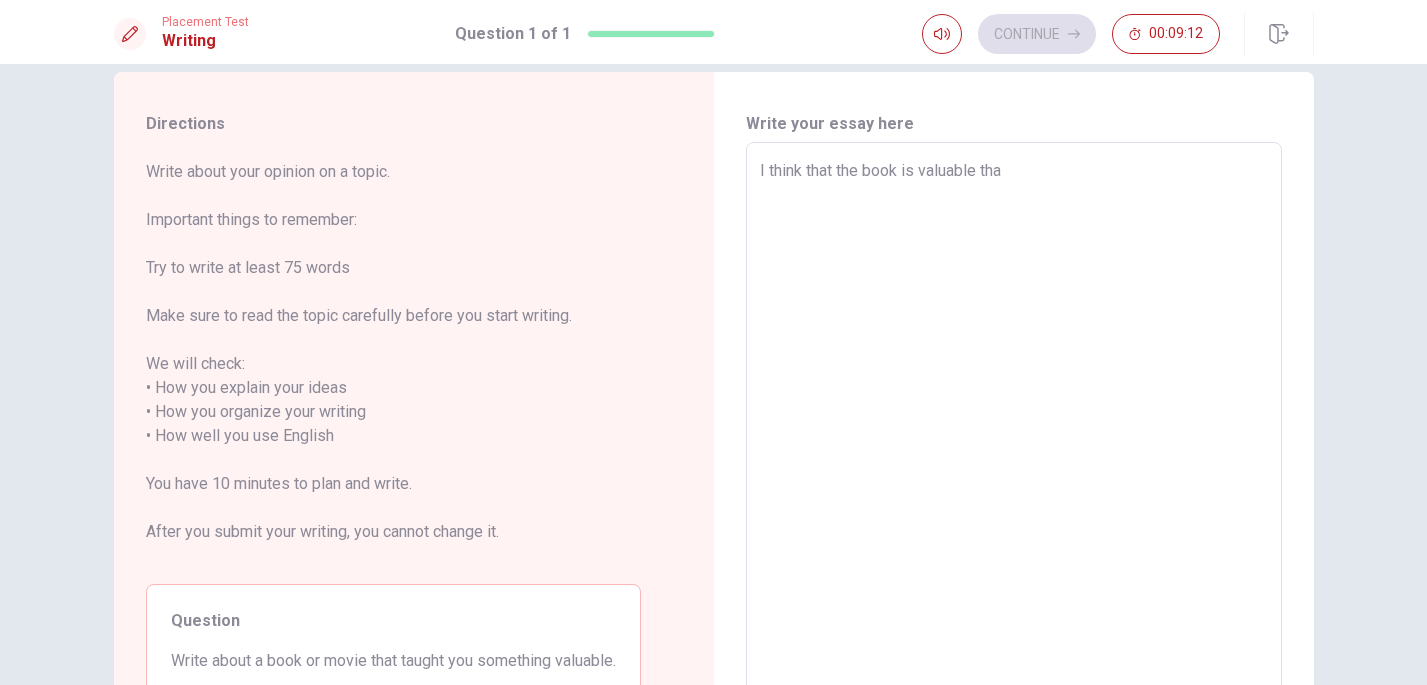 type on "I think that the book is valuable than" 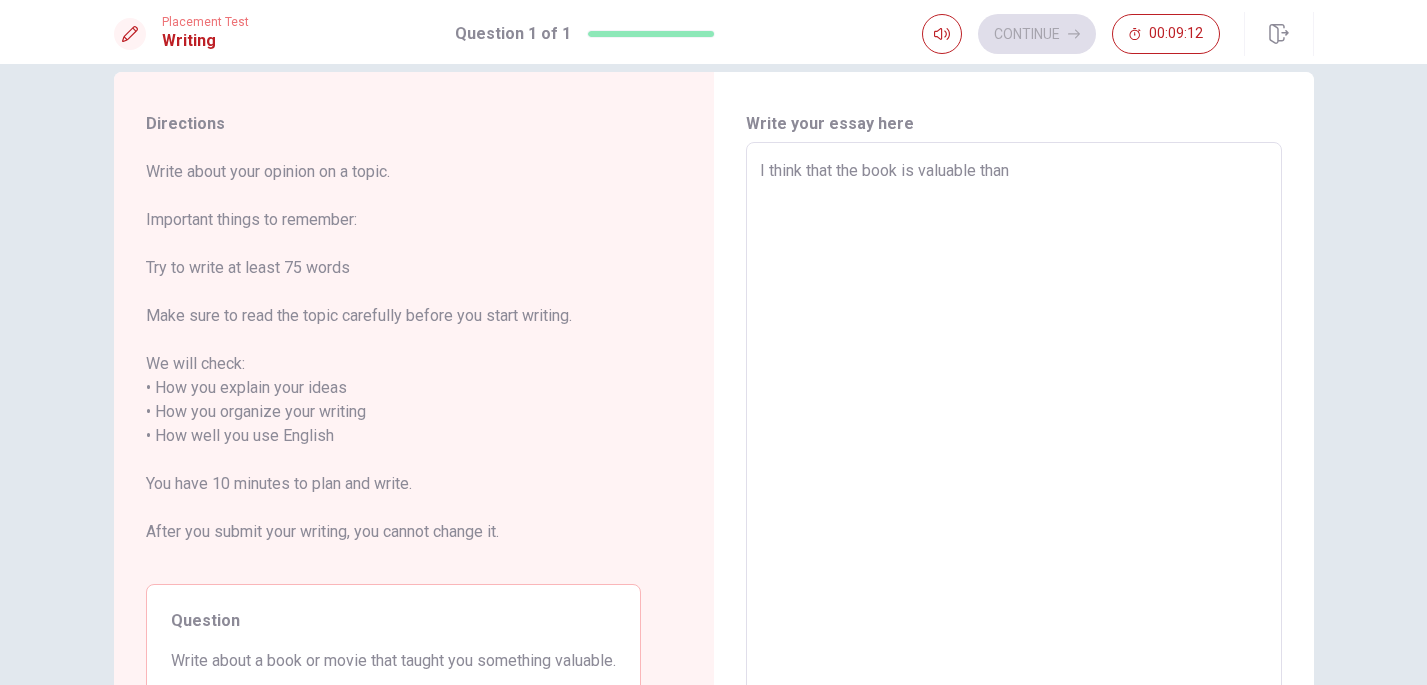 type on "x" 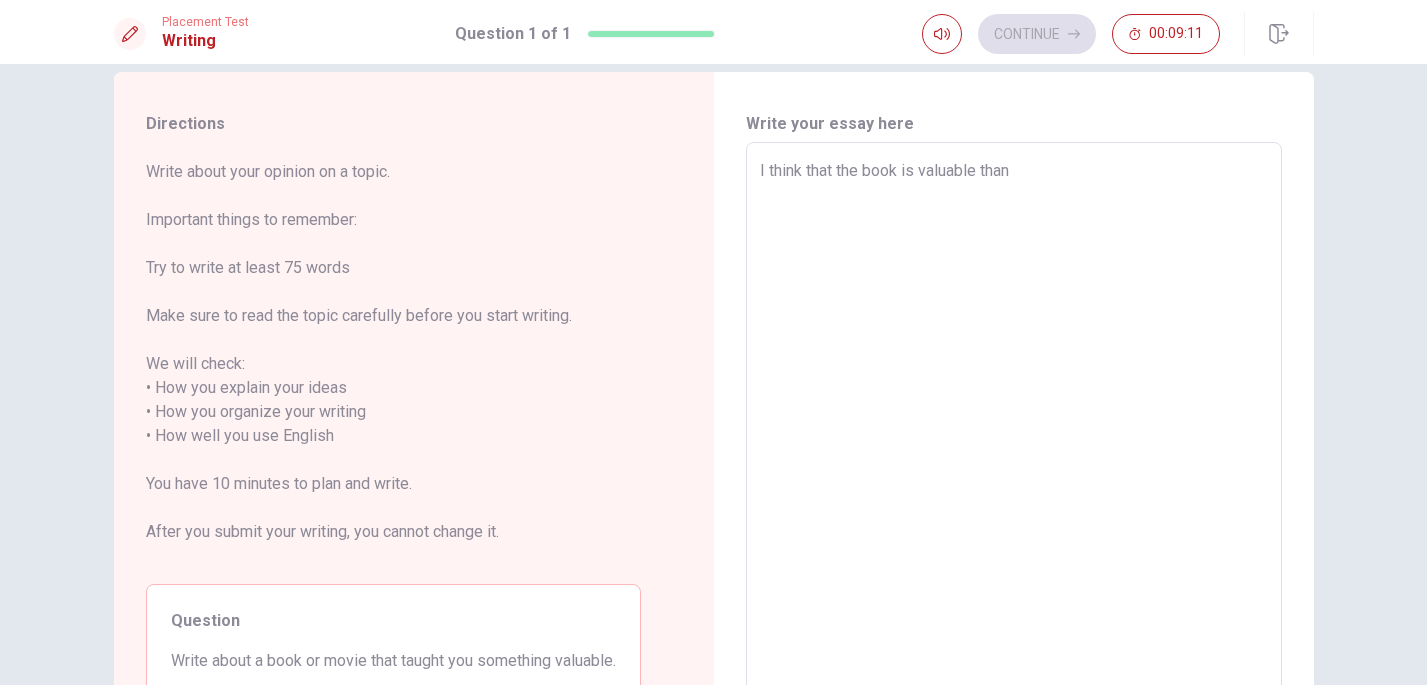 type on "I think that the book is valuable than t" 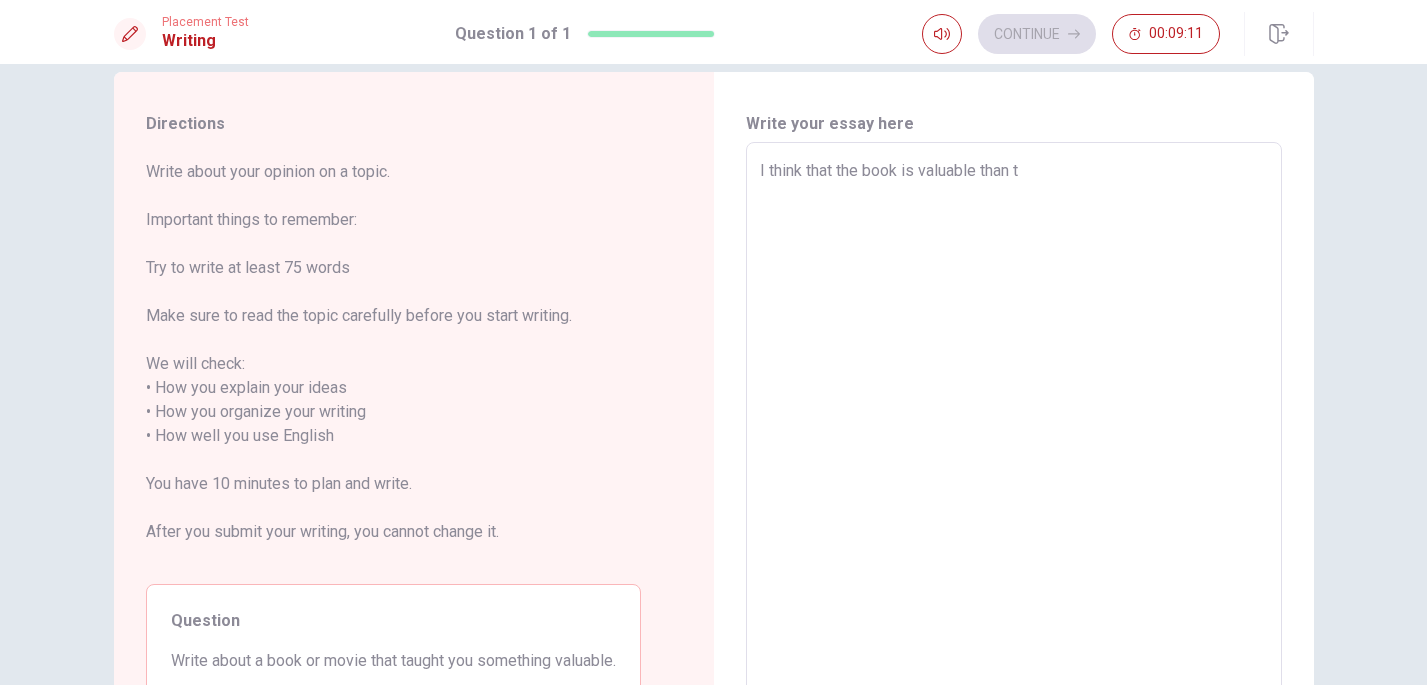 type on "x" 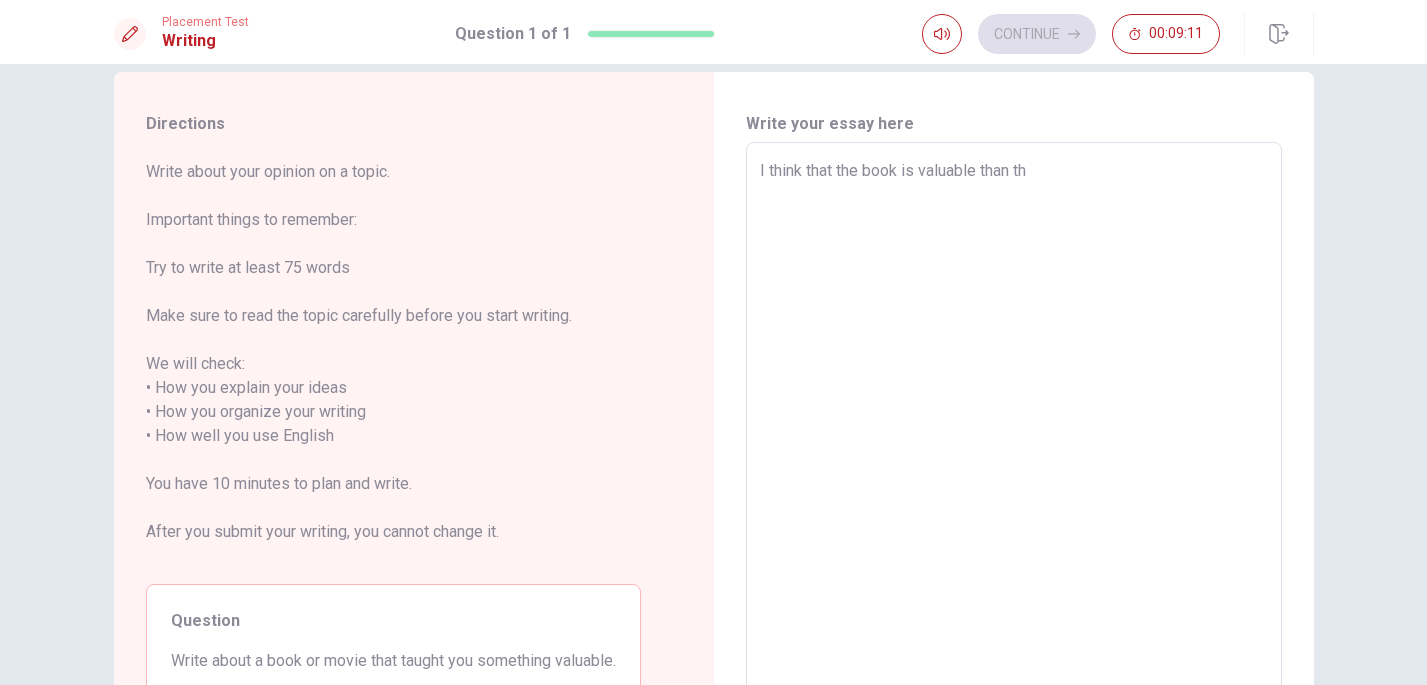 type on "x" 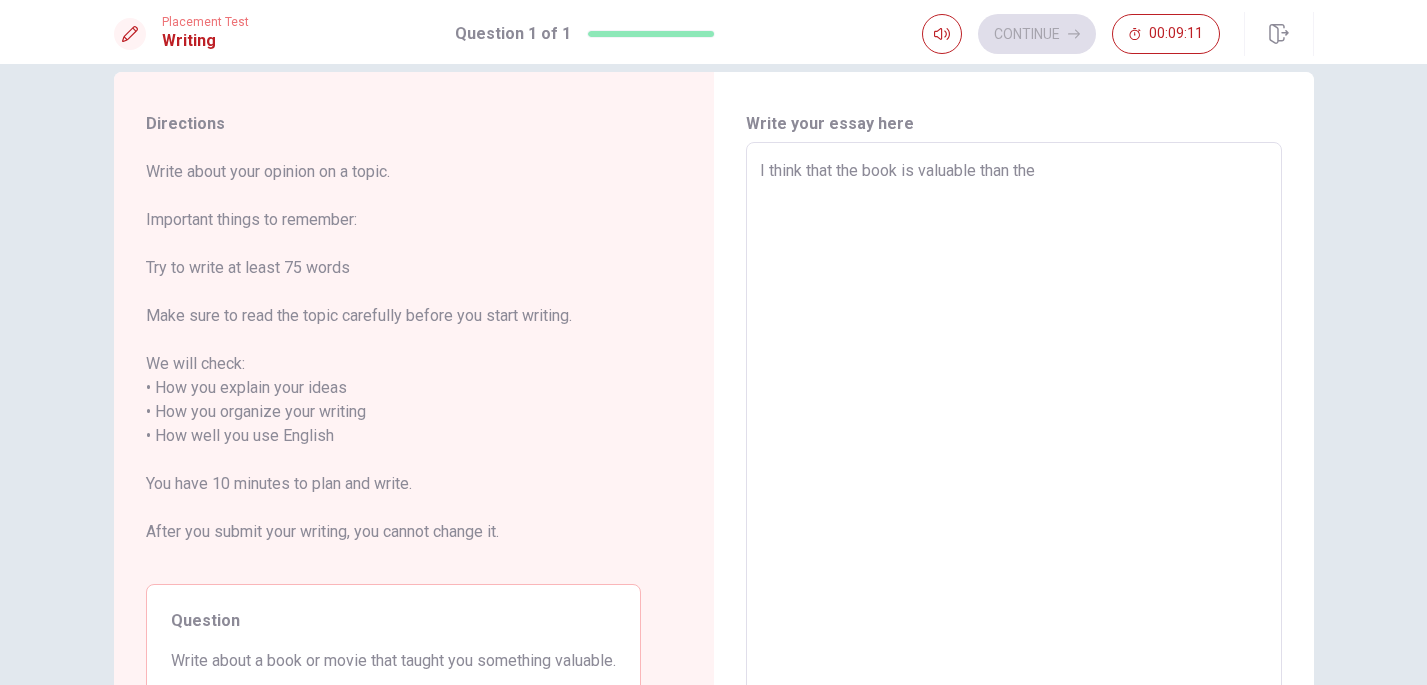 type on "x" 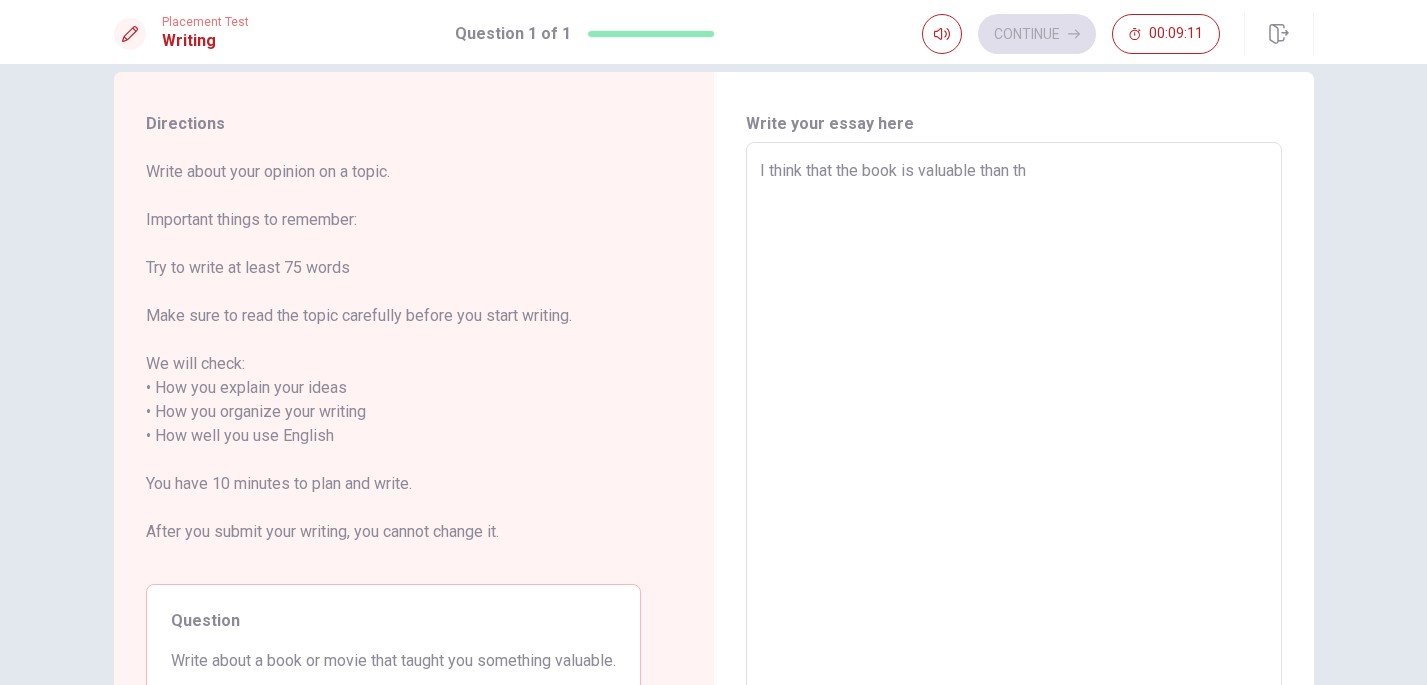 type on "x" 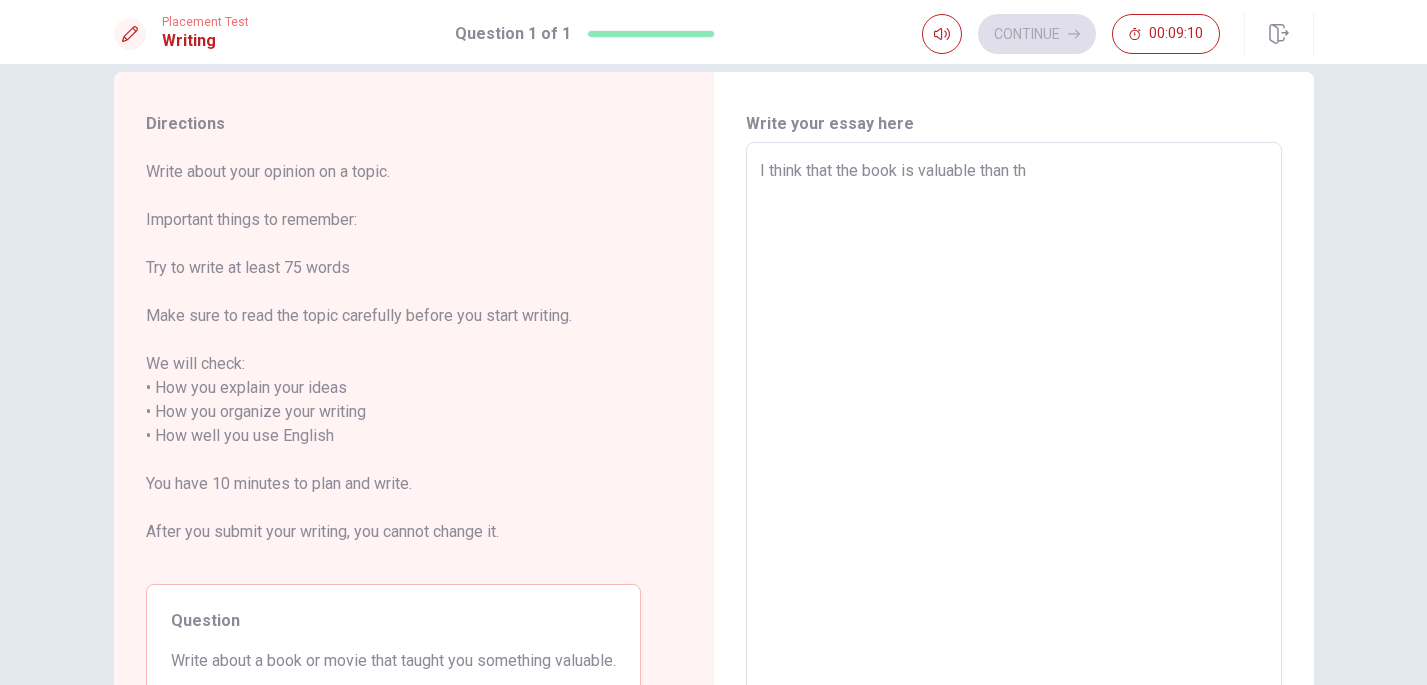 type on "I think that the book is valuable than the" 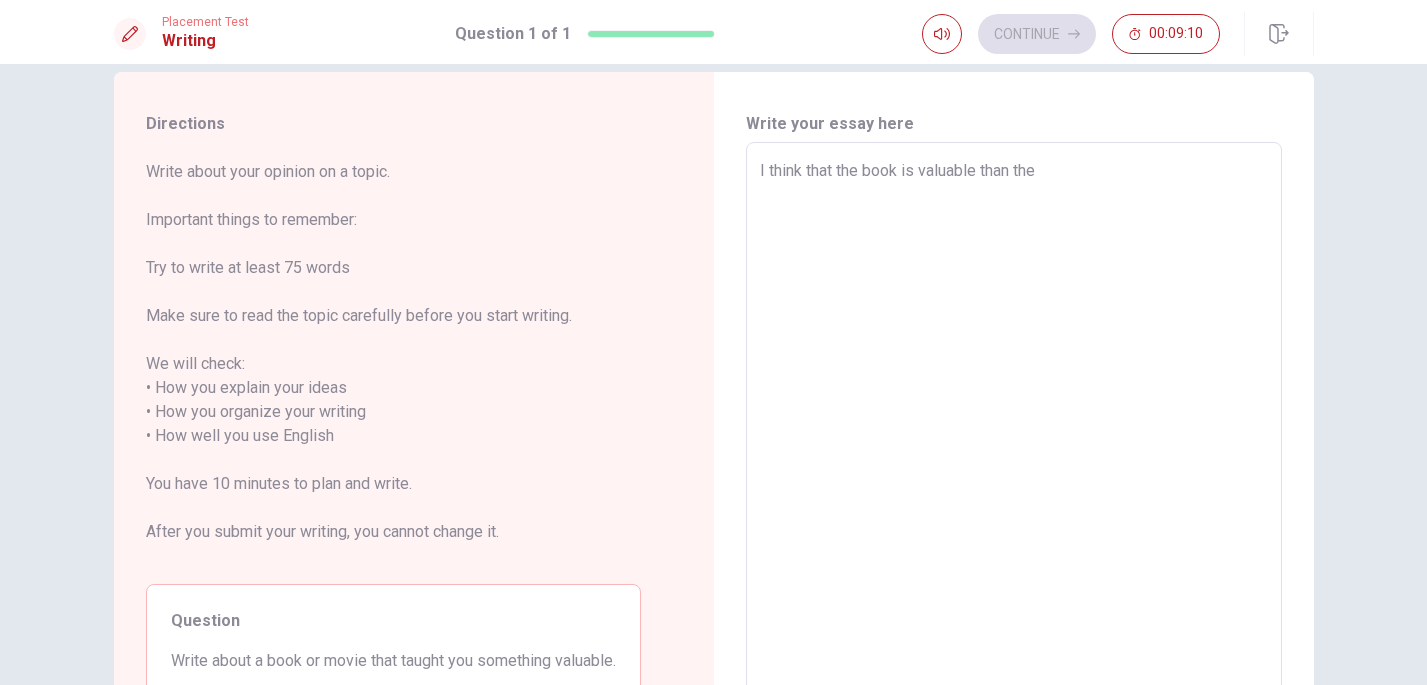 type on "x" 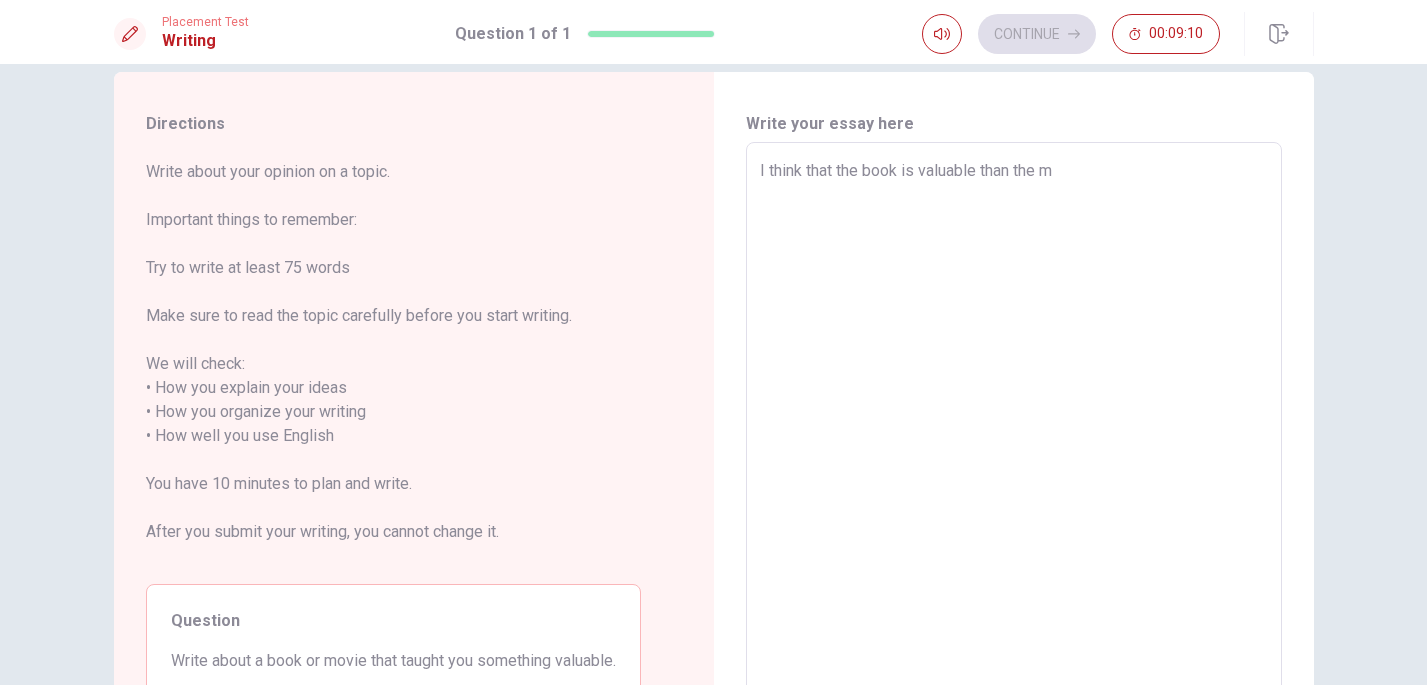 type on "x" 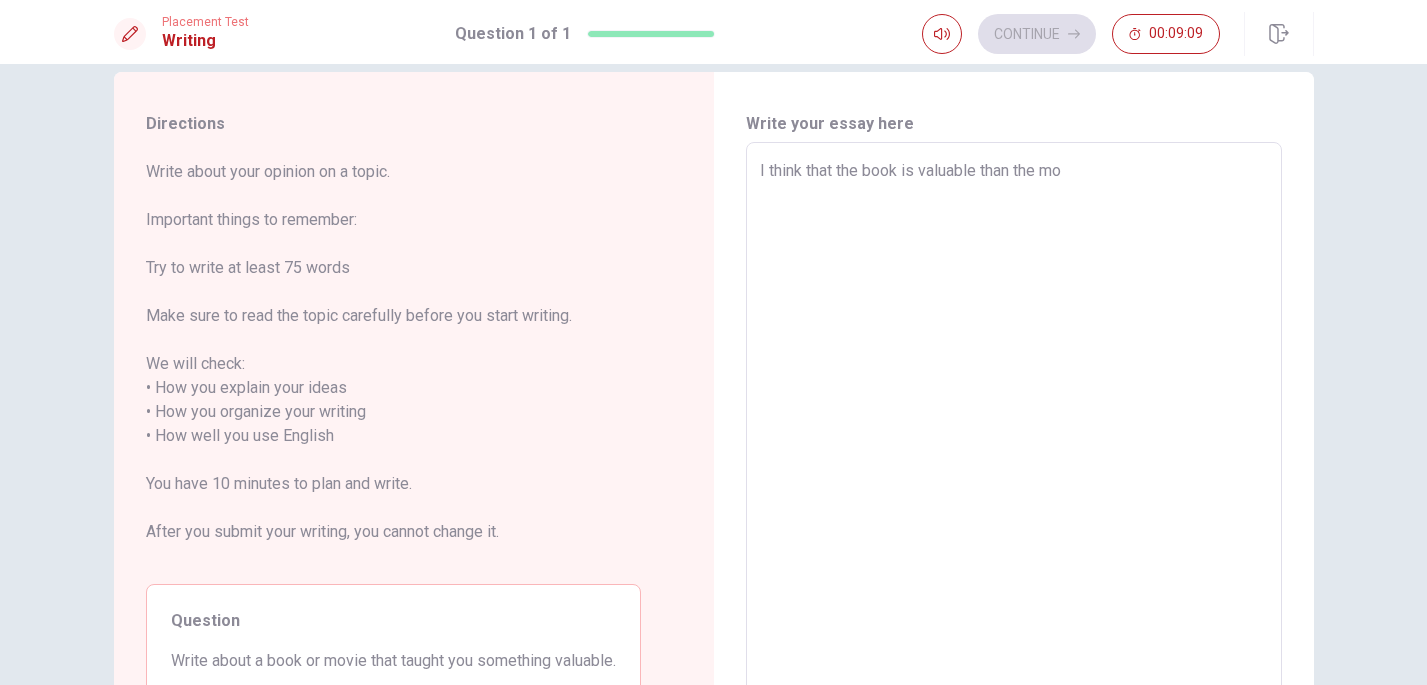 type on "x" 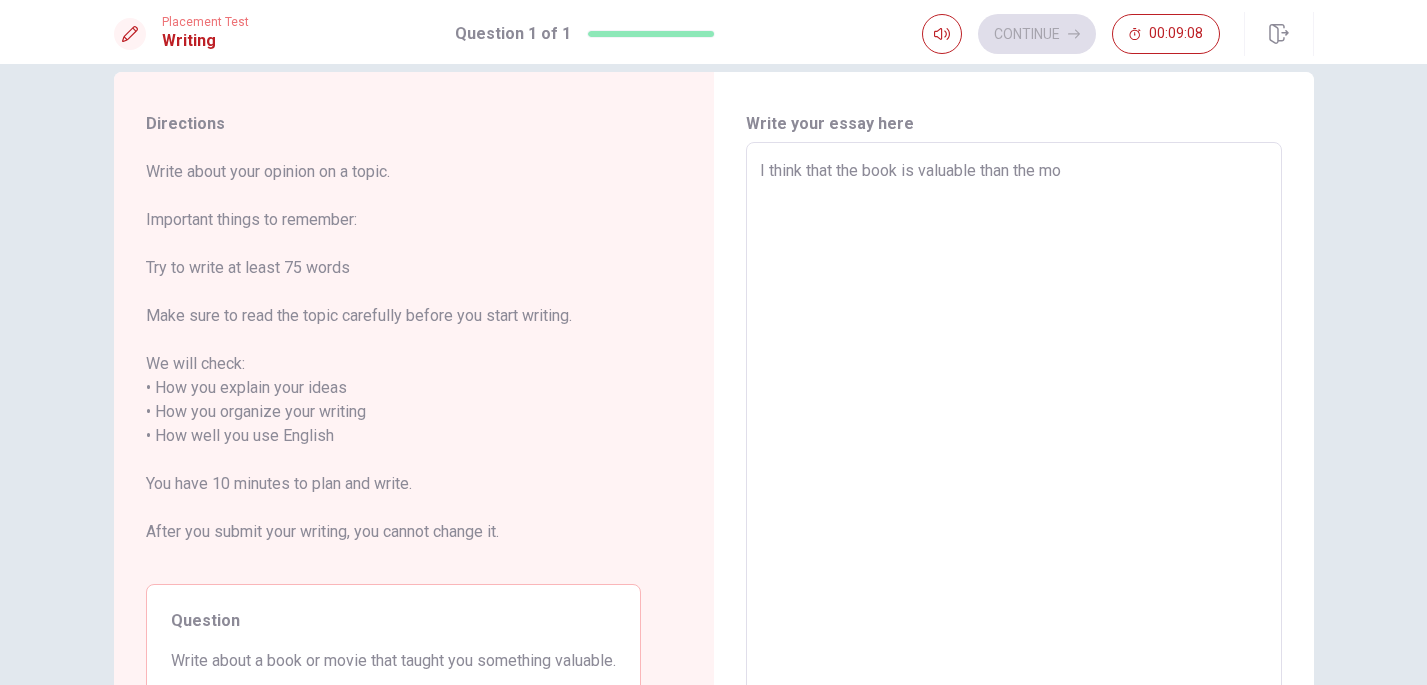 type on "I think that the book is valuable than the mov" 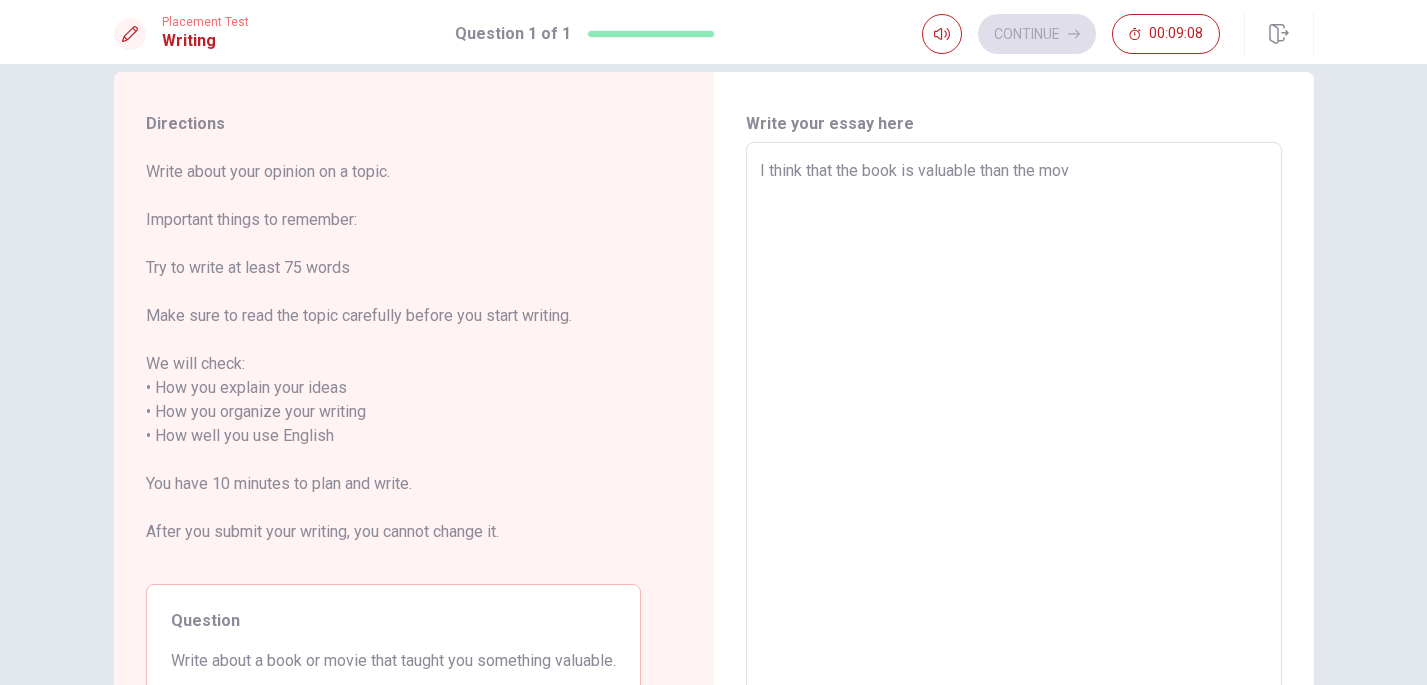 type on "x" 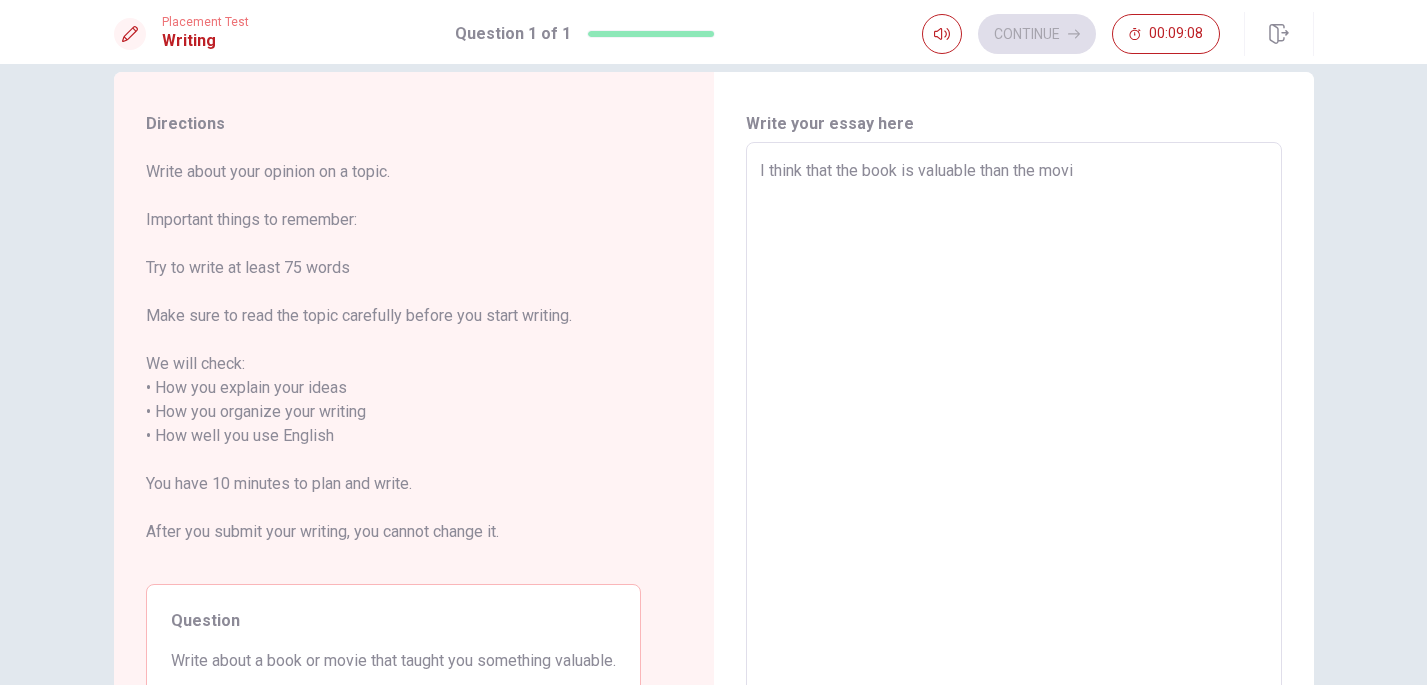 type on "x" 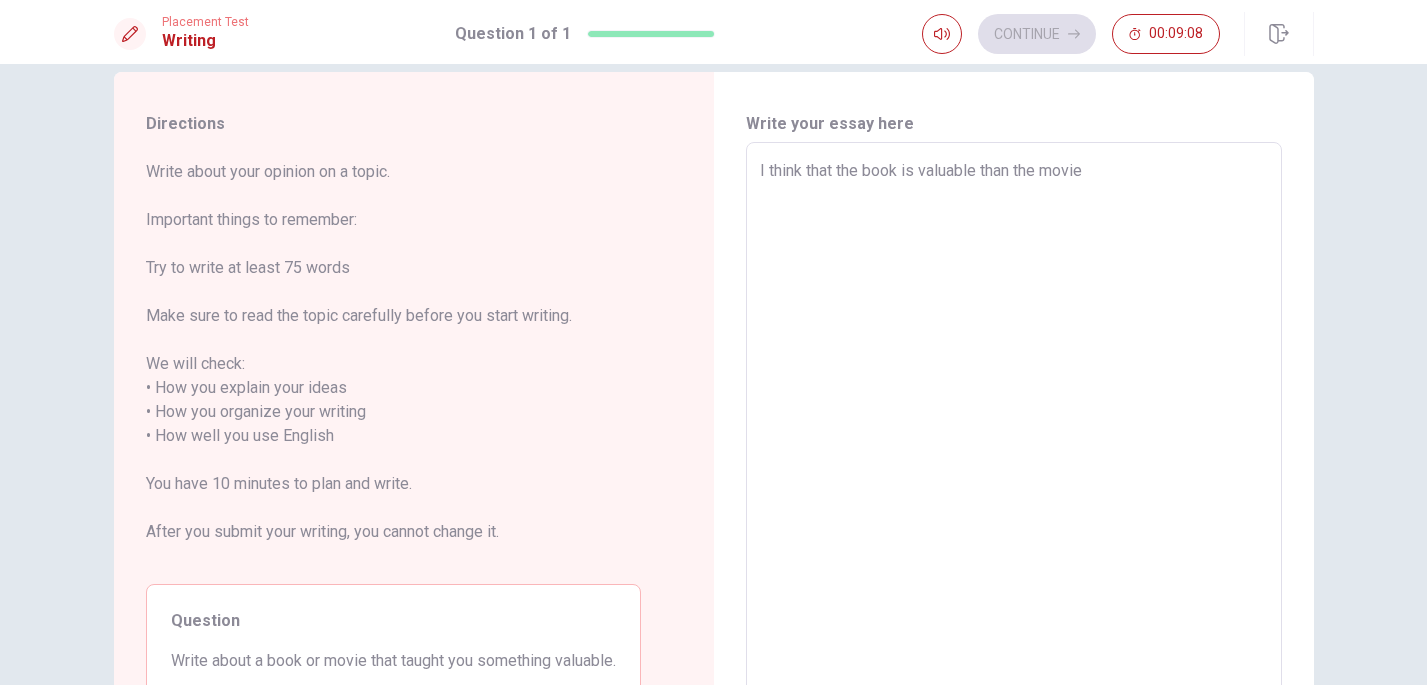 type on "x" 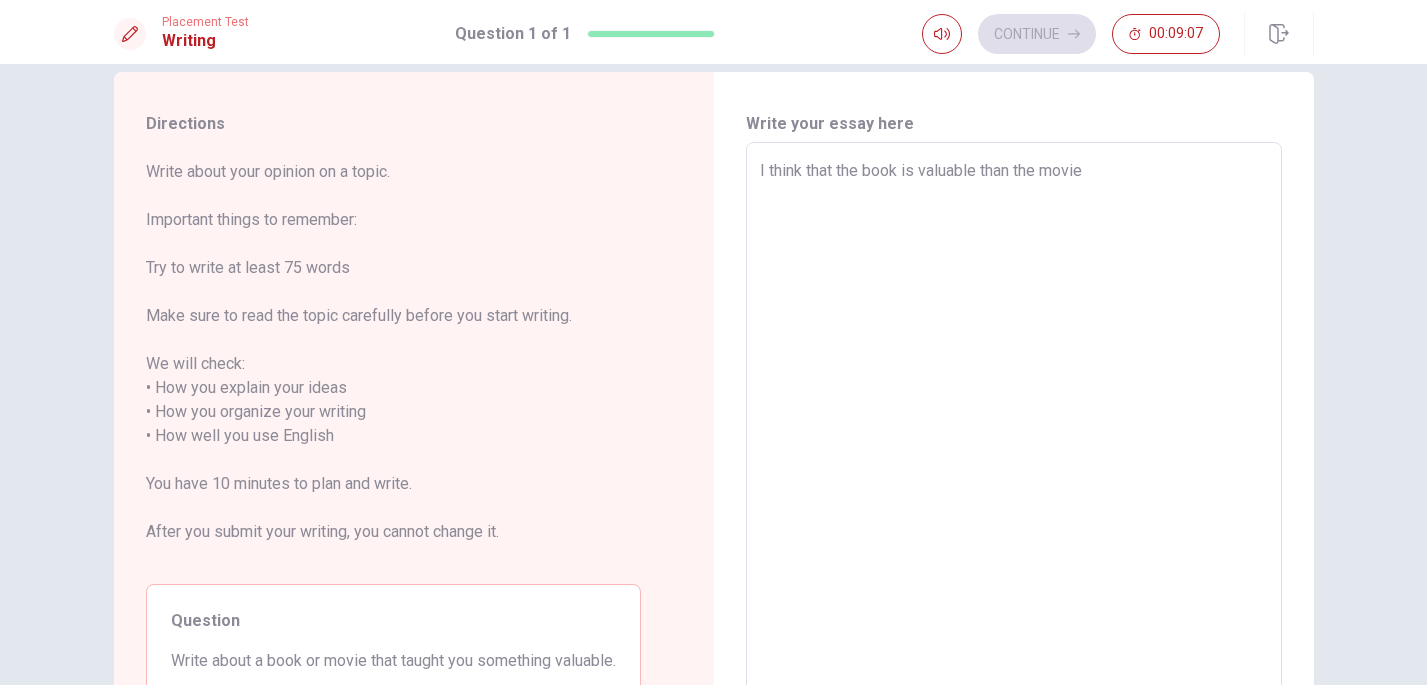 type on "I think that the book is valuable than the movie" 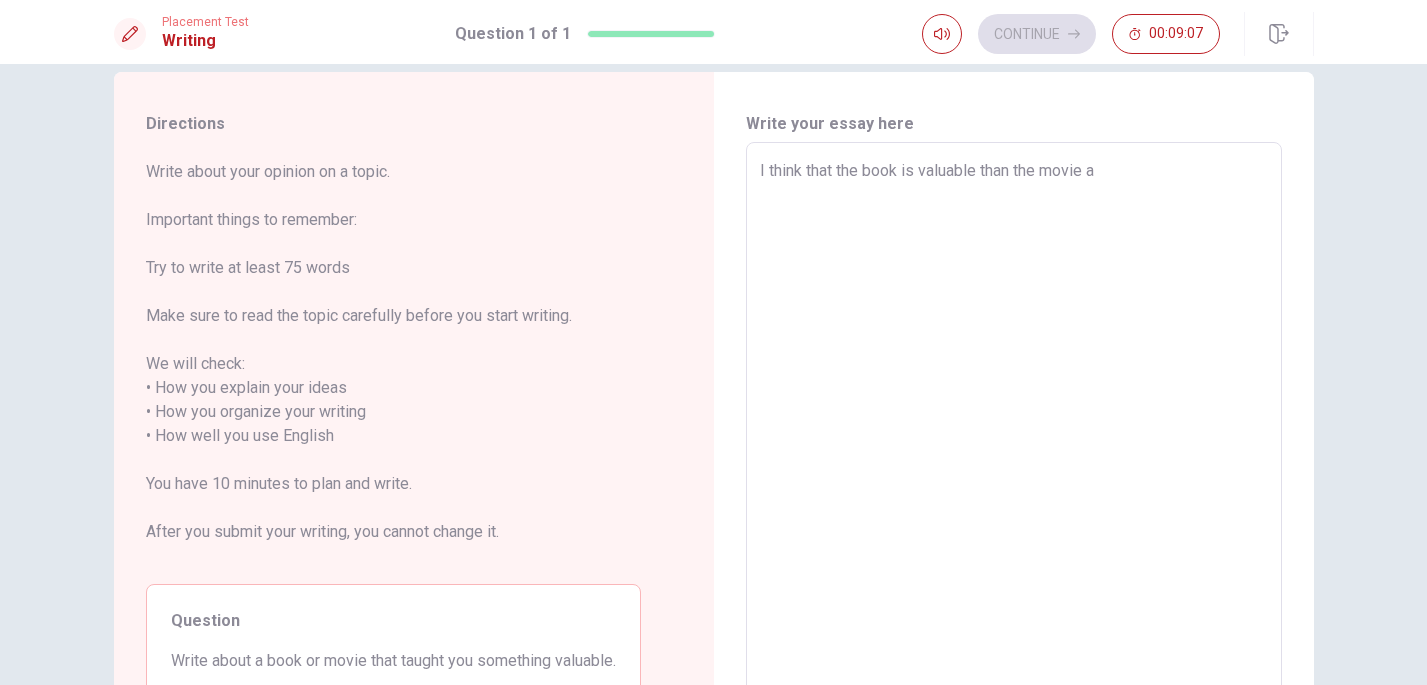 type on "I think that the book is valuable than the movie at" 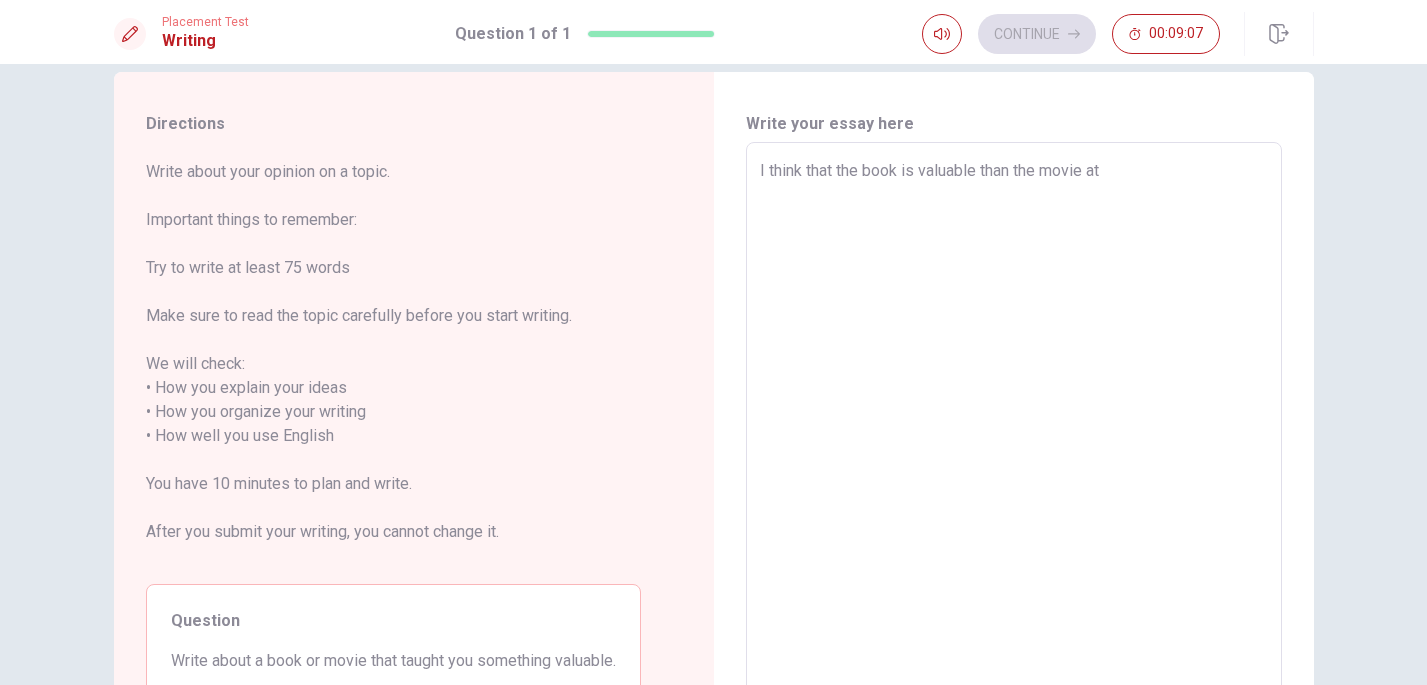 type on "x" 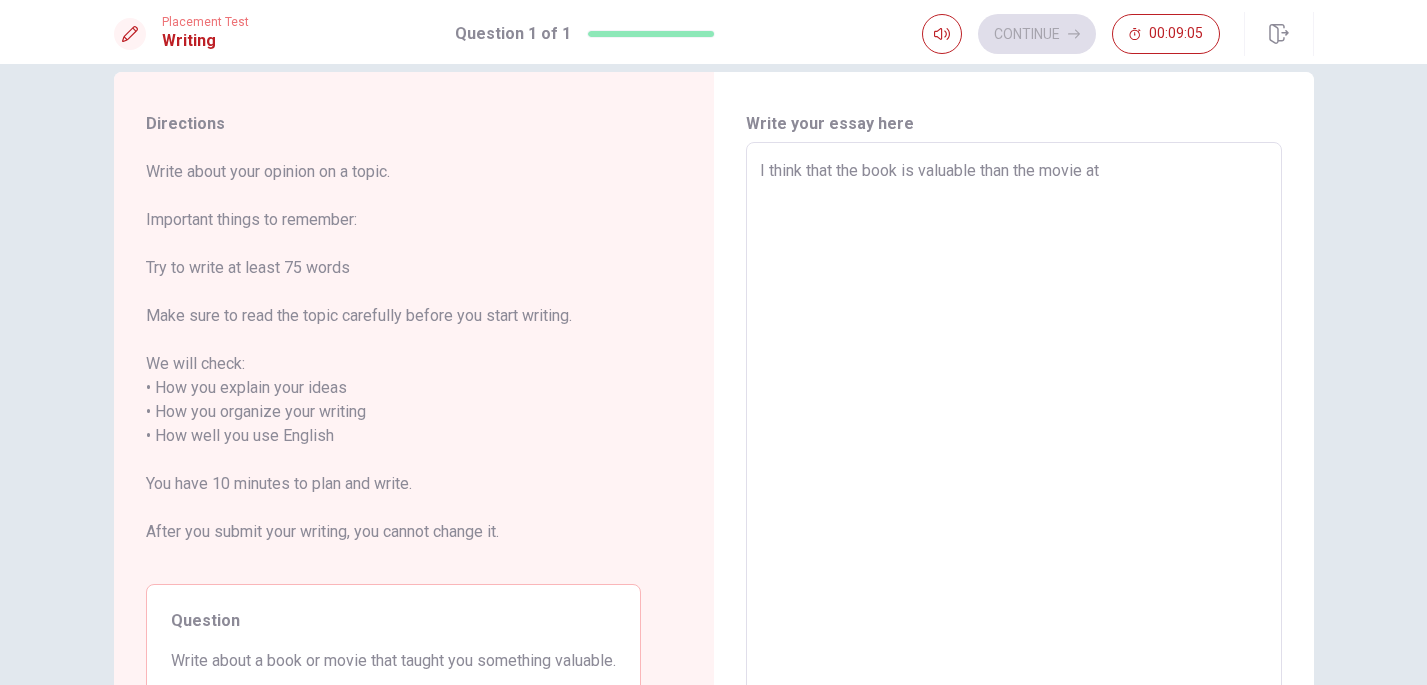 type 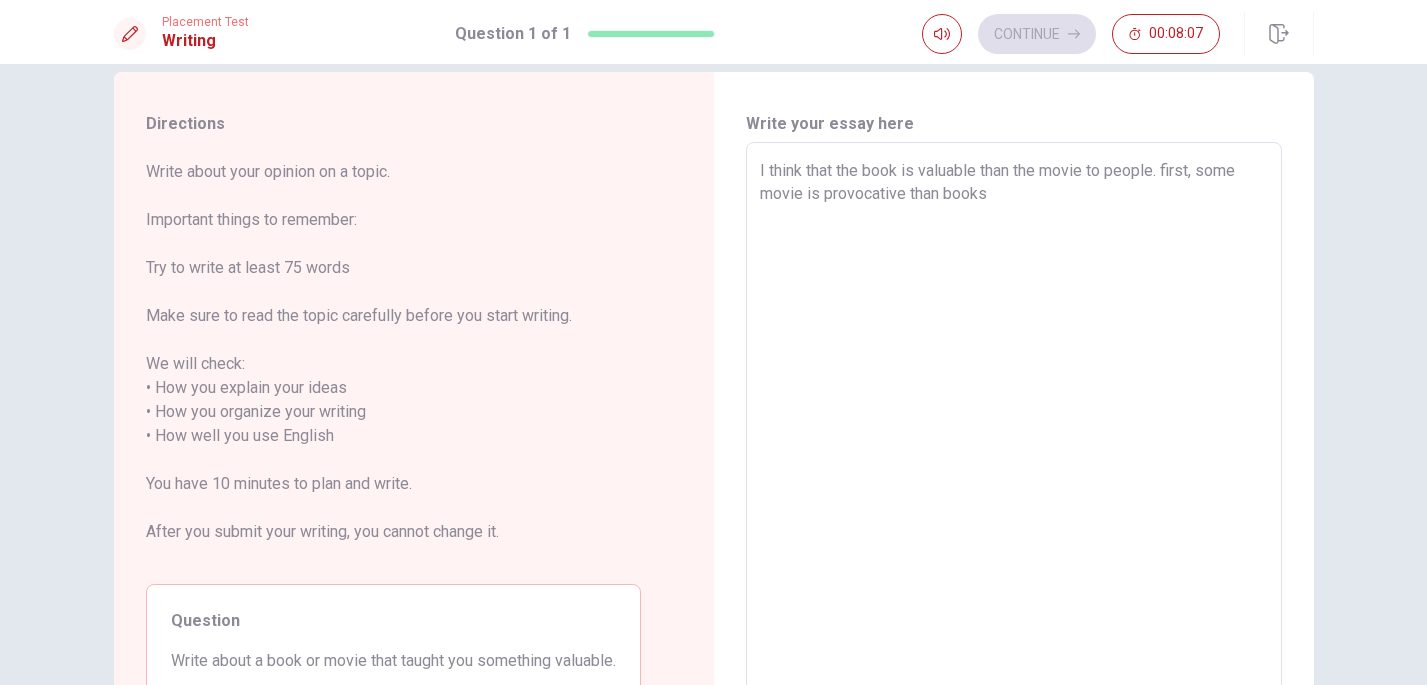 drag, startPoint x: 804, startPoint y: 194, endPoint x: 810, endPoint y: 221, distance: 27.658634 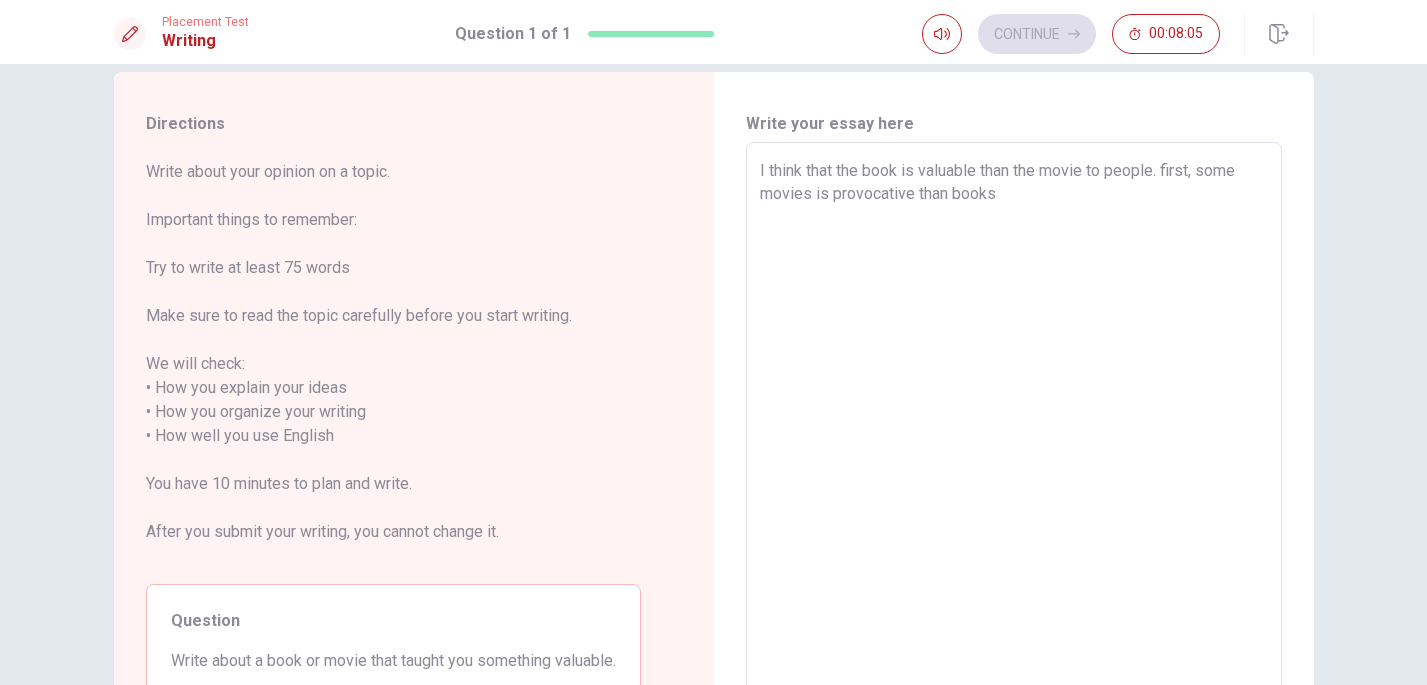 click on "I think that the book is valuable than the movie to people. first, some movies is provocative than books" at bounding box center [1014, 424] 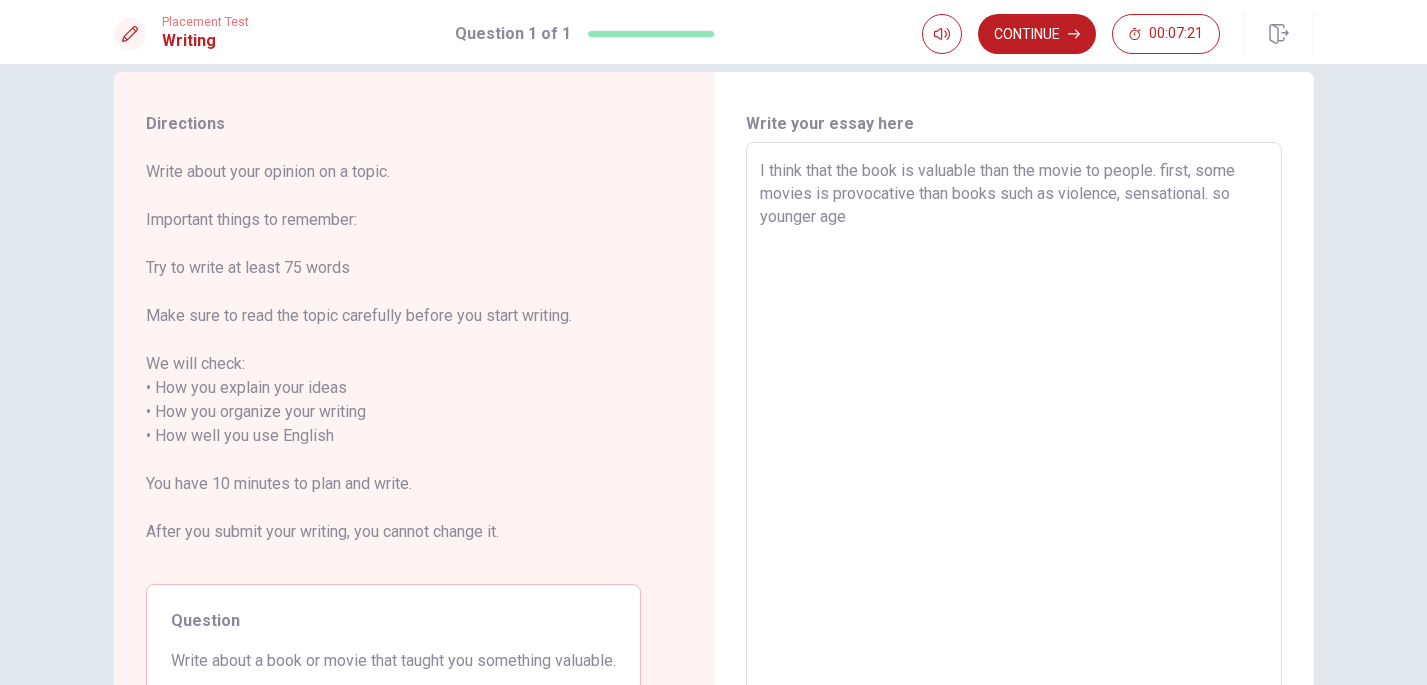 click on "I think that the book is valuable than the movie to people. first, some movies is provocative than books such as violence, sensational. so younger age" at bounding box center [1014, 424] 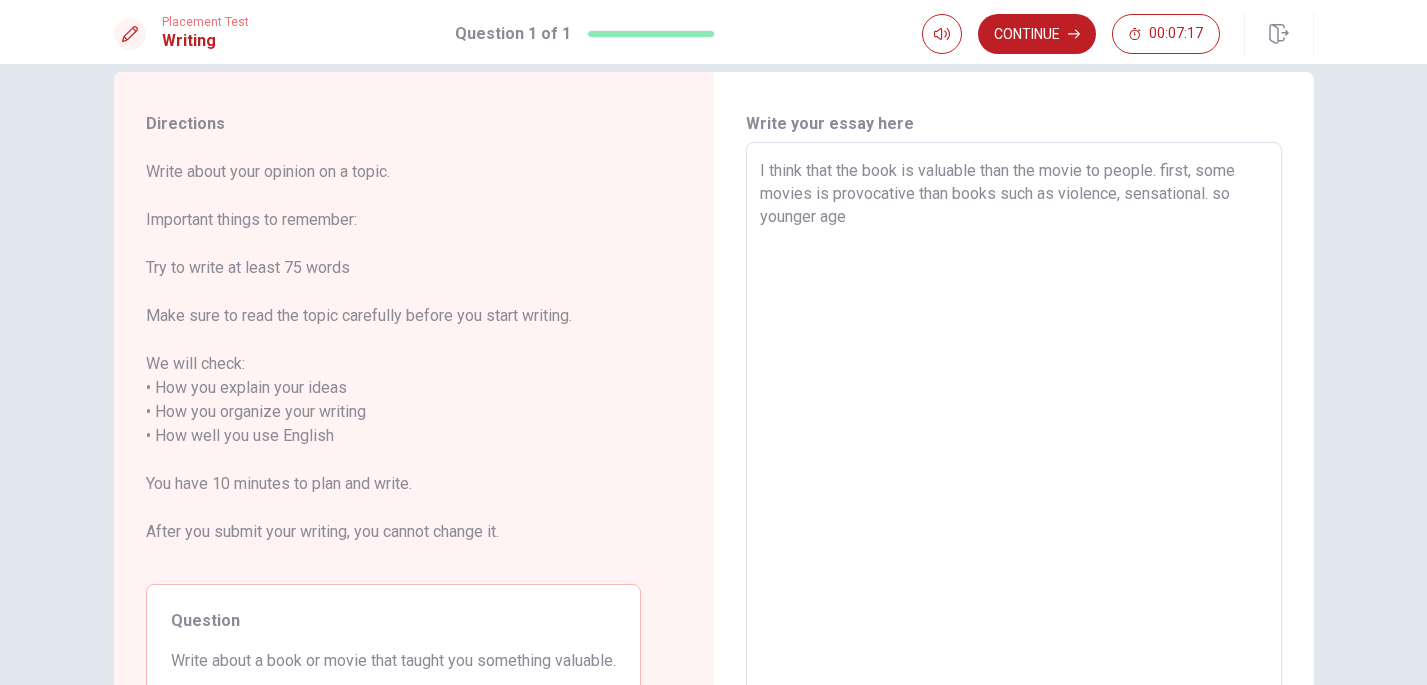 click on "I think that the book is valuable than the movie to people. first, some movies is provocative than books such as violence, sensational. so younger age" at bounding box center (1014, 424) 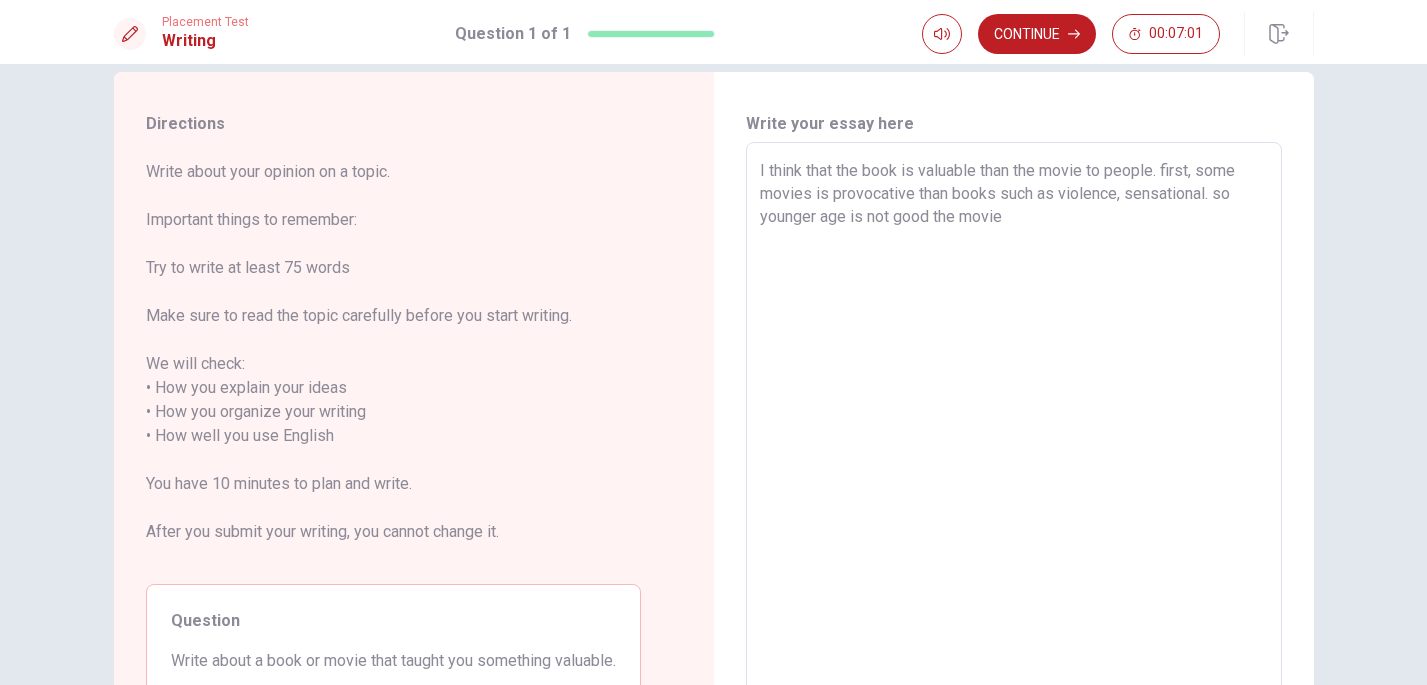click on "I think that the book is valuable than the movie to people. first, some movies is provocative than books such as violence, sensational. so younger age is not good the movie" at bounding box center (1014, 424) 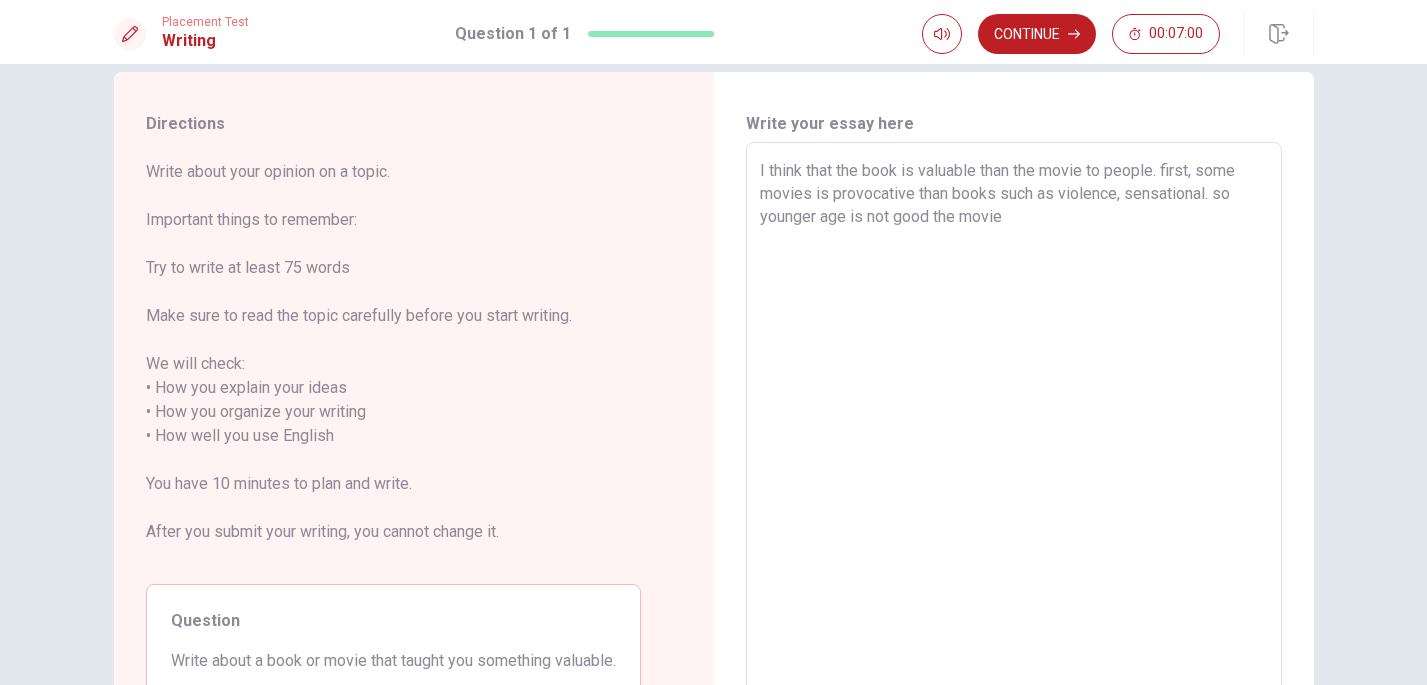 drag, startPoint x: 885, startPoint y: 215, endPoint x: 914, endPoint y: 215, distance: 29 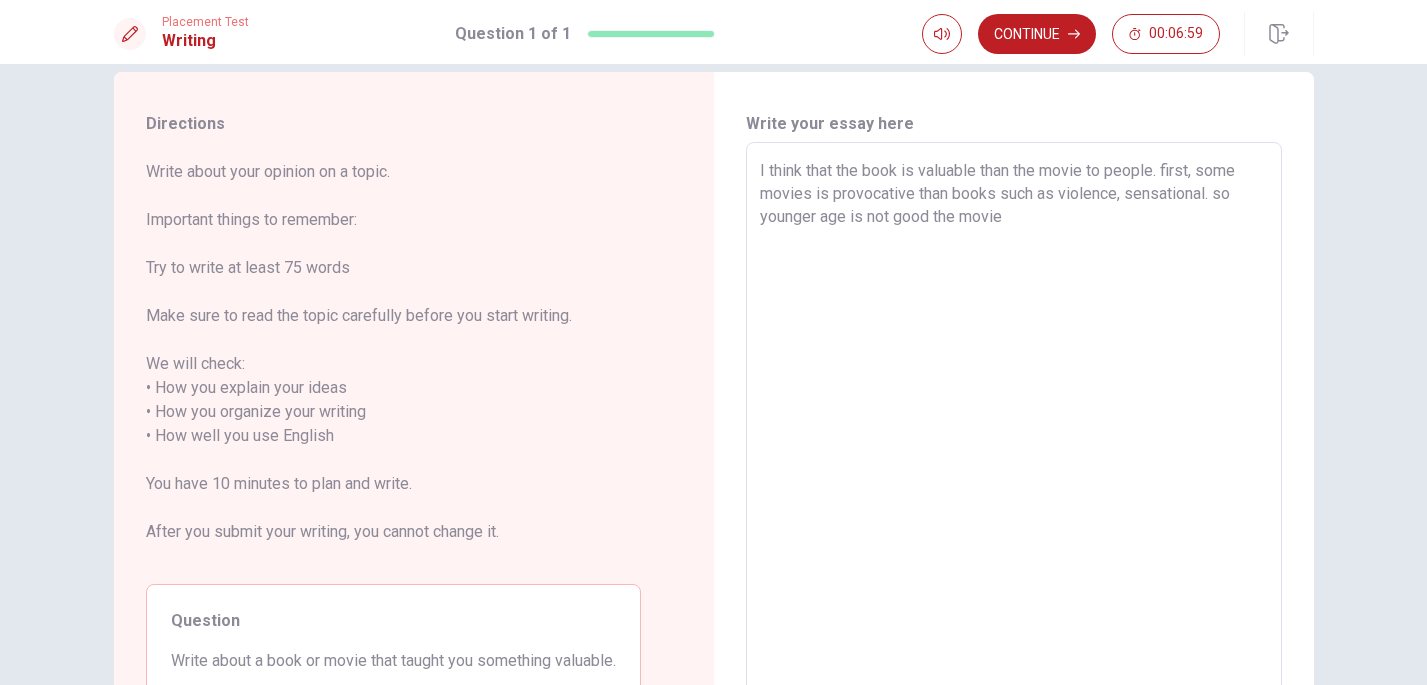 click on "I think that the book is valuable than the movie to people. first, some movies is provocative than books such as violence, sensational. so younger age is not good the movie" at bounding box center [1014, 424] 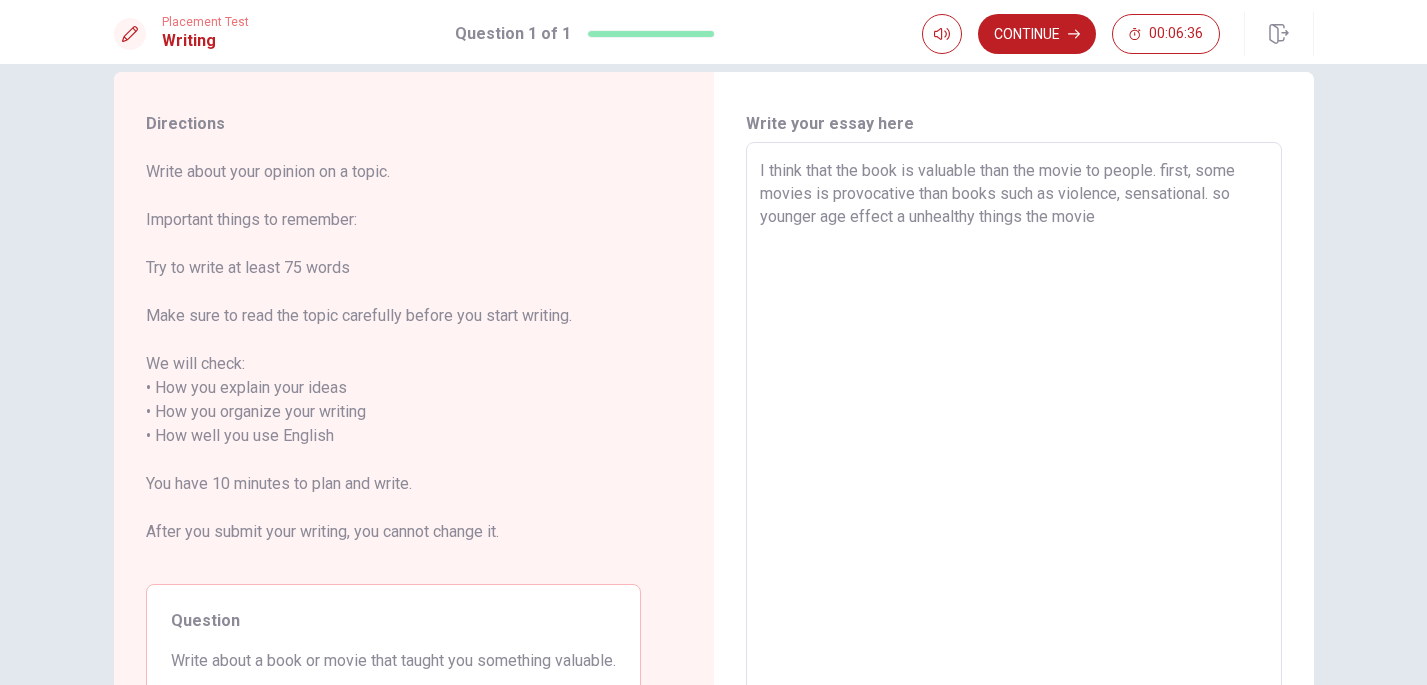 drag, startPoint x: 1119, startPoint y: 224, endPoint x: 1069, endPoint y: 224, distance: 50 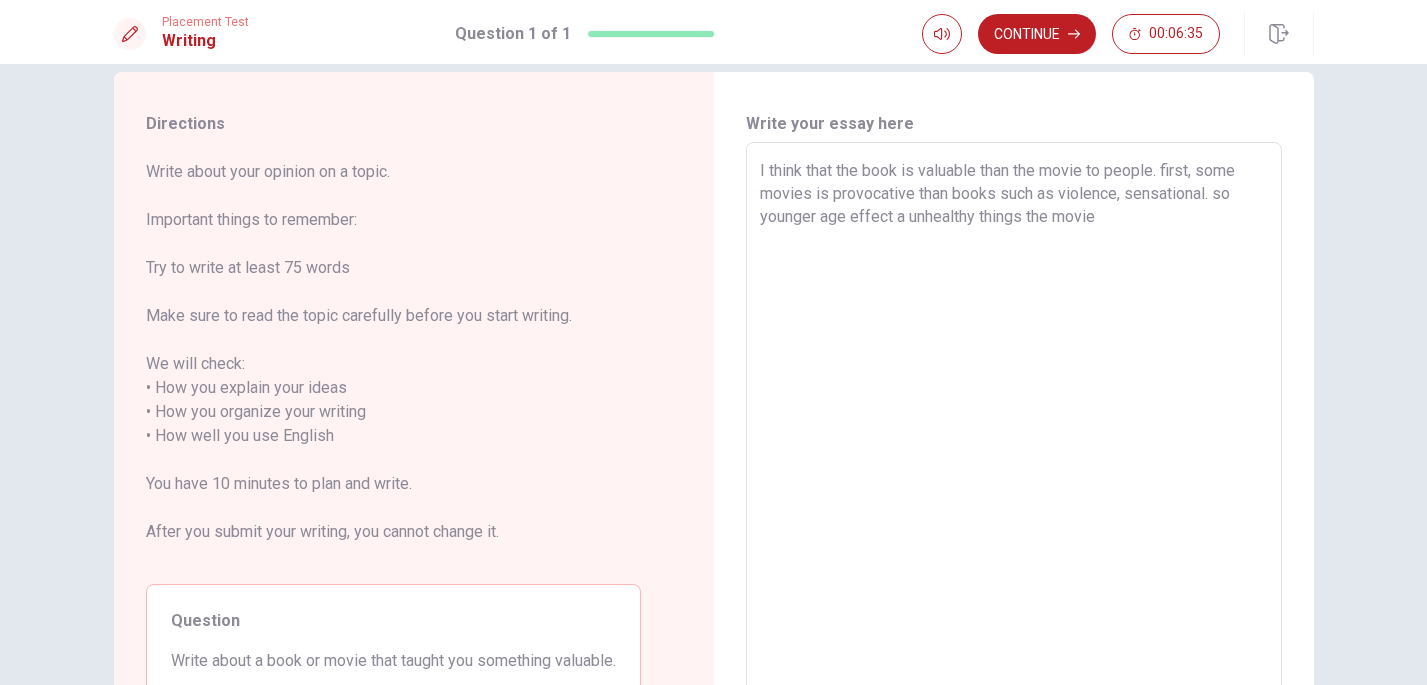 click on "I think that the book is valuable than the movie to people. first, some movies is provocative than books such as violence, sensational. so younger age effect a unhealthy things the movie" at bounding box center [1014, 424] 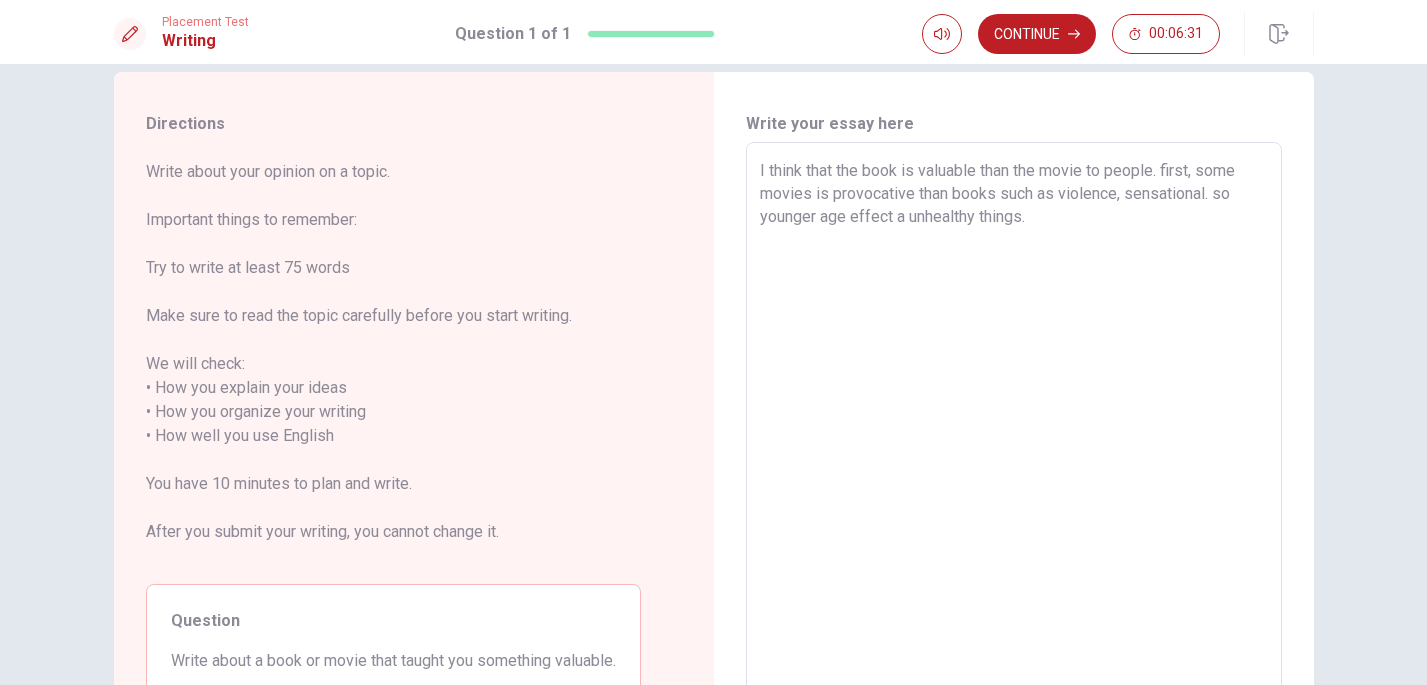 click on "I think that the book is valuable than the movie to people. first, some movies is provocative than books such as violence, sensational. so younger age effect a unhealthy things." at bounding box center (1014, 424) 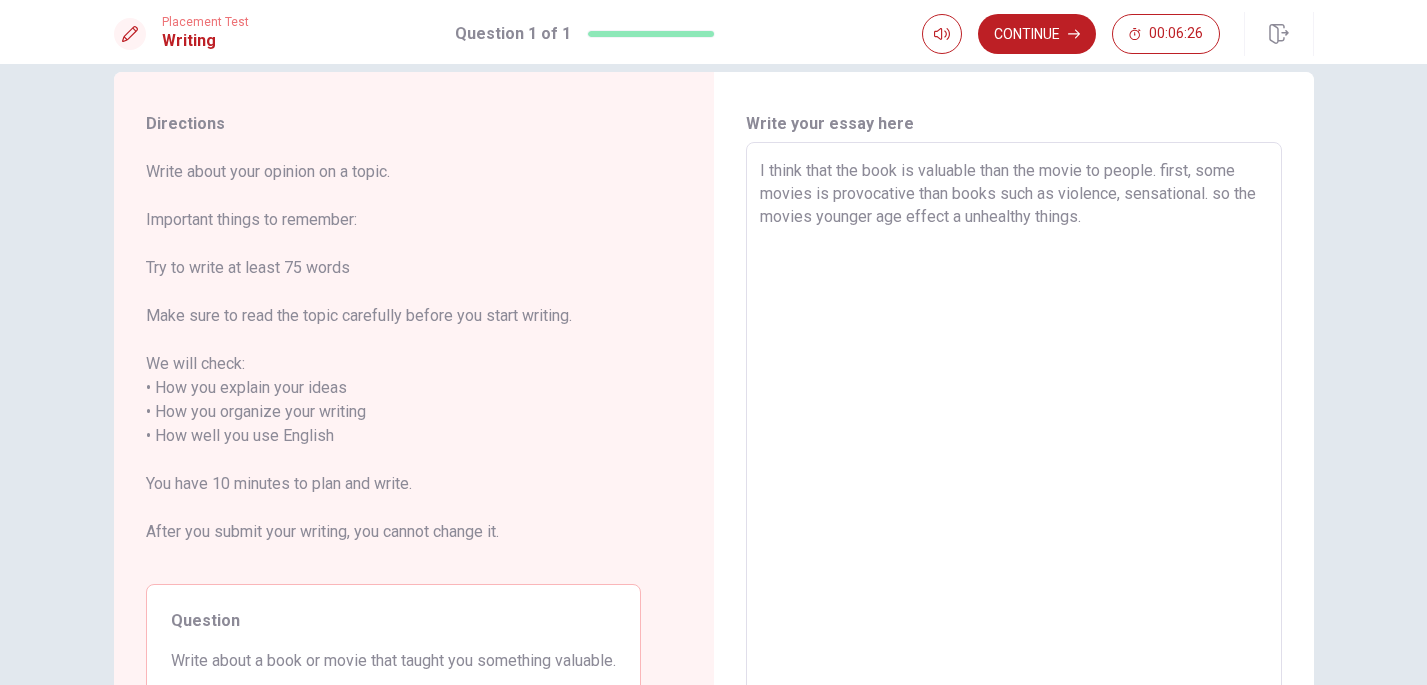 drag, startPoint x: 927, startPoint y: 213, endPoint x: 841, endPoint y: 215, distance: 86.023254 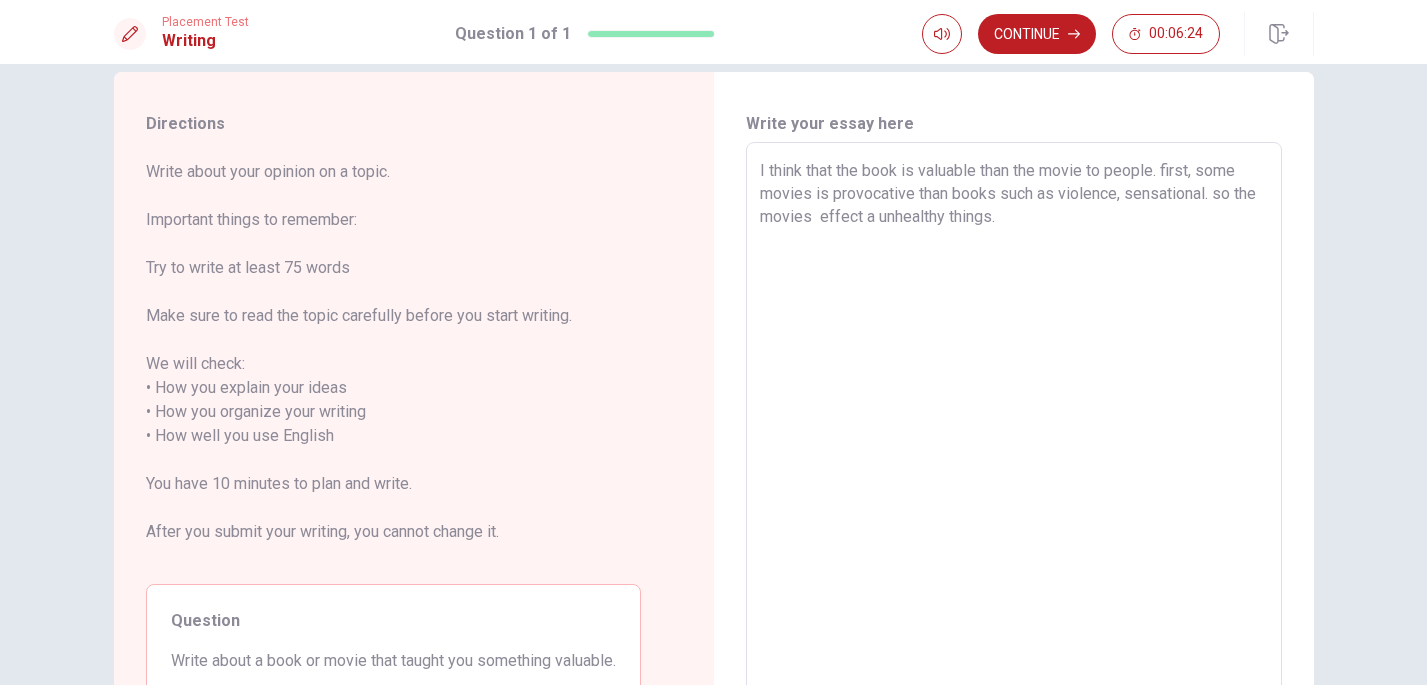 click on "I think that the book is valuable than the movie to people. first, some movies is provocative than books such as violence, sensational. so the movies  effect a unhealthy things." at bounding box center (1014, 424) 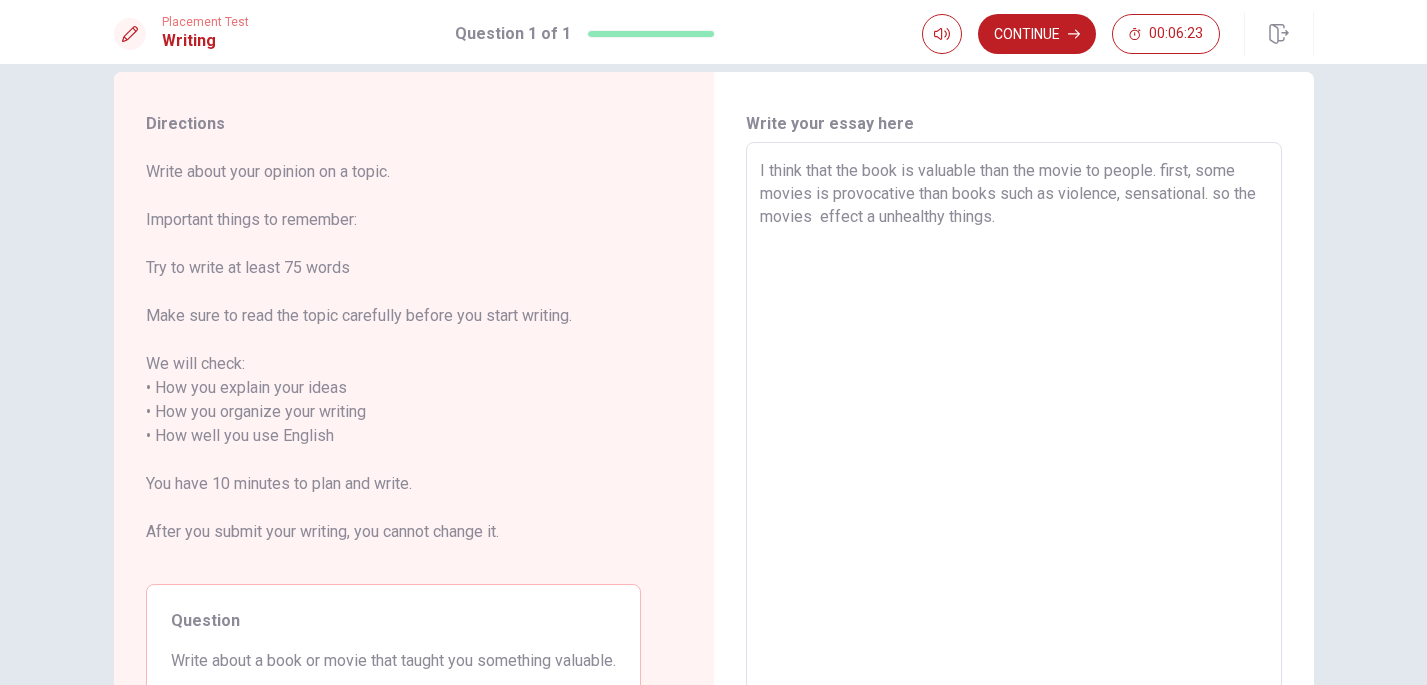 paste 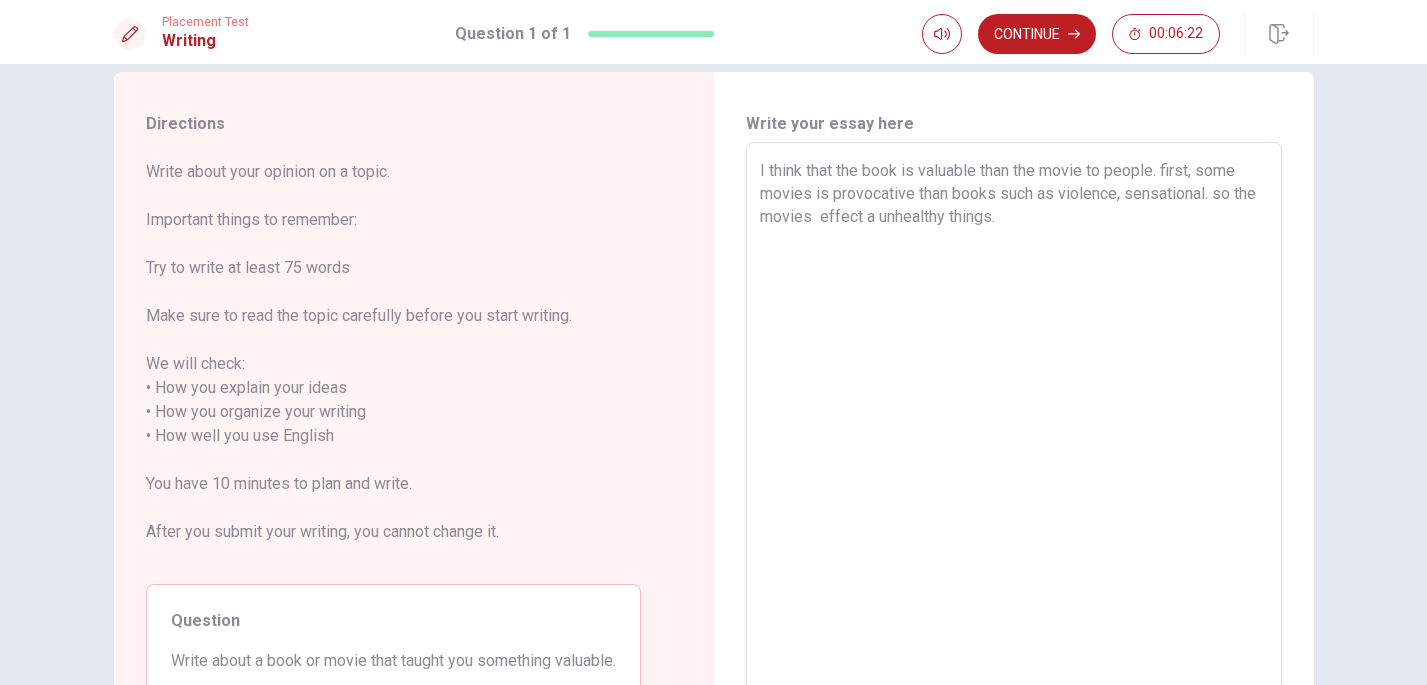 click on "I think that the book is valuable than the movie to people. first, some movies is provocative than books such as violence, sensational. so the movies  effect a unhealthy things." at bounding box center [1014, 424] 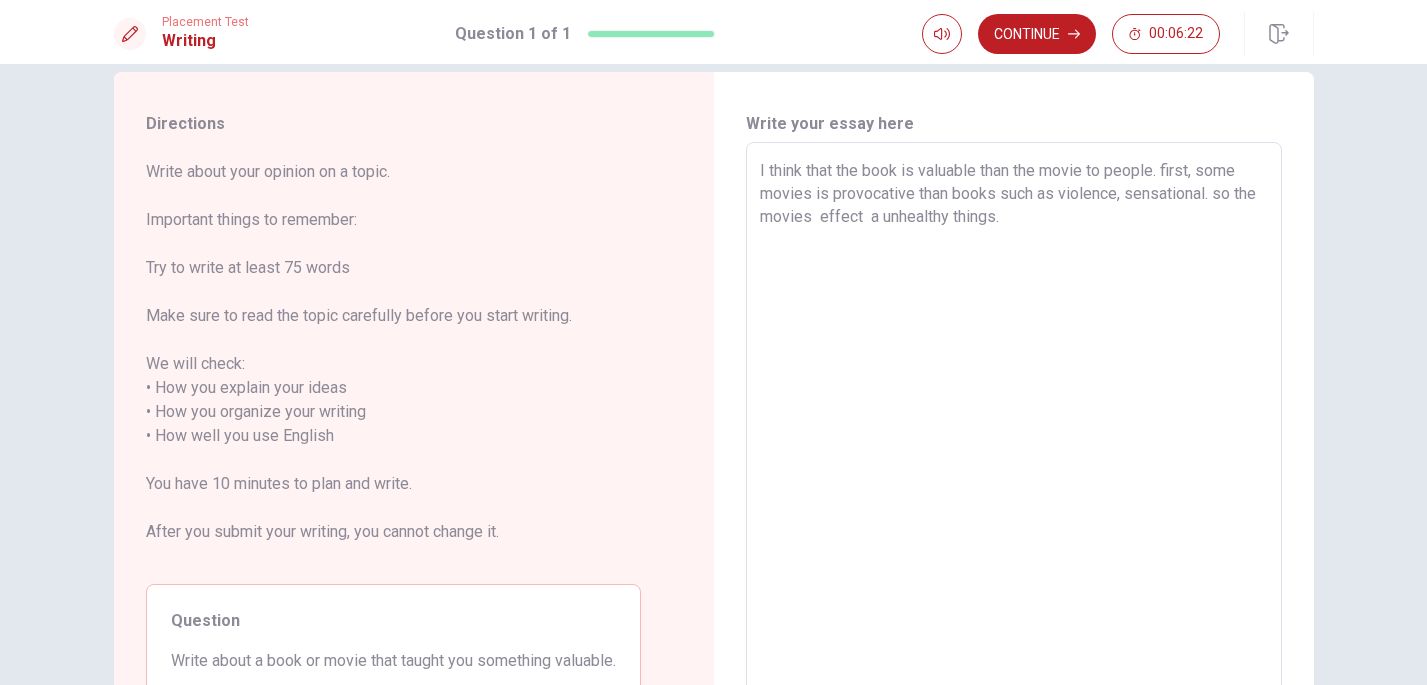 paste on "t" 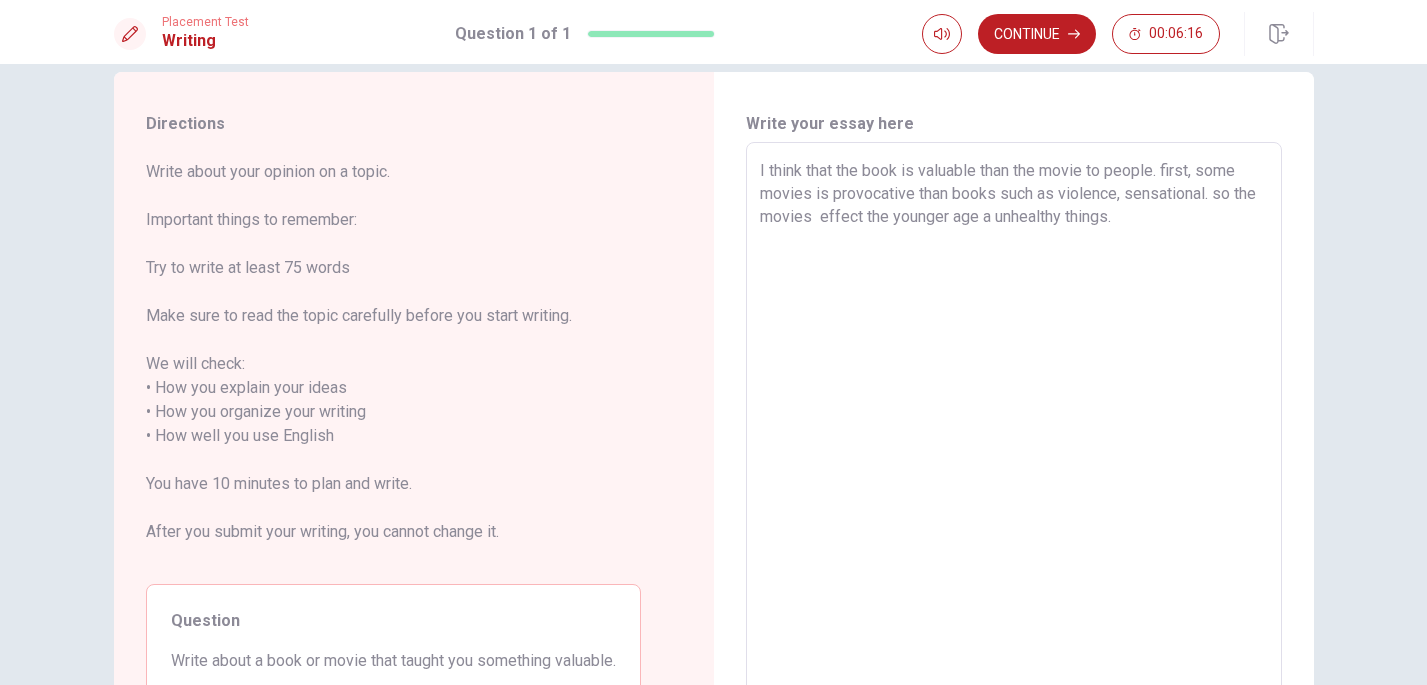 click on "I think that the book is valuable than the movie to people. first, some movies is provocative than books such as violence, sensational. so the movies  effect the younger age a unhealthy things." at bounding box center [1014, 424] 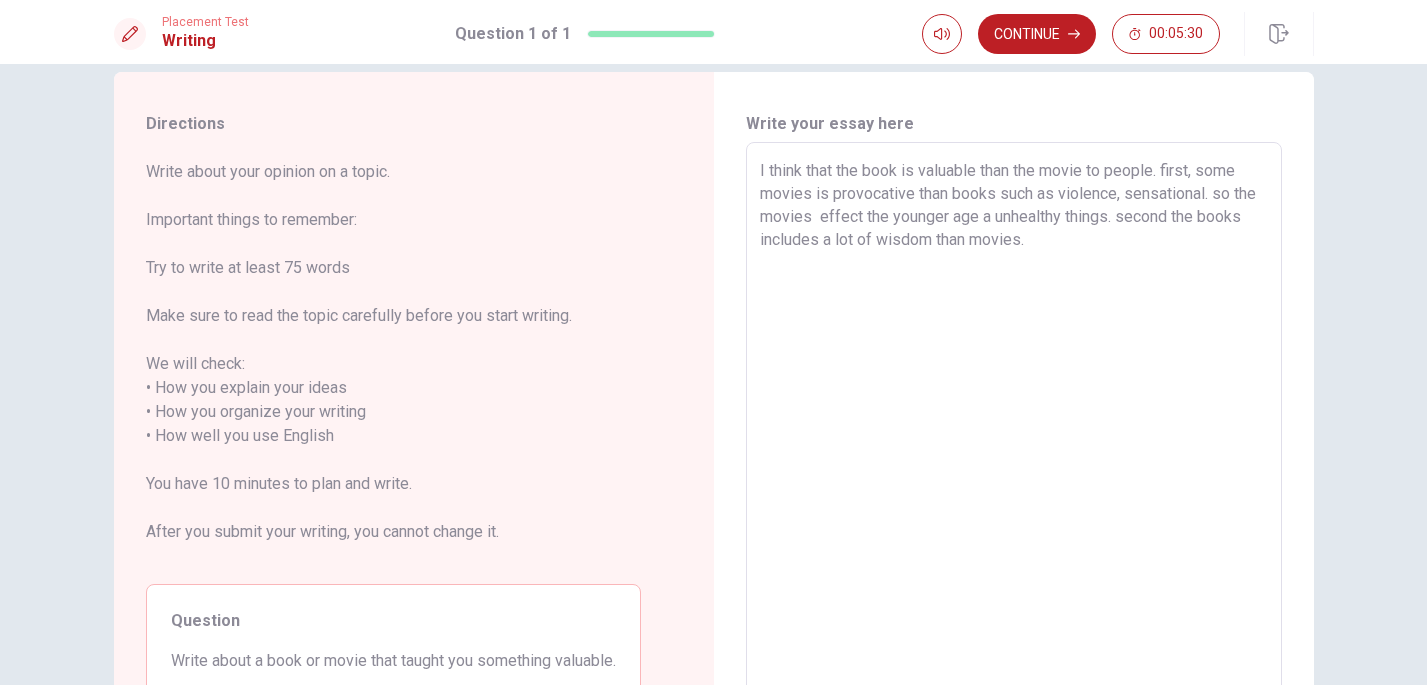 click on "I think that the book is valuable than the movie to people. first, some movies is provocative than books such as violence, sensational. so the movies  effect the younger age a unhealthy things. second the books includes a lot of wisdom than movies." at bounding box center (1014, 424) 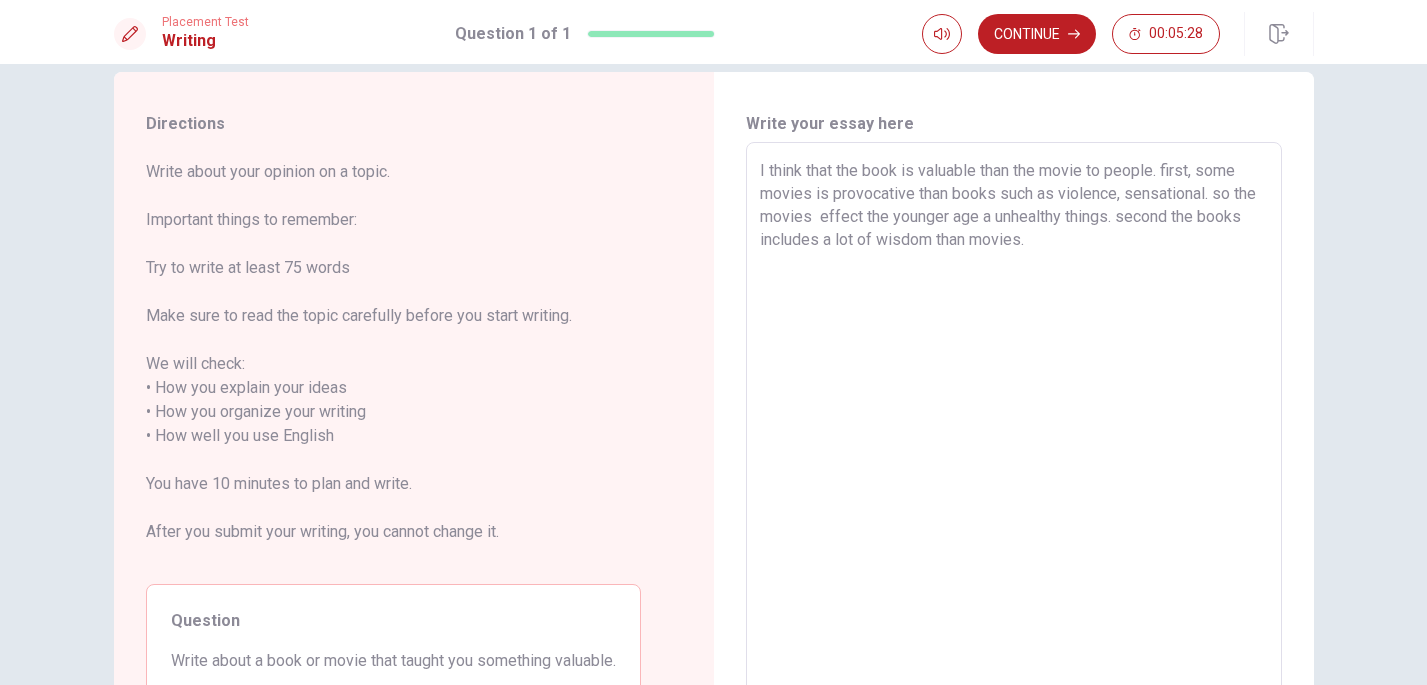 click on "I think that the book is valuable than the movie to people. first, some movies is provocative than books such as violence, sensational. so the movies  effect the younger age a unhealthy things. second the books includes a lot of wisdom than movies." at bounding box center (1014, 424) 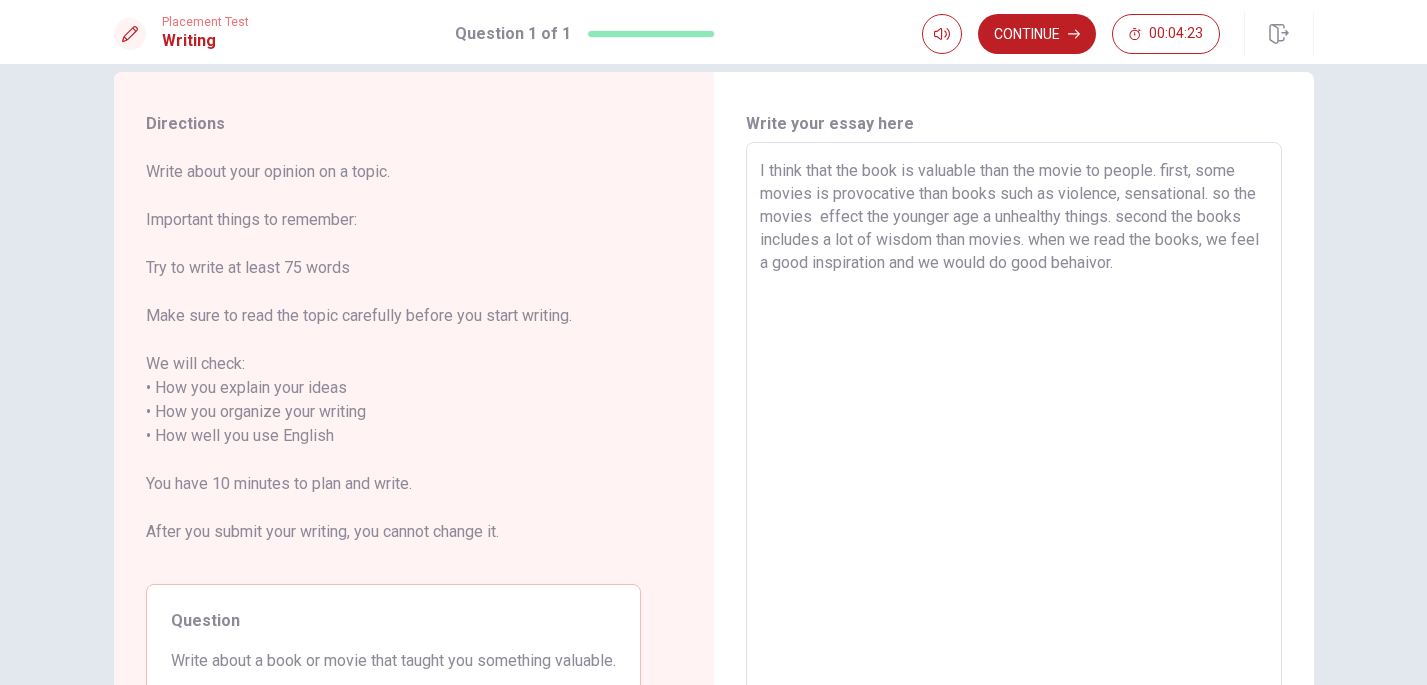 click on "I think that the book is valuable than the movie to people. first, some movies is provocative than books such as violence, sensational. so the movies  effect the younger age a unhealthy things. second the books includes a lot of wisdom than movies. when we read the books, we feel a good inspiration and we would do good behaivor." at bounding box center (1014, 424) 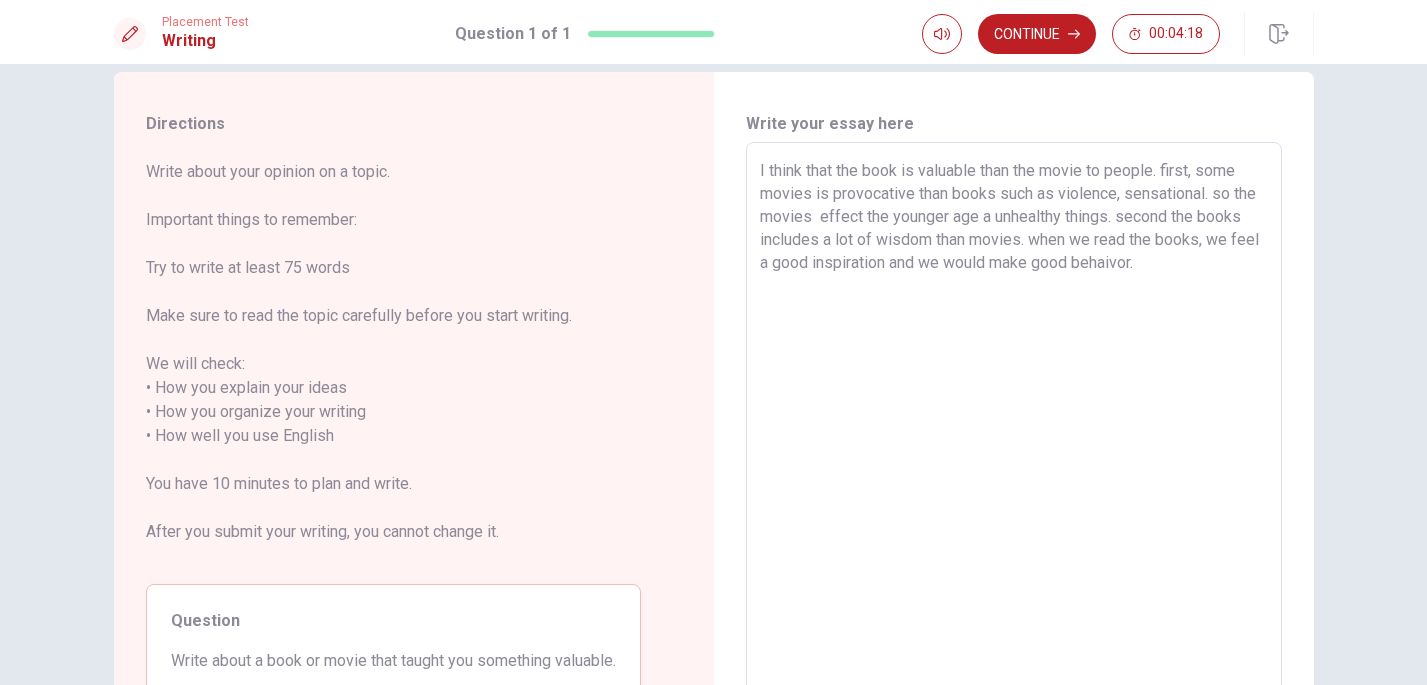 click on "I think that the book is valuable than the movie to people. first, some movies is provocative than books such as violence, sensational. so the movies  effect the younger age a unhealthy things. second the books includes a lot of wisdom than movies. when we read the books, we feel a good inspiration and we would make good behaivor." at bounding box center (1014, 424) 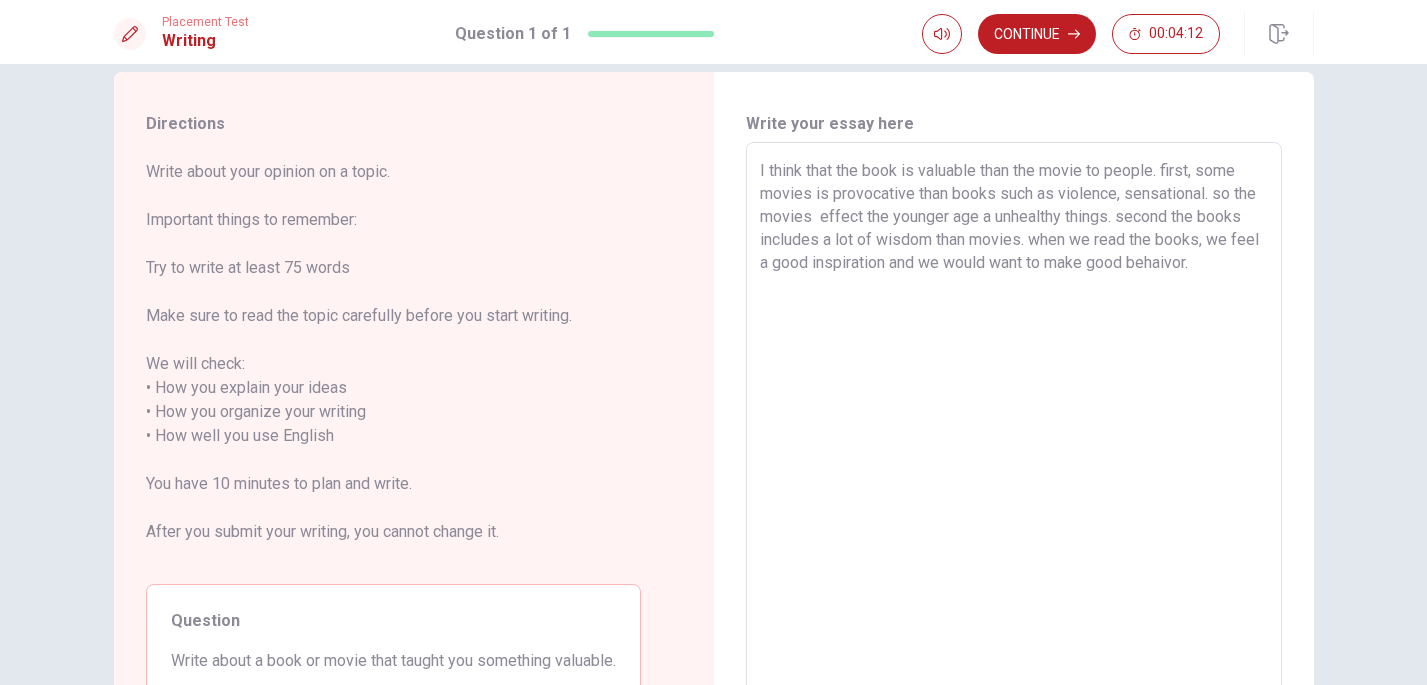 click on "I think that the book is valuable than the movie to people. first, some movies is provocative than books such as violence, sensational. so the movies  effect the younger age a unhealthy things. second the books includes a lot of wisdom than movies. when we read the books, we feel a good inspiration and we would want to make good behaivor.   x ​" at bounding box center (1014, 424) 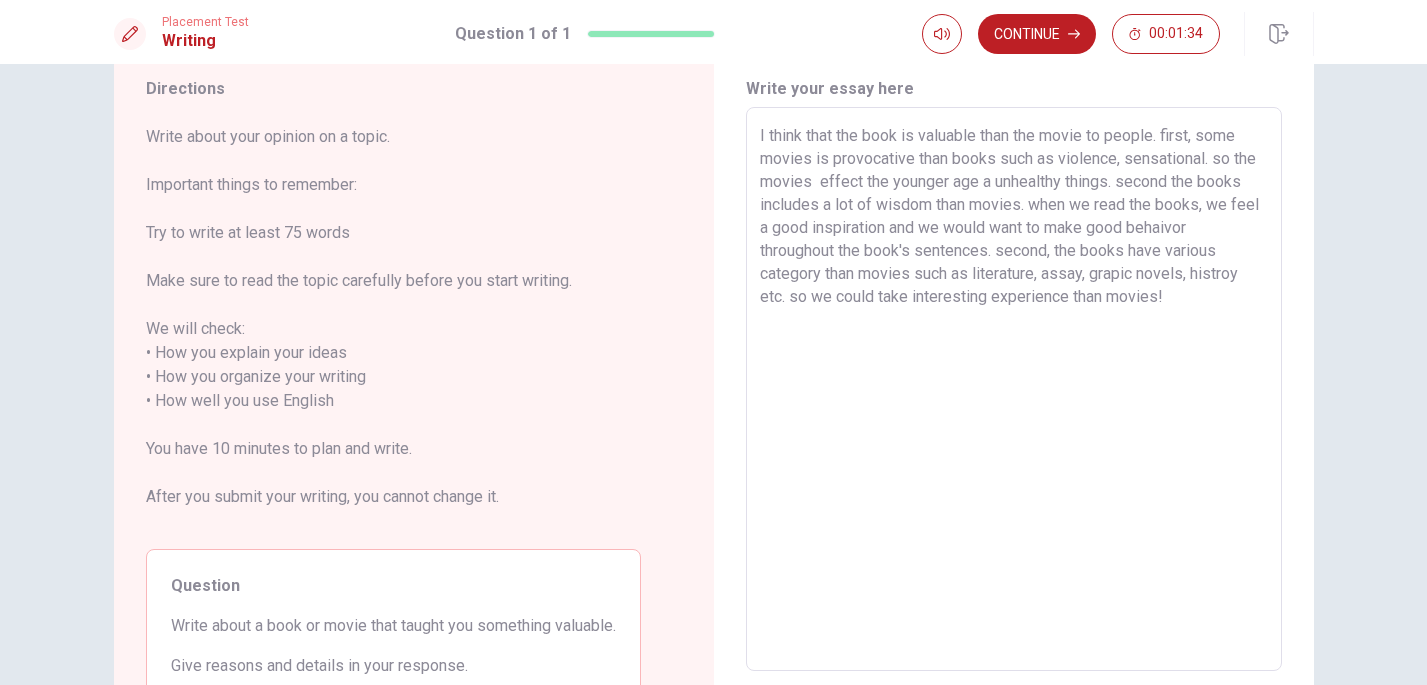 scroll, scrollTop: 72, scrollLeft: 0, axis: vertical 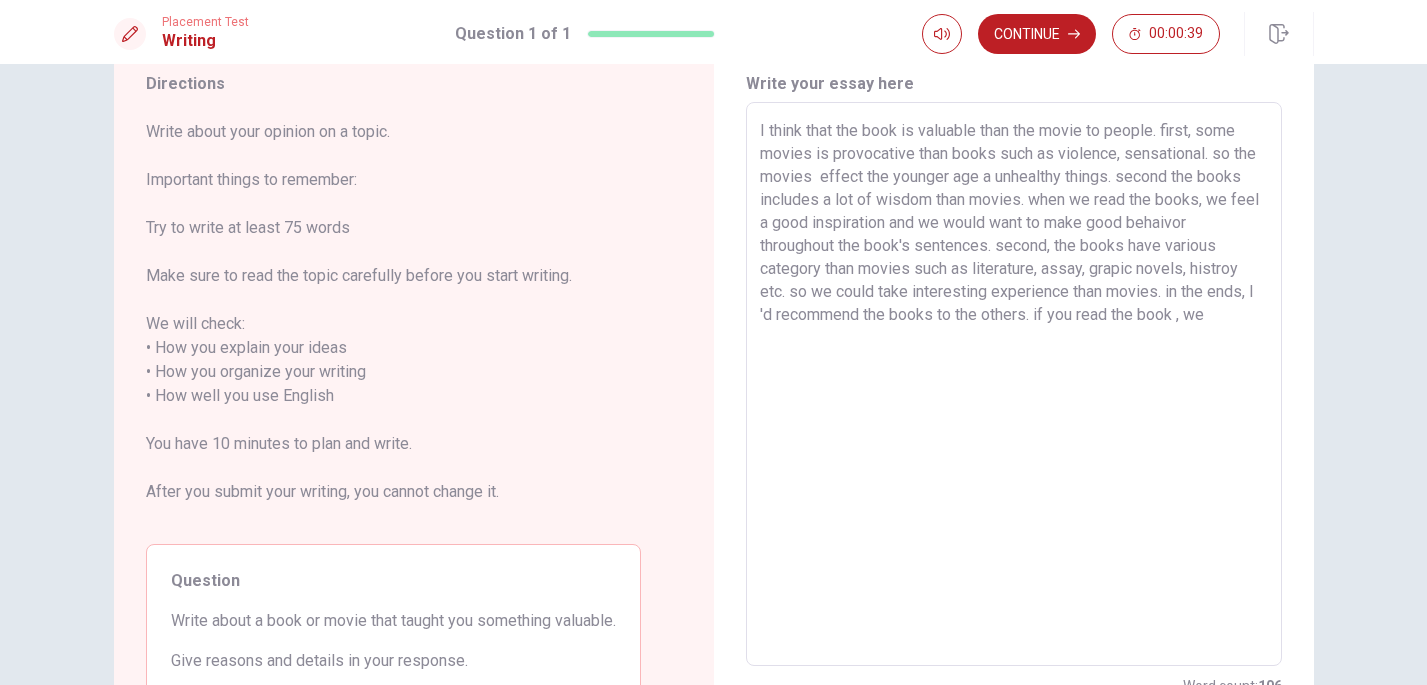 click on "I think that the book is valuable than the movie to people. first, some movies is provocative than books such as violence, sensational. so the movies  effect the younger age a unhealthy things. second the books includes a lot of wisdom than movies. when we read the books, we feel a good inspiration and we would want to make good behaivor throughout the book's sentences. second, the books have various category than movies such as literature, assay, grapic novels, histroy etc. so we could take interesting experience than movies. in the ends, I  'd recommend the books to the others. if you read the book , we" at bounding box center [1014, 384] 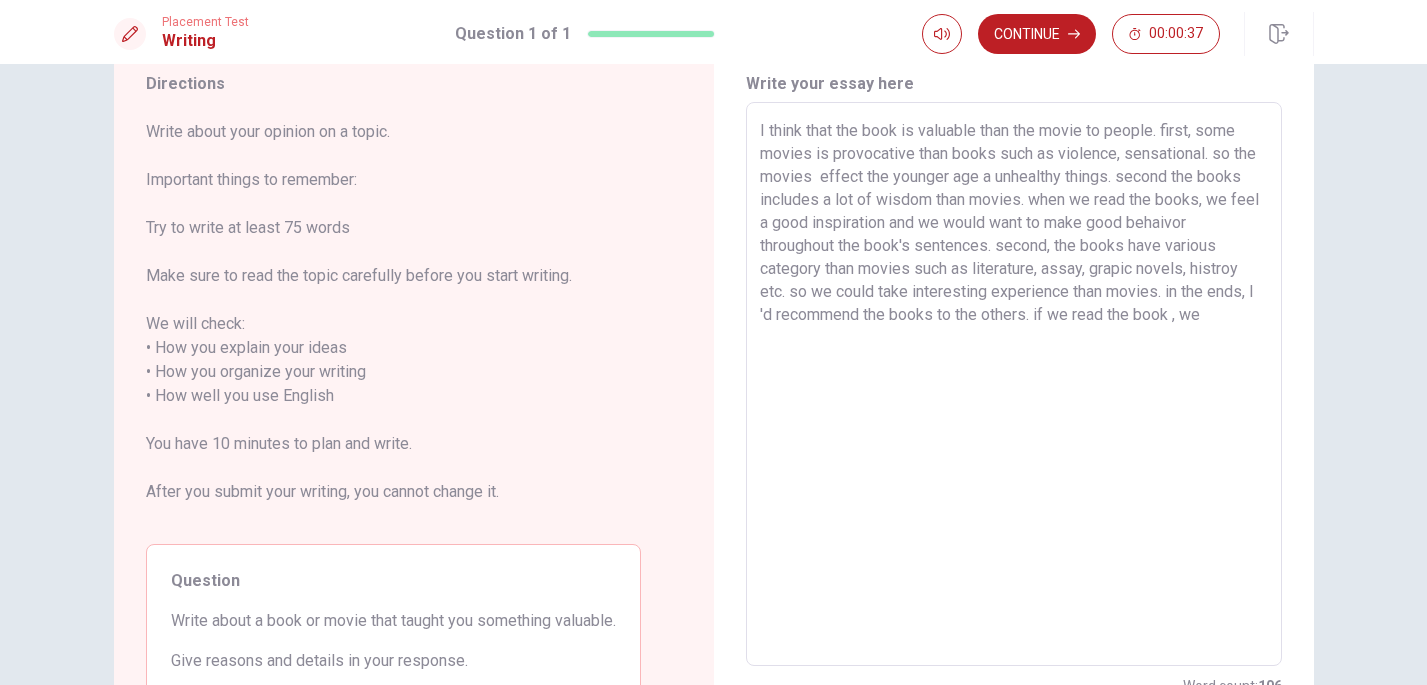 click on "I think that the book is valuable than the movie to people. first, some movies is provocative than books such as violence, sensational. so the movies  effect the younger age a unhealthy things. second the books includes a lot of wisdom than movies. when we read the books, we feel a good inspiration and we would want to make good behaivor throughout the book's sentences. second, the books have various category than movies such as literature, assay, grapic novels, histroy etc. so we could take interesting experience than movies. in the ends, I  'd recommend the books to the others. if we read the book , we" at bounding box center (1014, 384) 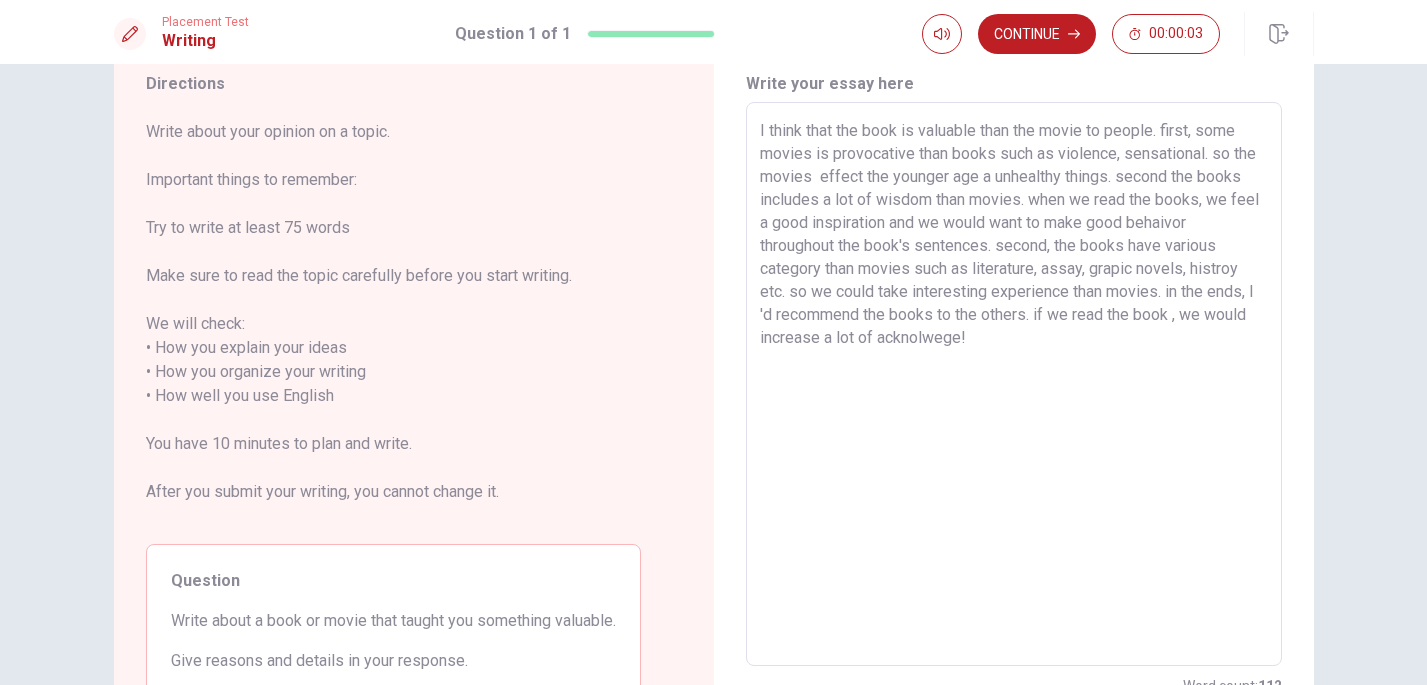click on "I think that the book is valuable than the movie to people. first, some movies is provocative than books such as violence, sensational. so the movies  effect the younger age a unhealthy things. second the books includes a lot of wisdom than movies. when we read the books, we feel a good inspiration and we would want to make good behaivor throughout the book's sentences. second, the books have various category than movies such as literature, assay, grapic novels, histroy etc. so we could take interesting experience than movies. in the ends, I  'd recommend the books to the others. if we read the book , we would increase a lot of acknolwege!" at bounding box center (1014, 384) 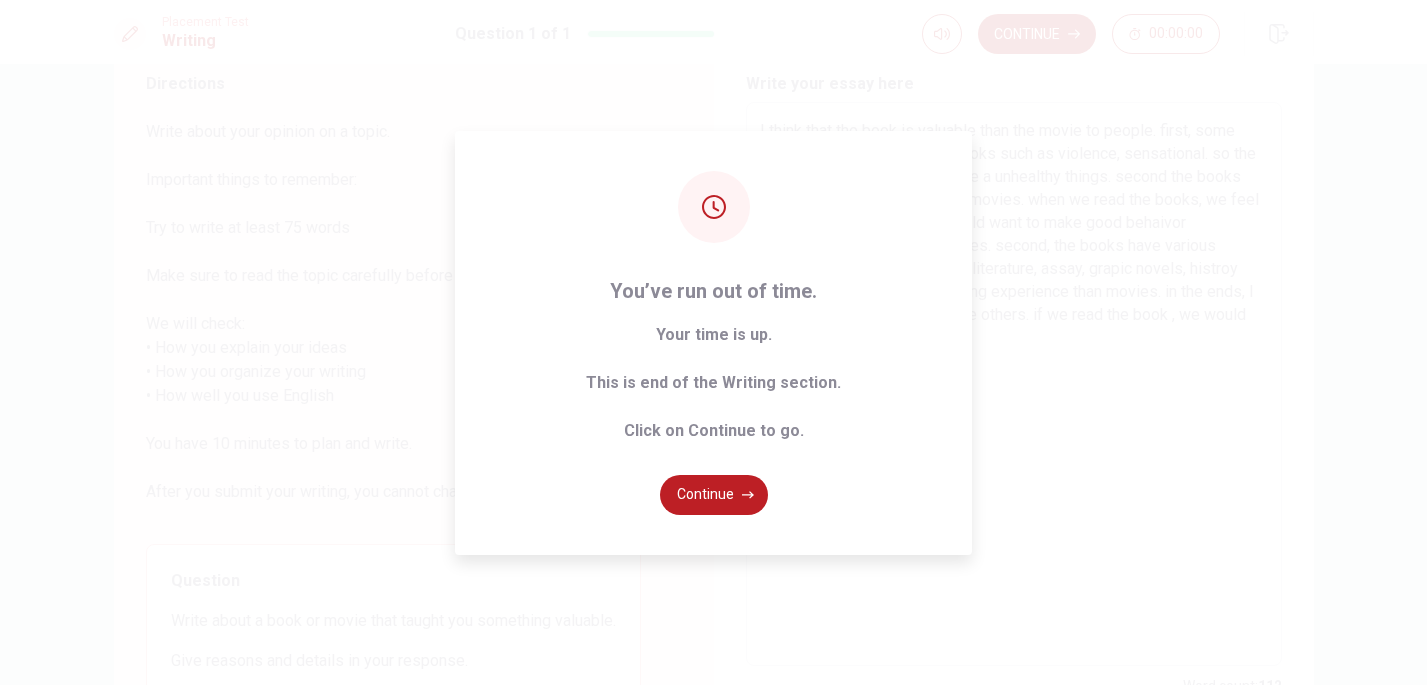 click on "You’ve run out of time. Your time is up. This is end of the Writing section. Click on Continue to go. Continue" at bounding box center (713, 343) 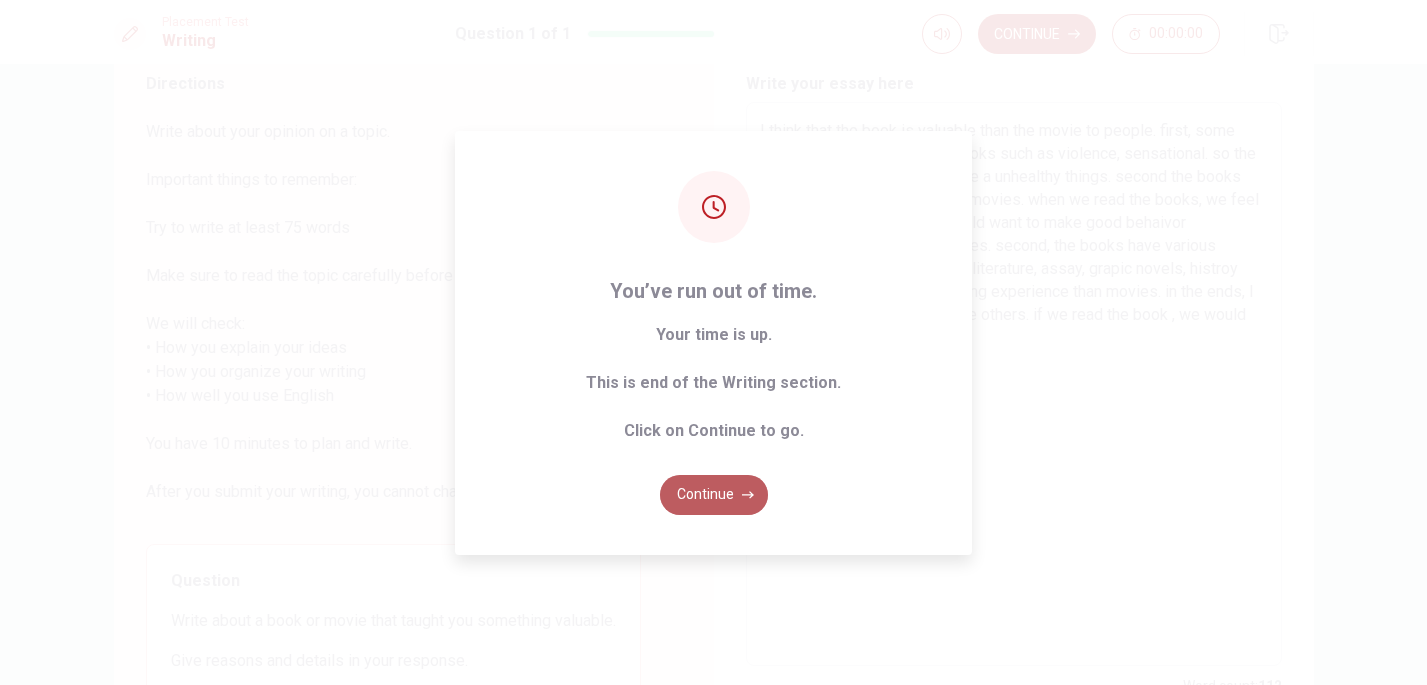 click on "Continue" at bounding box center (714, 495) 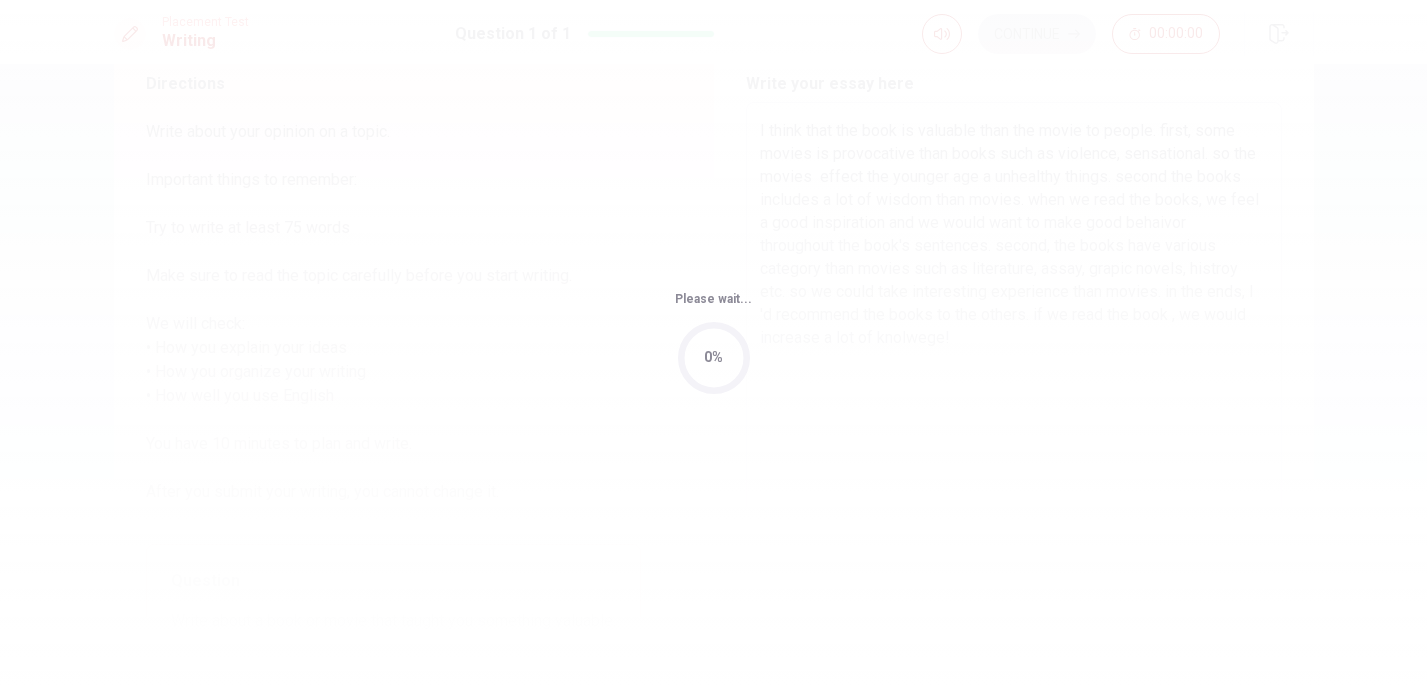 scroll, scrollTop: 0, scrollLeft: 0, axis: both 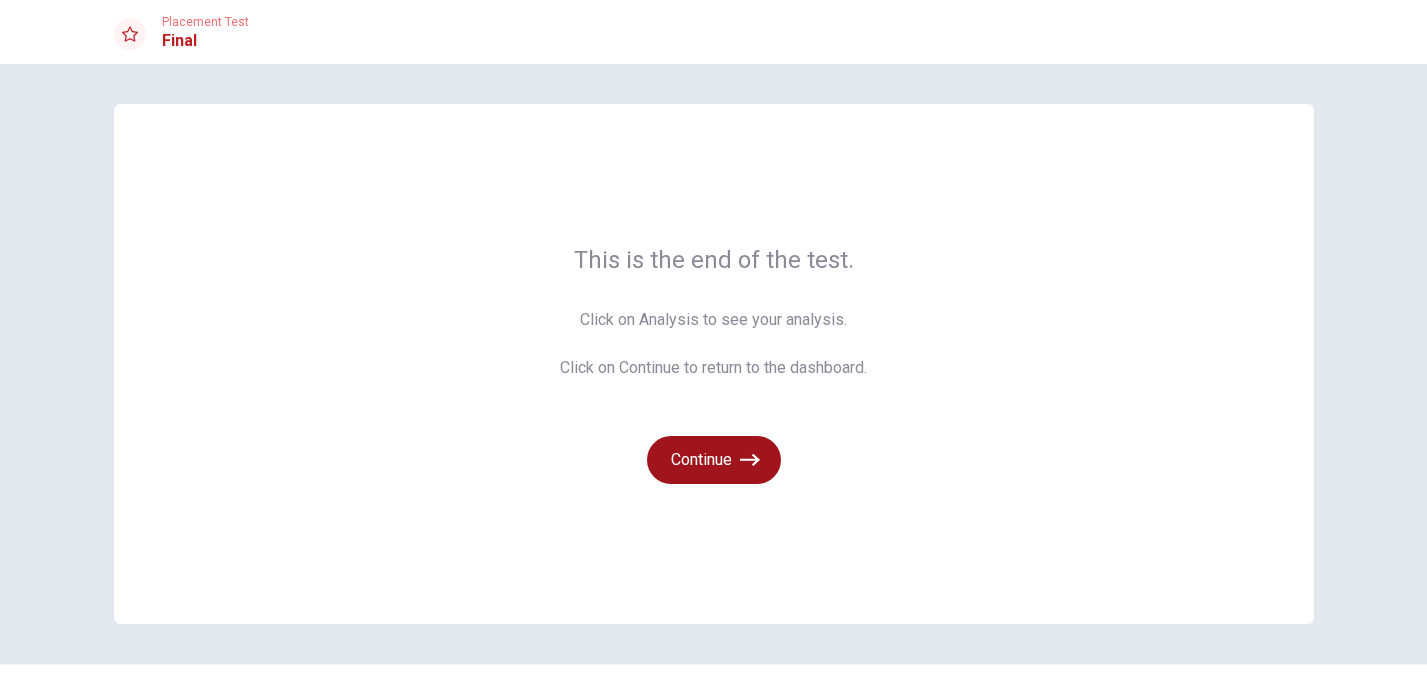 click on "Continue" at bounding box center [714, 460] 